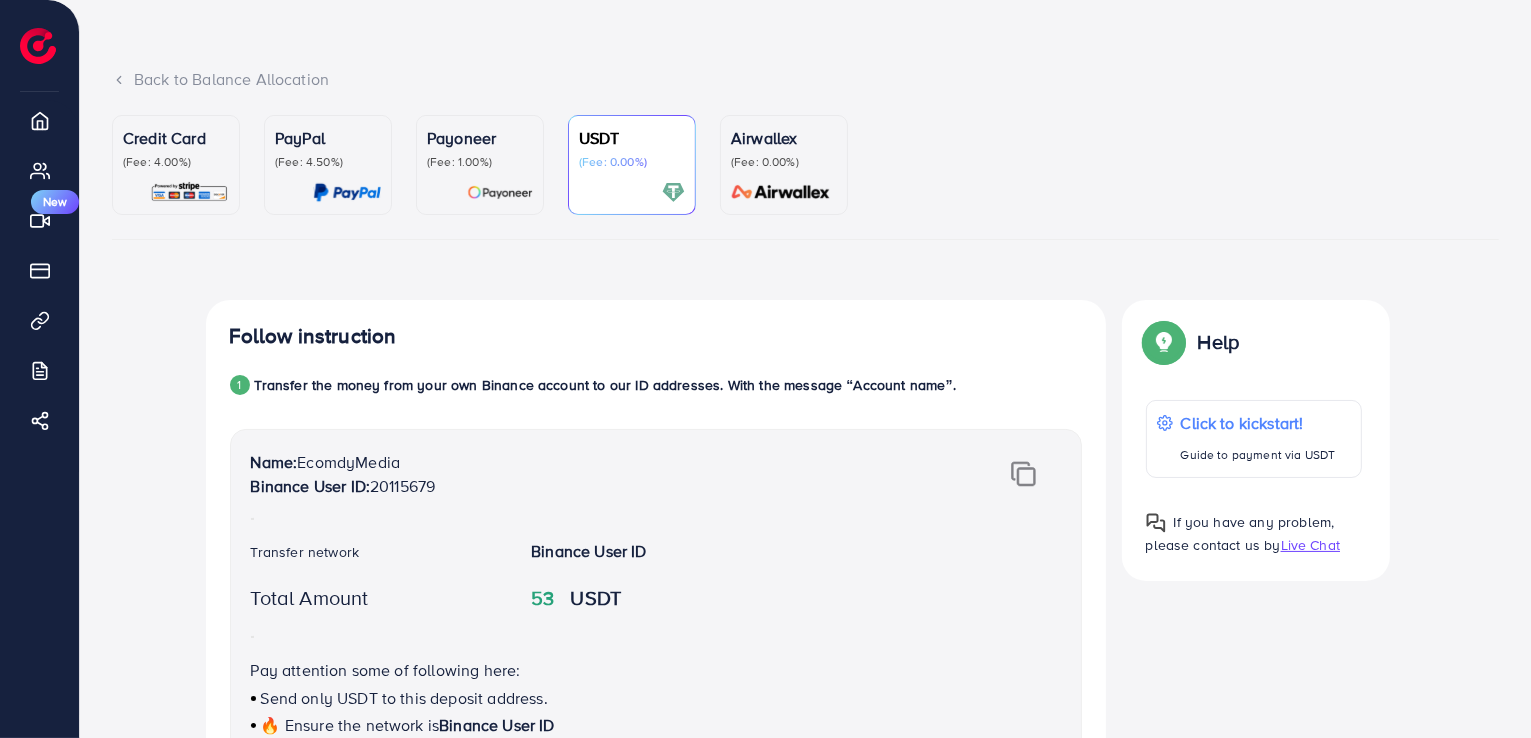scroll, scrollTop: 0, scrollLeft: 0, axis: both 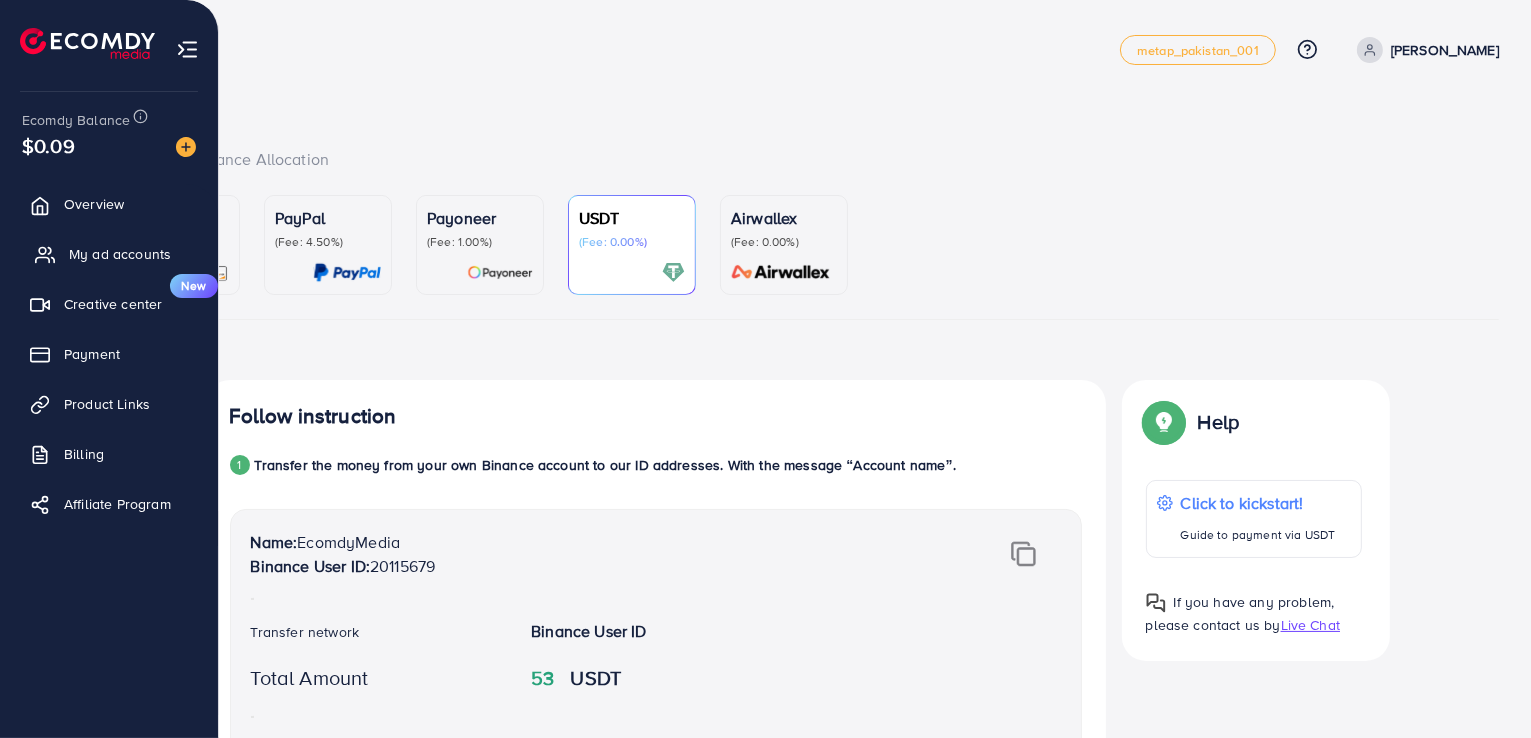 click on "My ad accounts" at bounding box center [120, 254] 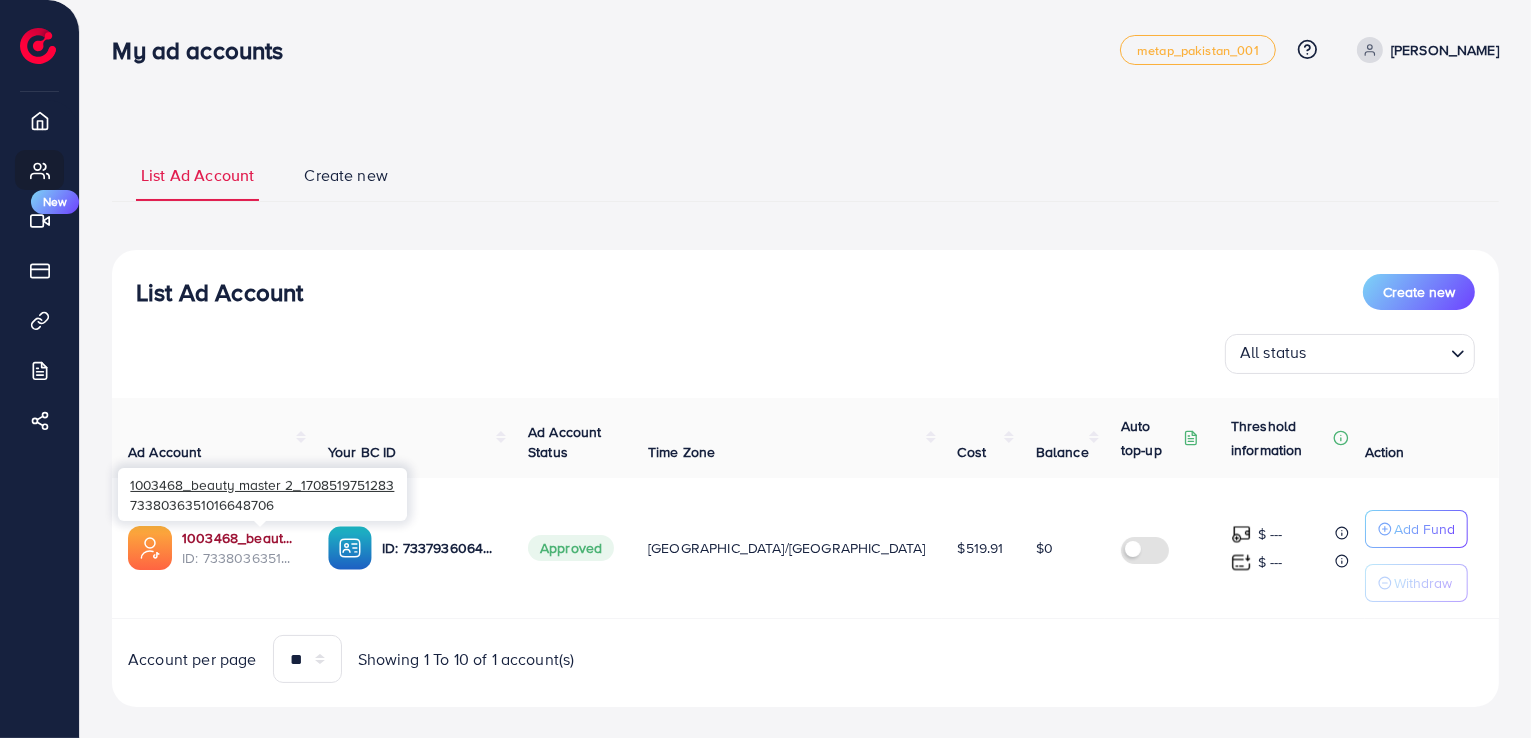click on "1003468_beauty master 2_1708519751283" at bounding box center (239, 538) 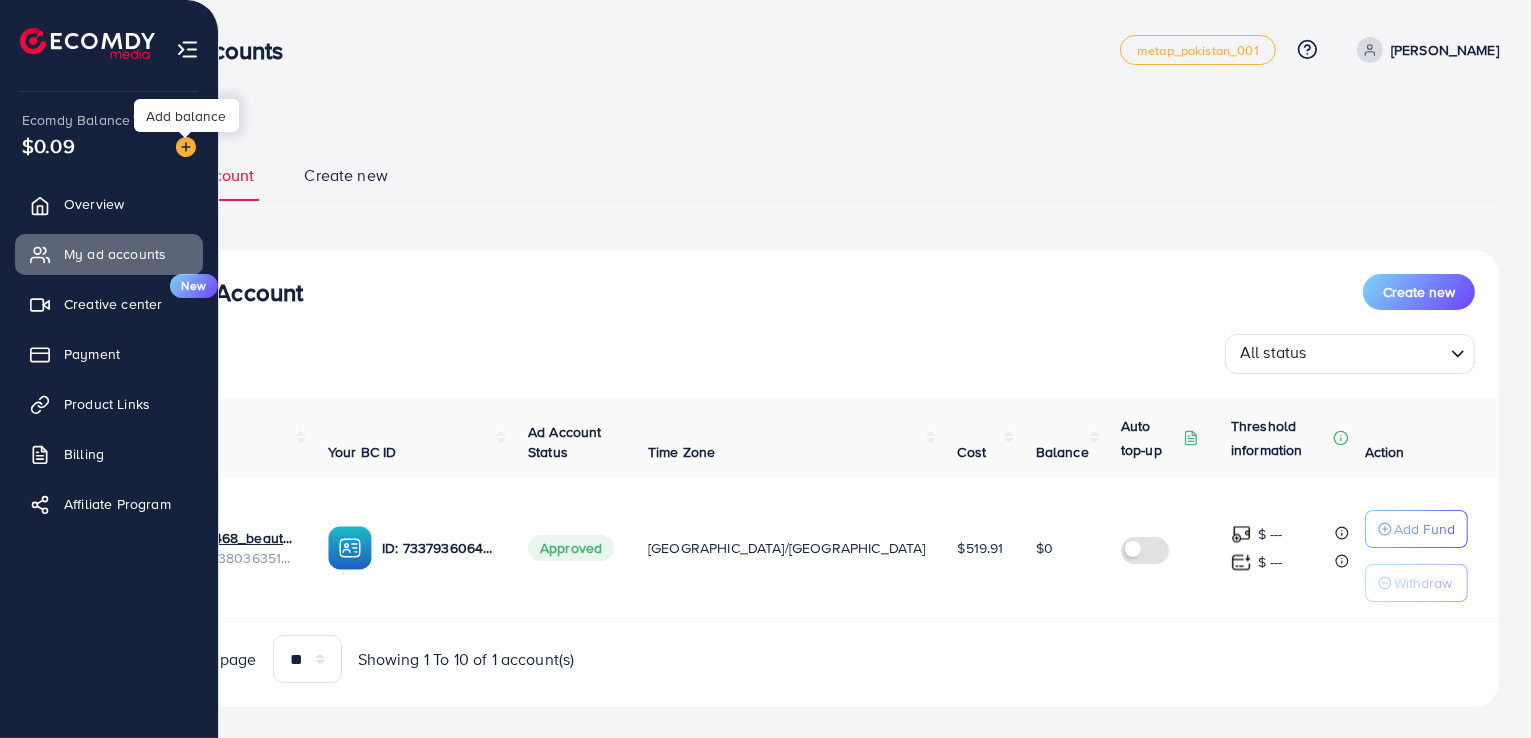 click at bounding box center (186, 147) 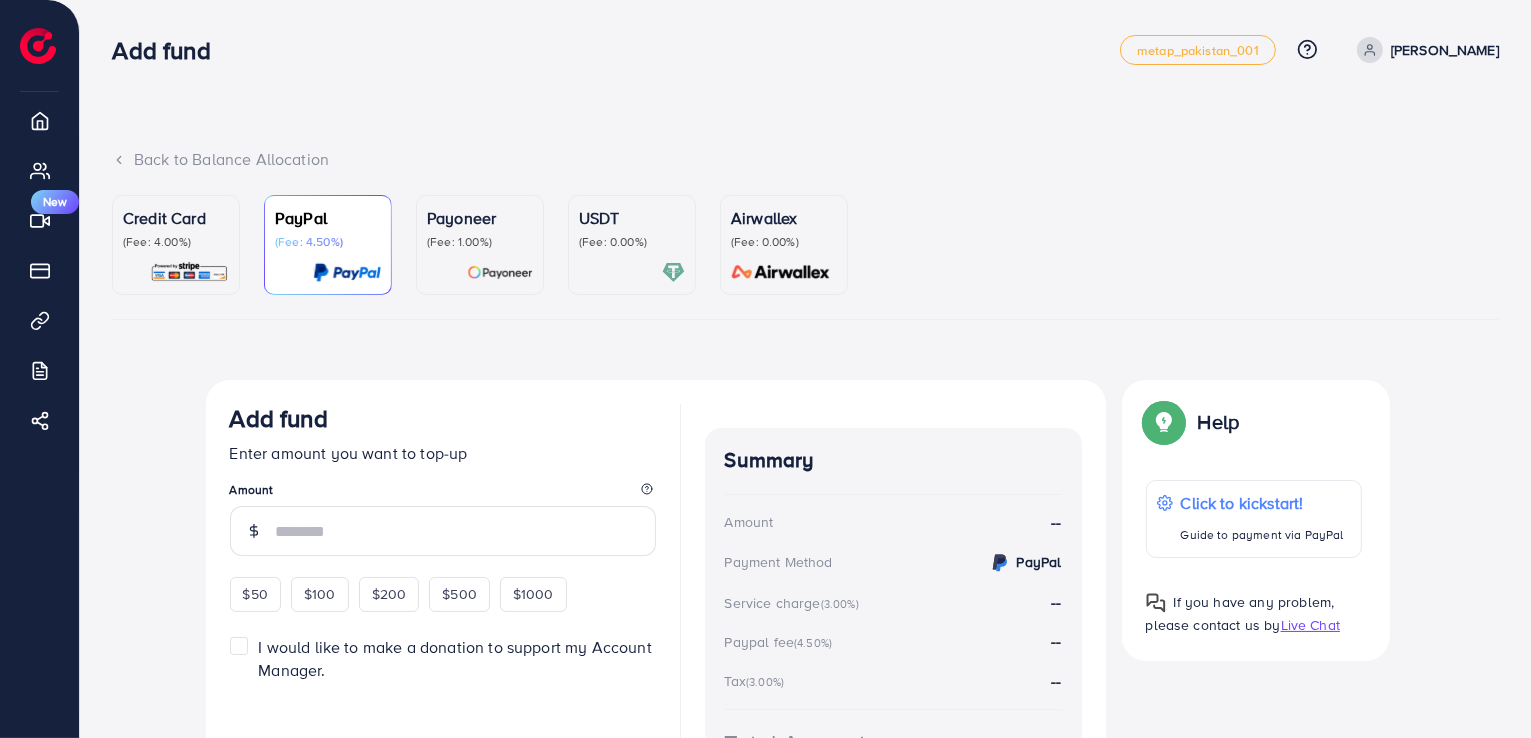 click on "USDT   (Fee: 0.00%)" at bounding box center (632, 245) 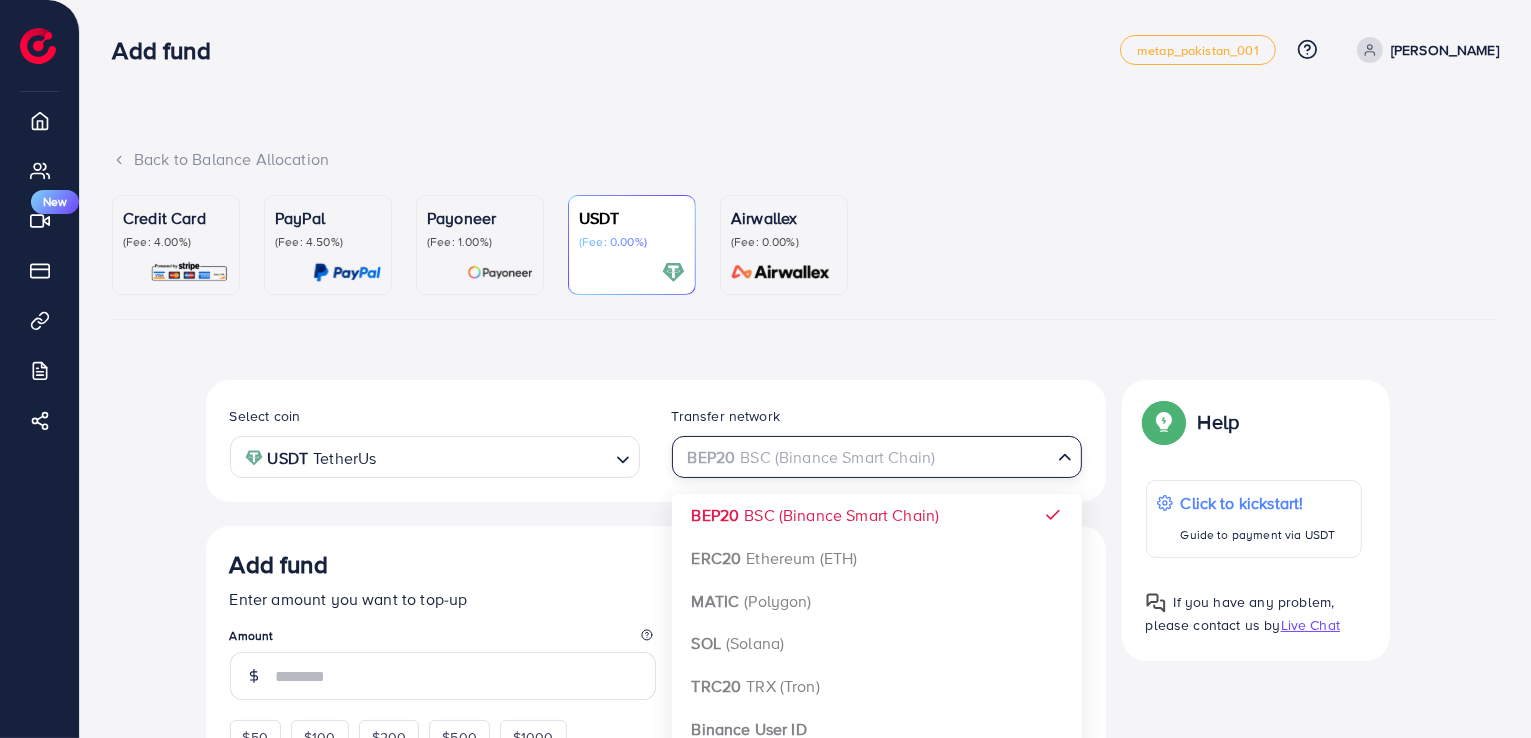 click on "BEP20 BSC (Binance Smart Chain)" at bounding box center [865, 455] 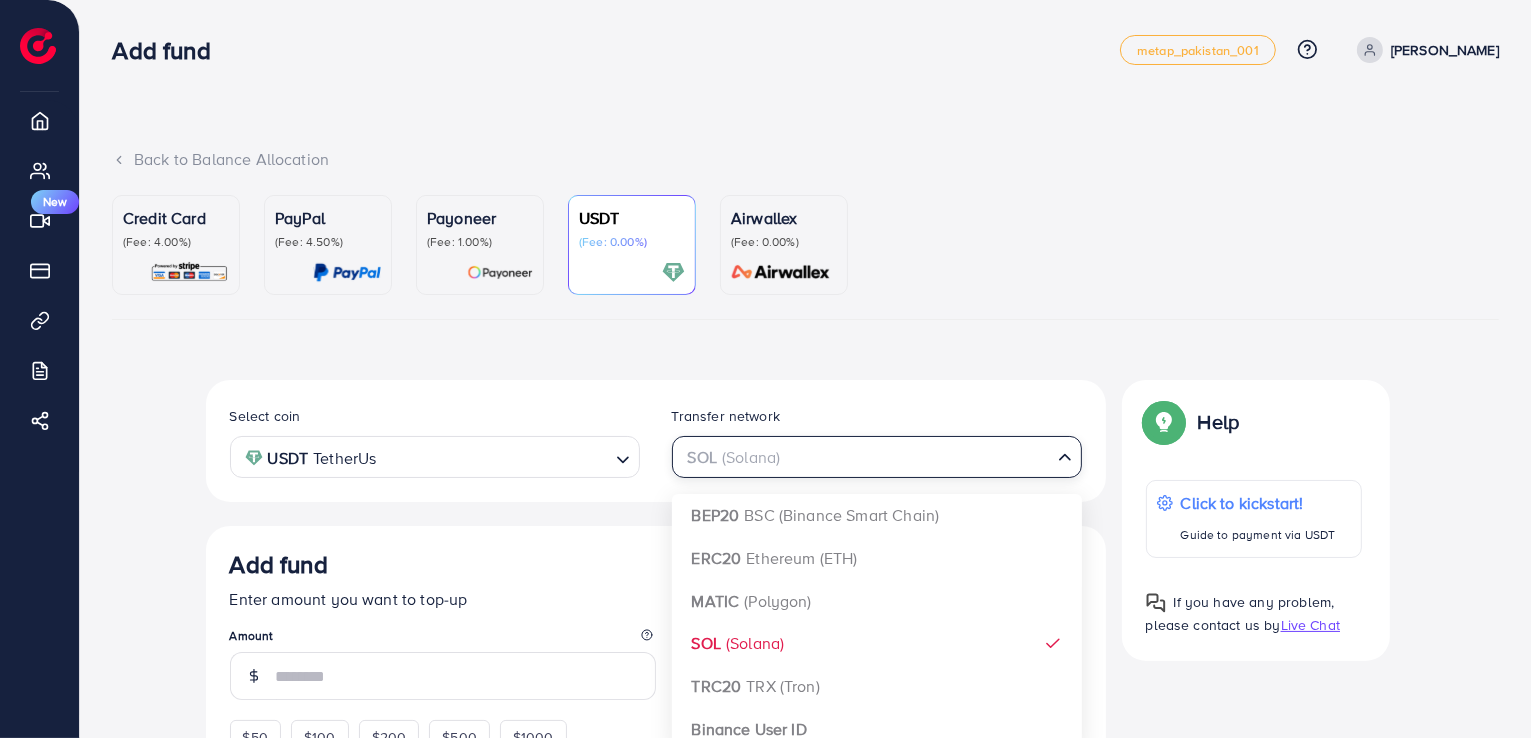 click at bounding box center [865, 457] 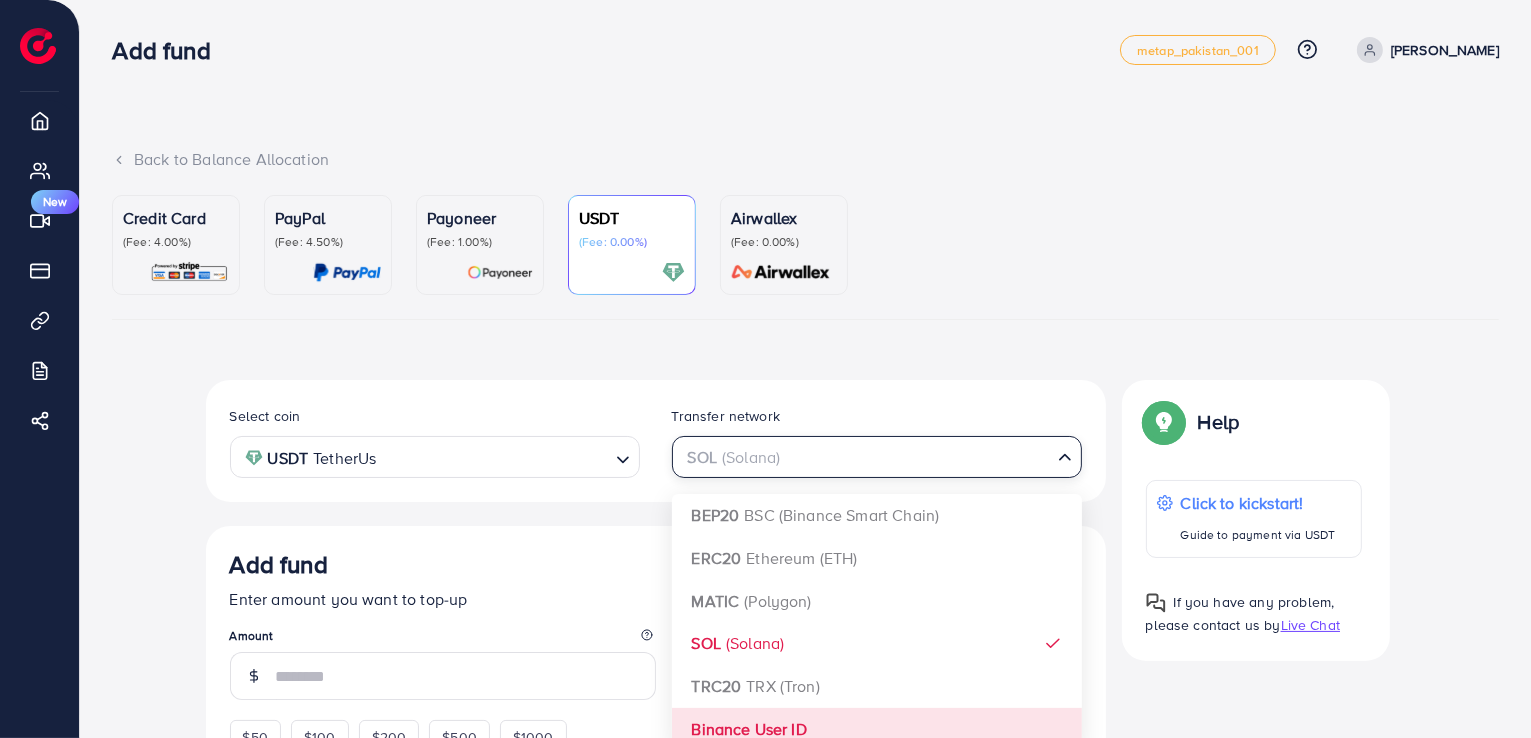 click on "Select coin   USDT TetherUs           Loading...     Transfer network   SOL (Solana)           Loading...     BEP20 BSC (Binance Smart Chain) ERC20 Ethereum (ETH) MATIC (Polygon) SOL (Solana) TRC20 TRX (Tron) Binance User ID        Add fund  Enter amount you want to top-up Amount $50 $100 $200 $500 $1000  ~ 1 USD = 1 USDT   Add USDT amount  1/2 I would like to make a donation to support my Account Manager. 5% 10% 15% 20%  Continue   Summary   Amount   --   Payment Method   --   Coin type   --   Service charge   (3.00%)   --   Tax   (3.00%)   --   Transfer network   --   Total Amount   --" at bounding box center (656, 707) 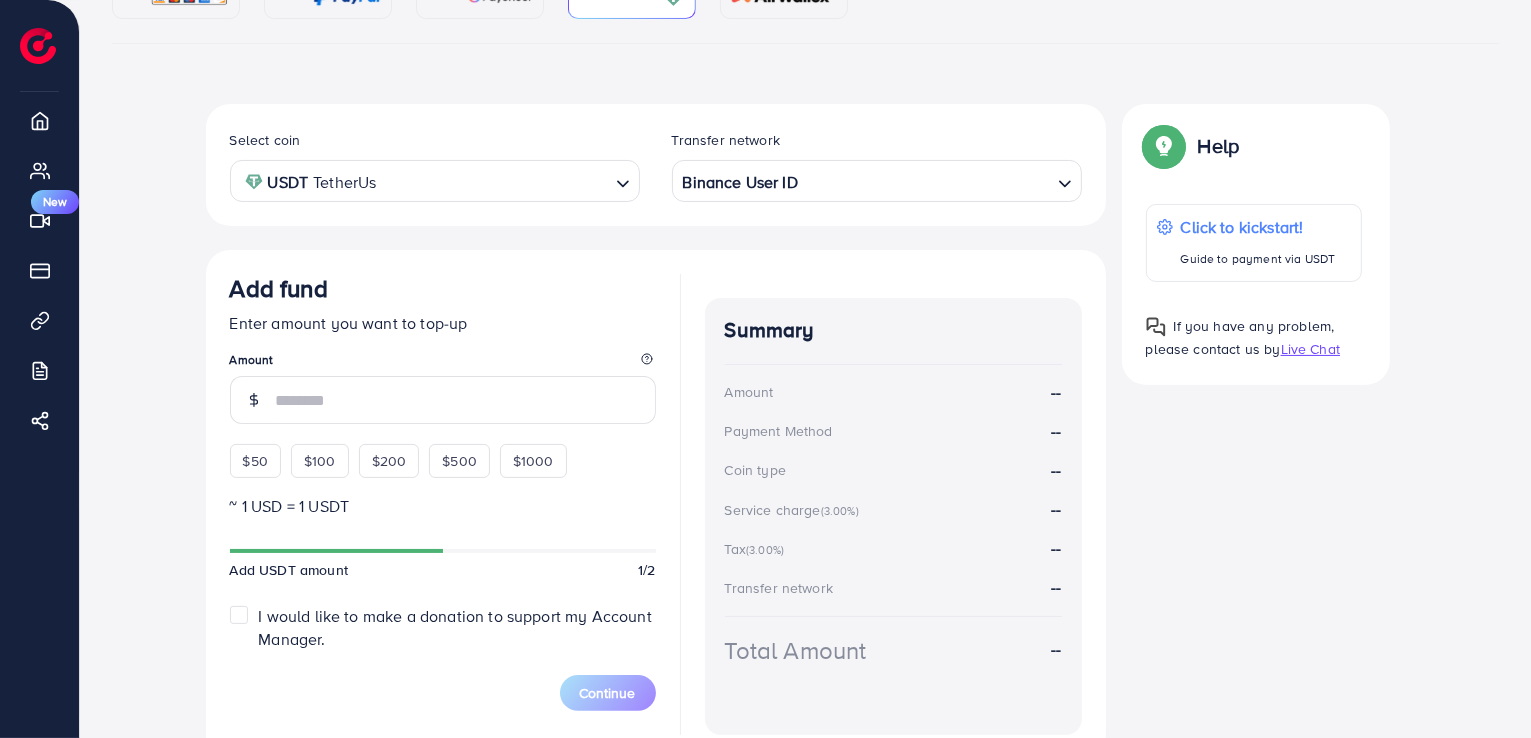 scroll, scrollTop: 280, scrollLeft: 0, axis: vertical 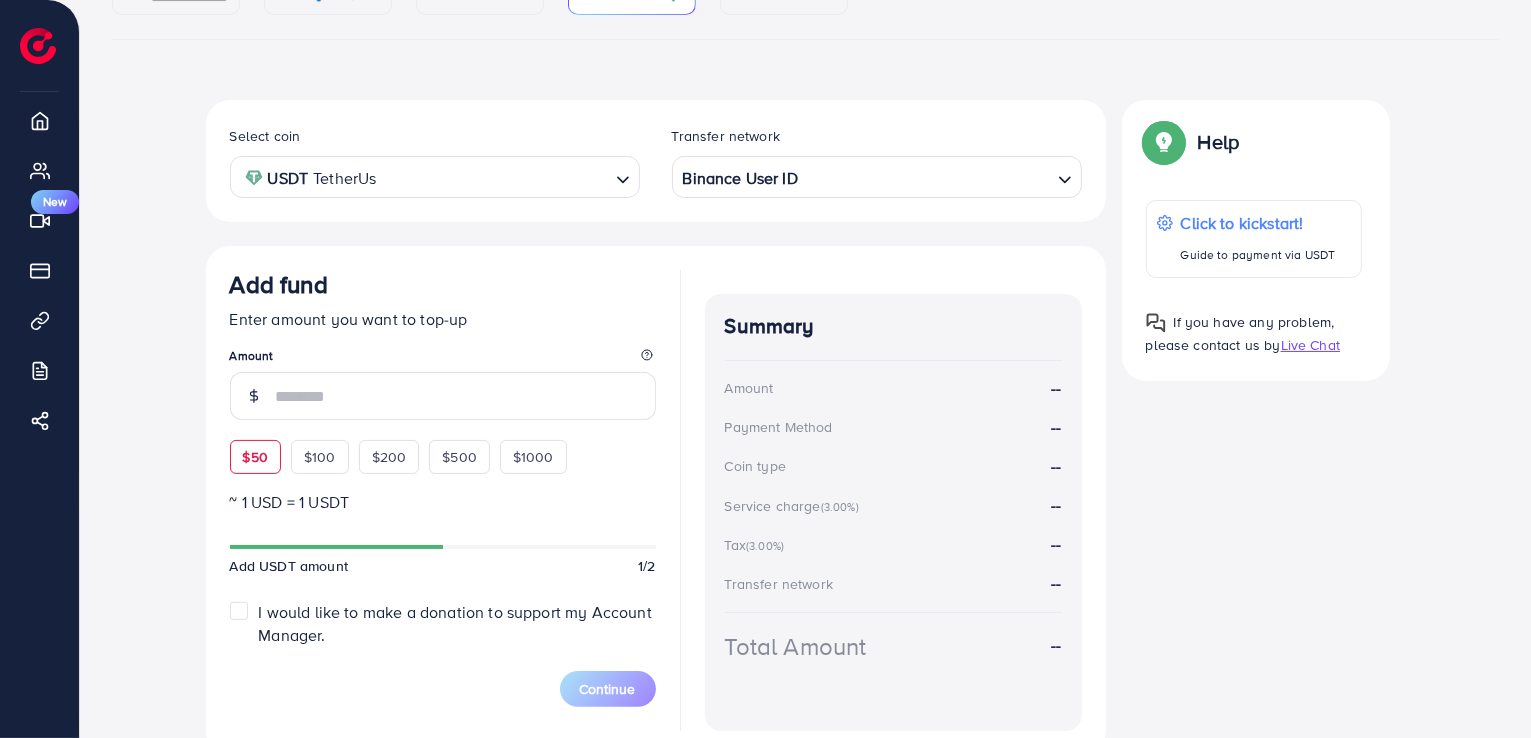 click on "$50" at bounding box center (255, 457) 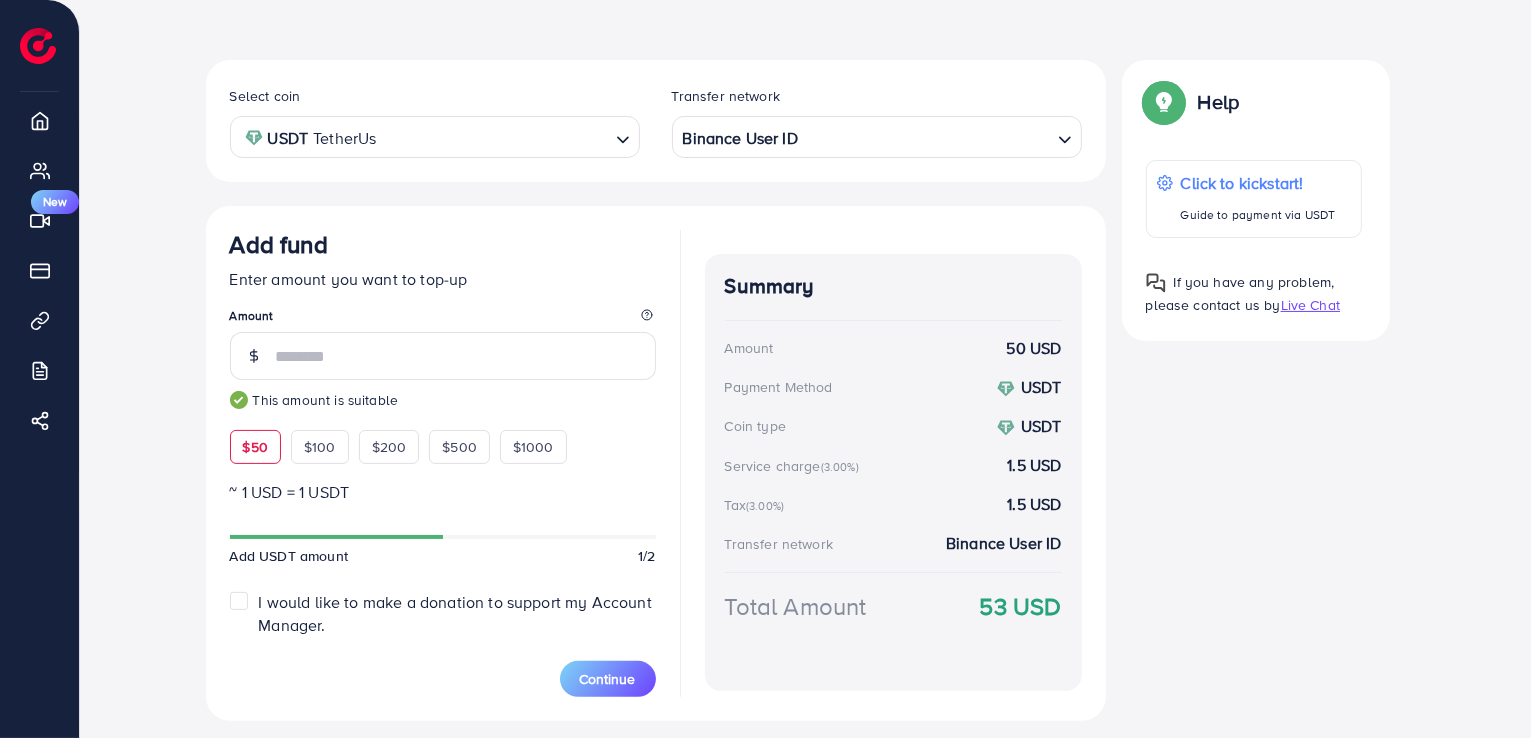 scroll, scrollTop: 374, scrollLeft: 0, axis: vertical 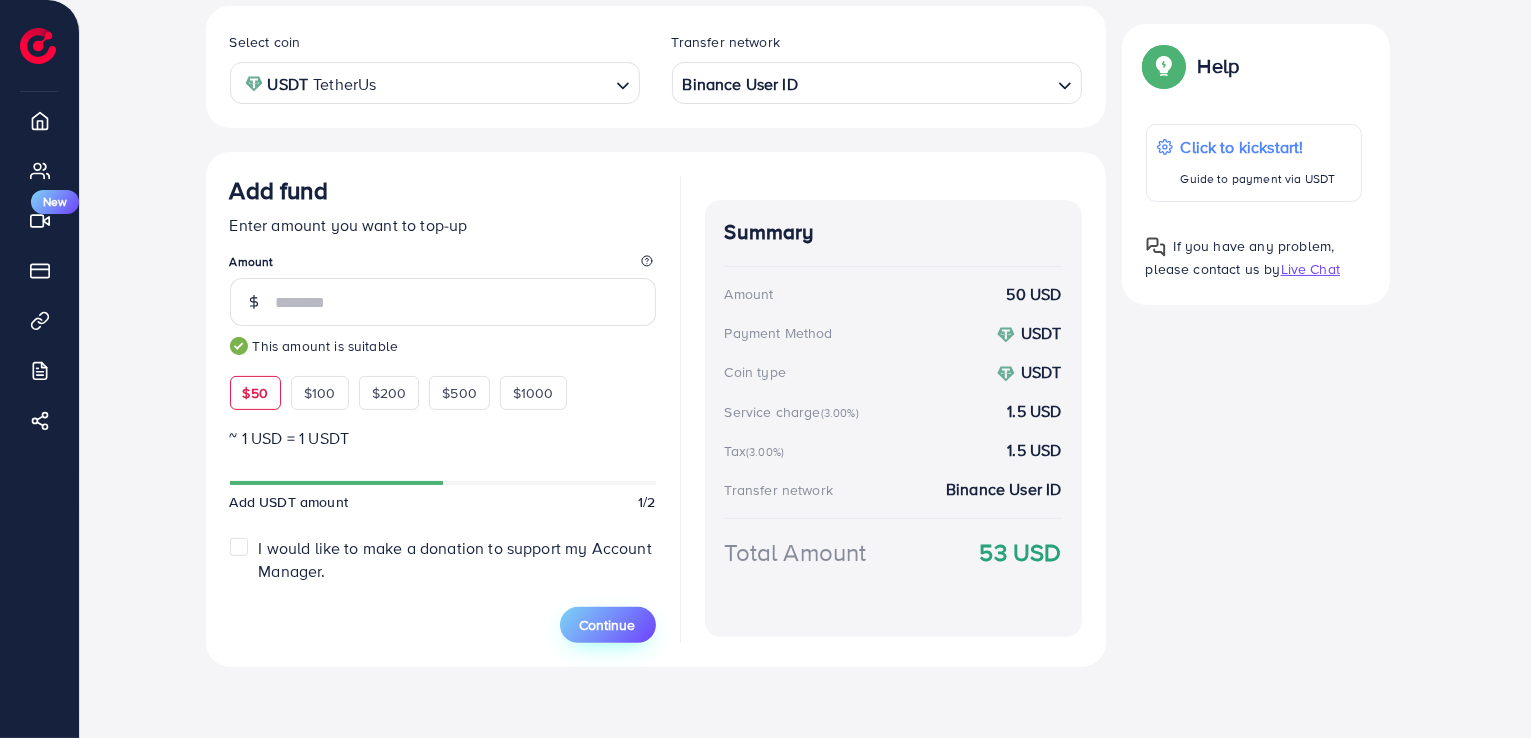 click on "Continue" at bounding box center (608, 625) 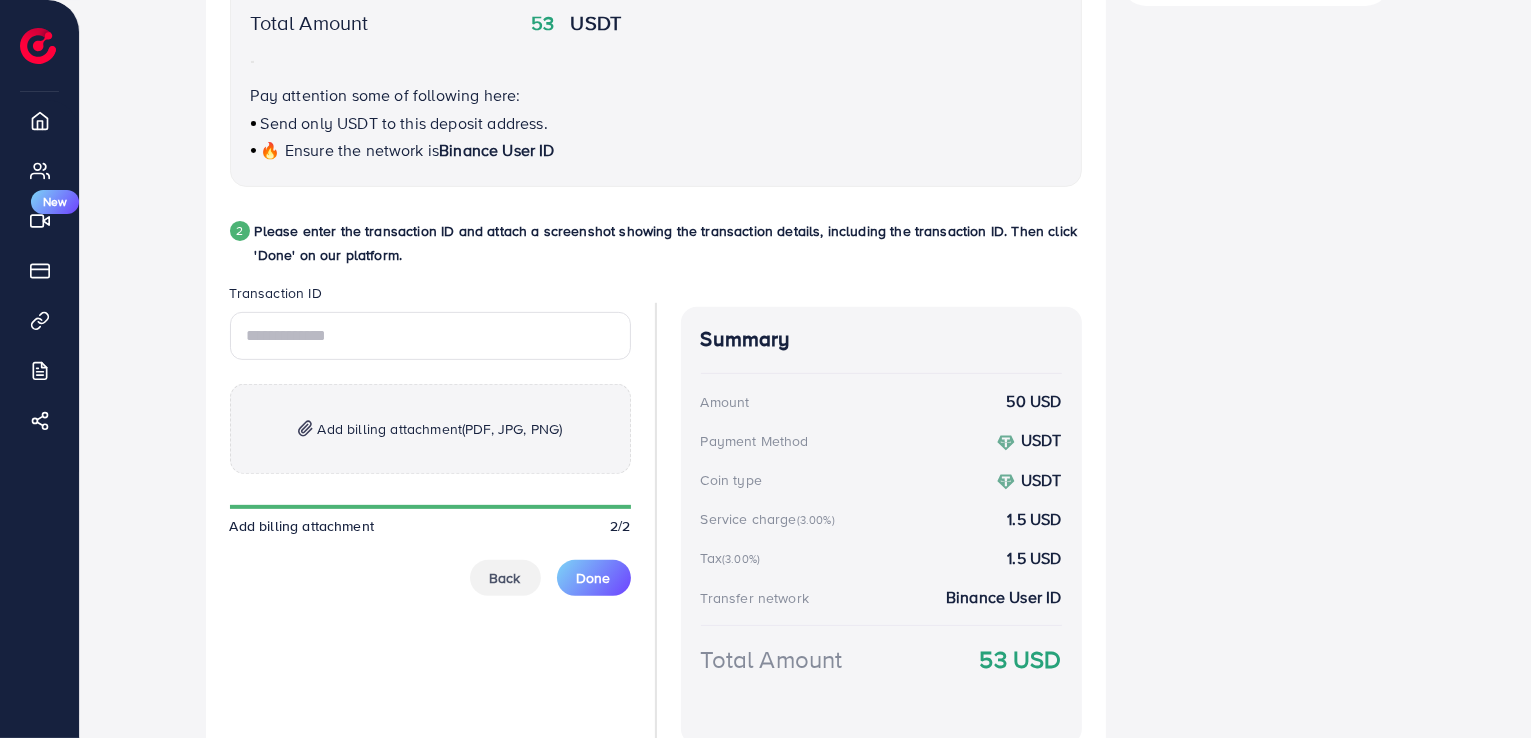 scroll, scrollTop: 757, scrollLeft: 0, axis: vertical 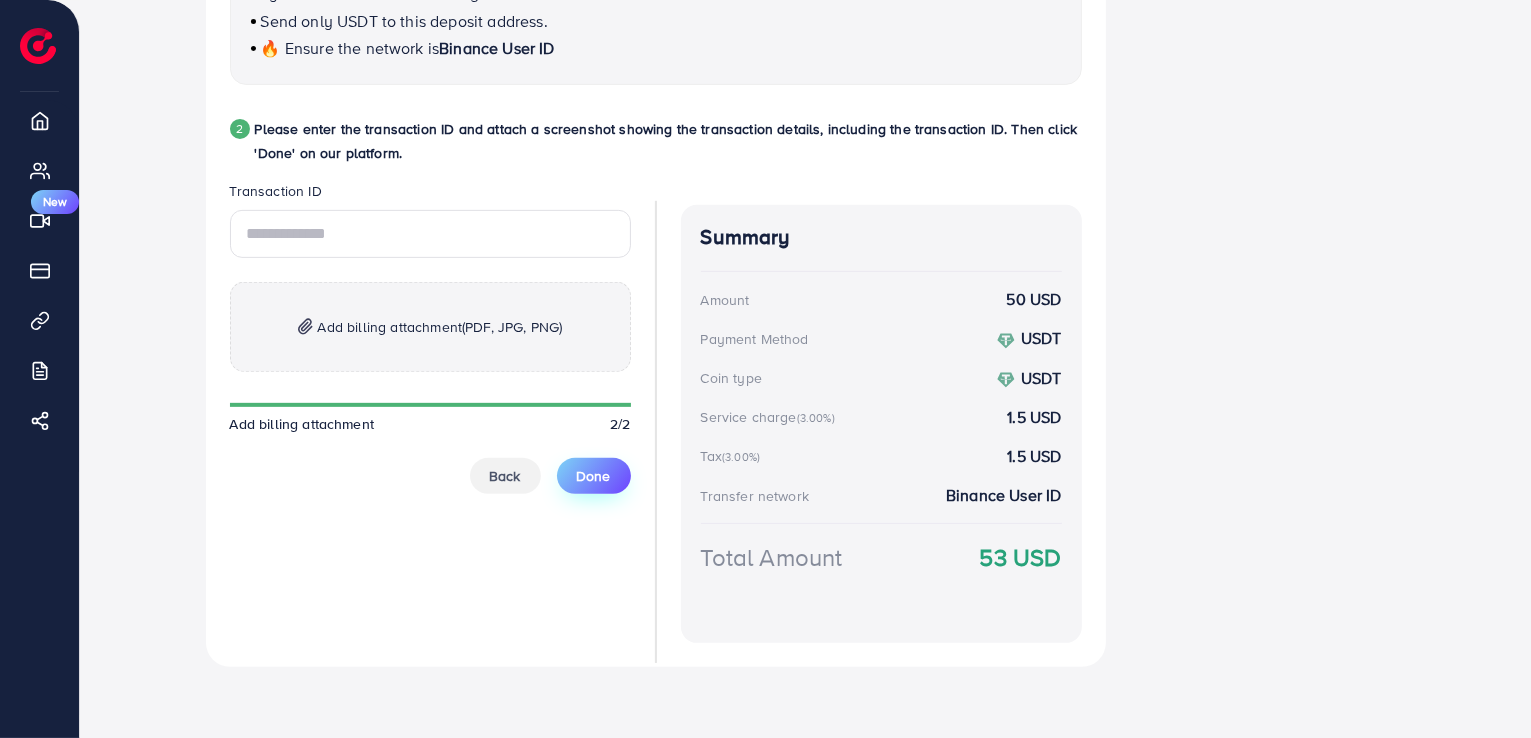click on "Done" at bounding box center (594, 476) 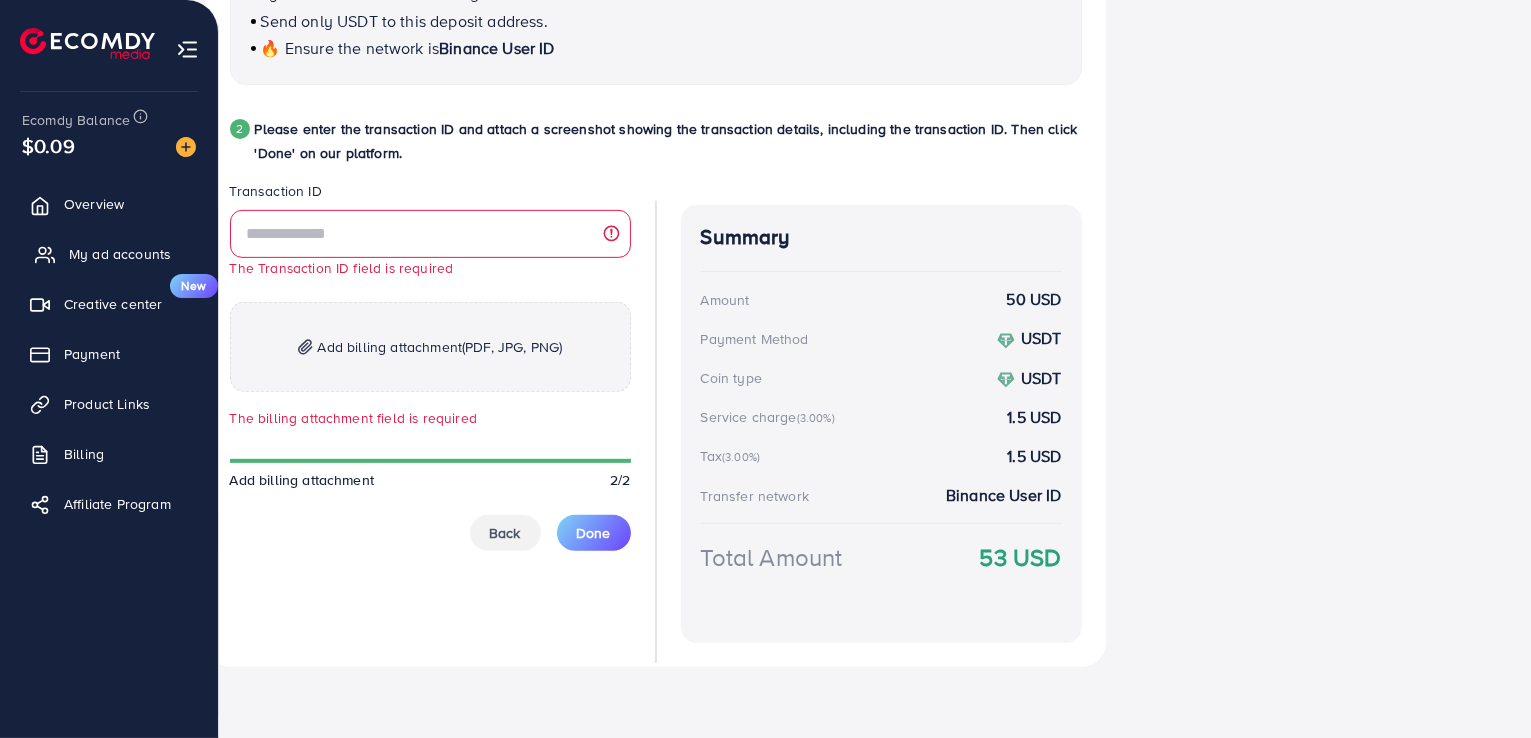 click on "My ad accounts" at bounding box center (109, 254) 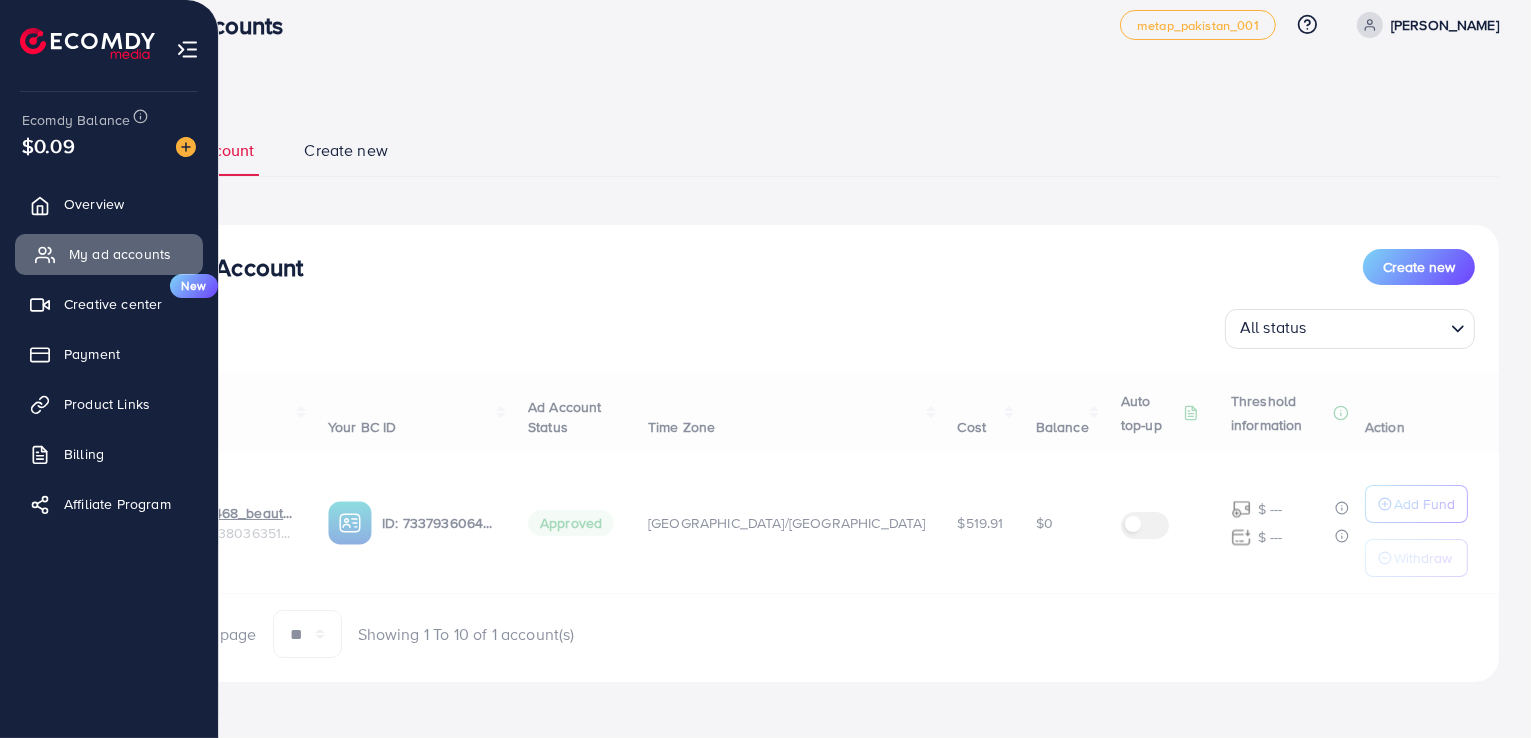 scroll, scrollTop: 0, scrollLeft: 0, axis: both 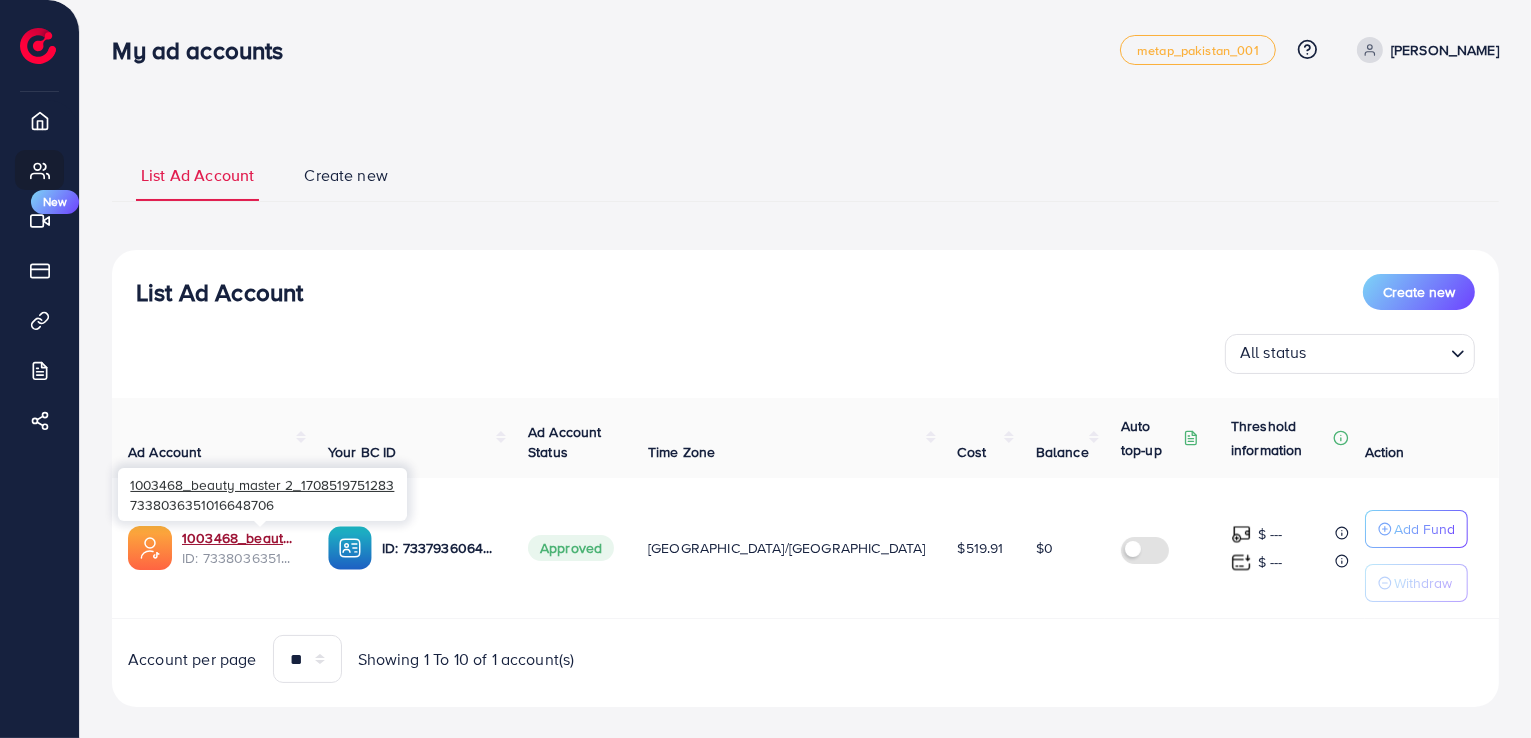 click on "1003468_beauty master 2_1708519751283" at bounding box center [239, 538] 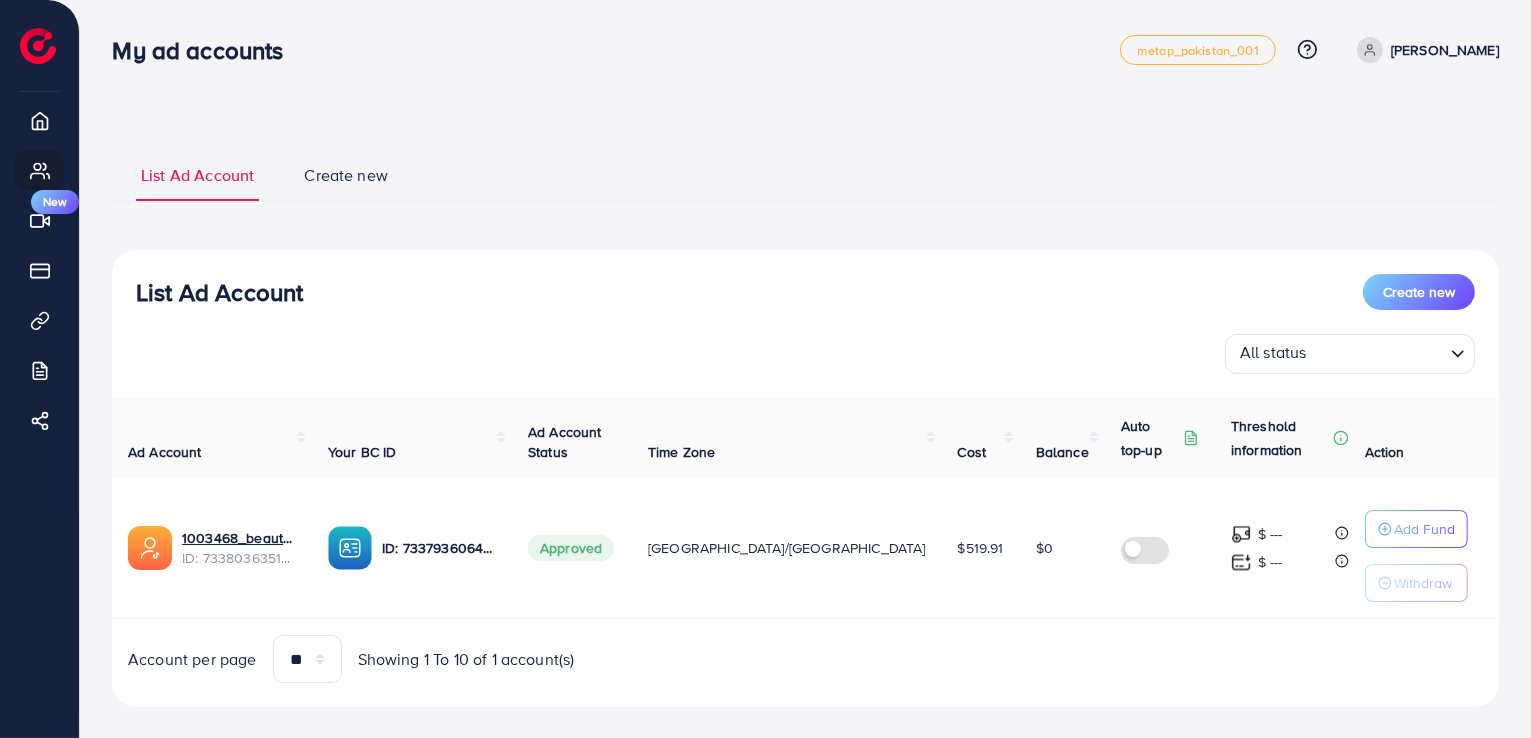 click on "All status
Loading..." at bounding box center (805, 354) 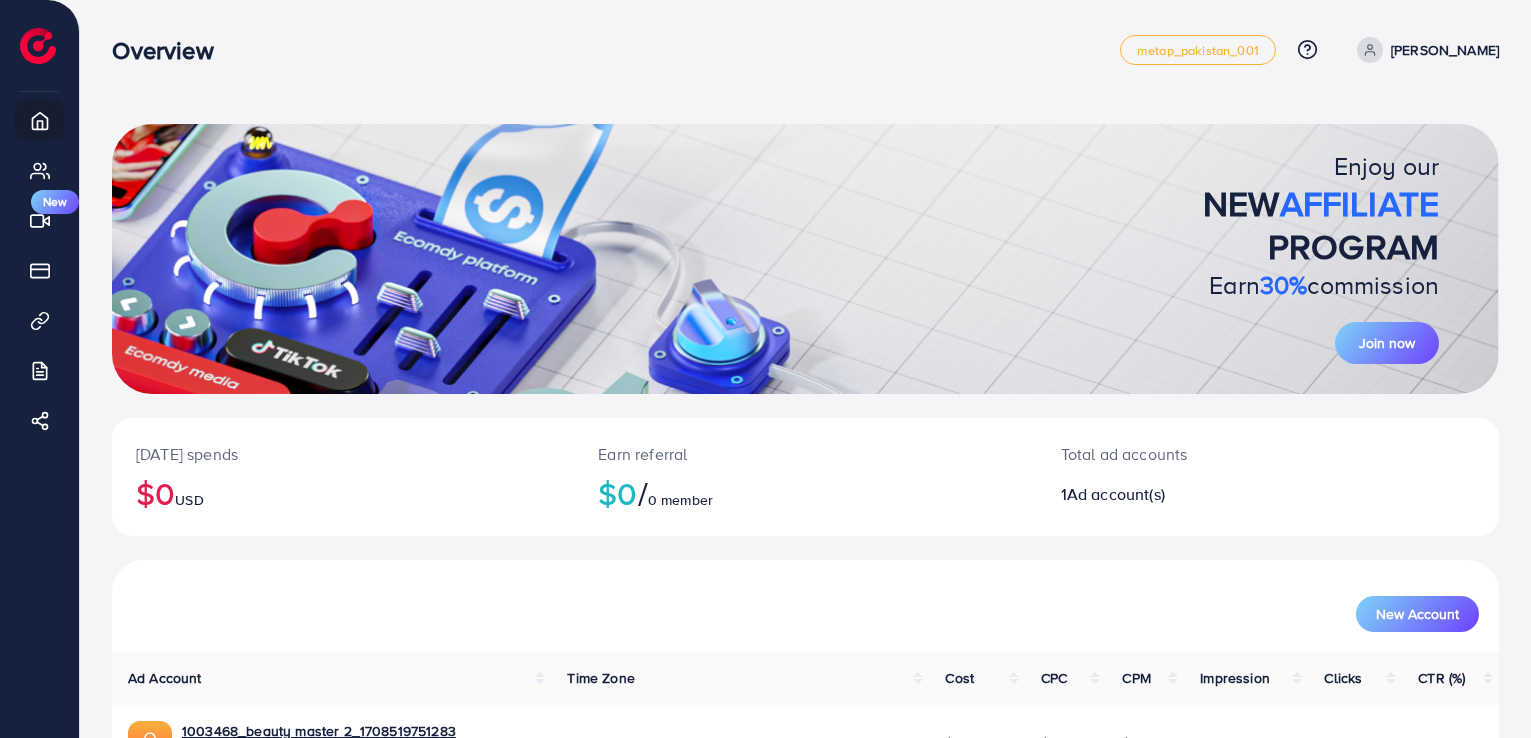scroll, scrollTop: 0, scrollLeft: 0, axis: both 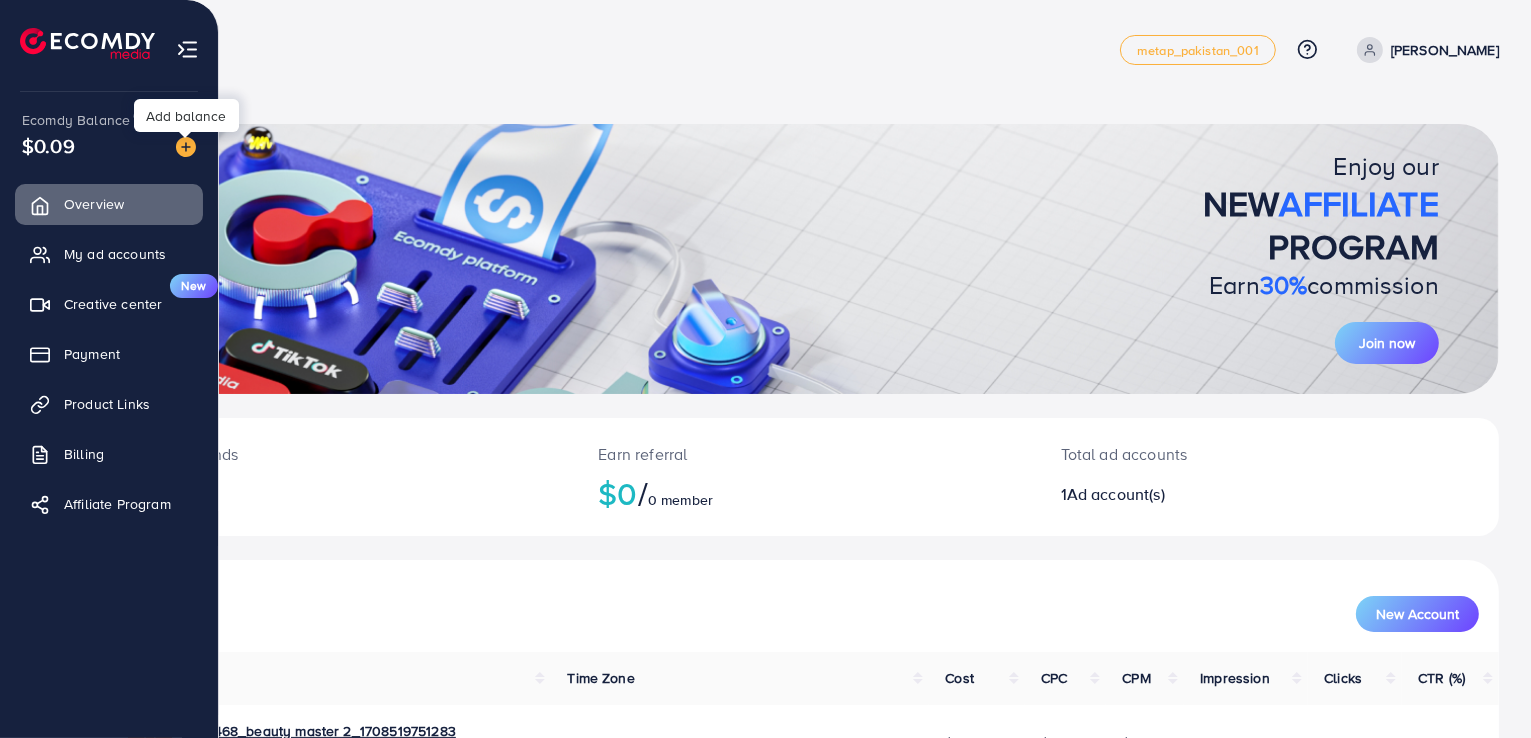 click at bounding box center [186, 147] 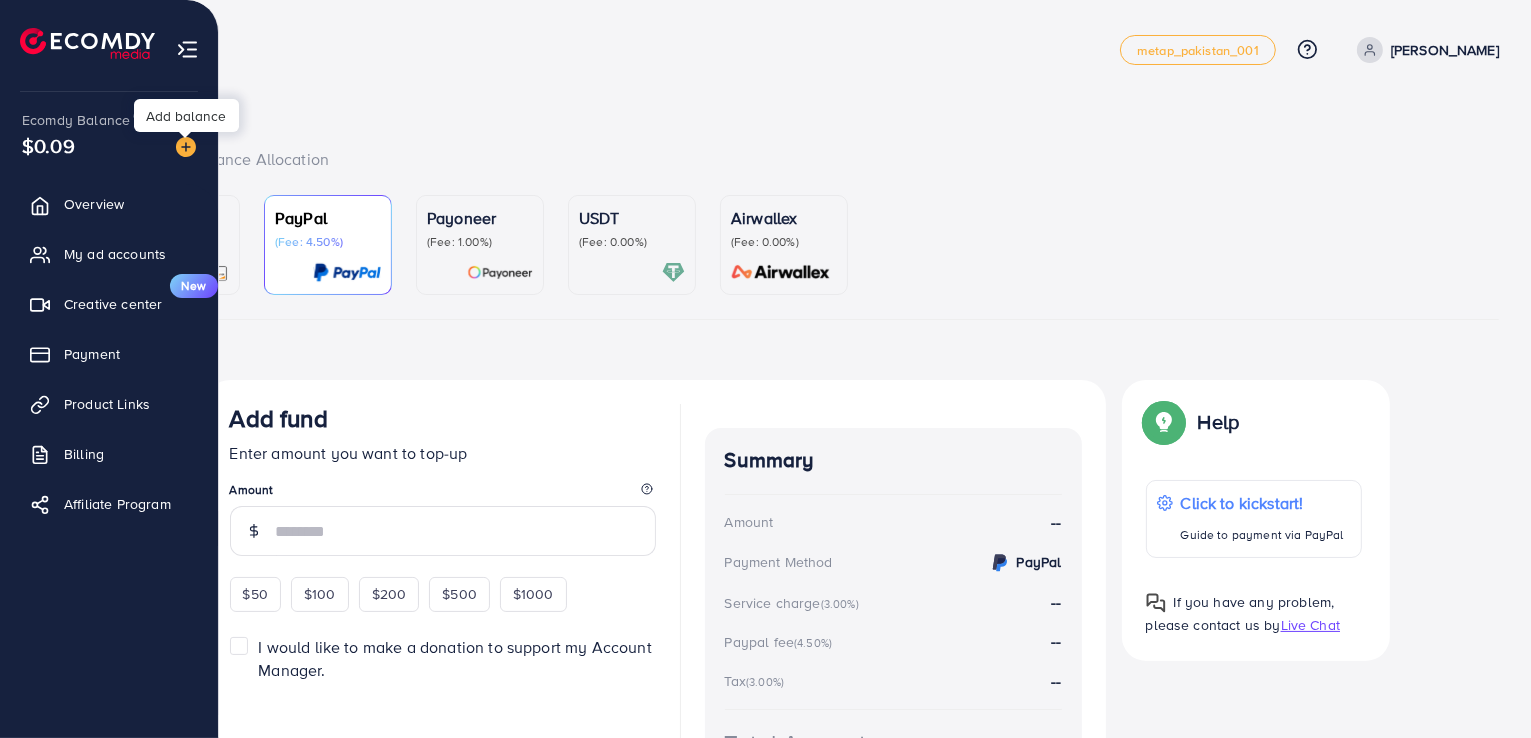 click at bounding box center (186, 147) 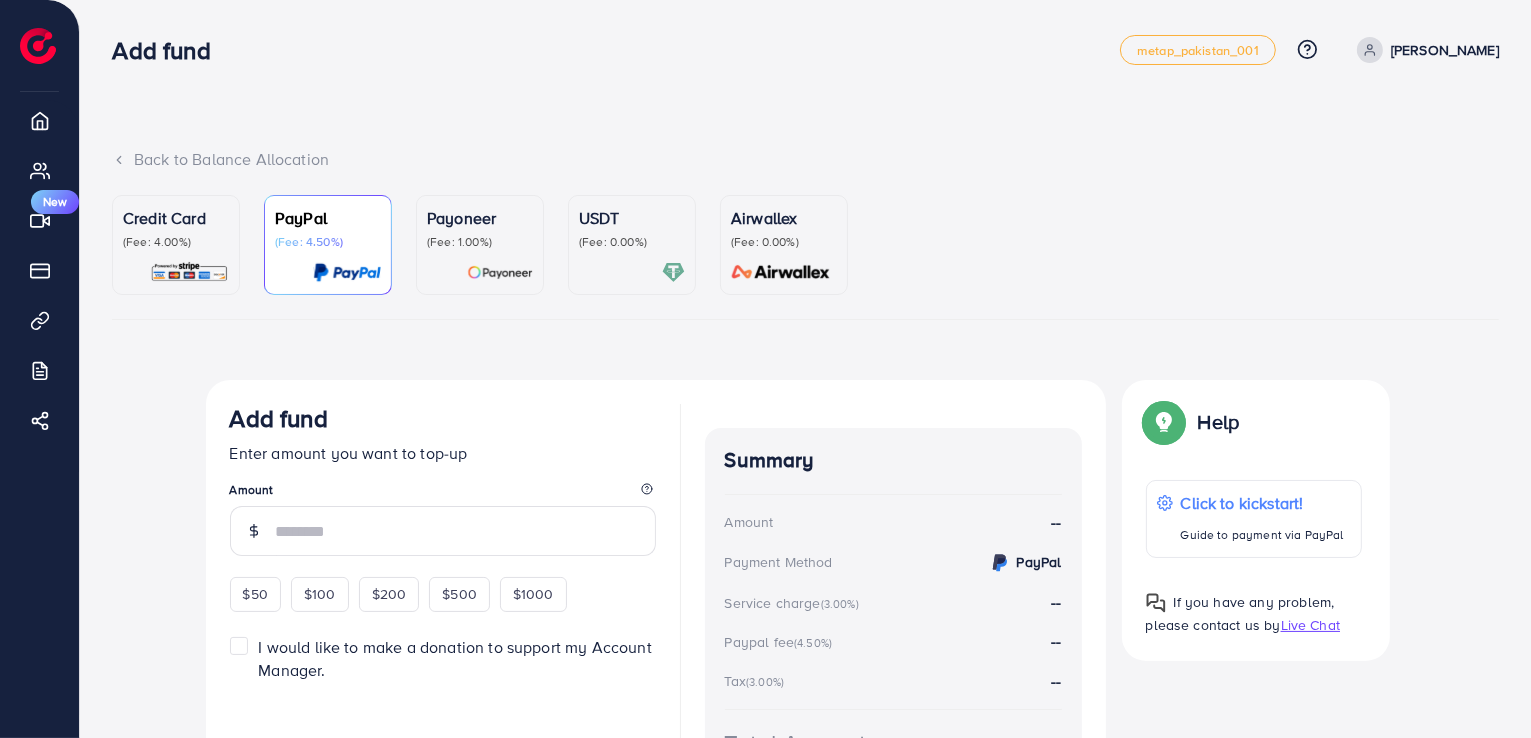click on "(Fee: 0.00%)" at bounding box center [632, 242] 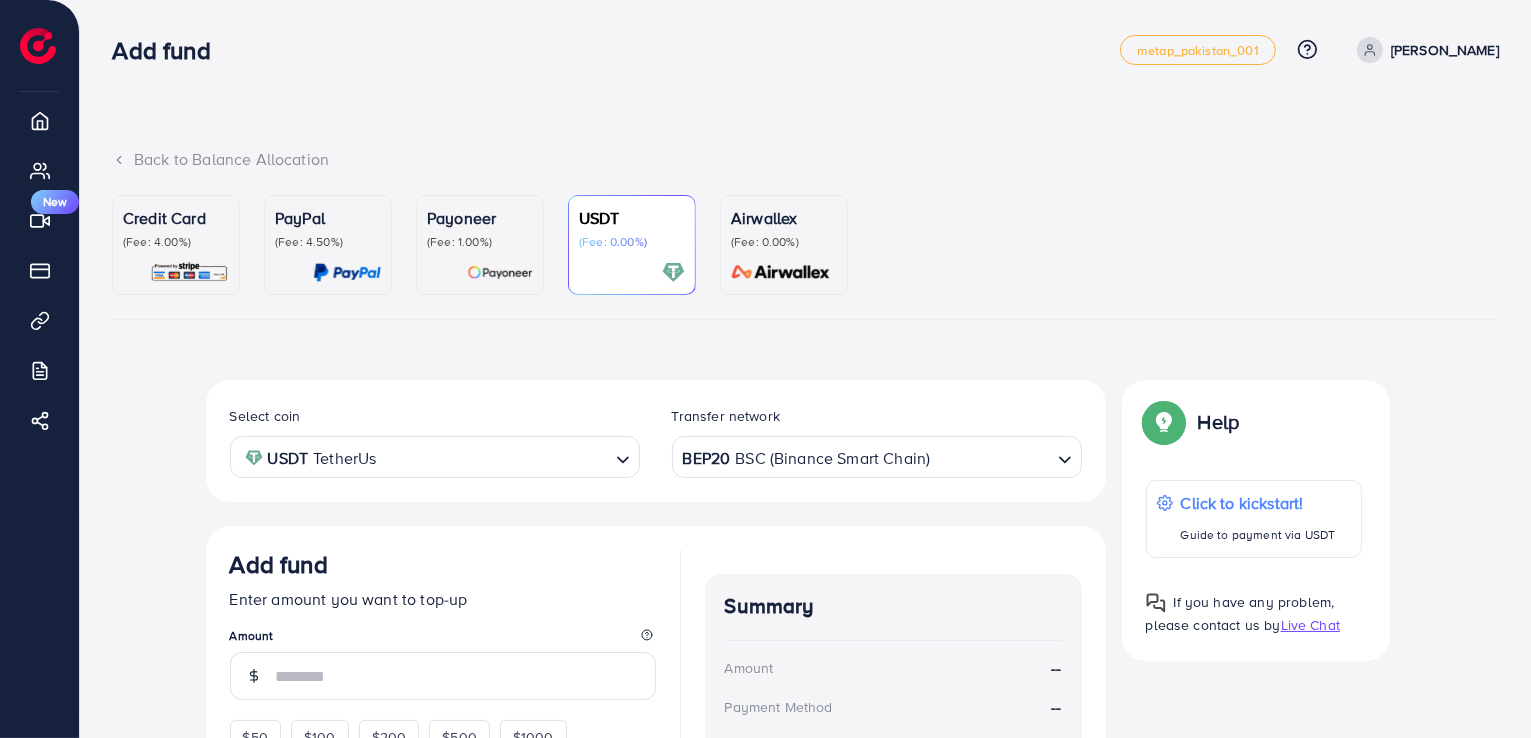 click on "BEP20 BSC (Binance Smart Chain)" at bounding box center [865, 455] 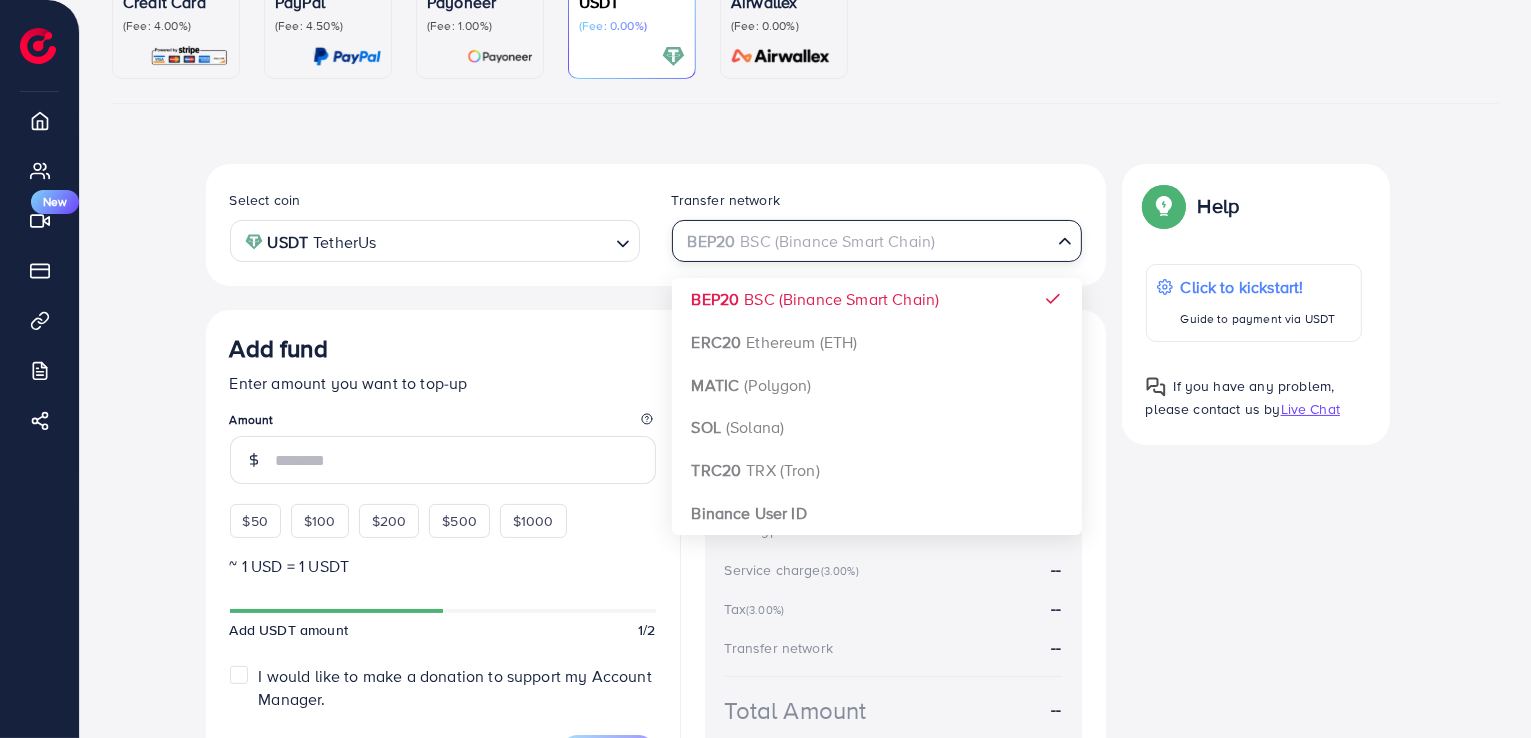 scroll, scrollTop: 368, scrollLeft: 0, axis: vertical 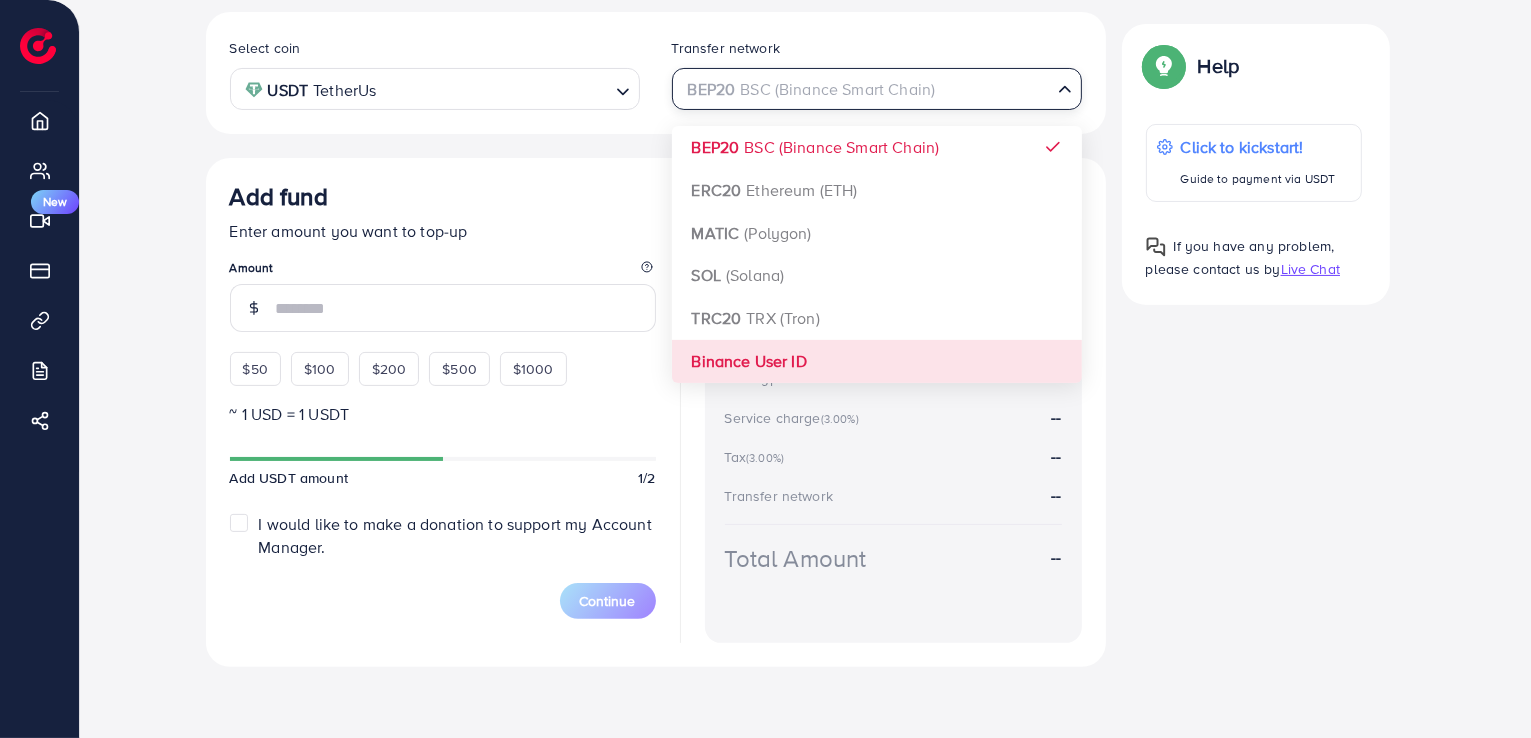 click on "Select coin   USDT TetherUs           Loading...     Transfer network   BEP20 BSC (Binance Smart Chain)           Loading...     BEP20 BSC (Binance Smart Chain) ERC20 Ethereum (ETH) MATIC (Polygon) SOL (Solana) TRC20 TRX (Tron) Binance User ID        Add fund  Enter amount you want to top-up Amount $50 $100 $200 $500 $1000  ~ 1 USD = 1 USDT   Add USDT amount  1/2 I would like to make a donation to support my Account Manager. 5% 10% 15% 20%  Continue   Summary   Amount   --   Payment Method   --   Coin type   --   Service charge   (3.00%)   --   Tax   (3.00%)   --   Transfer network   --   Total Amount   --" at bounding box center [656, 339] 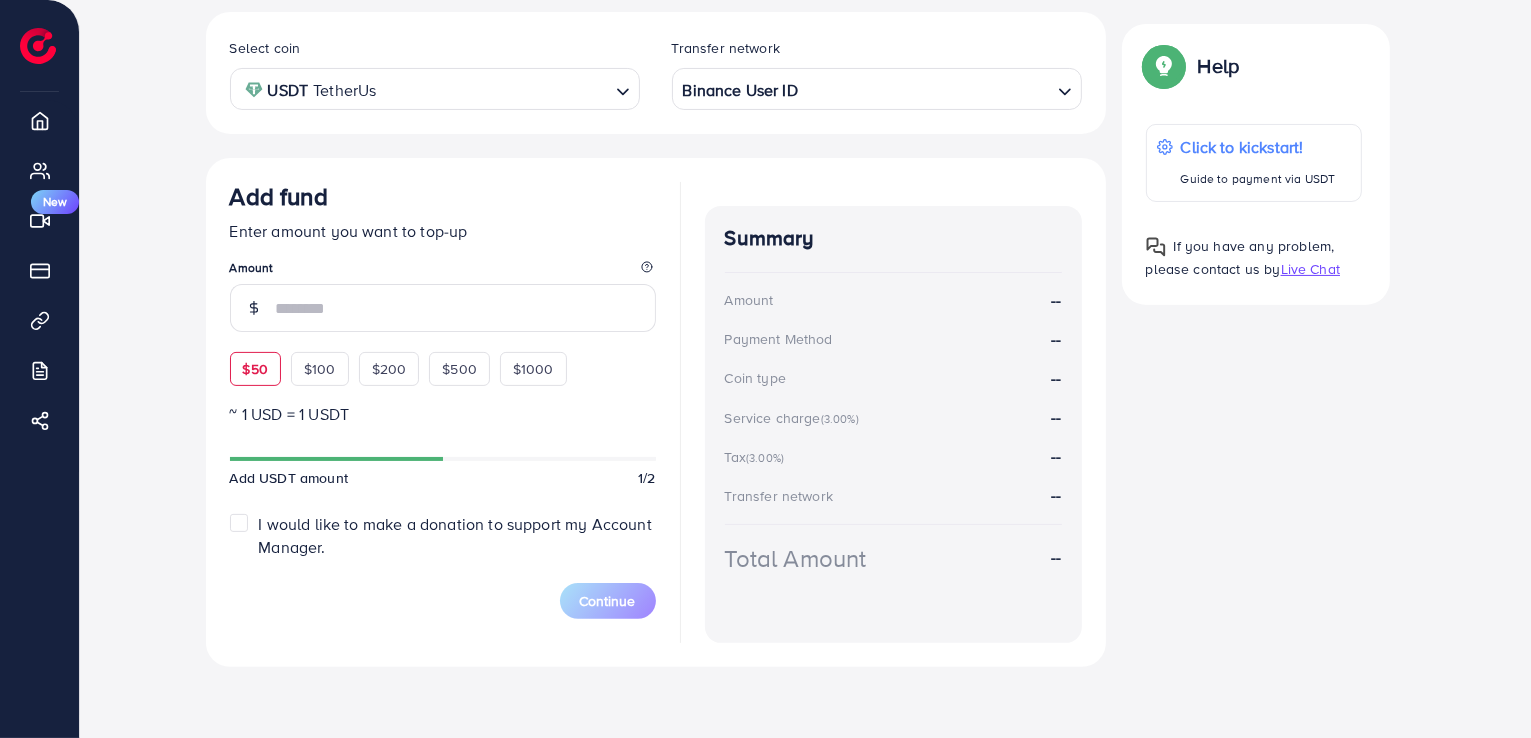 click on "$50" at bounding box center [255, 369] 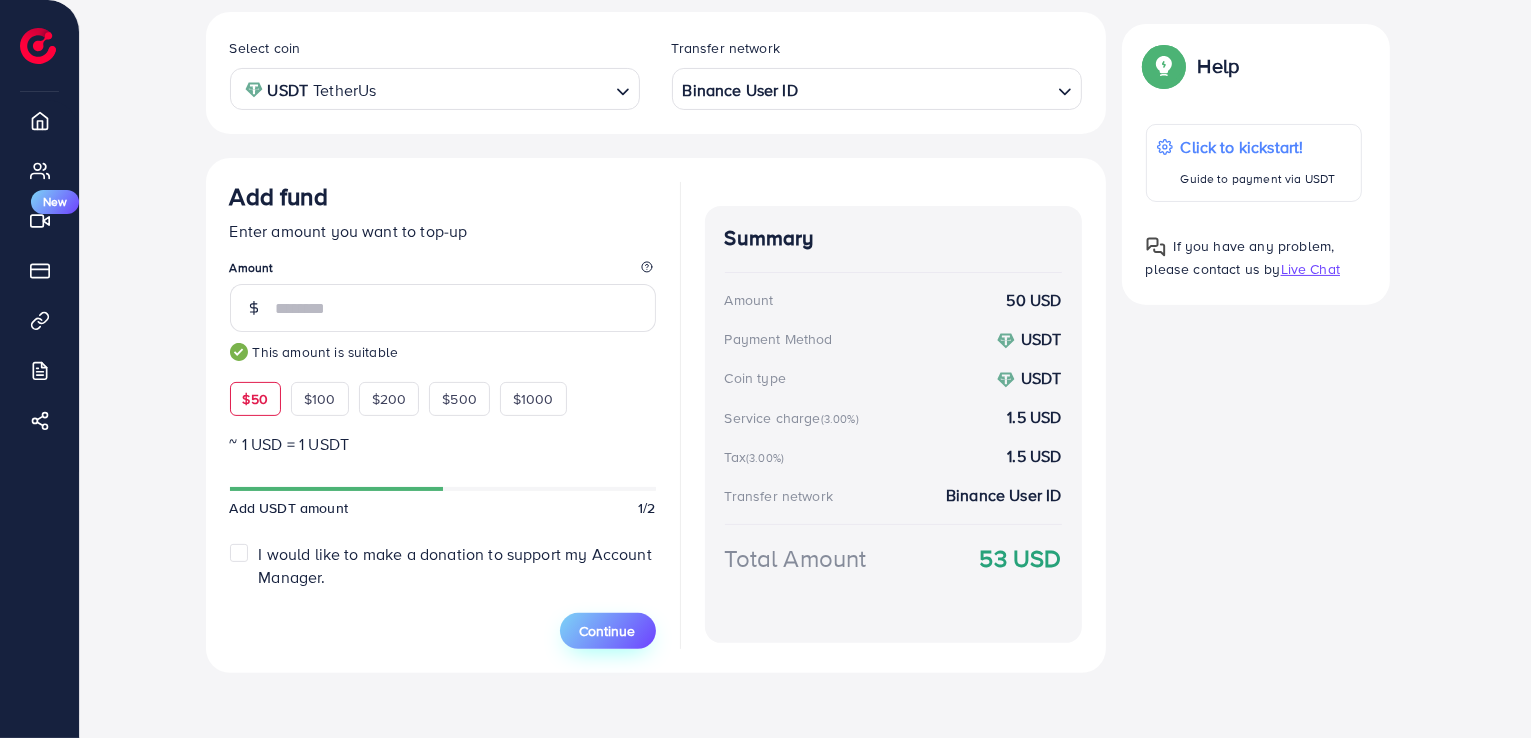 click on "Continue" at bounding box center [608, 631] 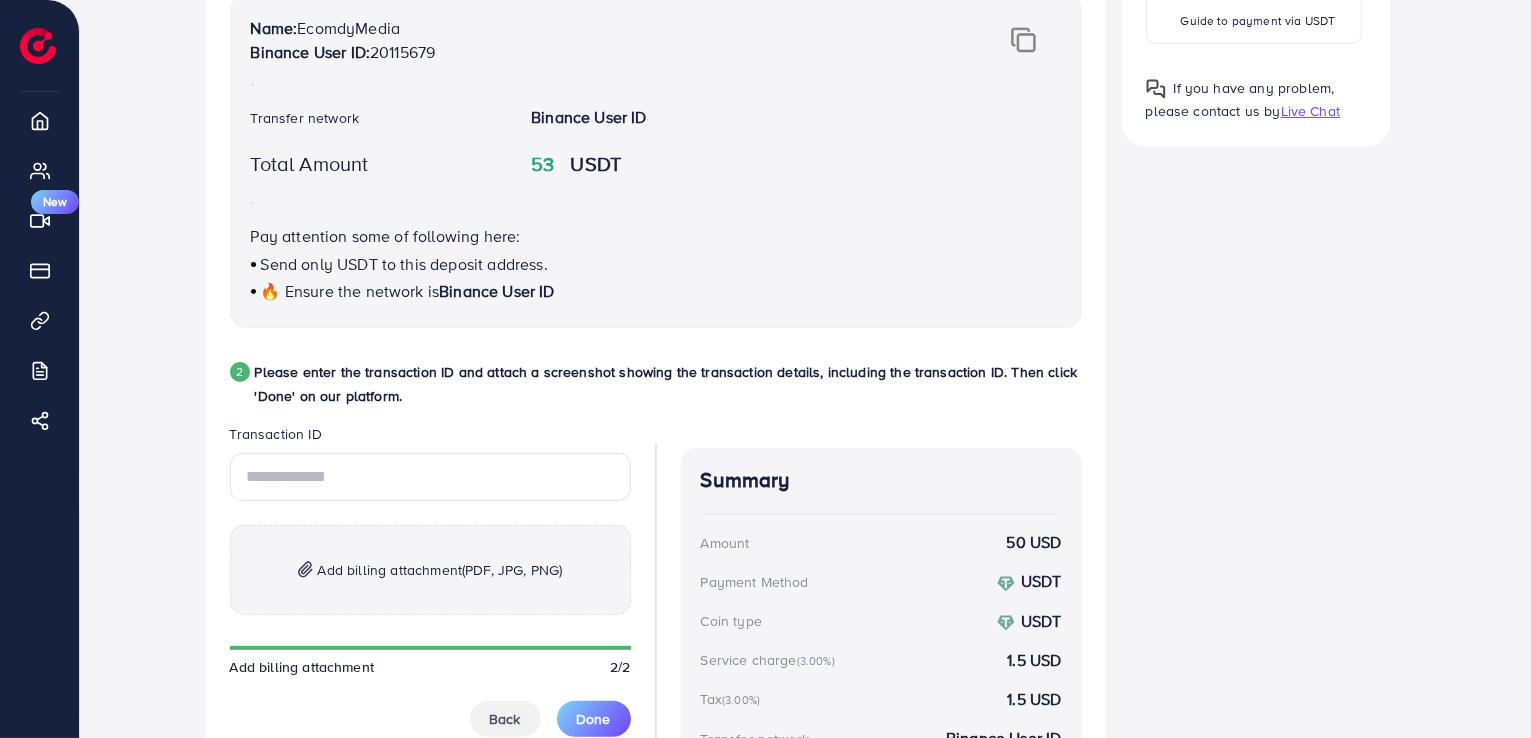 scroll, scrollTop: 668, scrollLeft: 0, axis: vertical 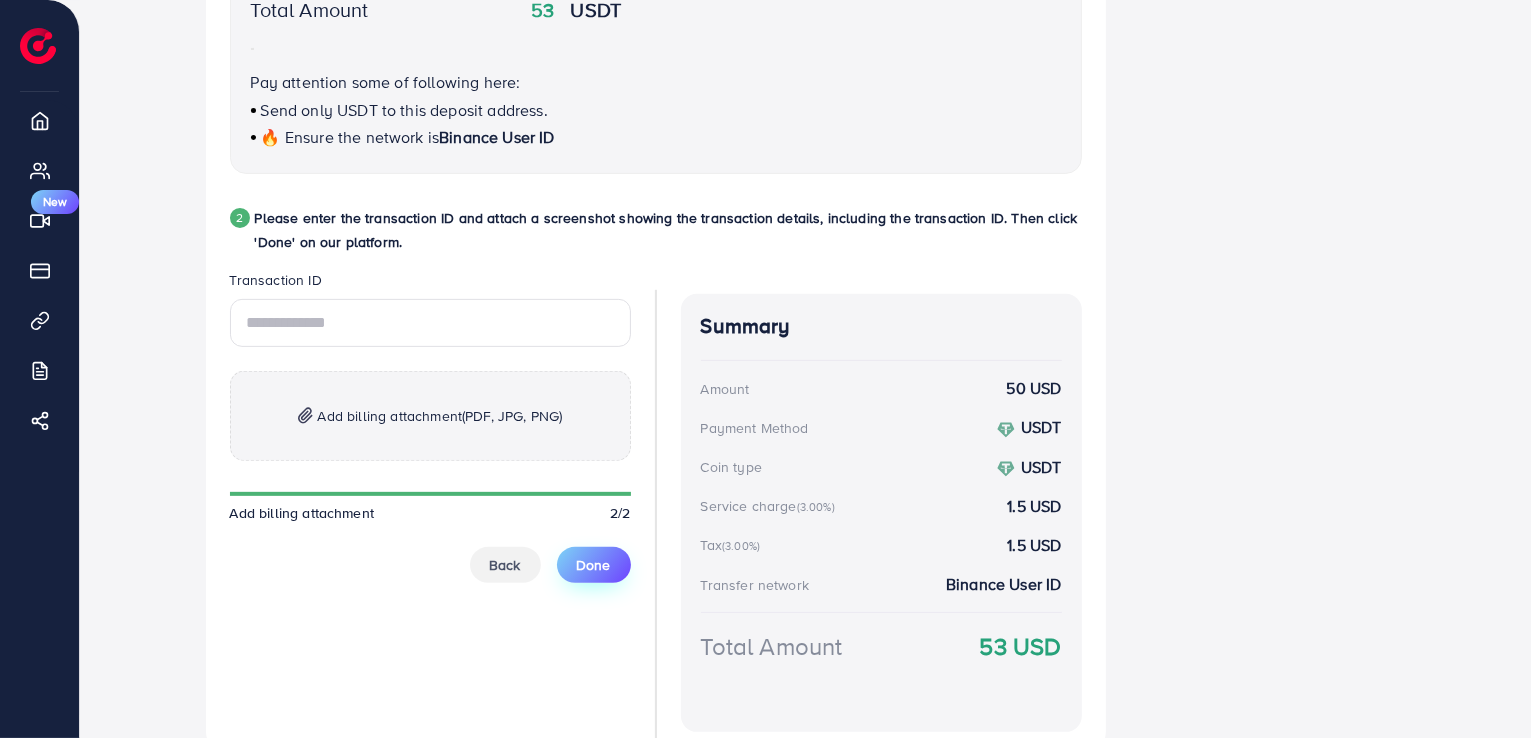 click on "Done" at bounding box center (594, 565) 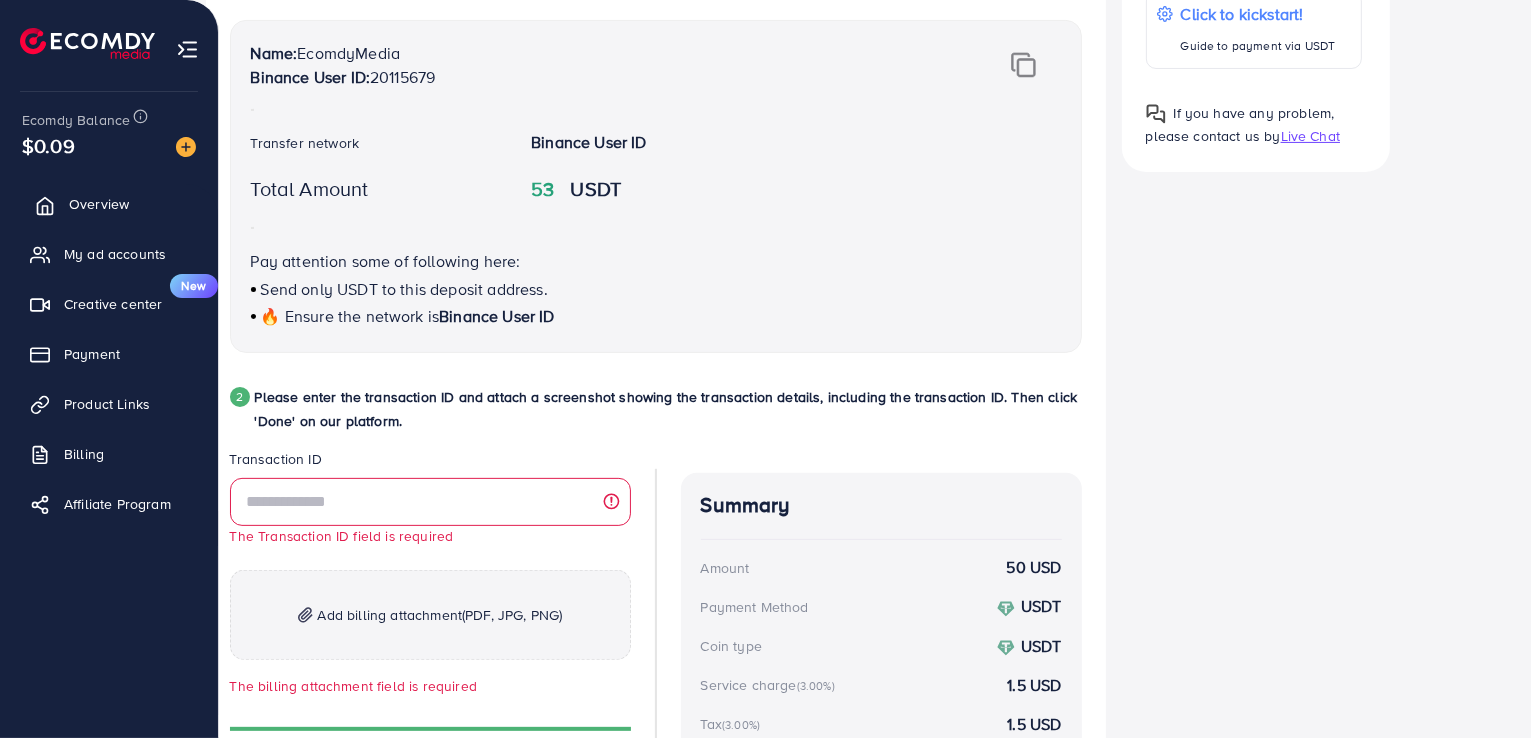 scroll, scrollTop: 468, scrollLeft: 0, axis: vertical 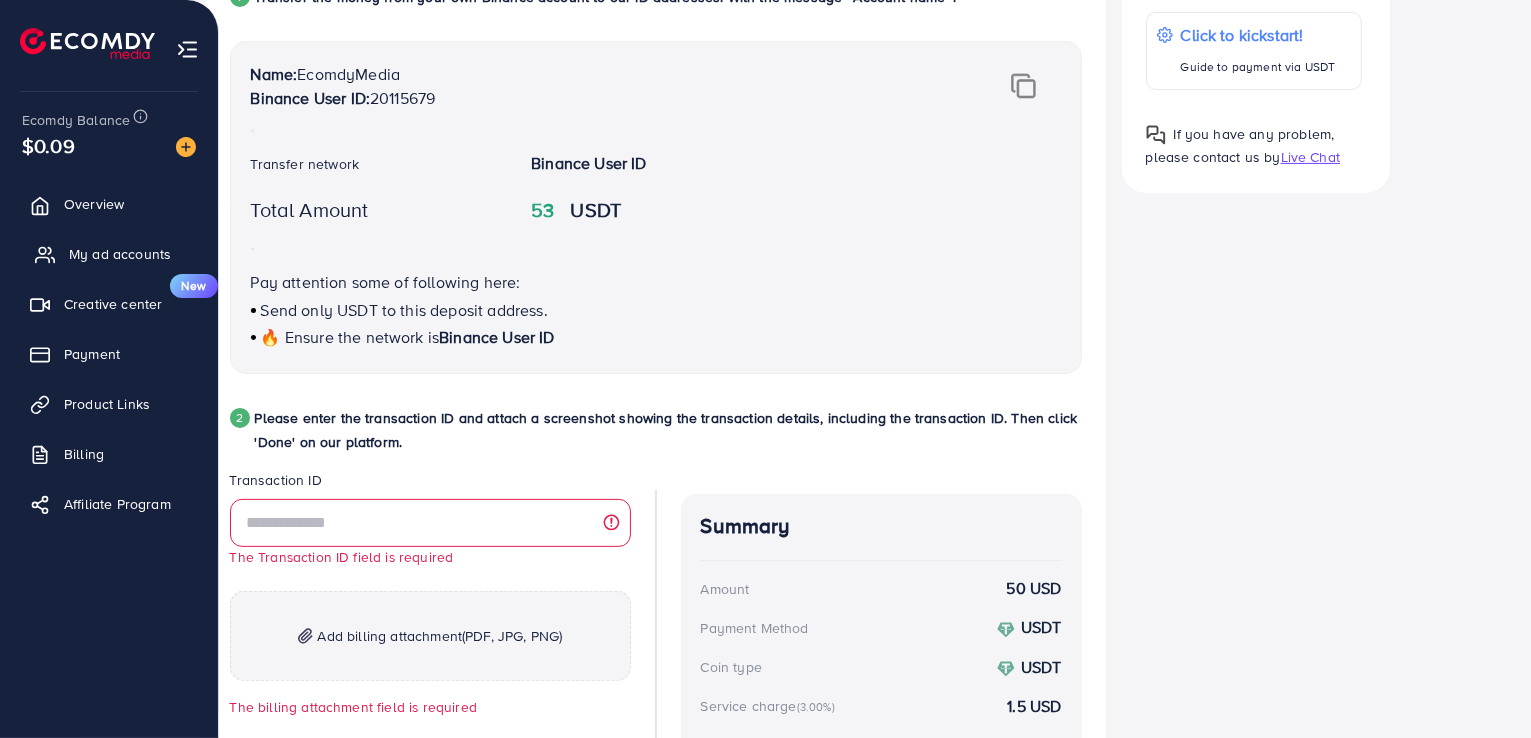 click on "My ad accounts" at bounding box center (120, 254) 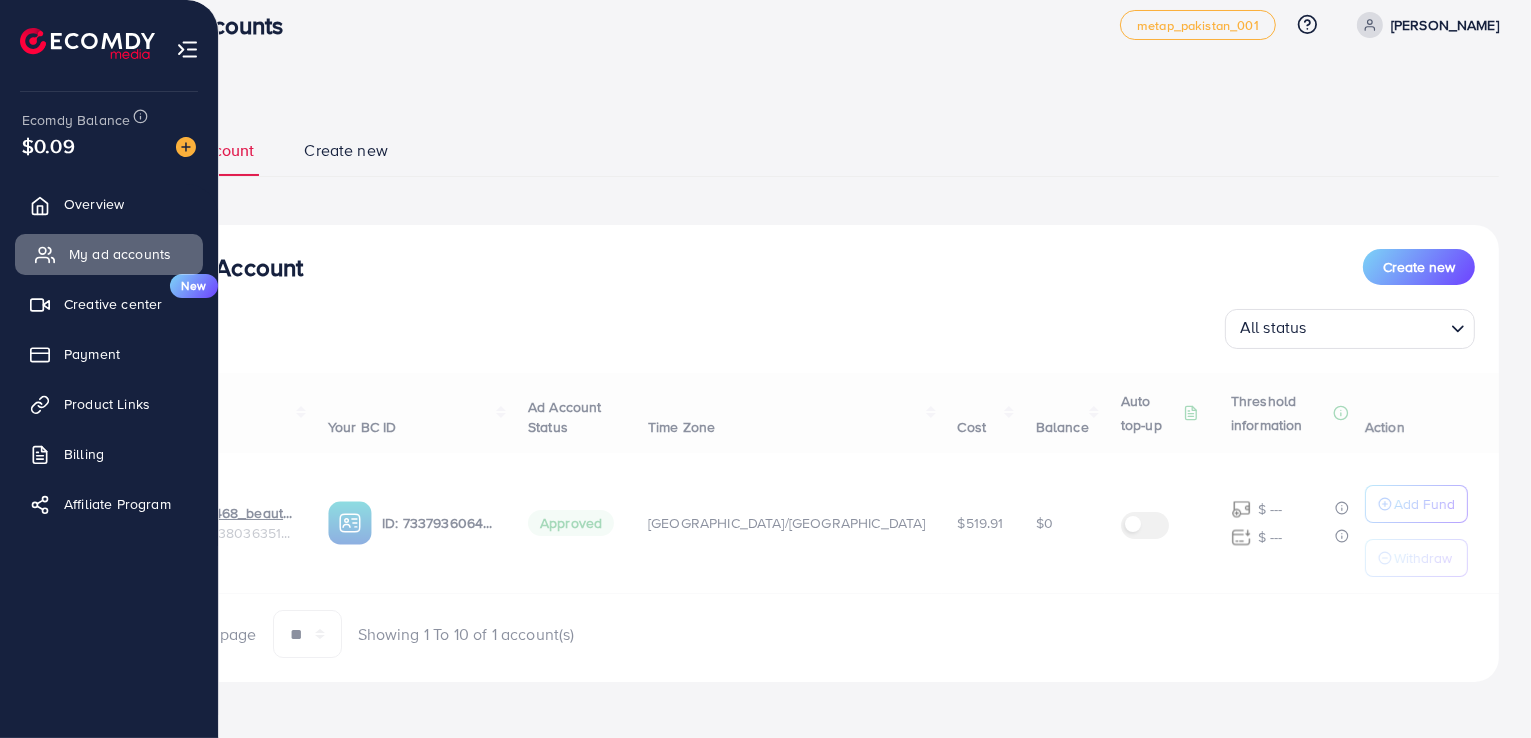 scroll, scrollTop: 0, scrollLeft: 0, axis: both 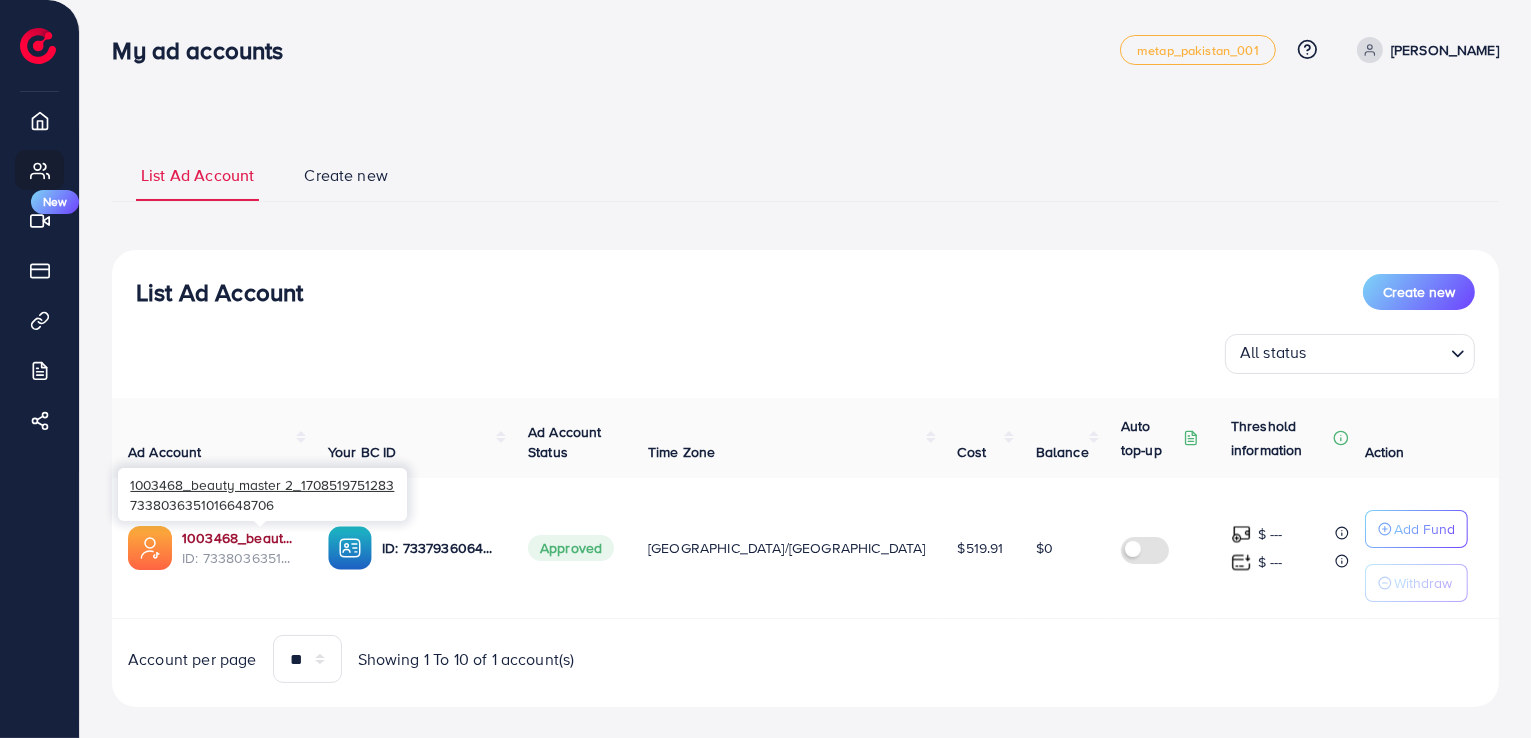 click on "1003468_beauty master 2_1708519751283" at bounding box center (239, 538) 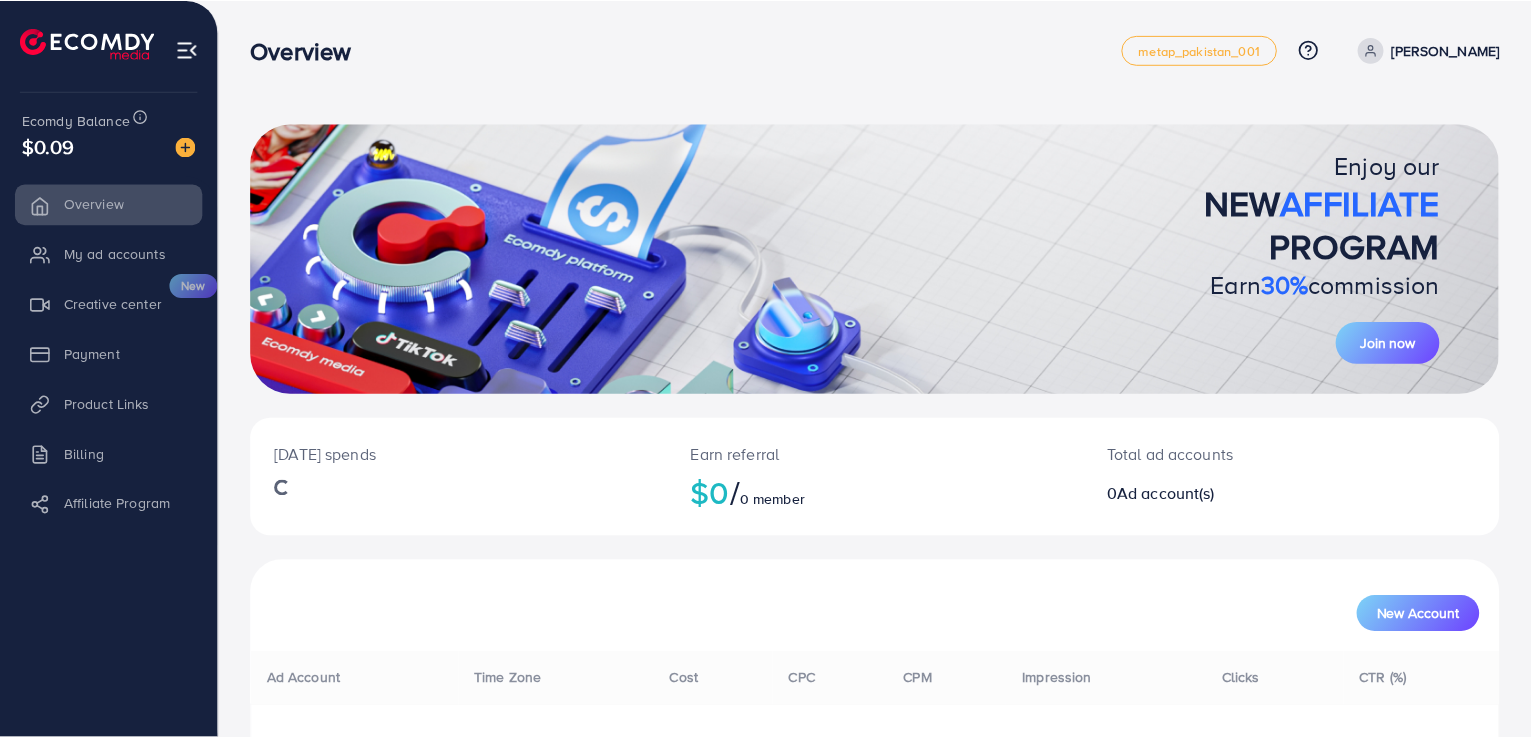 scroll, scrollTop: 0, scrollLeft: 0, axis: both 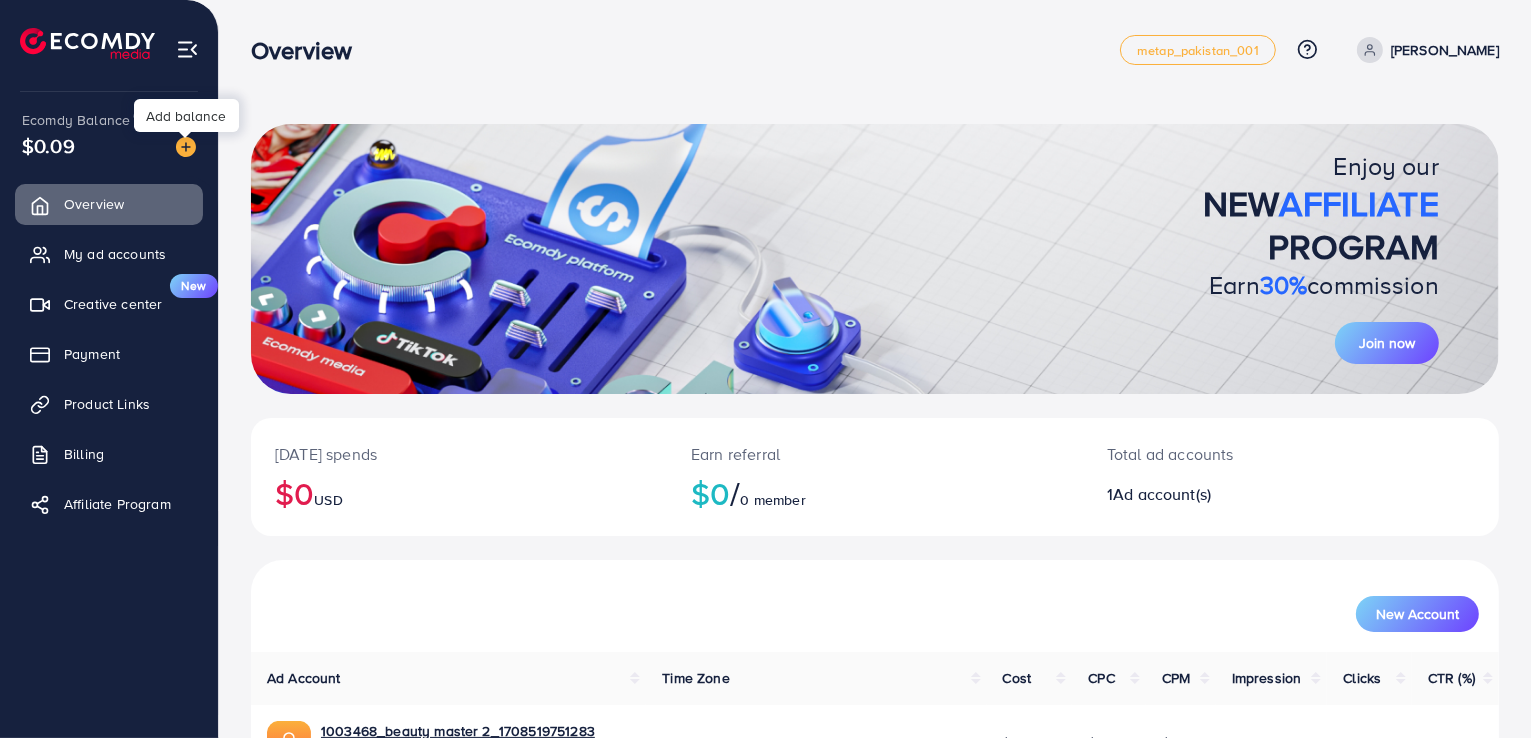 click at bounding box center [186, 147] 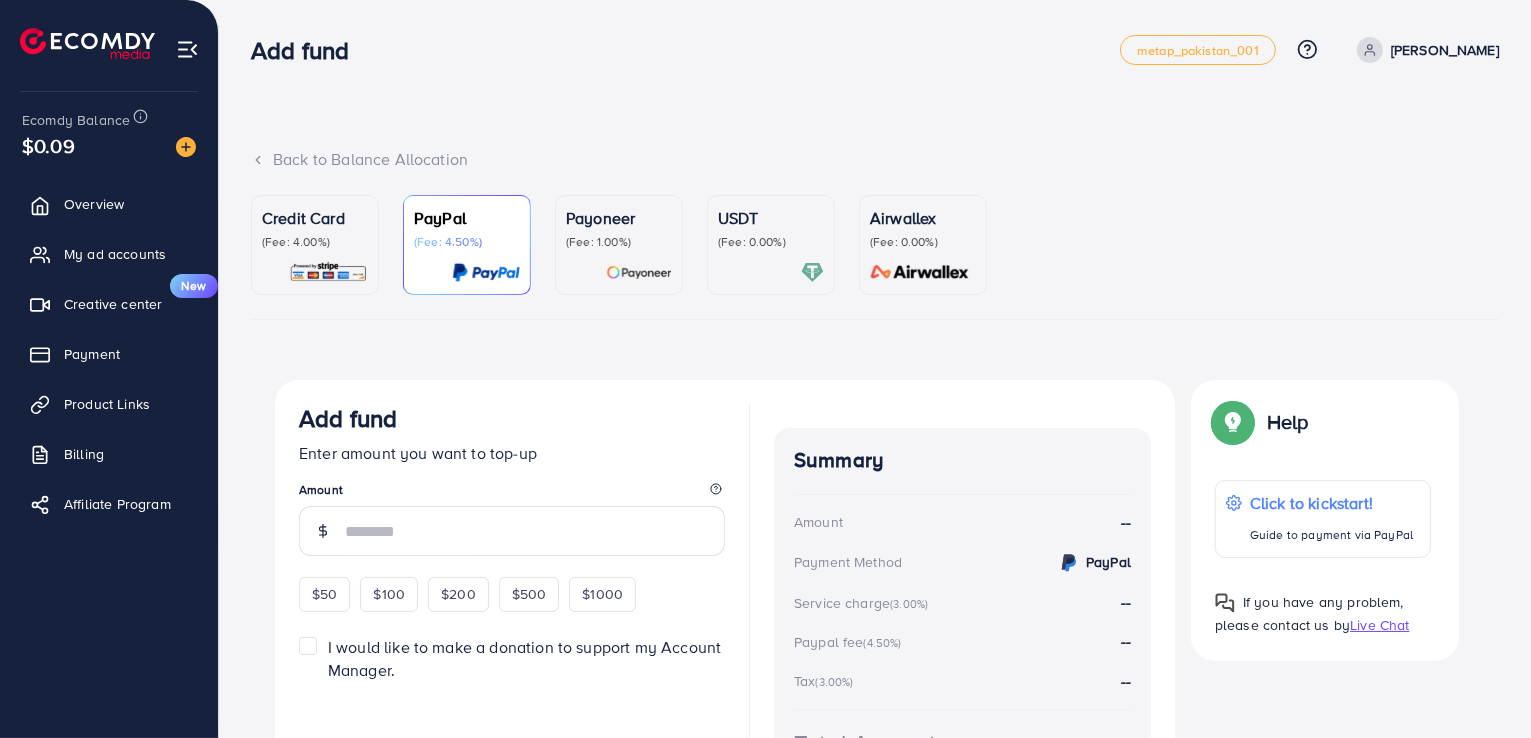 click on "USDT" at bounding box center (771, 218) 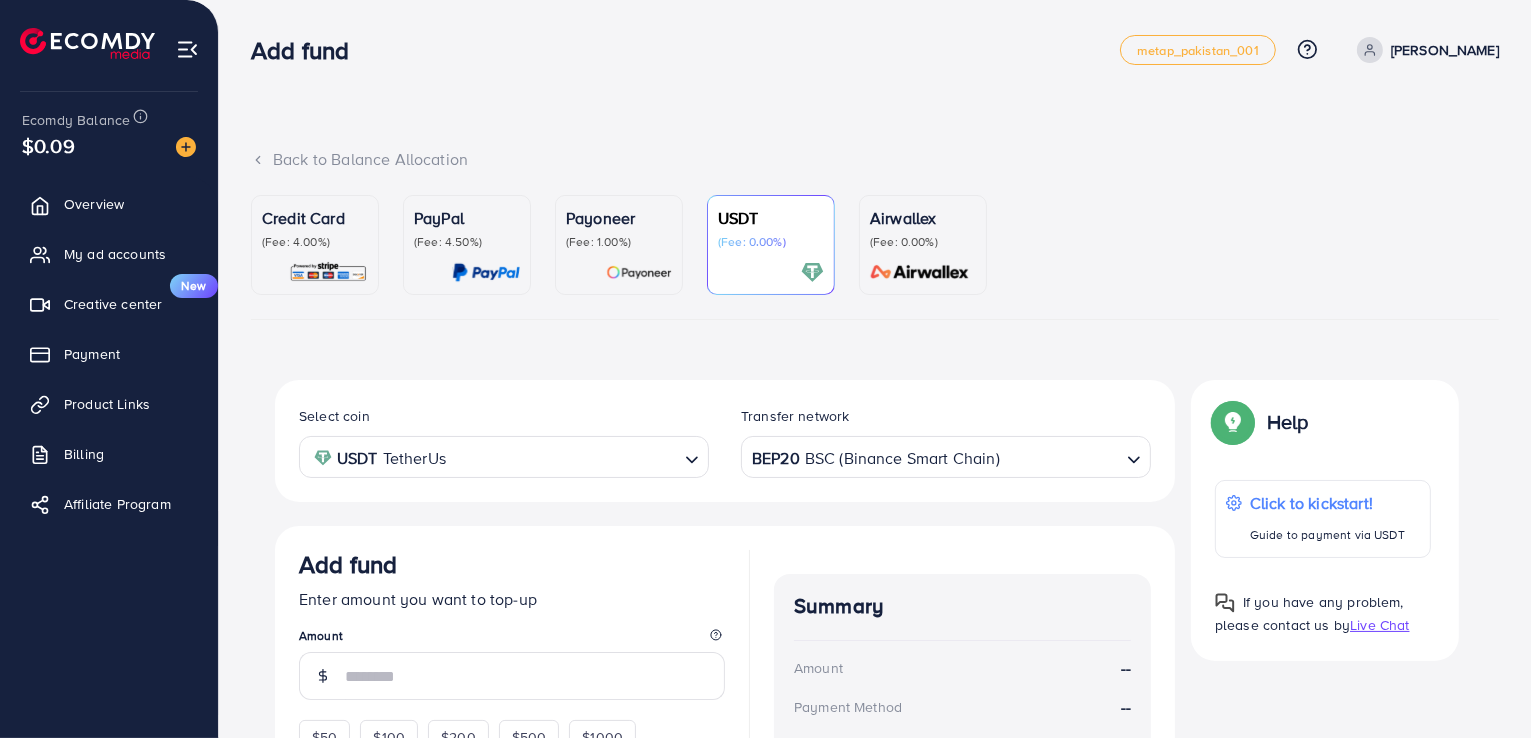 click on "USDT" at bounding box center (771, 218) 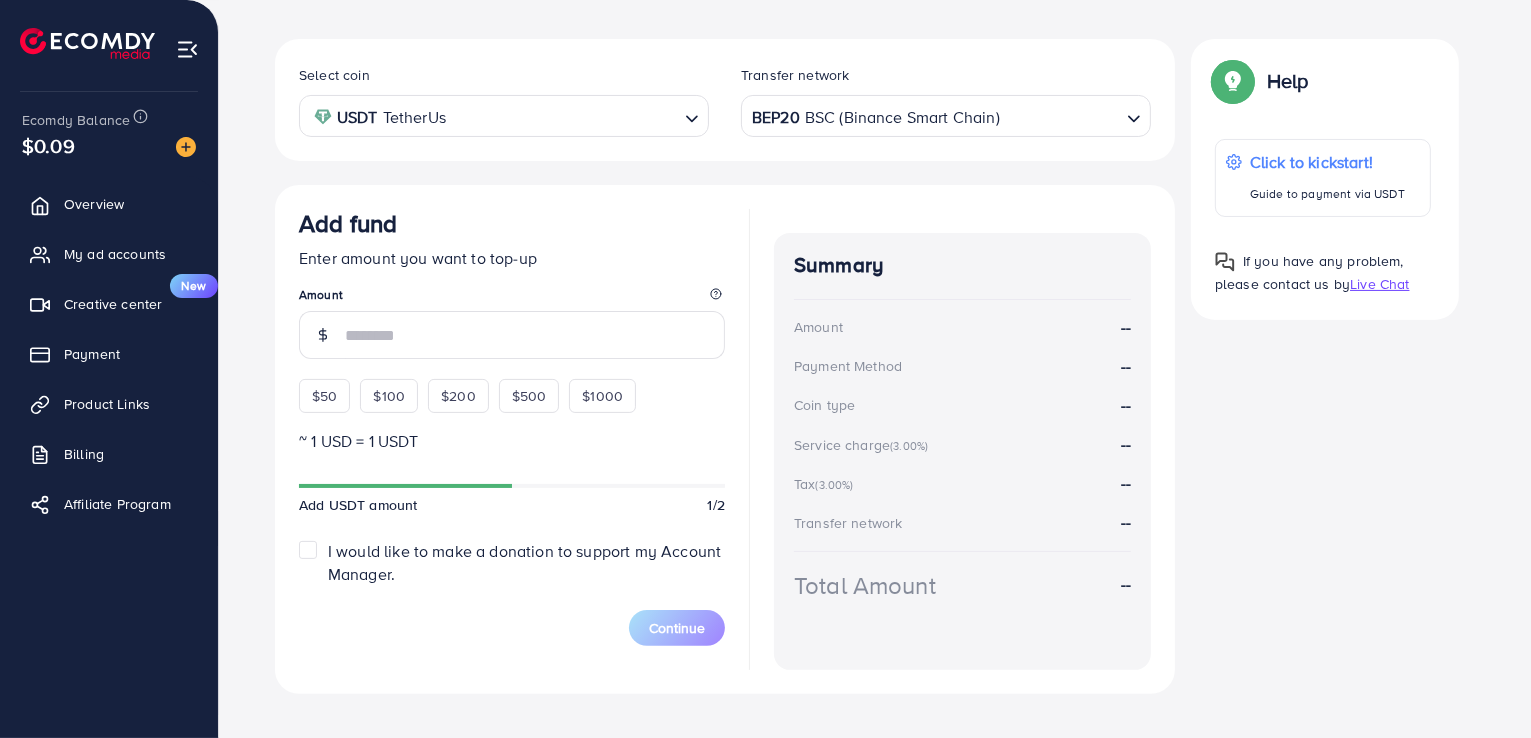 scroll, scrollTop: 368, scrollLeft: 0, axis: vertical 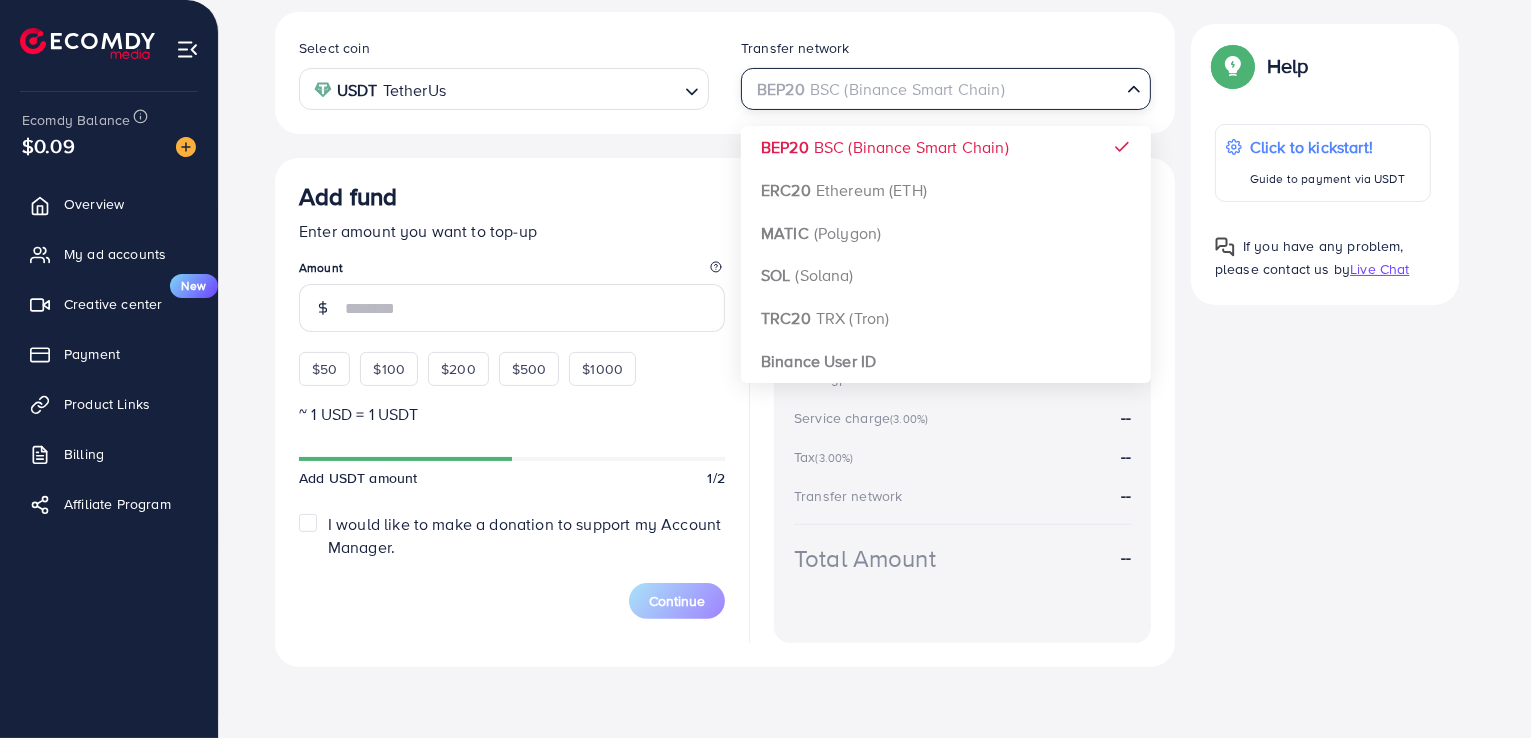 click on "BEP20 BSC (Binance Smart Chain)" at bounding box center [934, 87] 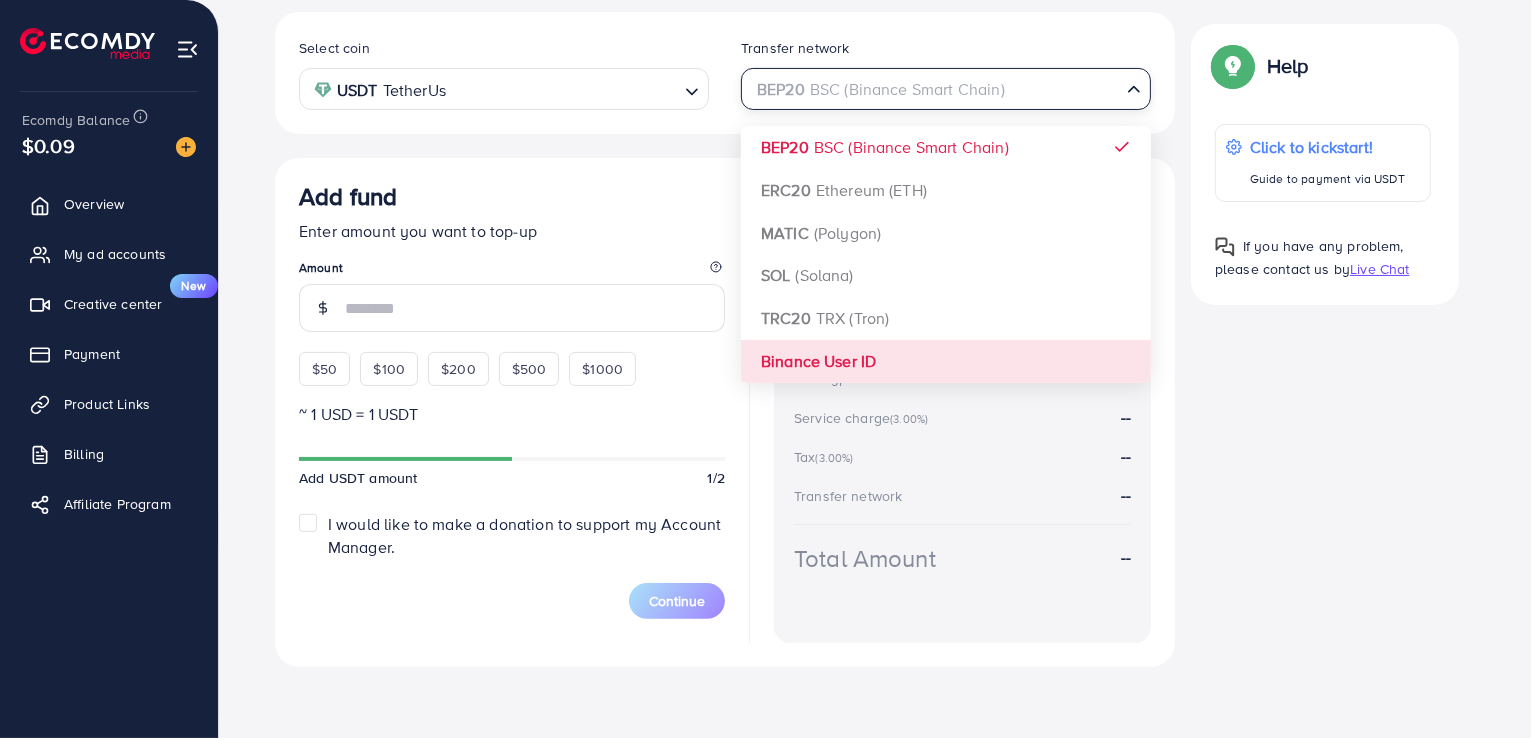 click on "Select coin   USDT TetherUs           Loading...     Transfer network   BEP20 BSC (Binance Smart Chain)           Loading...     BEP20 BSC (Binance Smart Chain) ERC20 Ethereum (ETH) MATIC (Polygon) SOL (Solana) TRC20 TRX (Tron) Binance User ID        Add fund  Enter amount you want to top-up Amount $50 $100 $200 $500 $1000  ~ 1 USD = 1 USDT   Add USDT amount  1/2 I would like to make a donation to support my Account Manager. 5% 10% 15% 20%  Continue   Summary   Amount   --   Payment Method   --   Coin type   --   Service charge   (3.00%)   --   Tax   (3.00%)   --   Transfer network   --   Total Amount   --" at bounding box center (725, 339) 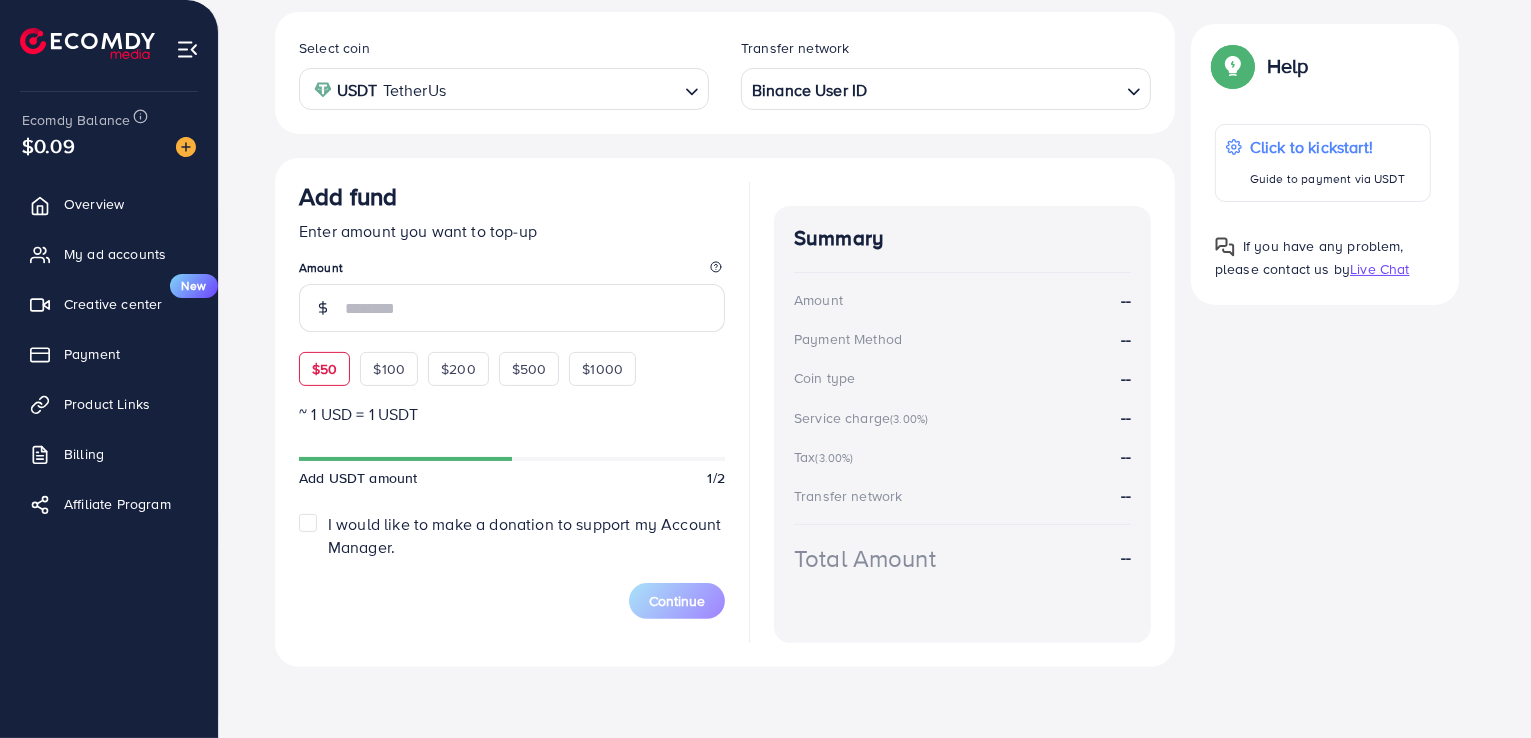 click on "$50" at bounding box center (324, 369) 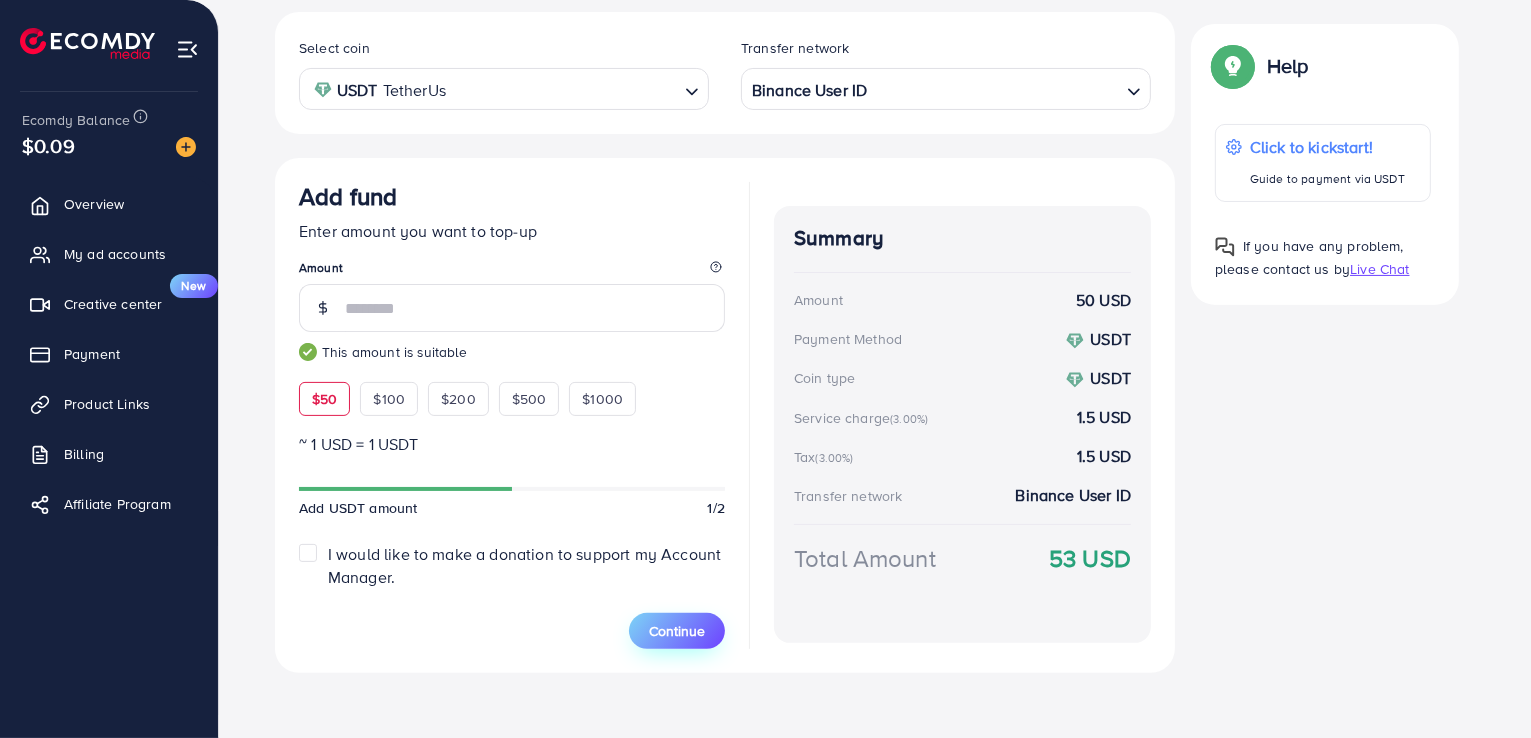 click on "Continue" at bounding box center [677, 631] 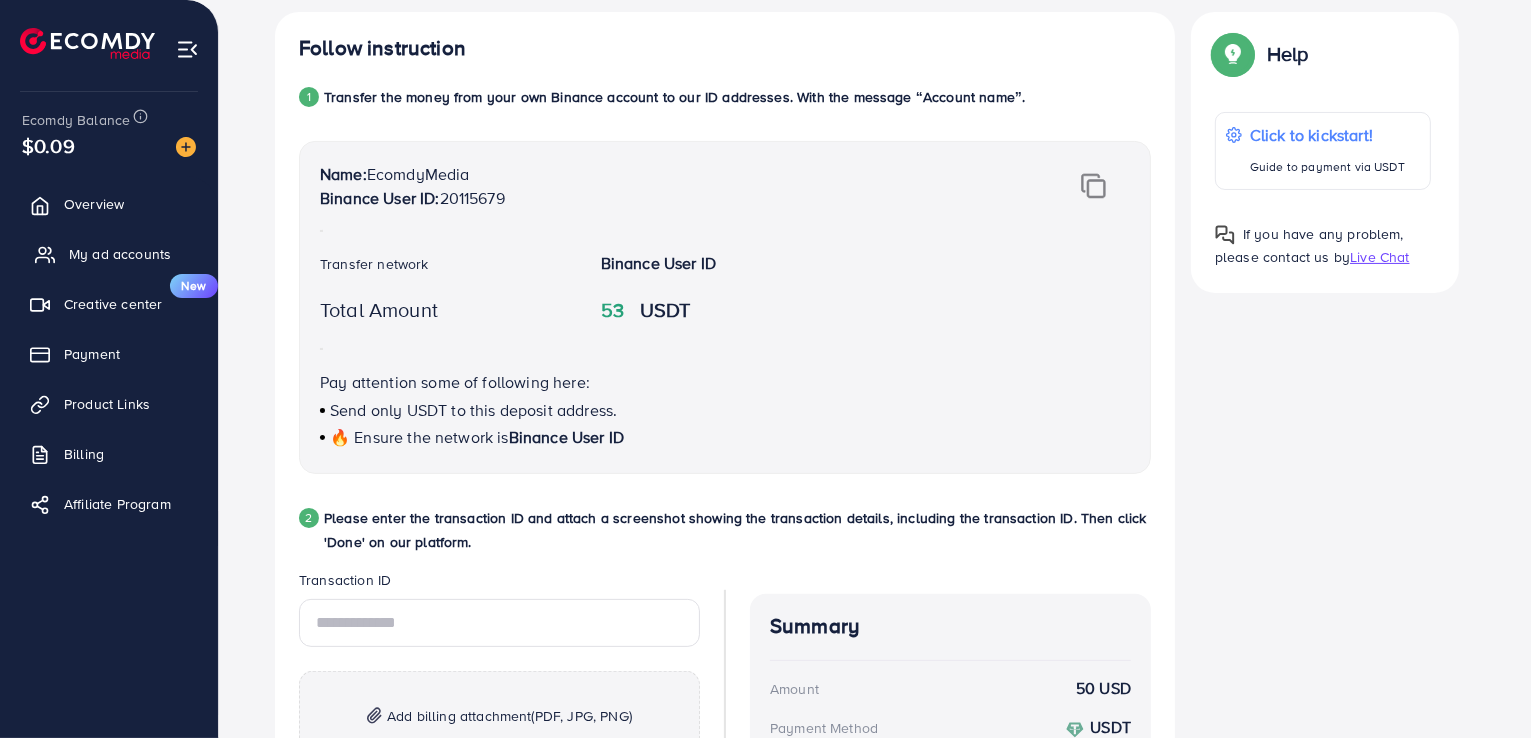 click on "My ad accounts" at bounding box center [120, 254] 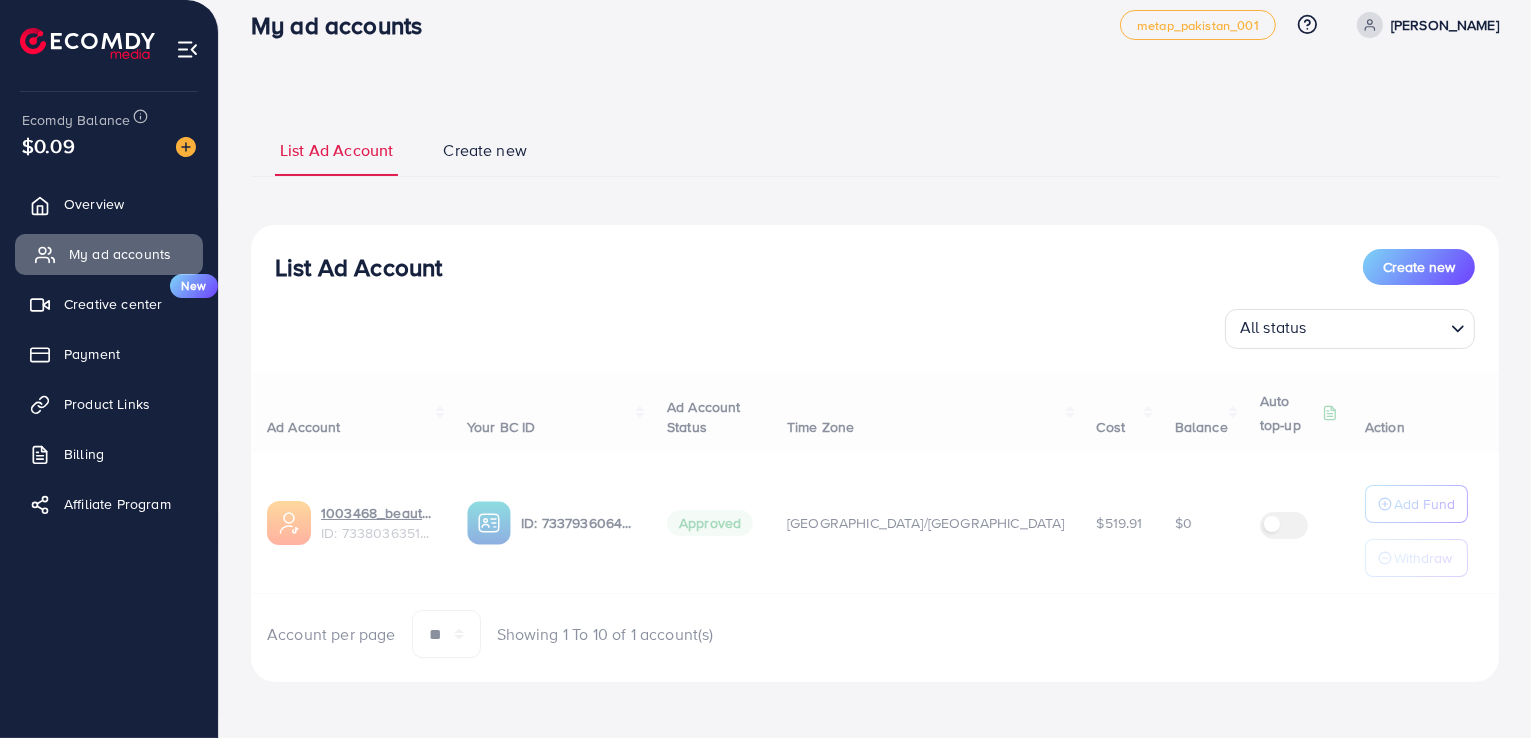scroll, scrollTop: 0, scrollLeft: 0, axis: both 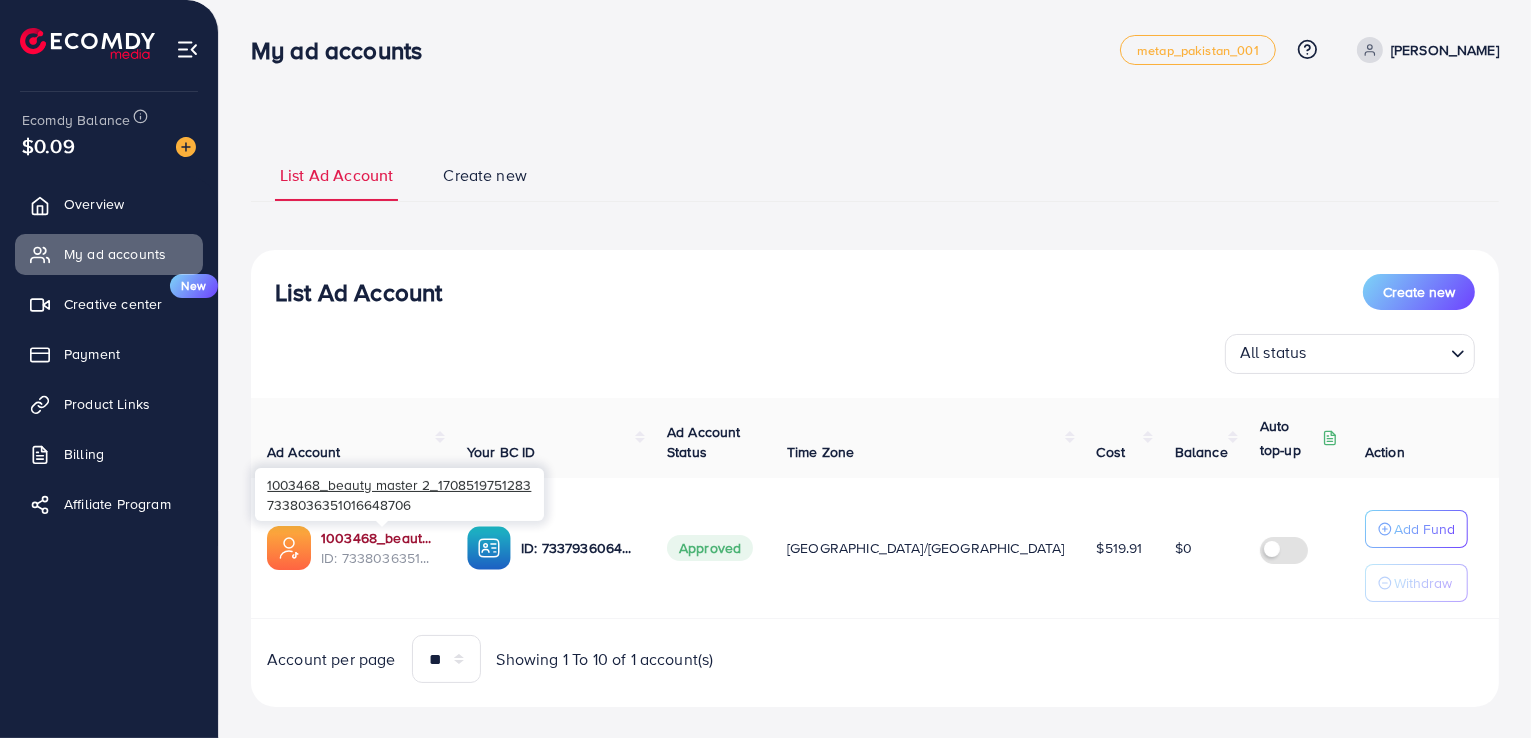 click on "1003468_beauty master 2_1708519751283" at bounding box center (378, 538) 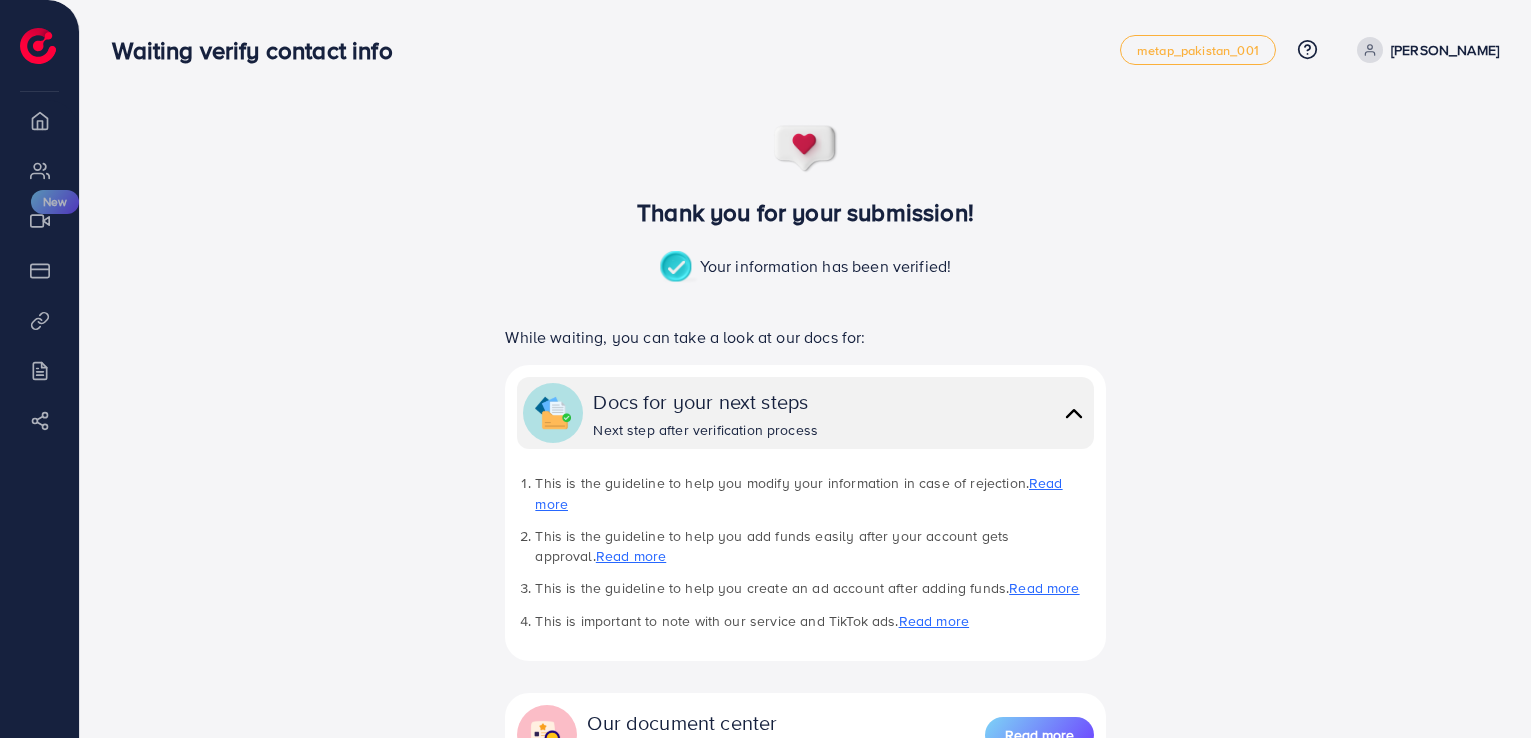 scroll, scrollTop: 0, scrollLeft: 0, axis: both 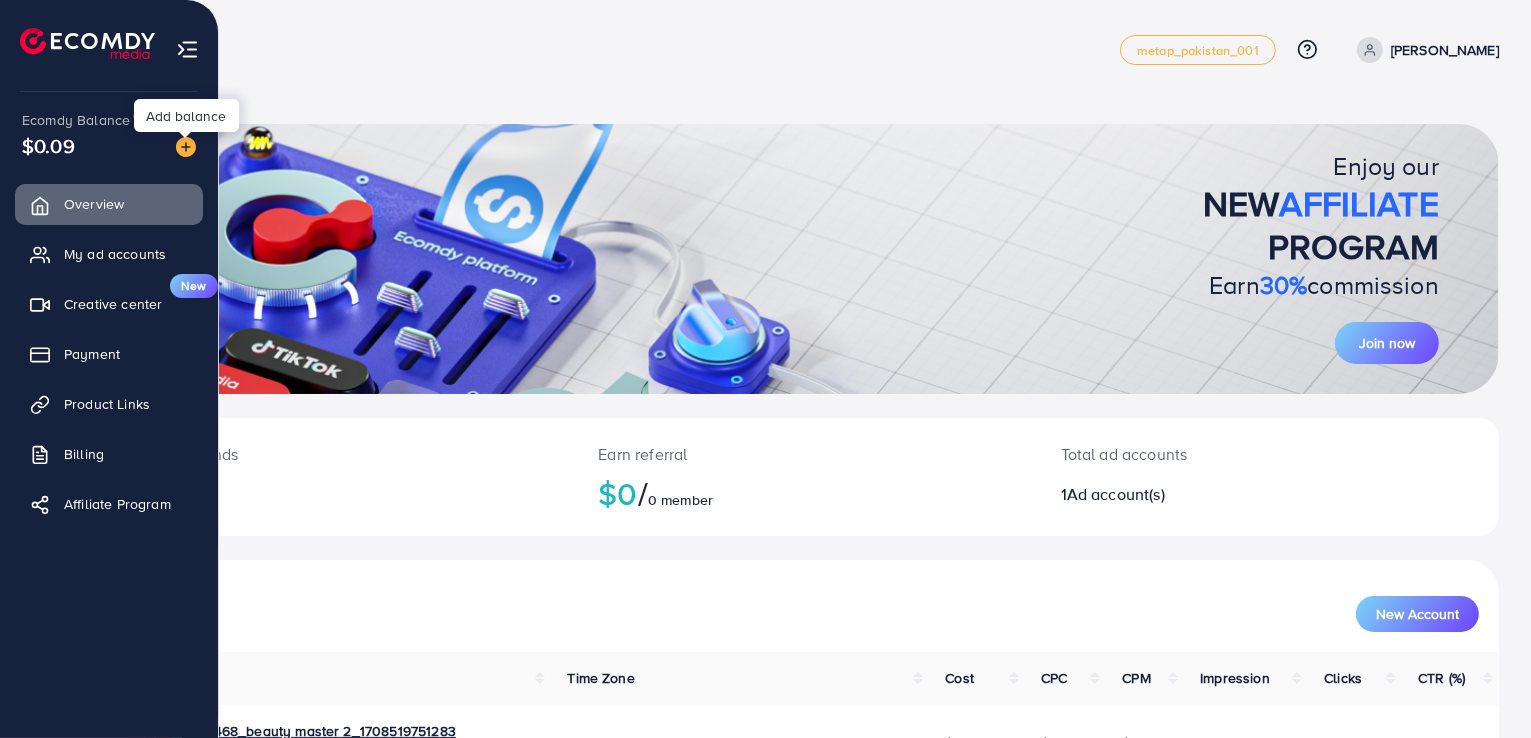 click at bounding box center [186, 147] 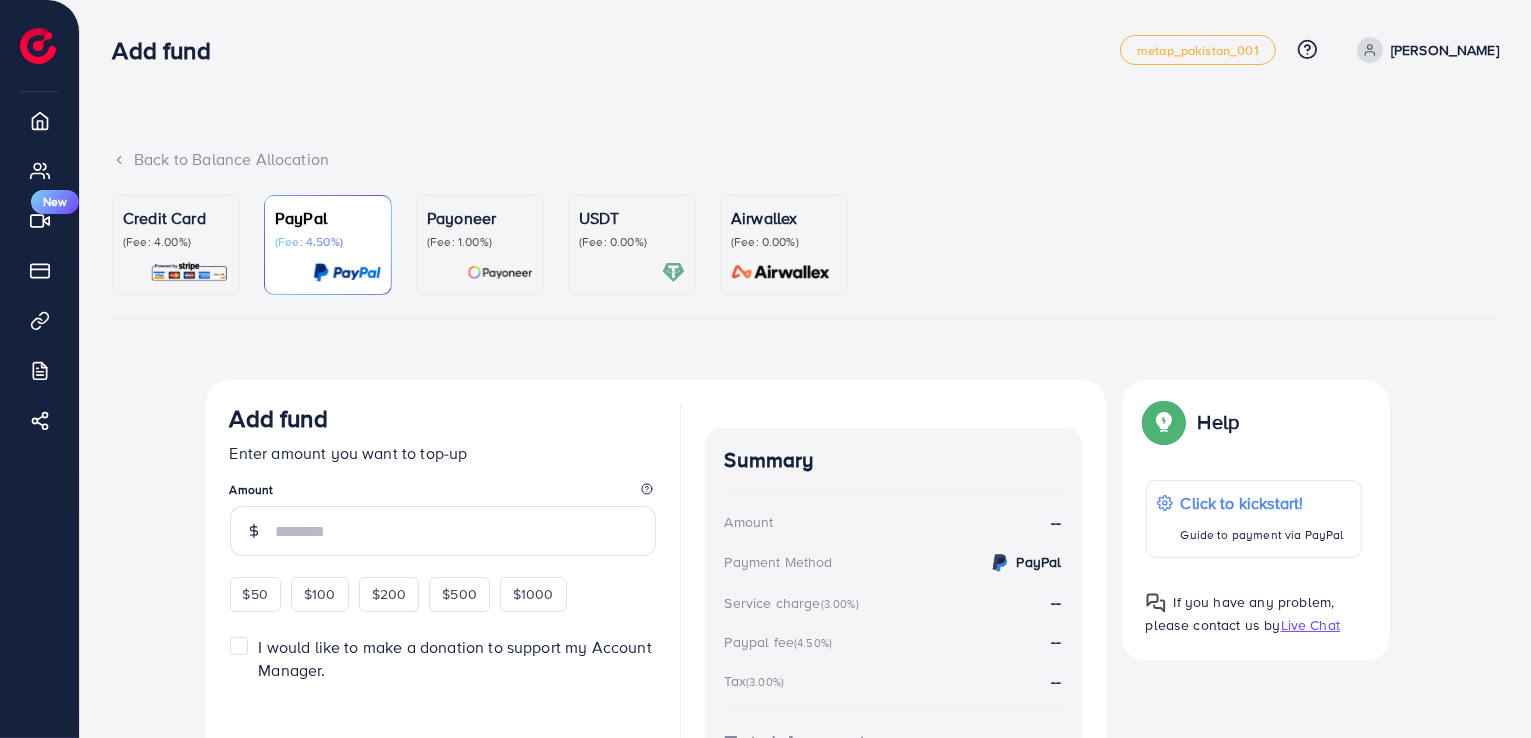 click on "USDT   (Fee: 0.00%)" at bounding box center [632, 245] 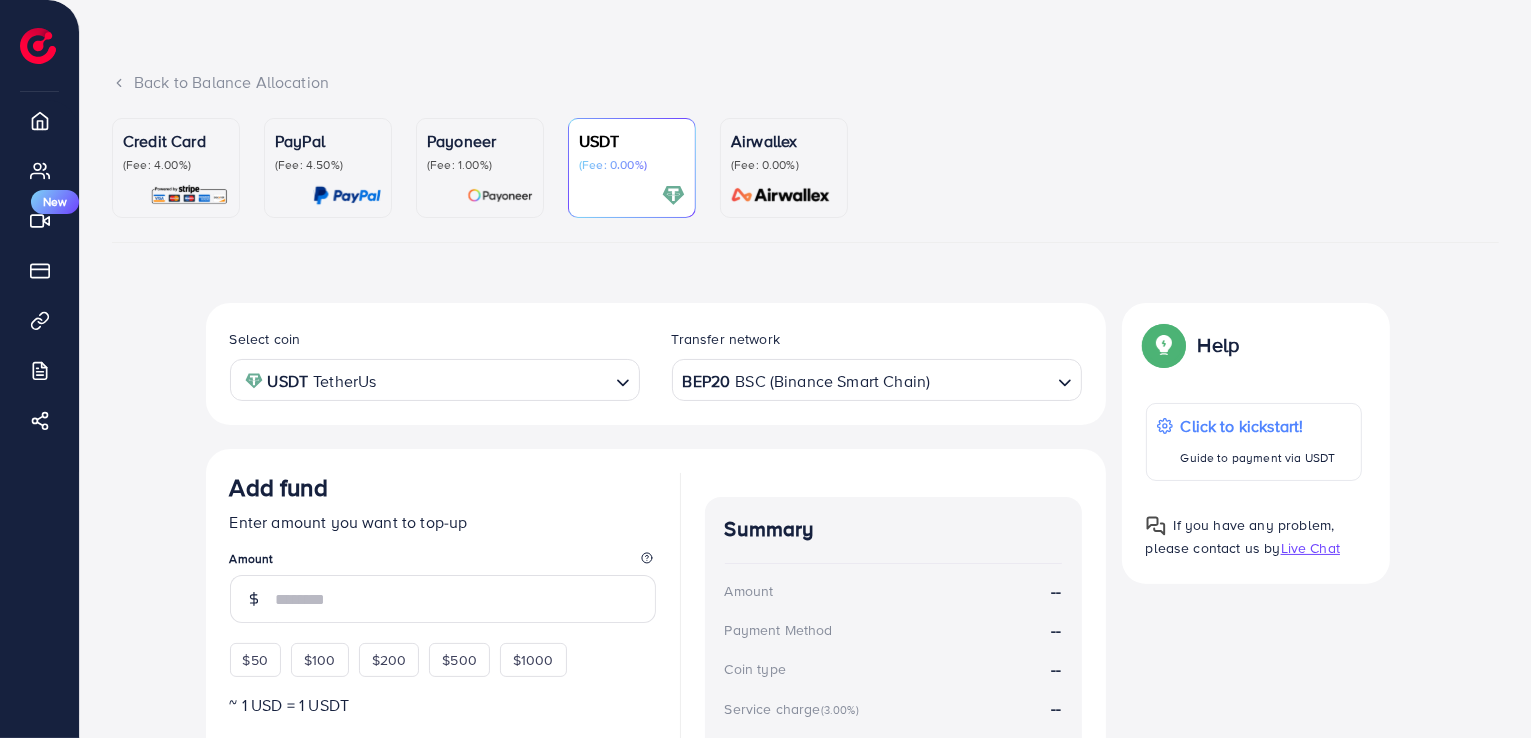 scroll, scrollTop: 200, scrollLeft: 0, axis: vertical 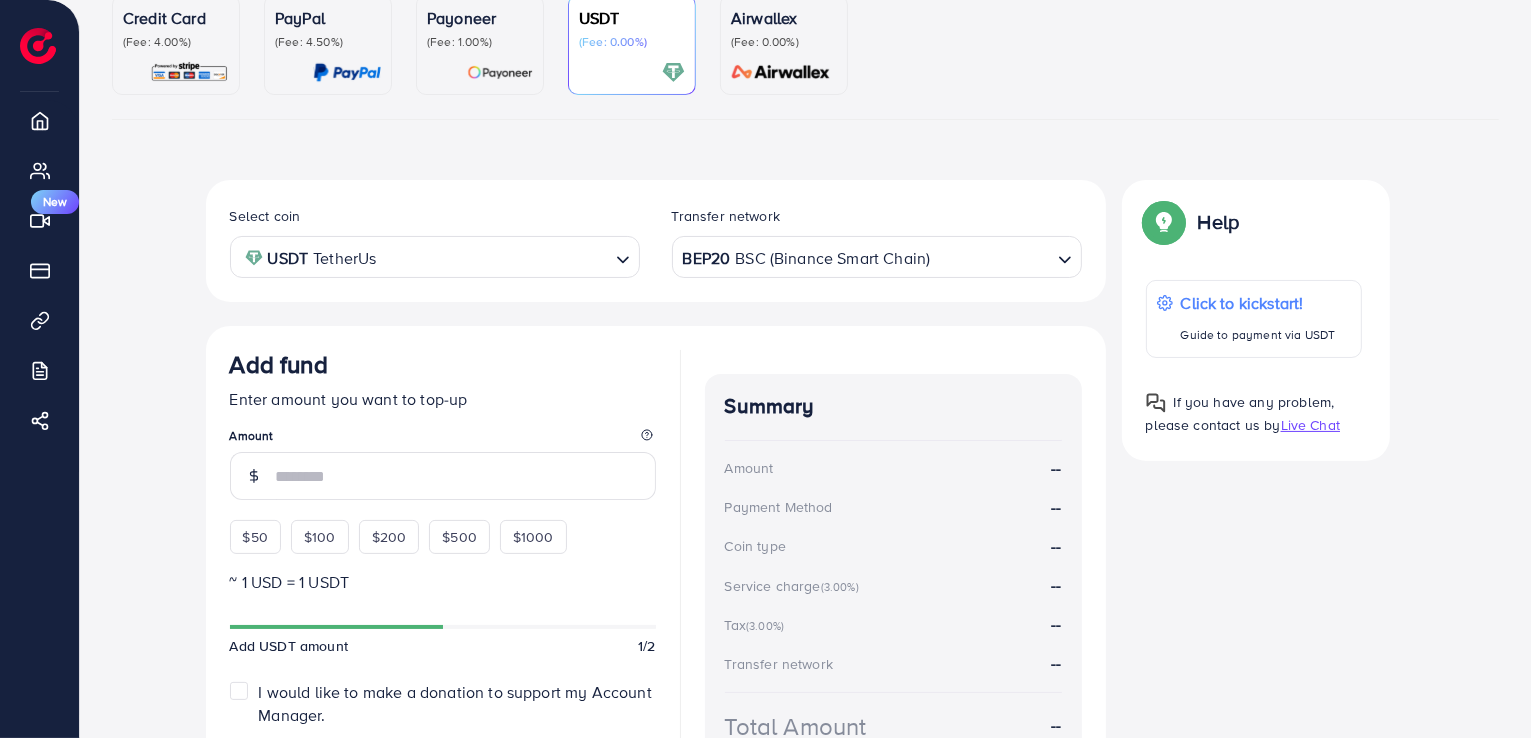 click 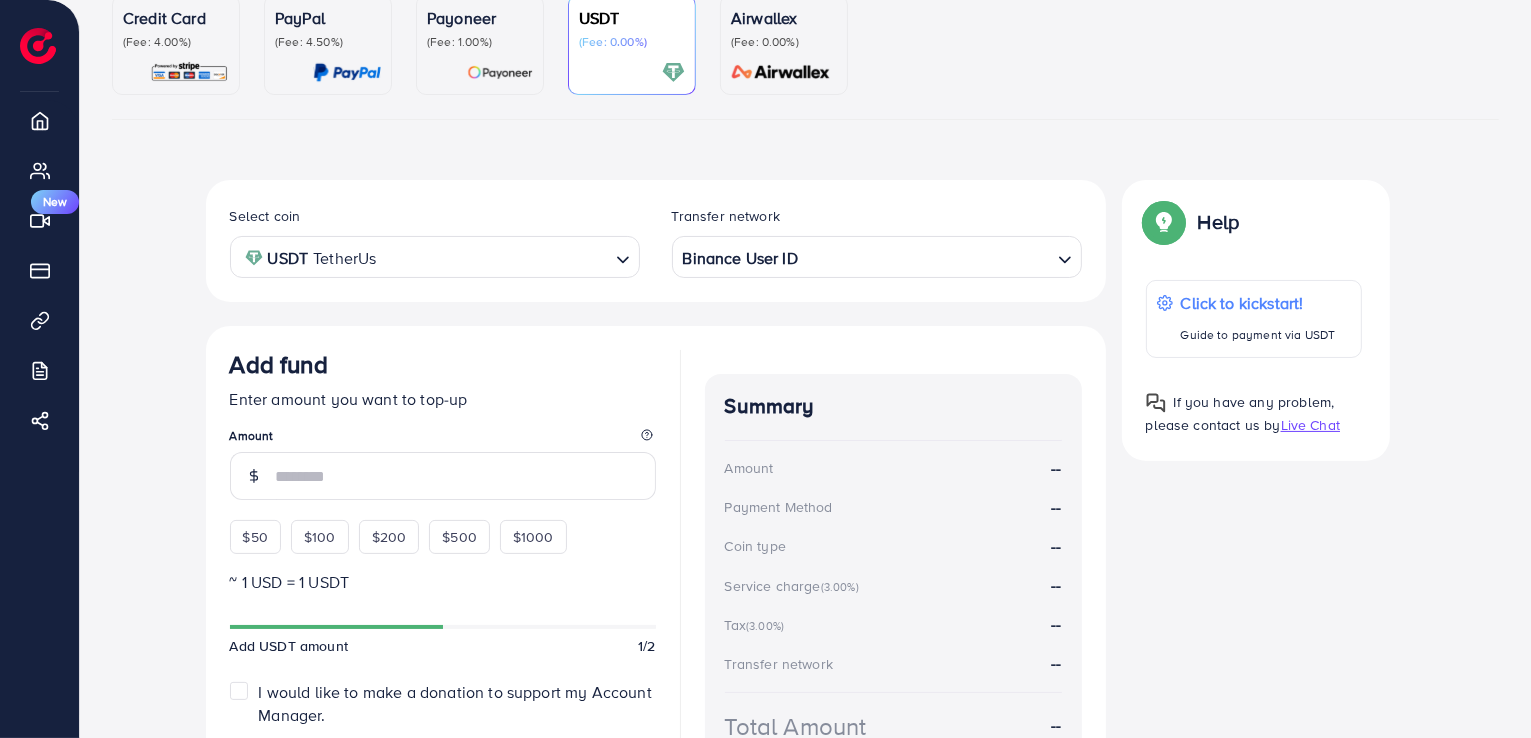 click on "Select coin   USDT TetherUs           Loading...     Transfer network   Binance User ID           Loading...     BEP20 BSC (Binance Smart Chain) ERC20 Ethereum (ETH) MATIC (Polygon) SOL (Solana) TRC20 TRX (Tron) Binance User ID        Add fund  Enter amount you want to top-up Amount $50 $100 $200 $500 $1000  ~ 1 USD = 1 USDT   Add USDT amount  1/2 I would like to make a donation to support my Account Manager. 5% 10% 15% 20%  Continue   Summary   Amount   --   Payment Method   --   Coin type   --   Service charge   (3.00%)   --   Tax   (3.00%)   --   Transfer network   --   Total Amount   --" at bounding box center [656, 507] 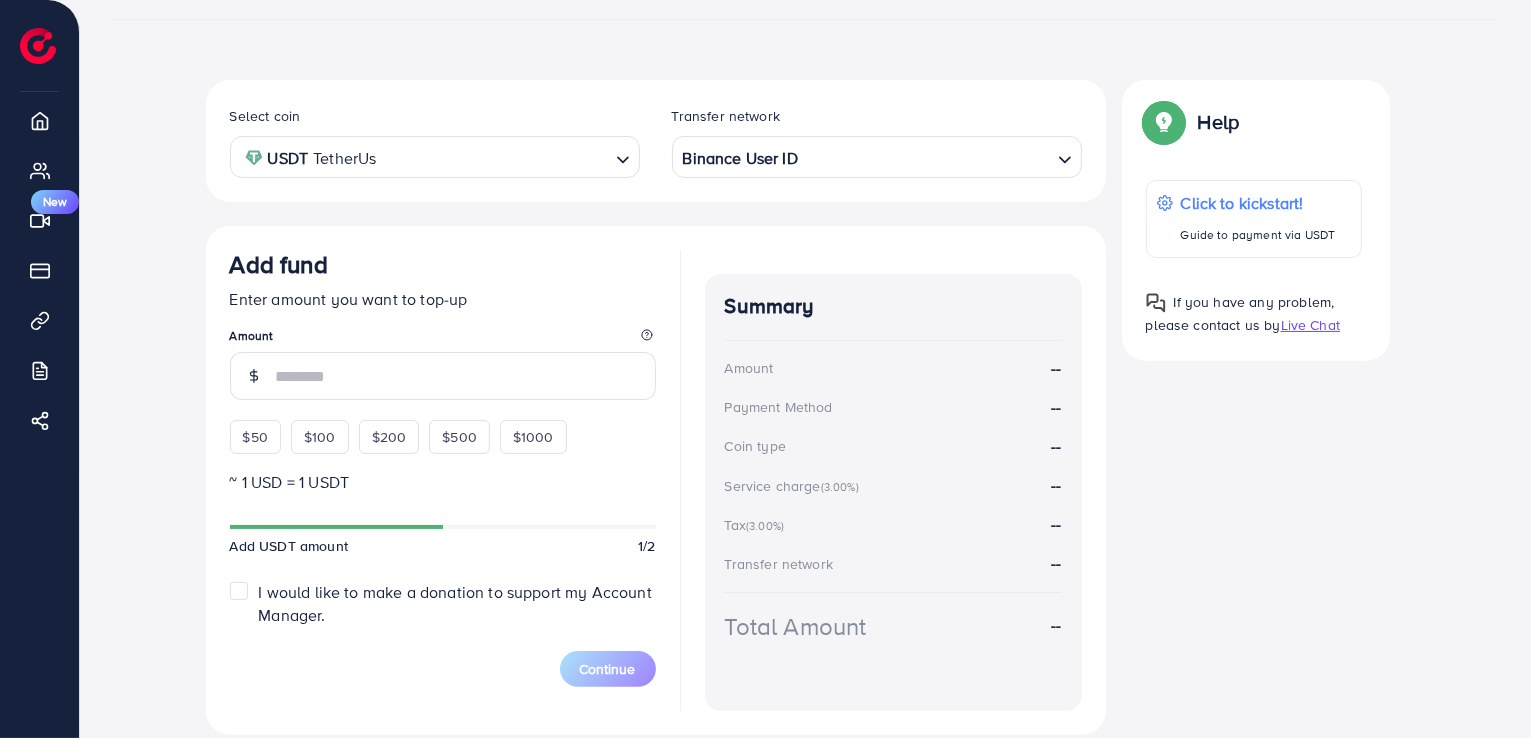 scroll, scrollTop: 368, scrollLeft: 0, axis: vertical 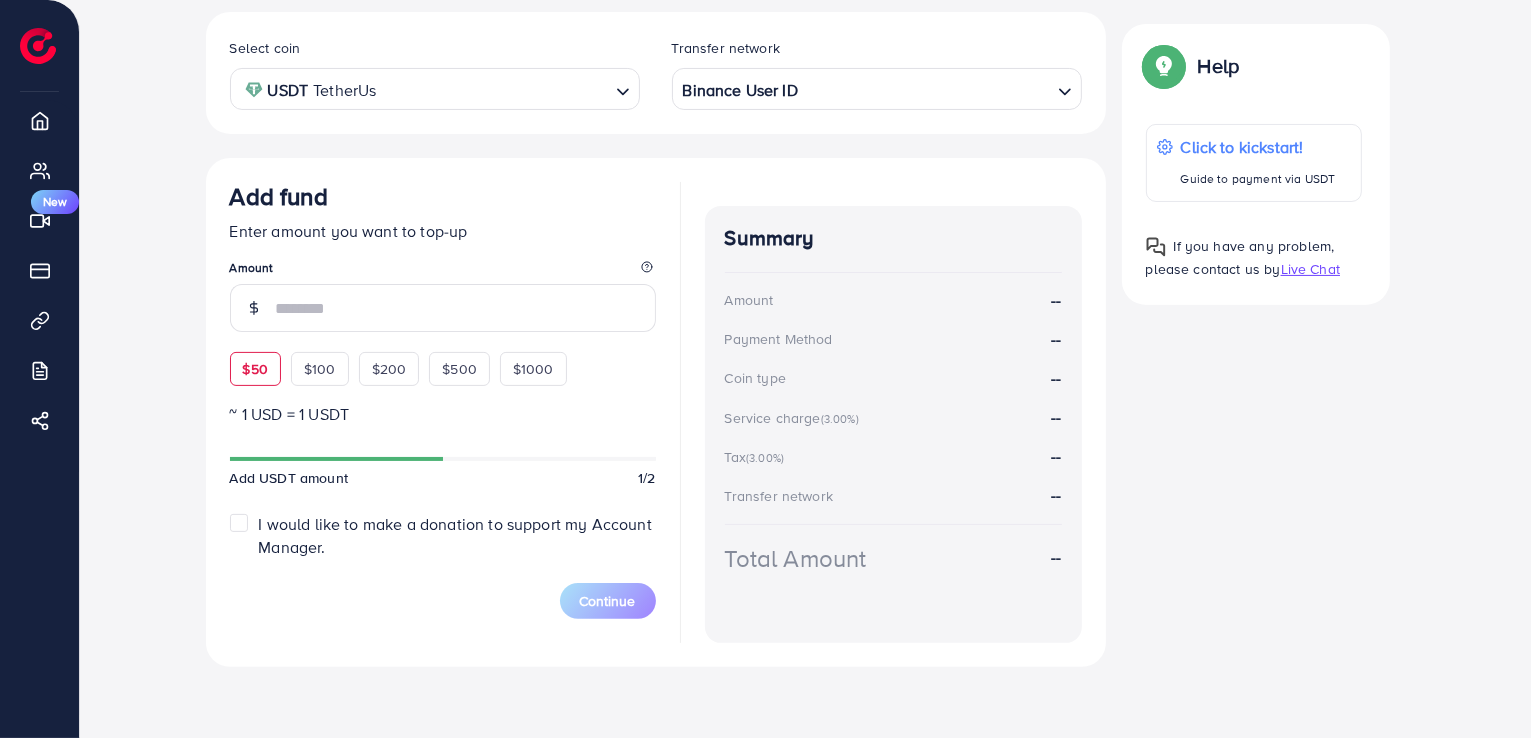 click on "$50" at bounding box center [255, 369] 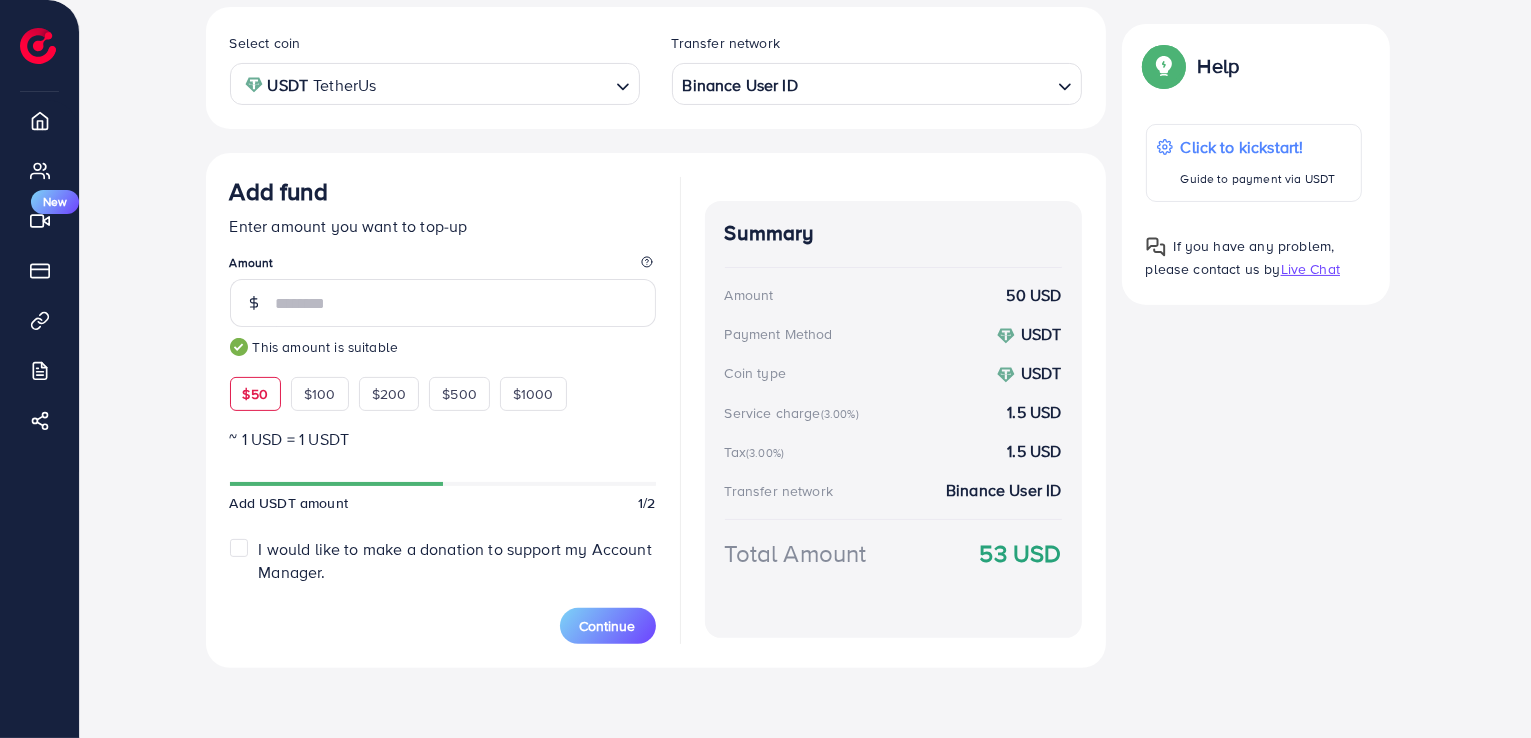 scroll, scrollTop: 374, scrollLeft: 0, axis: vertical 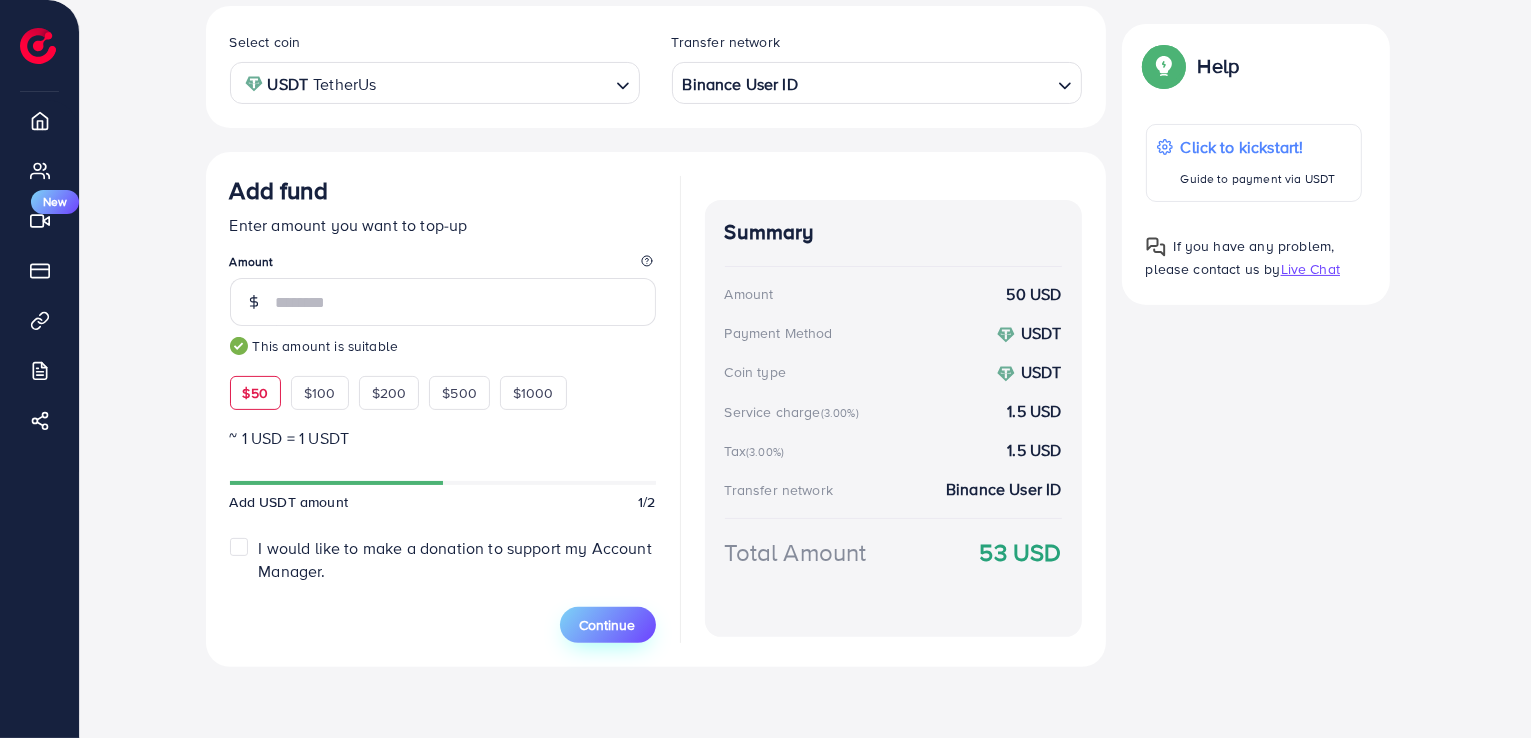 click on "Continue" at bounding box center [608, 625] 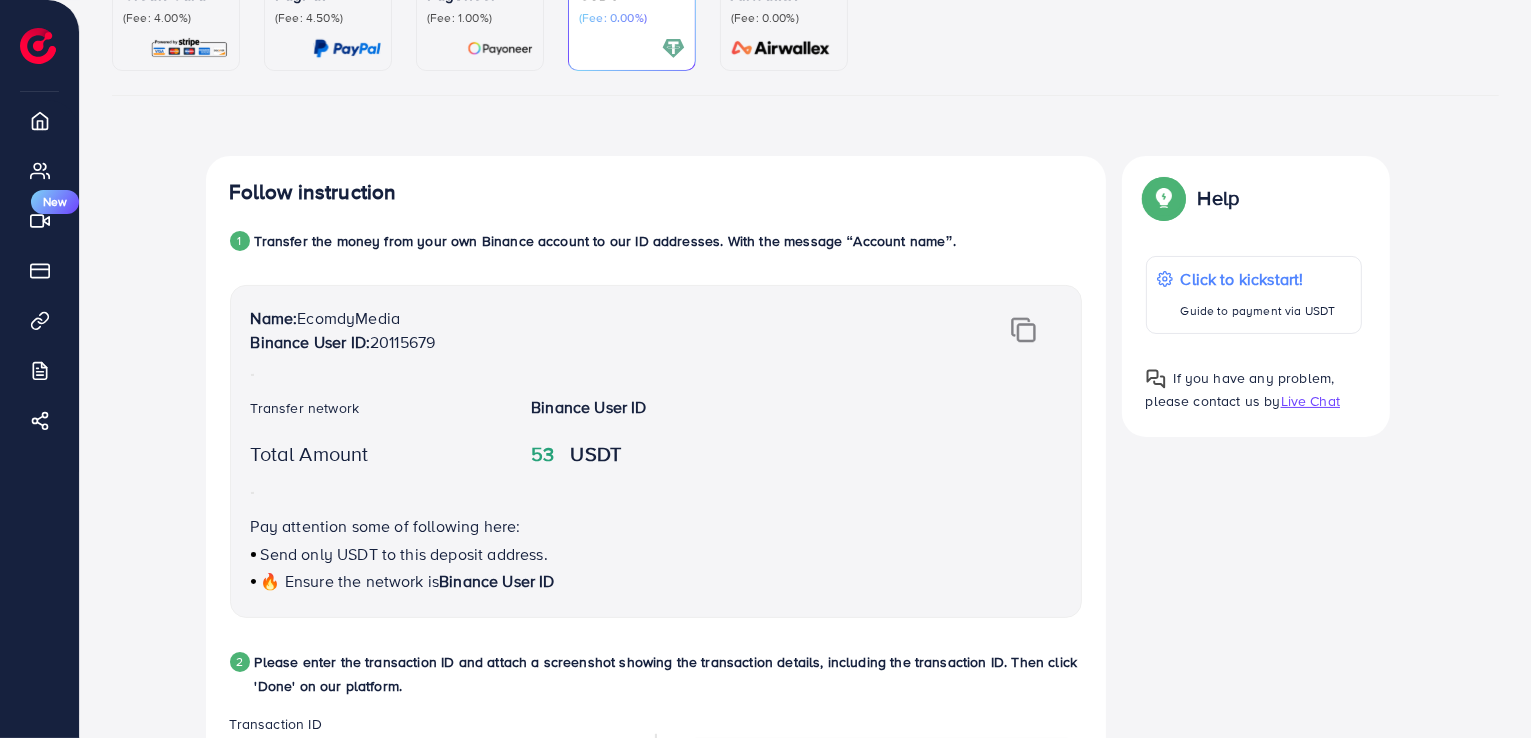 scroll, scrollTop: 57, scrollLeft: 0, axis: vertical 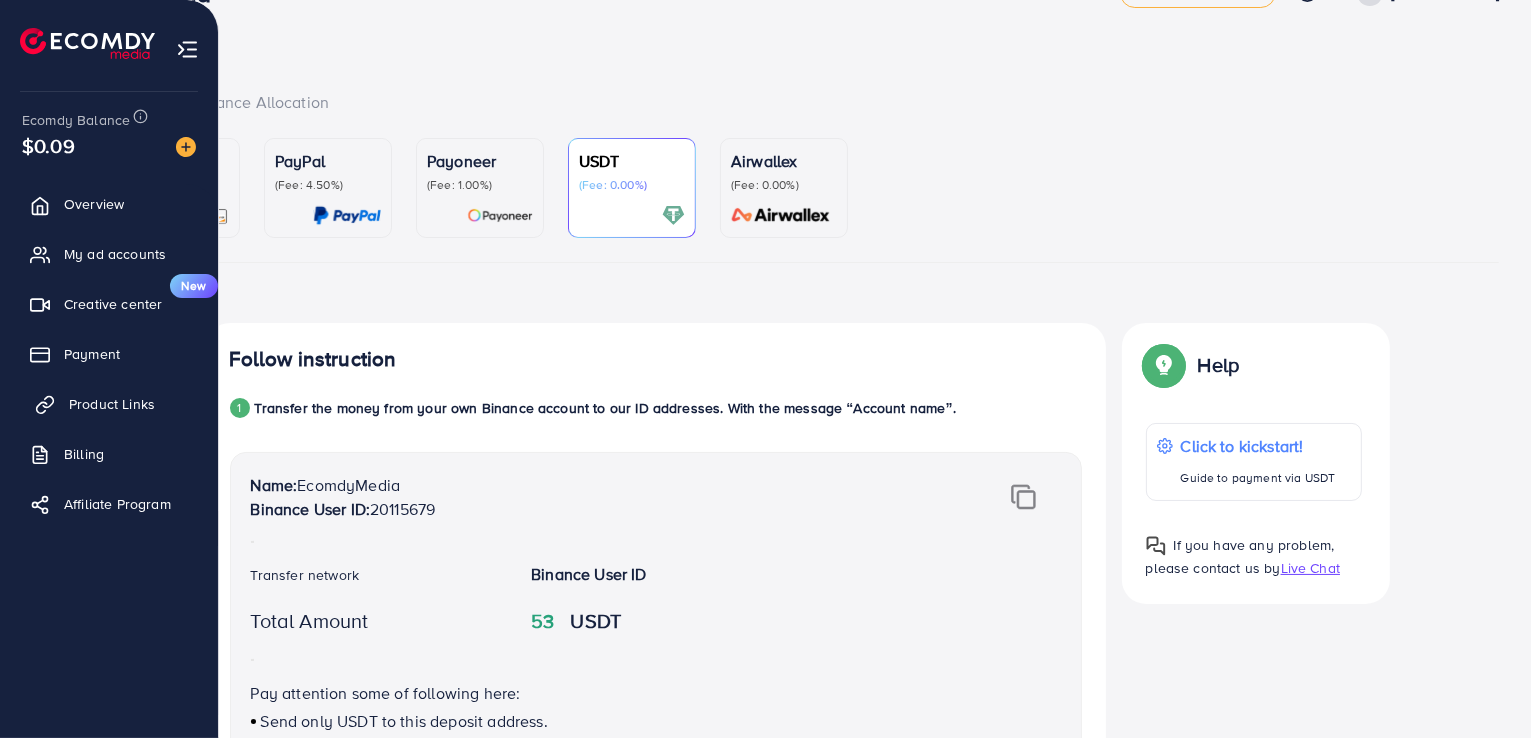 click on "Product Links" at bounding box center [112, 404] 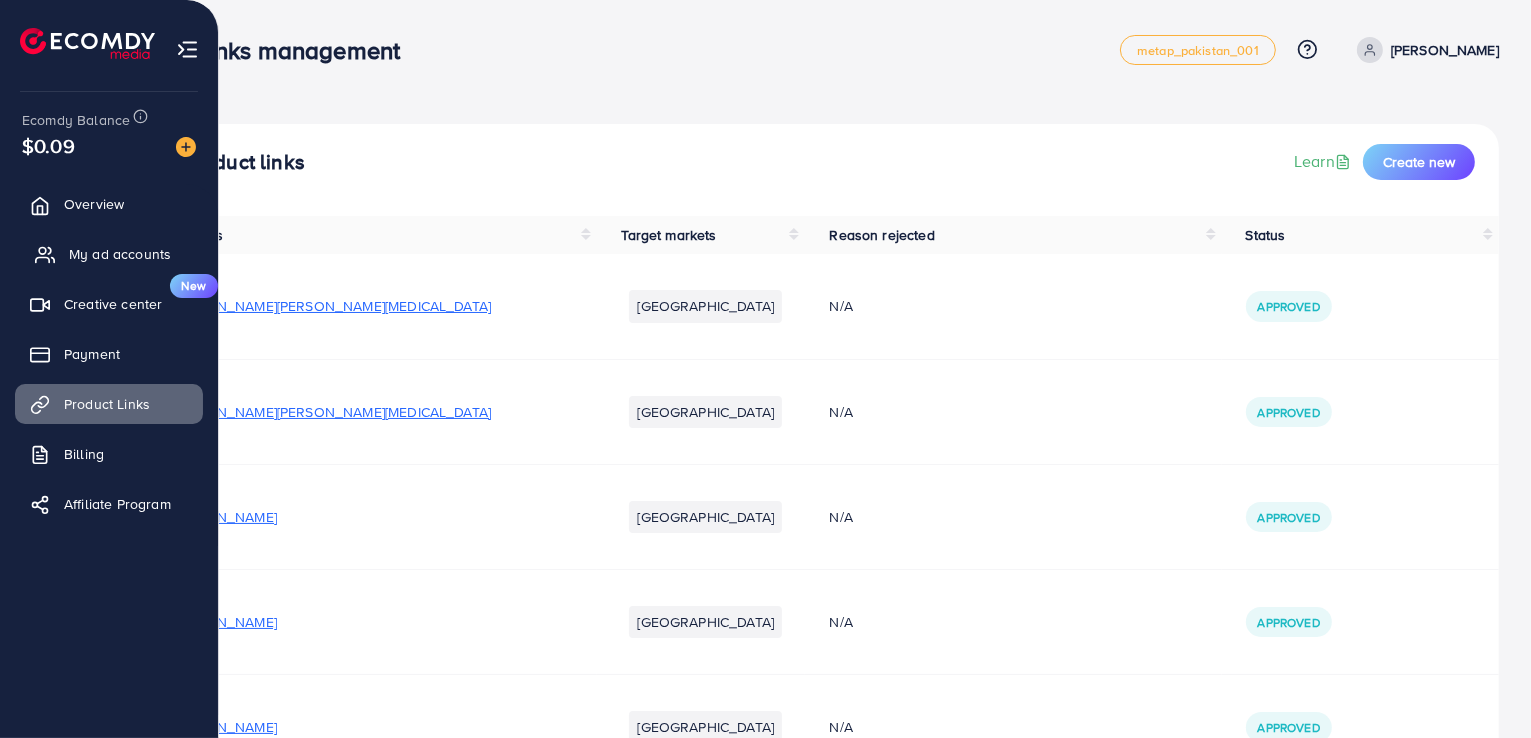 click on "My ad accounts" at bounding box center [120, 254] 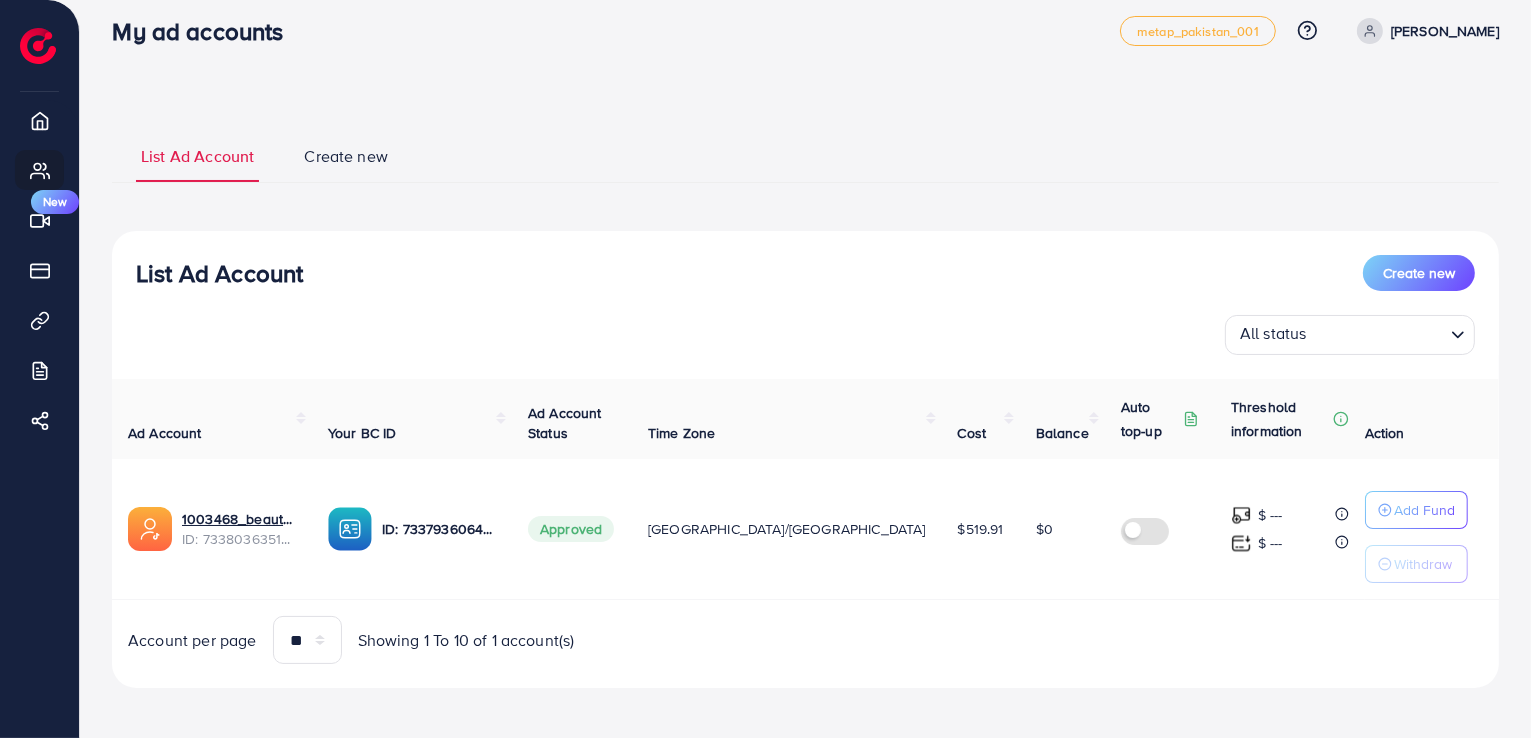 scroll, scrollTop: 24, scrollLeft: 0, axis: vertical 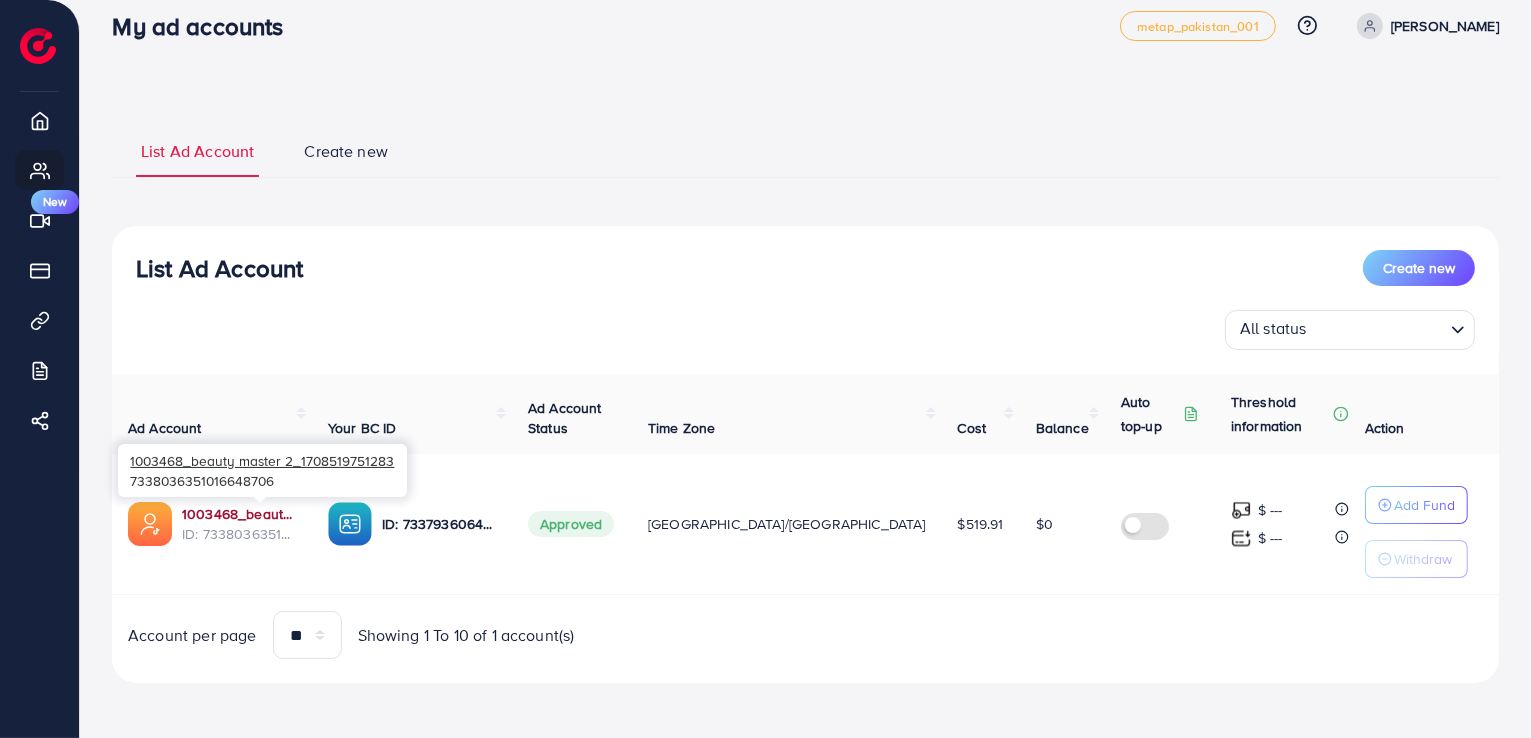 click on "1003468_beauty master 2_1708519751283" at bounding box center [239, 514] 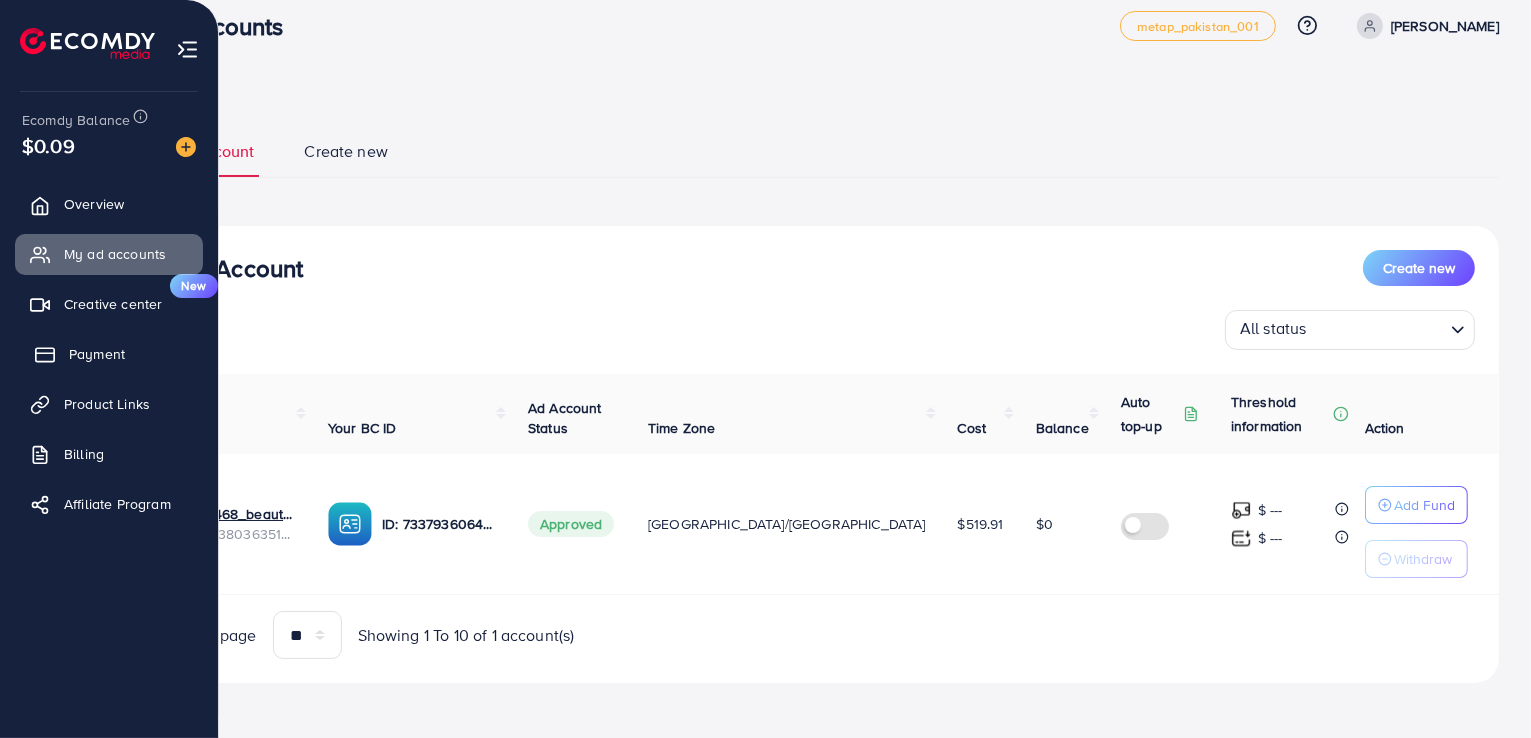 click on "Payment" at bounding box center (109, 354) 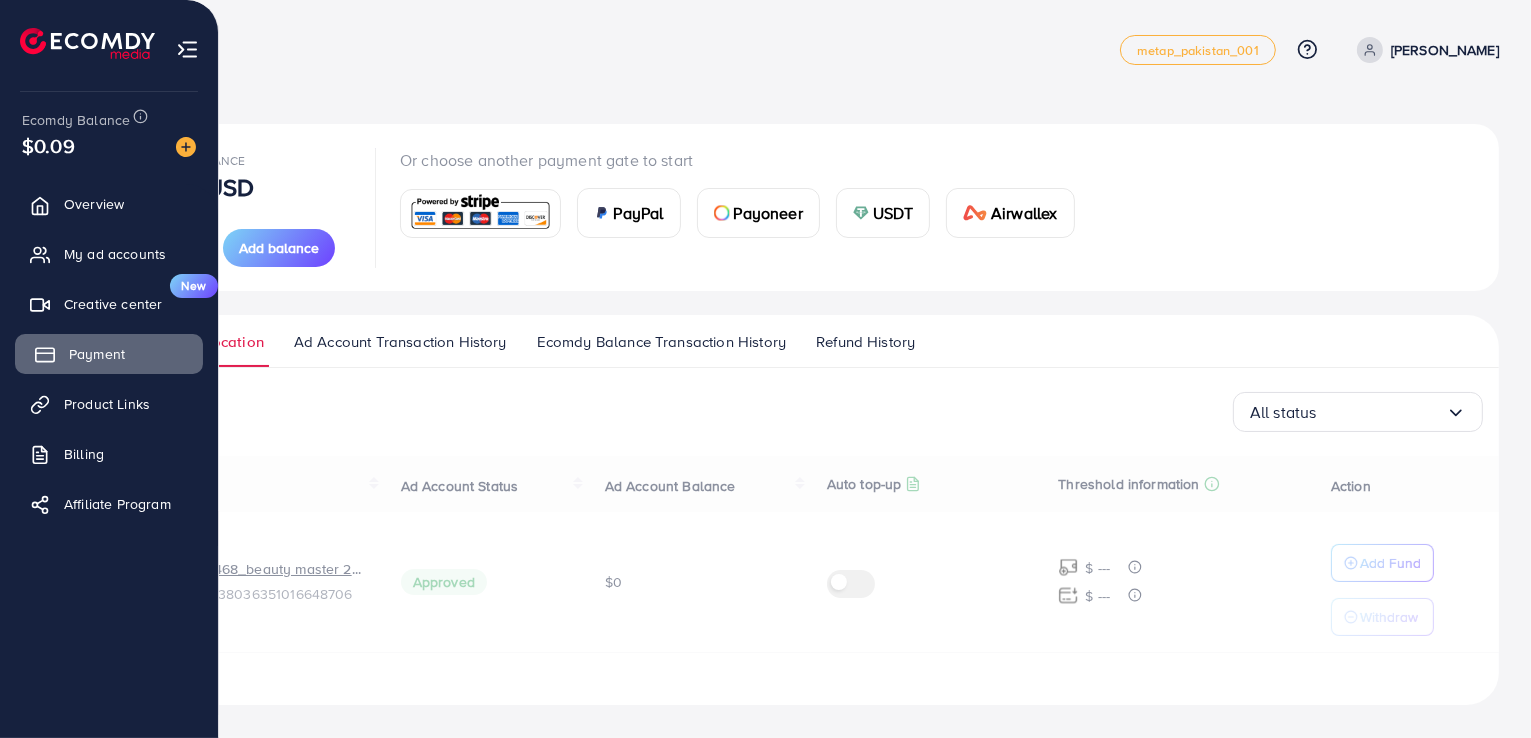 scroll, scrollTop: 0, scrollLeft: 0, axis: both 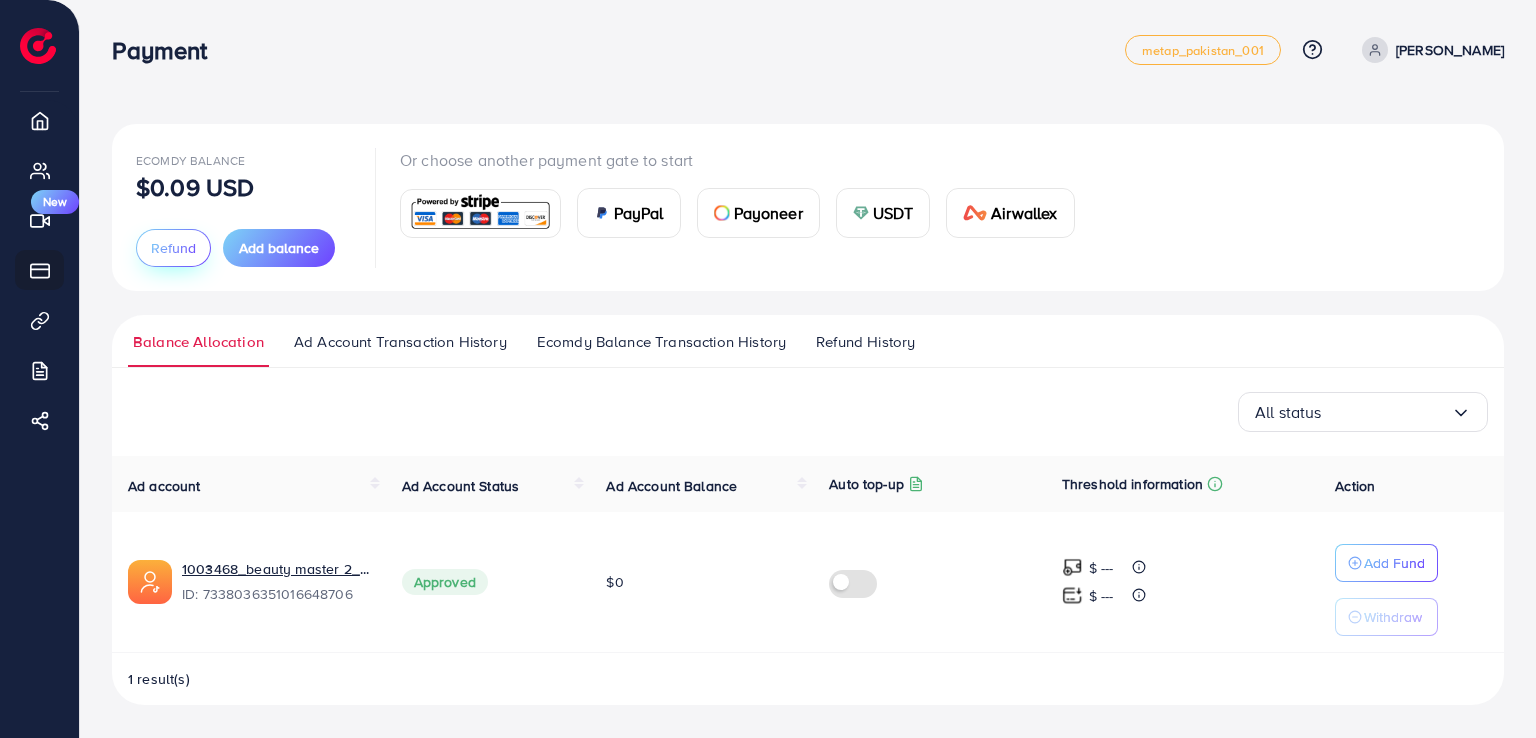 click on "Refund" at bounding box center (173, 248) 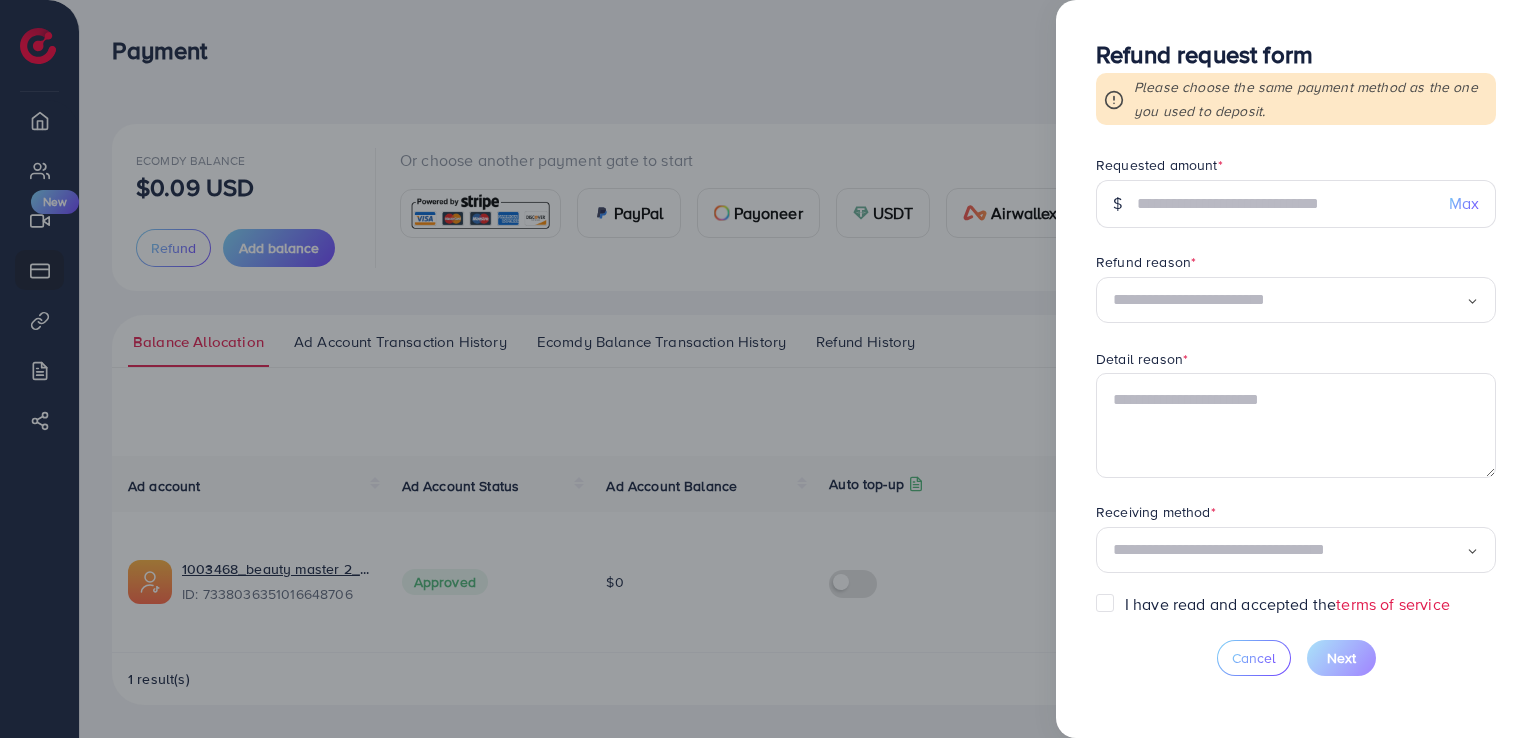 click at bounding box center [768, 369] 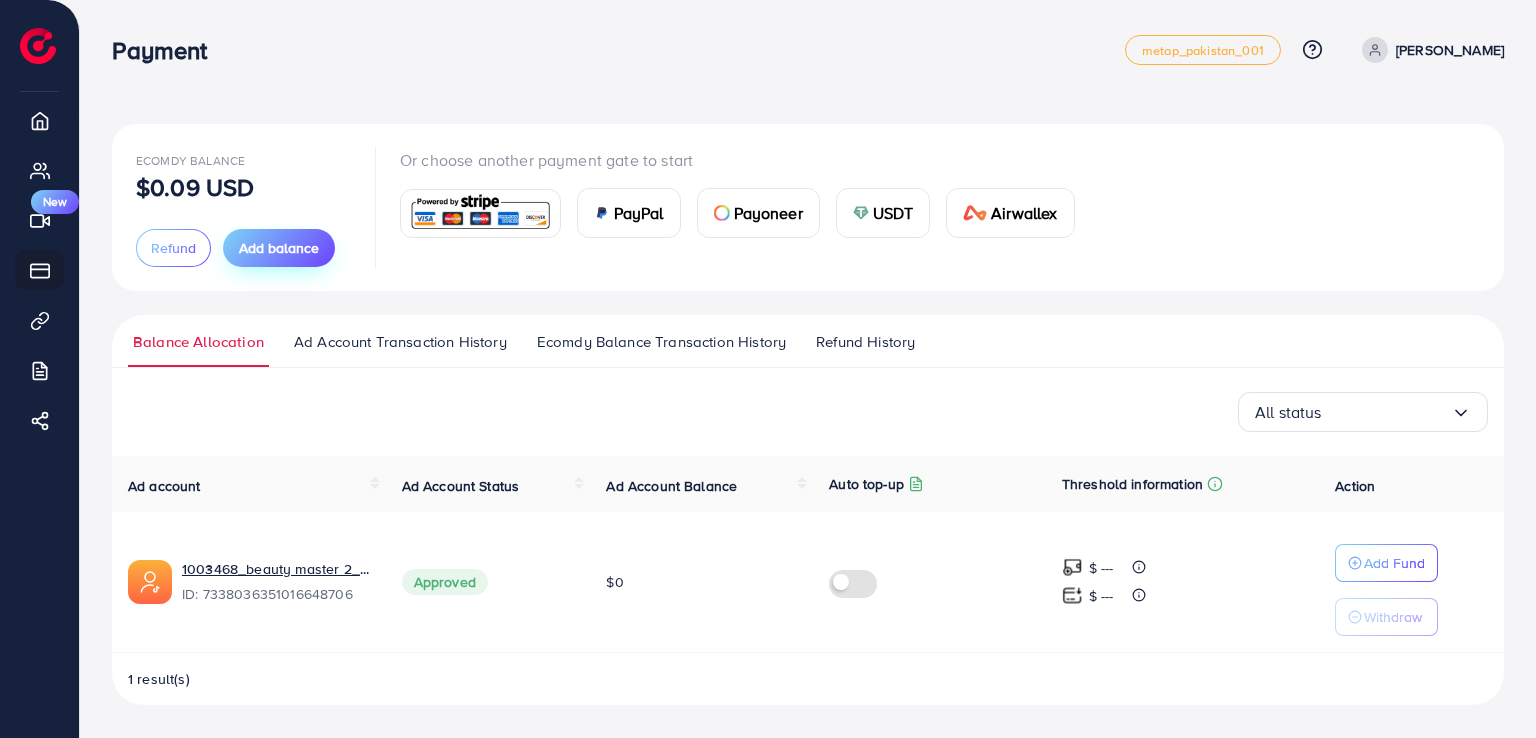 click on "Add balance" at bounding box center (279, 248) 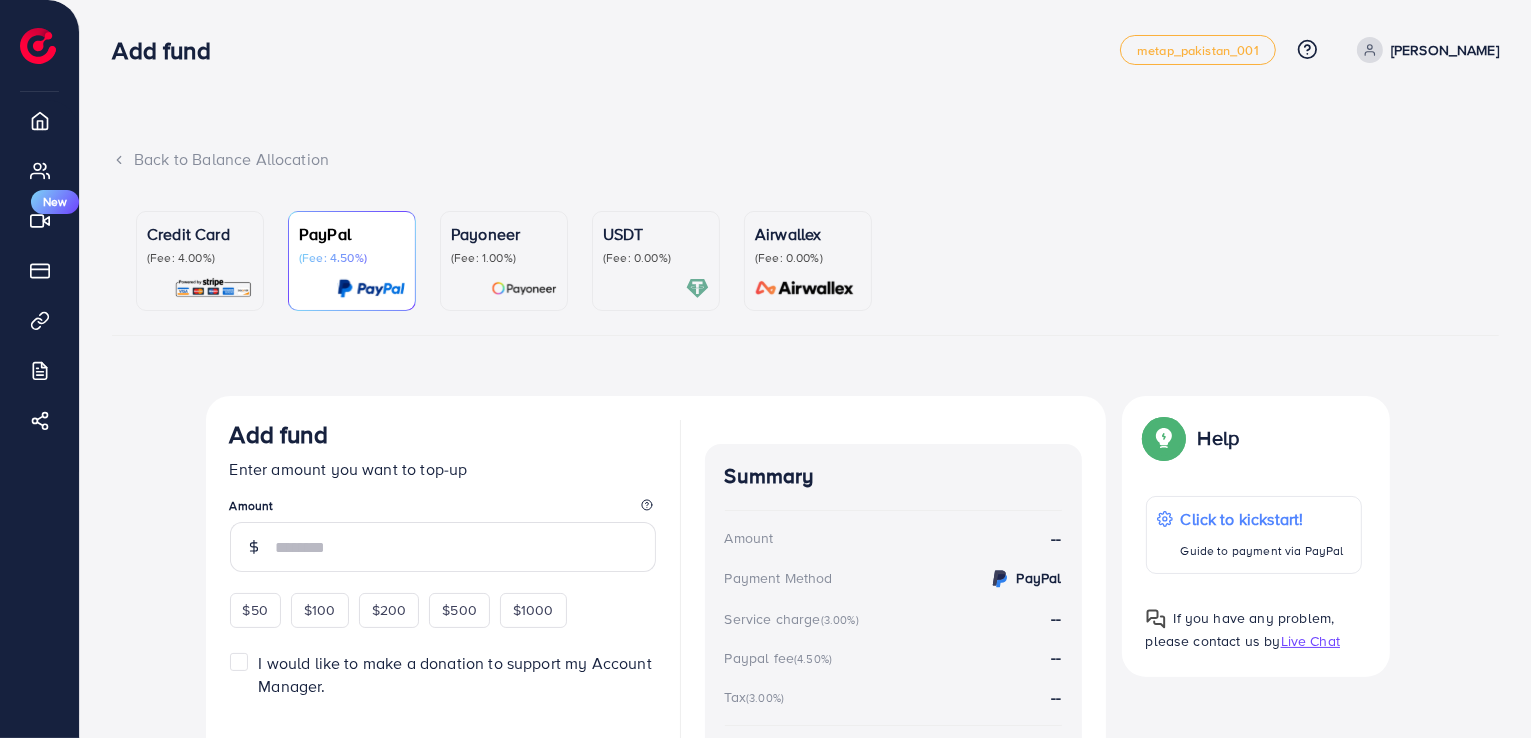 click on "USDT" at bounding box center [656, 234] 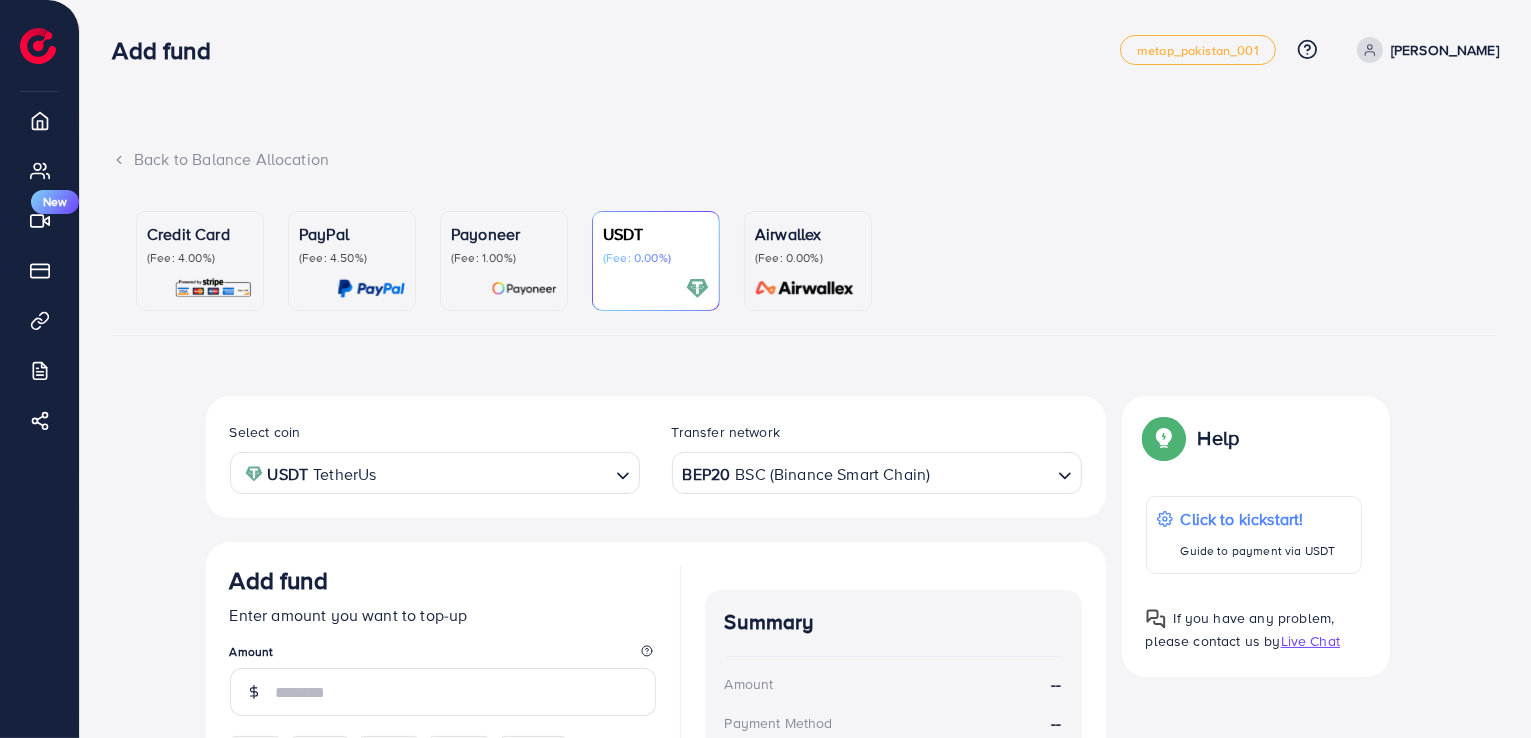 click on "BEP20 BSC (Binance Smart Chain)" at bounding box center [865, 471] 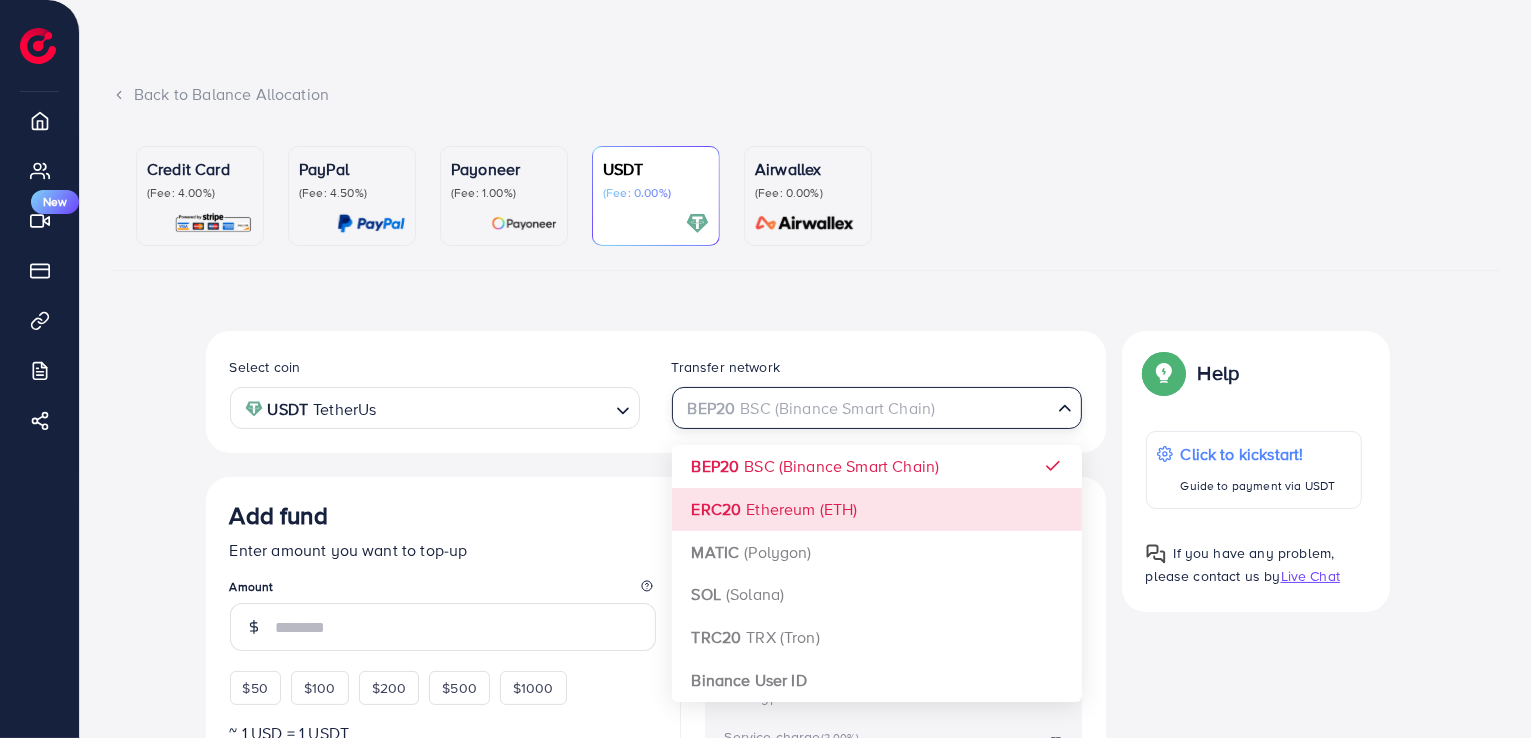 scroll, scrollTop: 100, scrollLeft: 0, axis: vertical 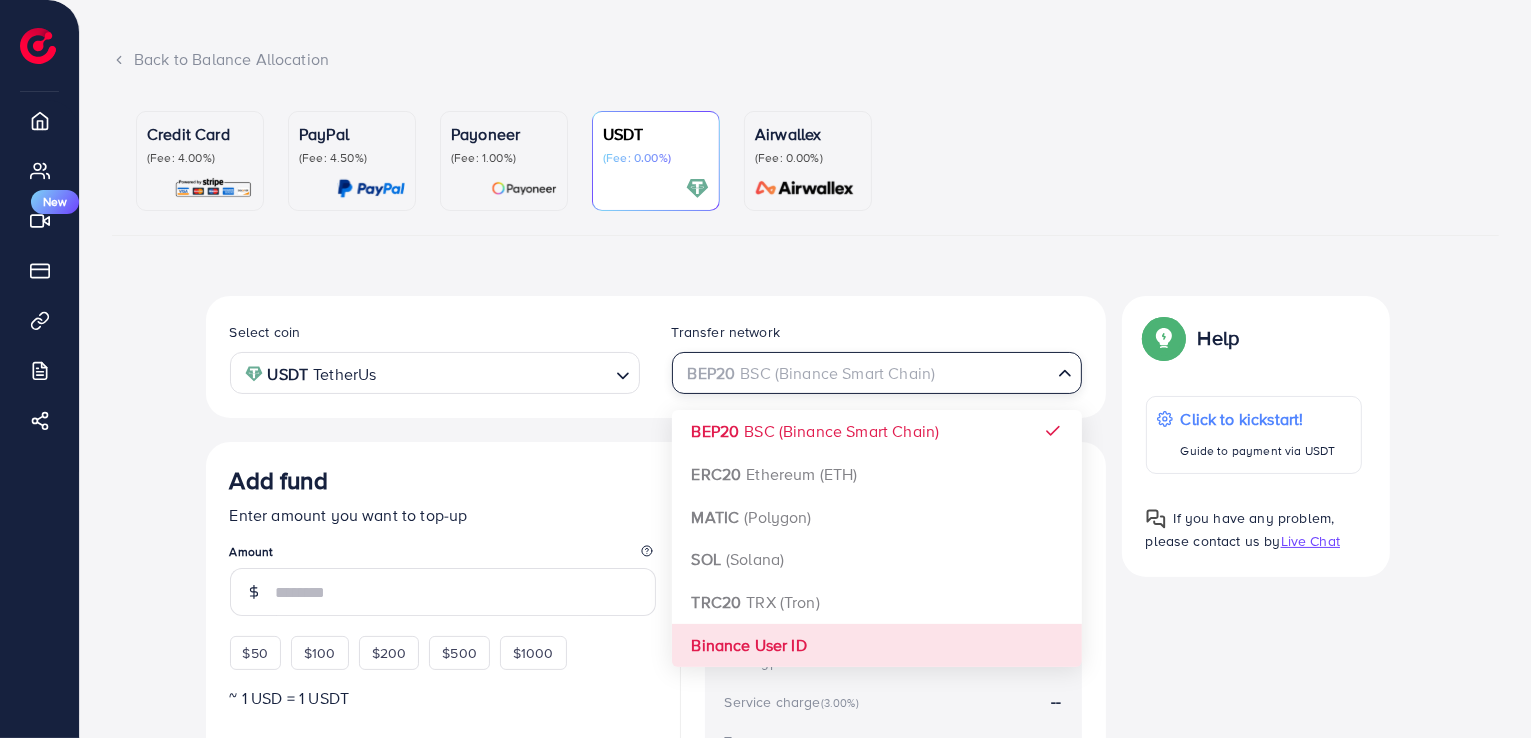 click on "Select coin   USDT TetherUs           Loading...     Transfer network   BEP20 BSC (Binance Smart Chain)           Loading...     BEP20 BSC (Binance Smart Chain) ERC20 Ethereum (ETH) MATIC (Polygon) SOL (Solana) TRC20 TRX (Tron) Binance User ID        Add fund  Enter amount you want to top-up Amount $50 $100 $200 $500 $1000  ~ 1 USD = 1 USDT   Add USDT amount  1/2 I would like to make a donation to support my Account Manager. 5% 10% 15% 20%  Continue   Summary   Amount   --   Payment Method   --   Coin type   --   Service charge   (3.00%)   --   Tax   (3.00%)   --   Transfer network   --   Total Amount   --" at bounding box center [656, 623] 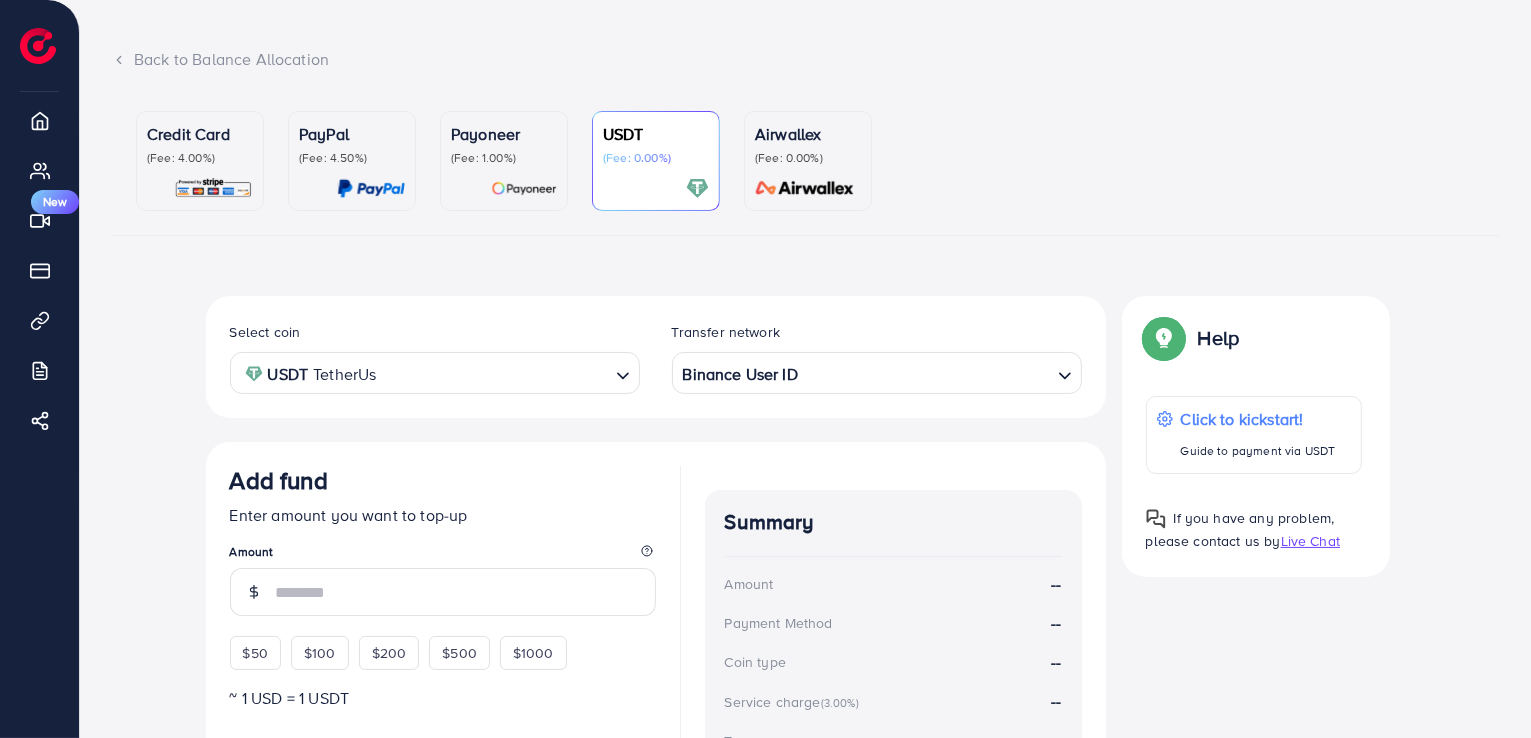 click on "$50" at bounding box center [255, 653] 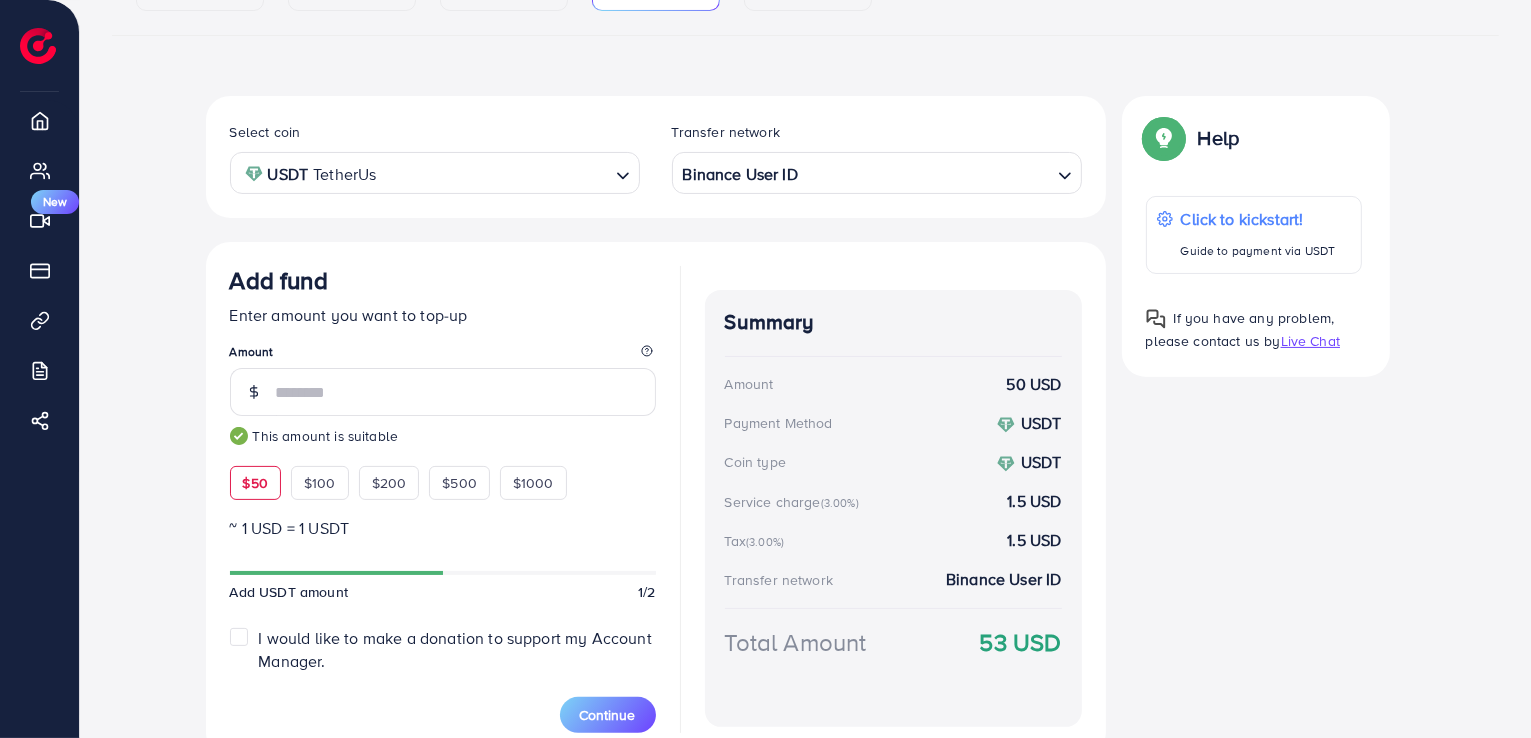 scroll, scrollTop: 390, scrollLeft: 0, axis: vertical 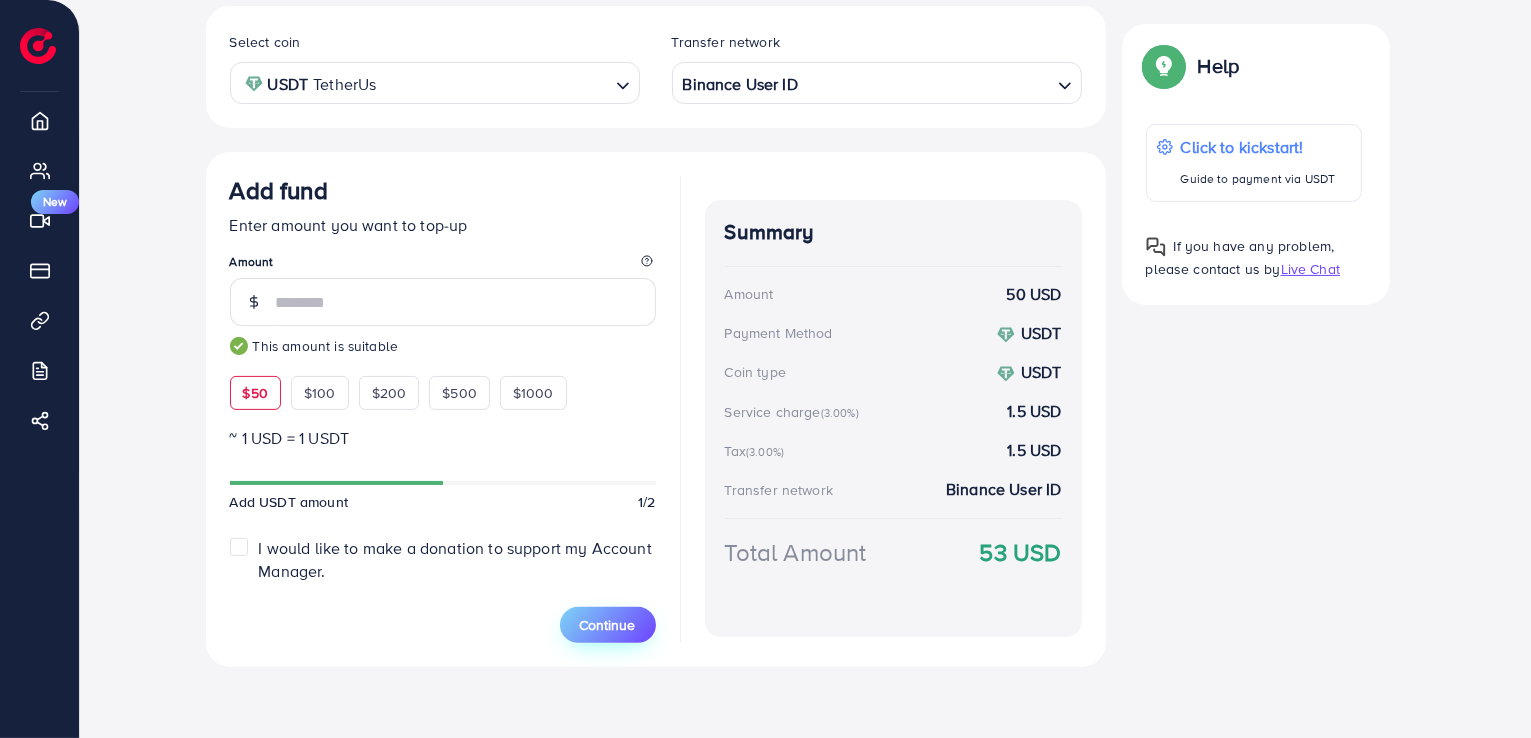click on "Continue" at bounding box center [608, 625] 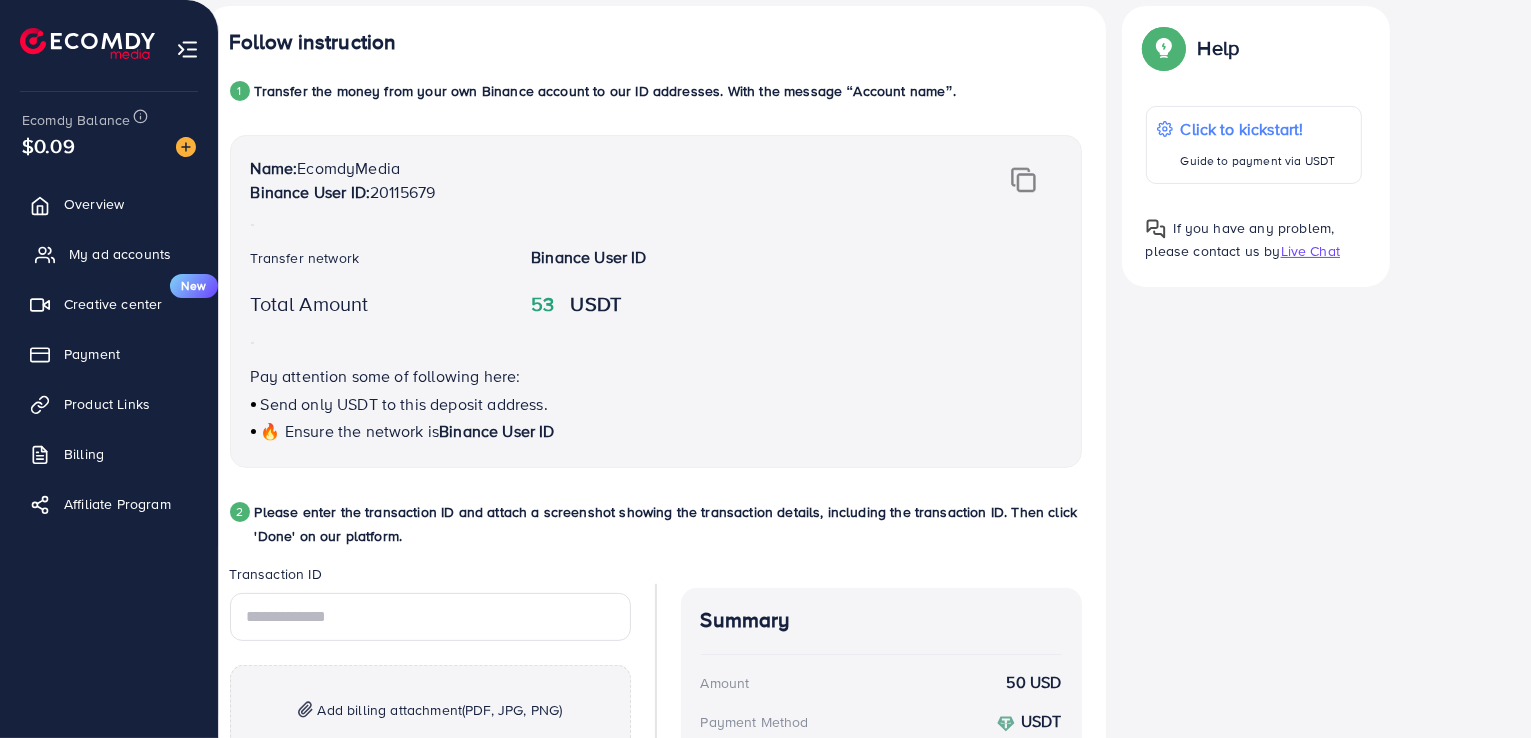click on "My ad accounts" at bounding box center (120, 254) 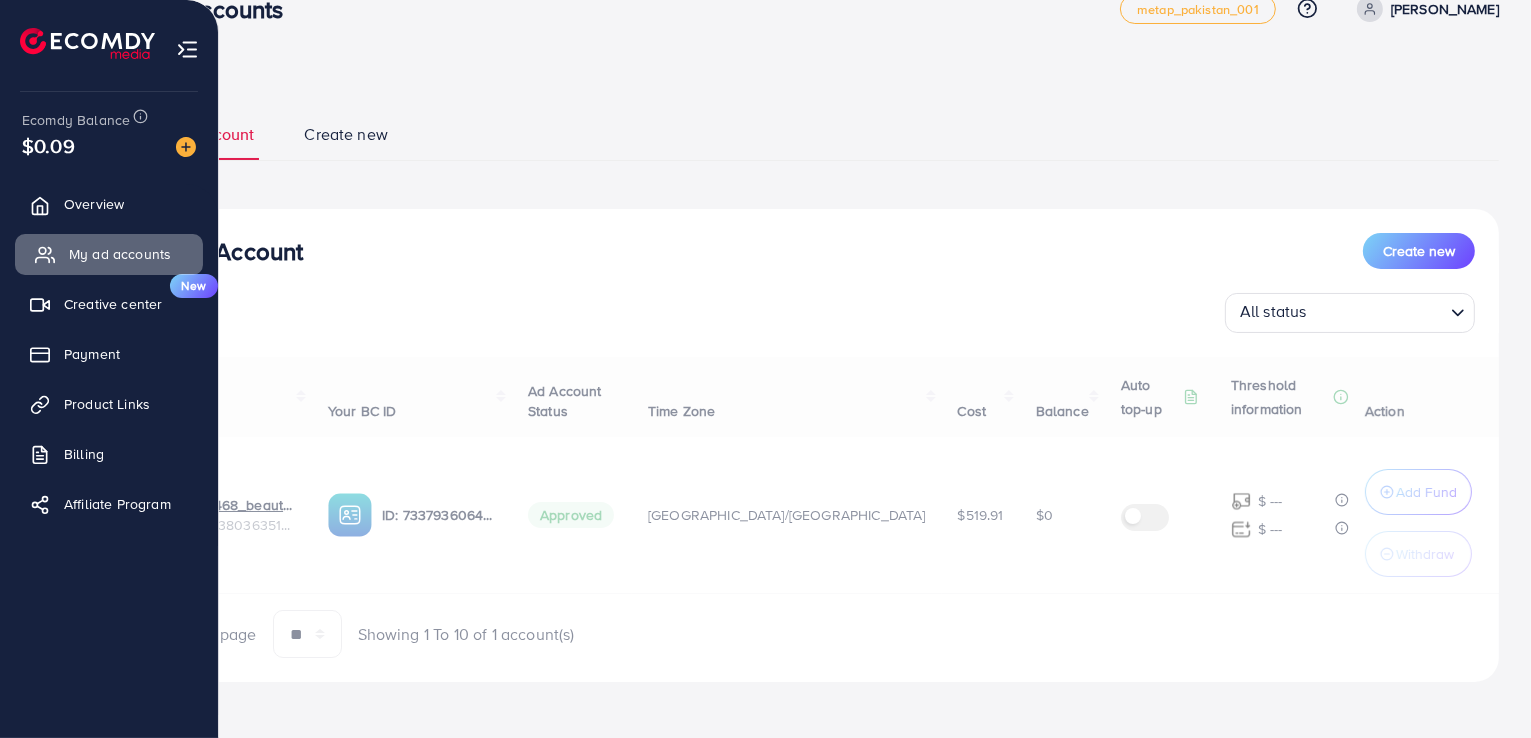 scroll, scrollTop: 0, scrollLeft: 0, axis: both 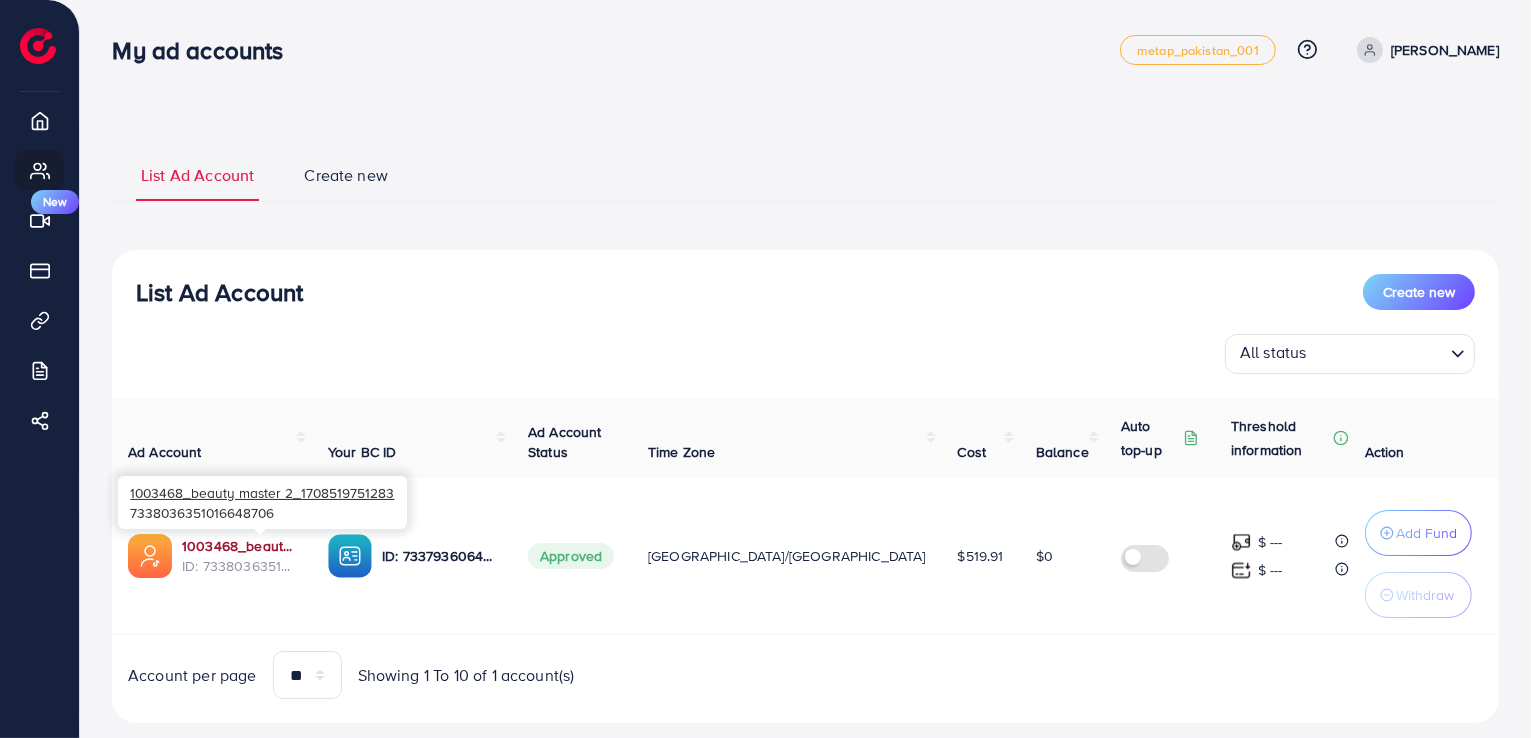 click on "1003468_beauty master 2_1708519751283" at bounding box center (239, 546) 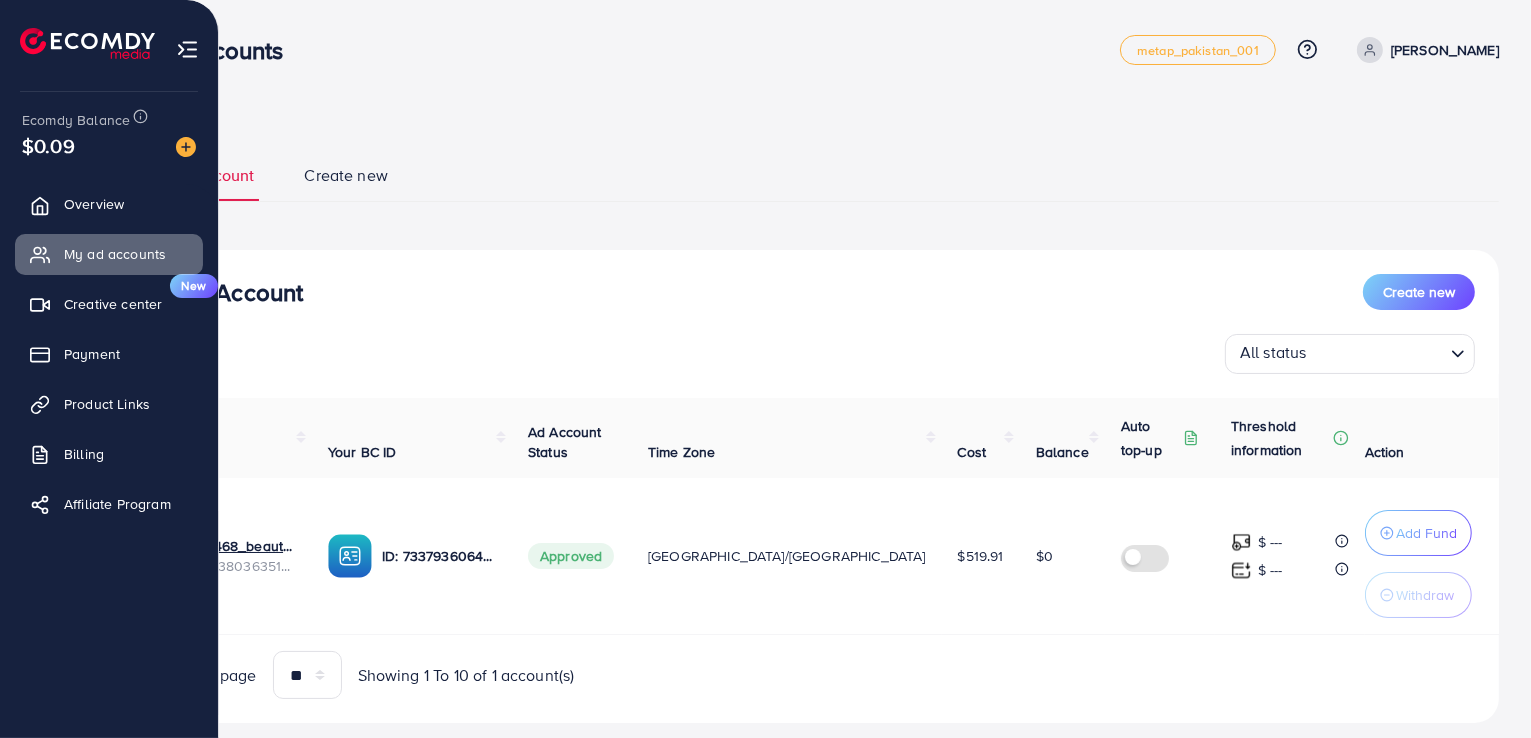 click at bounding box center [187, 49] 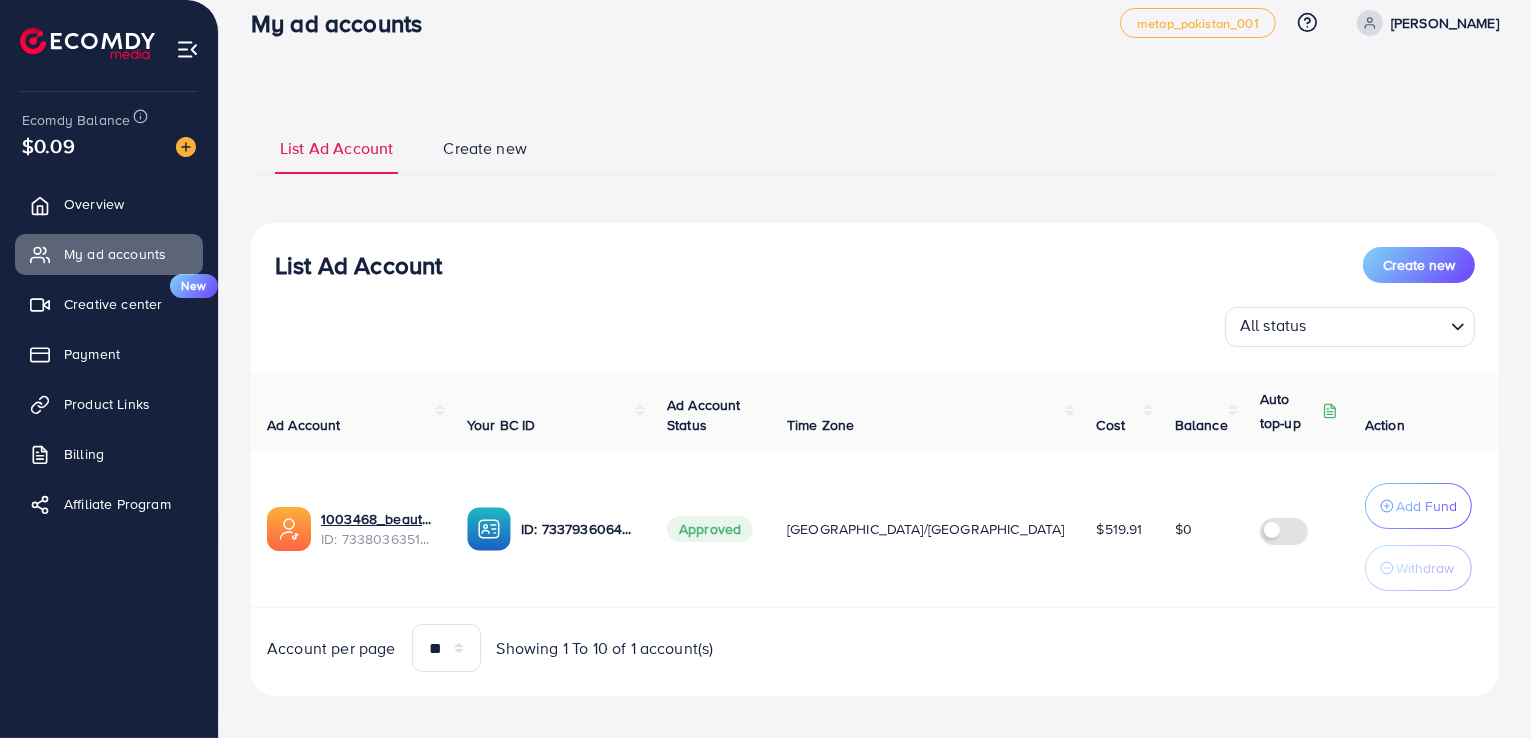 scroll, scrollTop: 40, scrollLeft: 0, axis: vertical 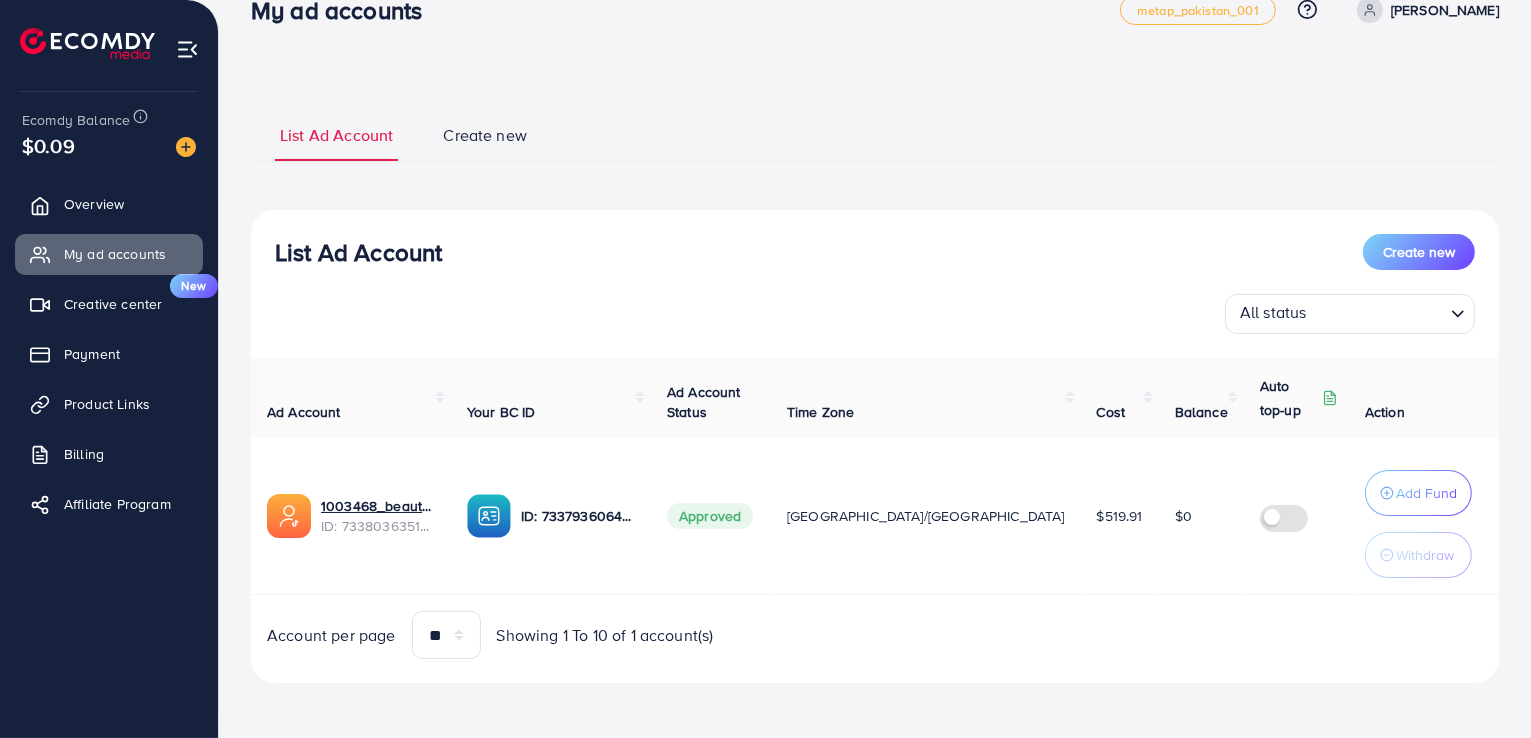 click on "List Ad Account Create new  List Ad Account   Create new
All status
Loading...                   Ad Account Your BC ID Ad Account Status Time Zone Cost Balance Auto top-up Threshold information Action            1003468_beauty master 2_1708519751283  ID: 7338036351016648706 ID: 7337936064855851010  Approved   Asia/Karachi   $519.91   $0   $ ---   $ ---   Add Fund   Withdraw           Account per page  ** ** ** ***  Showing 1 To 10 of 1 account(s)   Step 1: TikTok For Business Account   Connect to TikTok for Business to access all of your business account in one place   user3988380376193   User ID: 7337935493734712322   By connecting your account, you agree to our   TikTok Business Product (Data) Terms   Step 2: TikTok For Business Center   Business Center is a powerful business management tool that lets organizations   Shopify Beauty master Bc 20240625173530   User ID: 7384372166315261953   Beauty master 2   User ID: 7337936064855851010  You can only generate up to 3 BC ***" at bounding box center [875, 395] 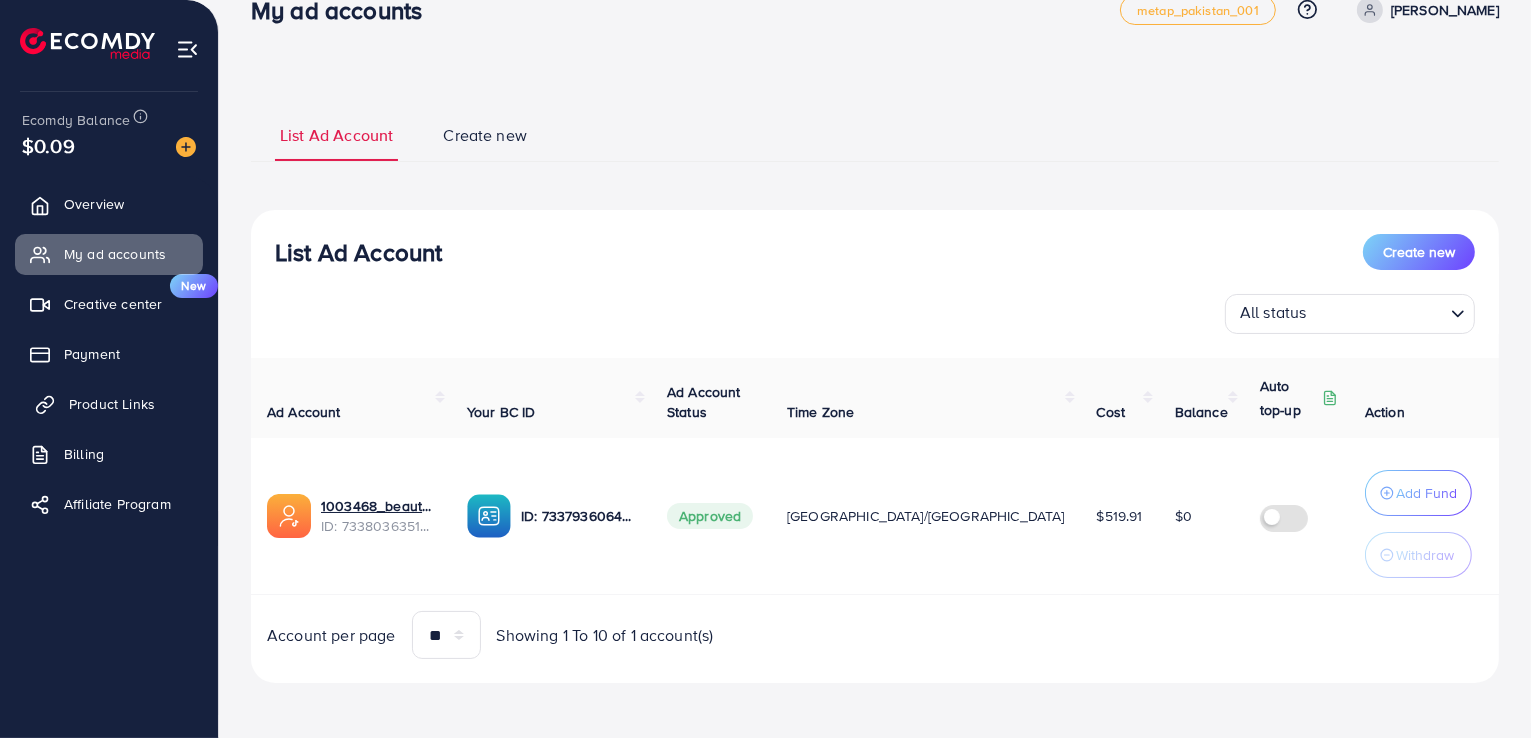 click on "Product Links" at bounding box center [112, 404] 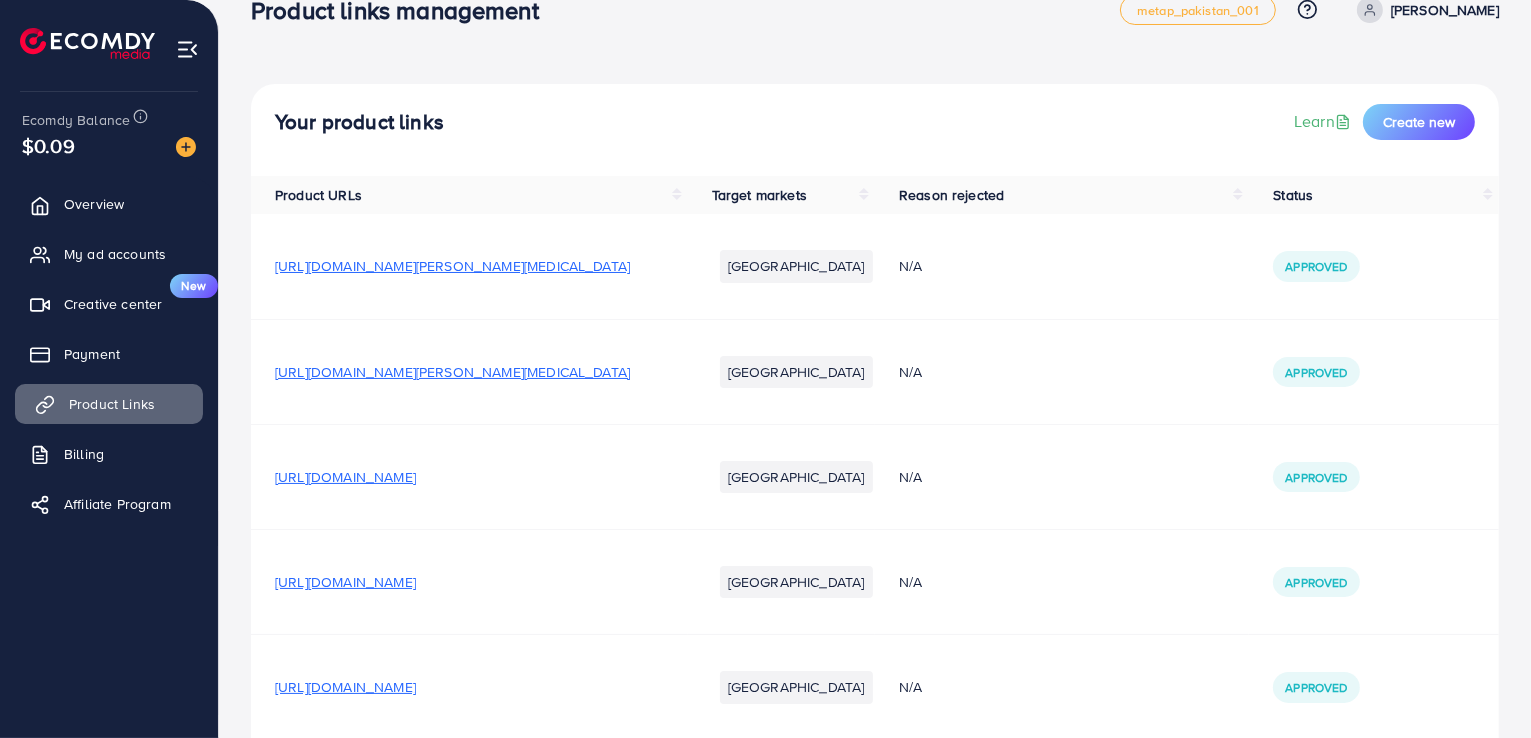 scroll, scrollTop: 0, scrollLeft: 0, axis: both 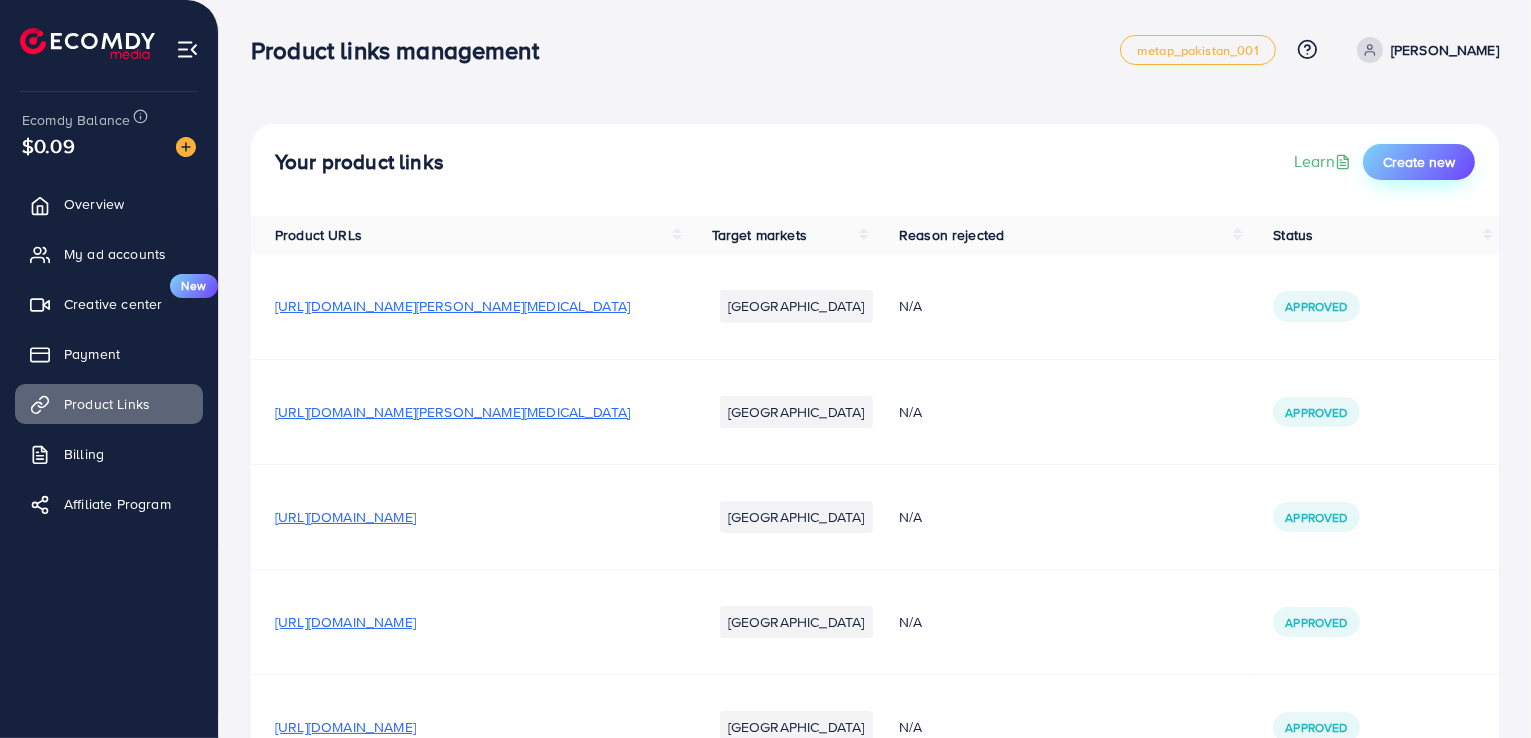 click on "Create new" at bounding box center [1419, 162] 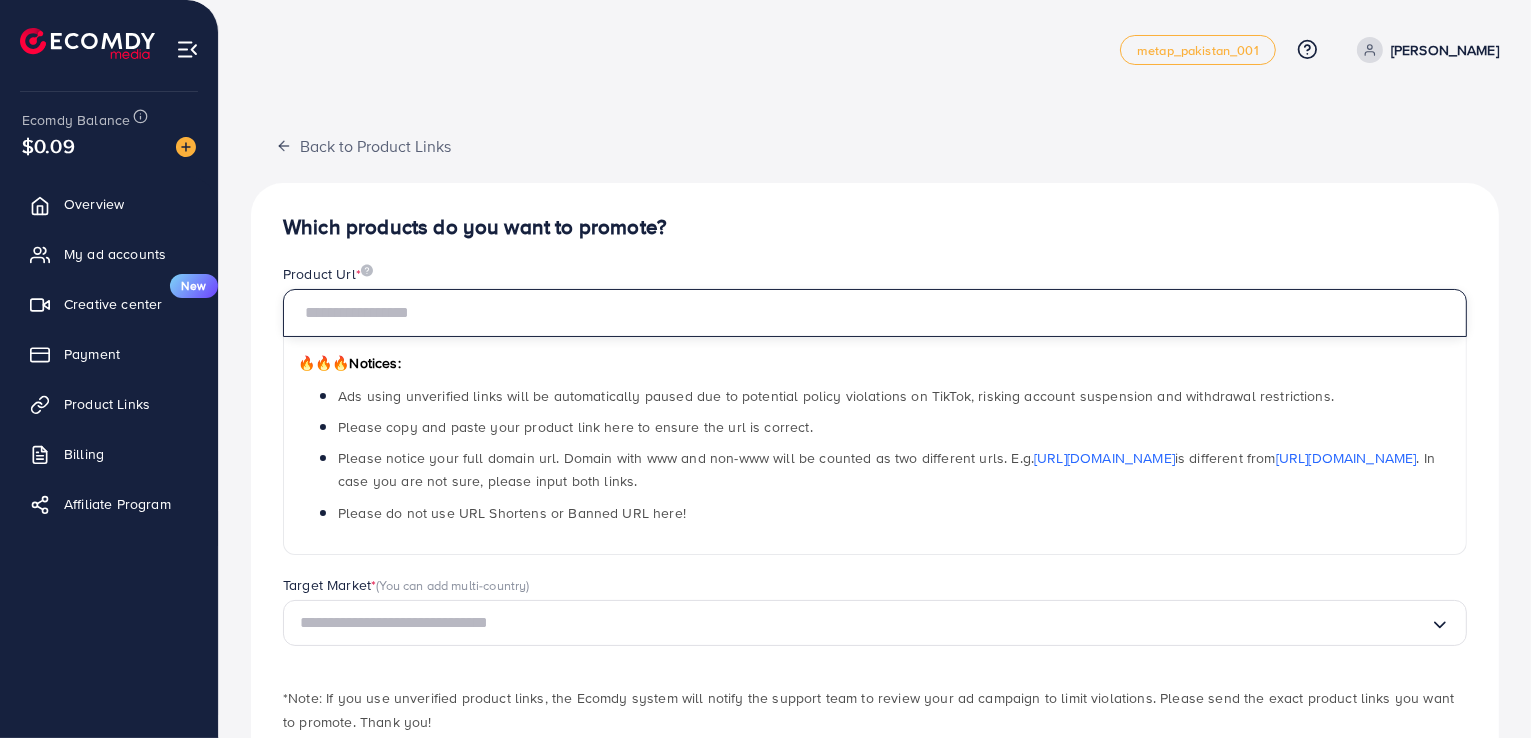 click at bounding box center (875, 313) 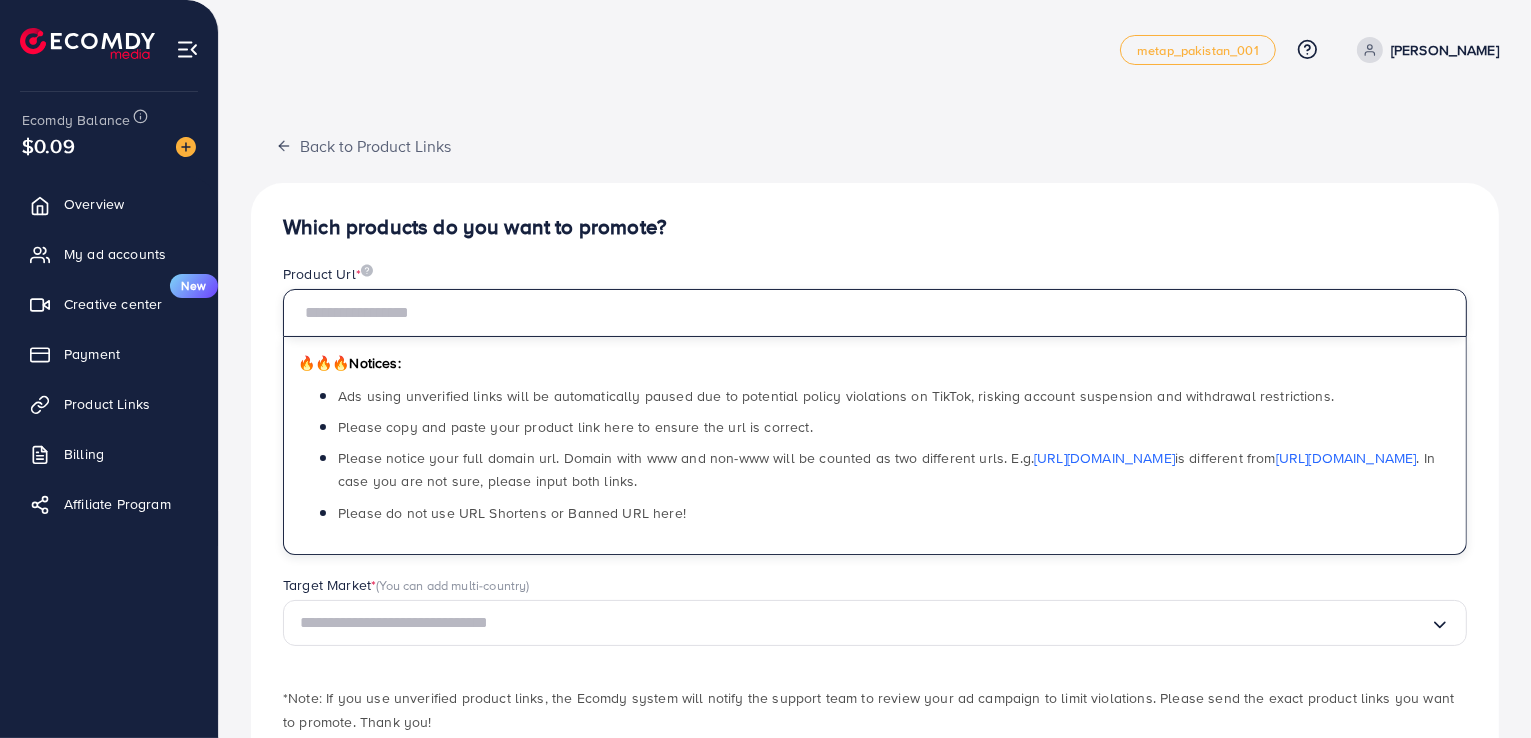 paste on "**********" 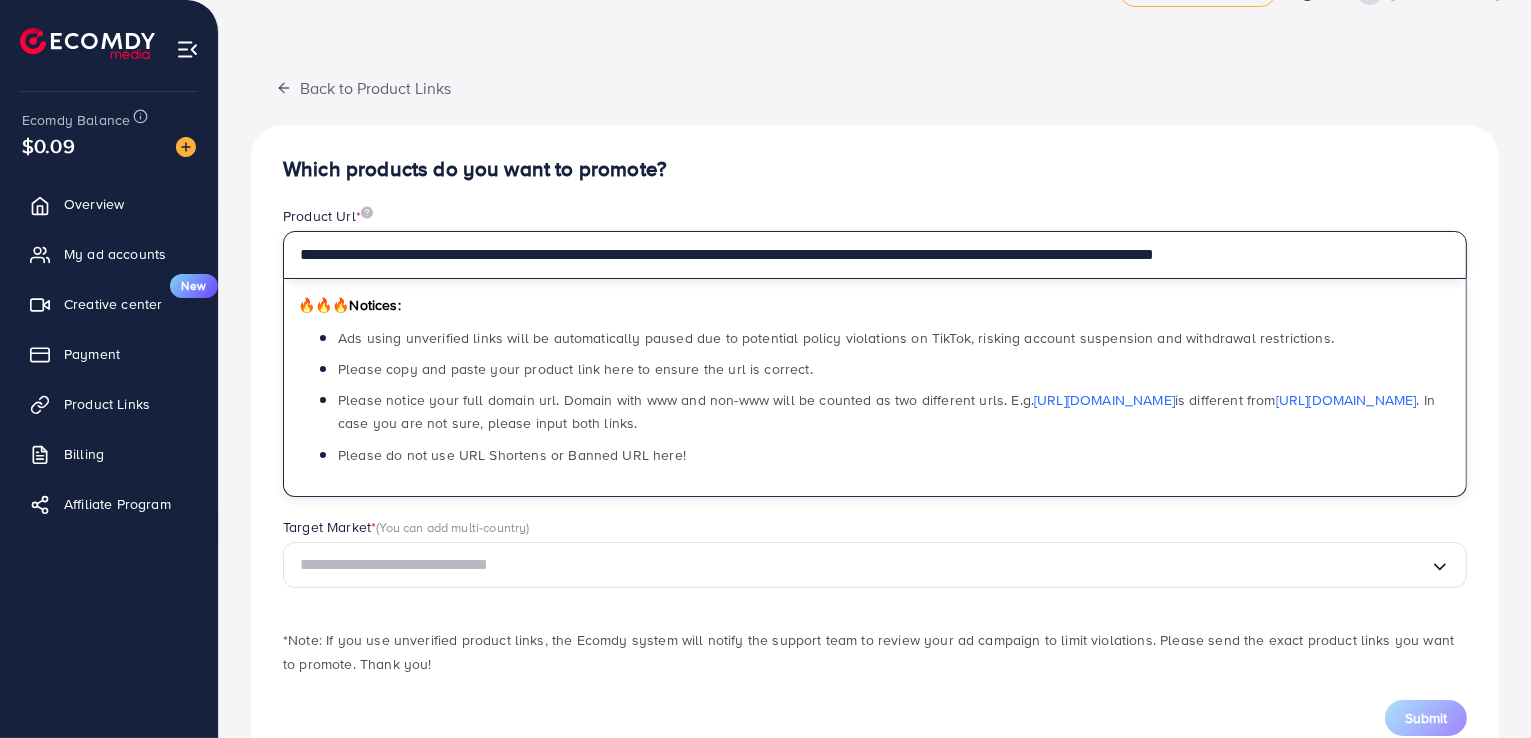 scroll, scrollTop: 119, scrollLeft: 0, axis: vertical 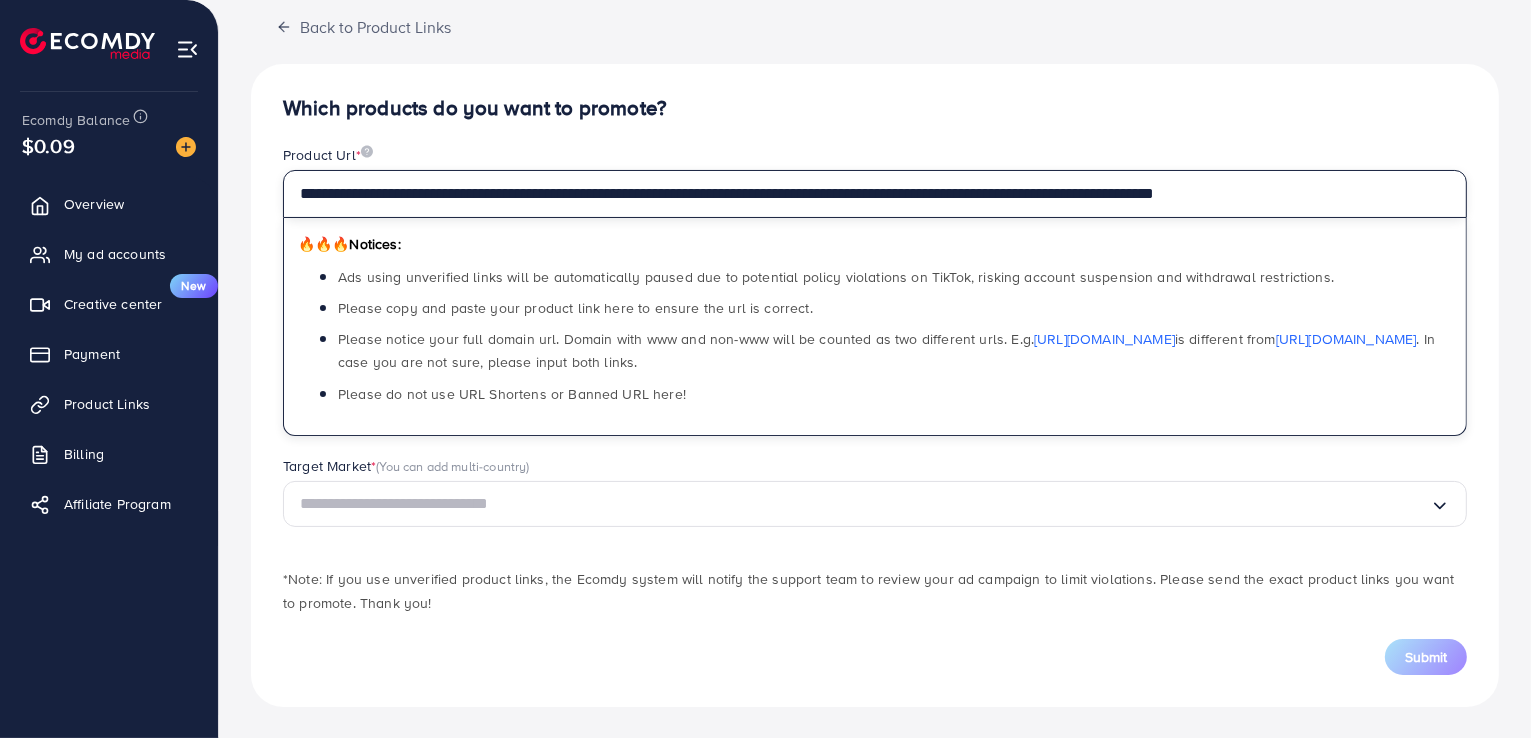 type on "**********" 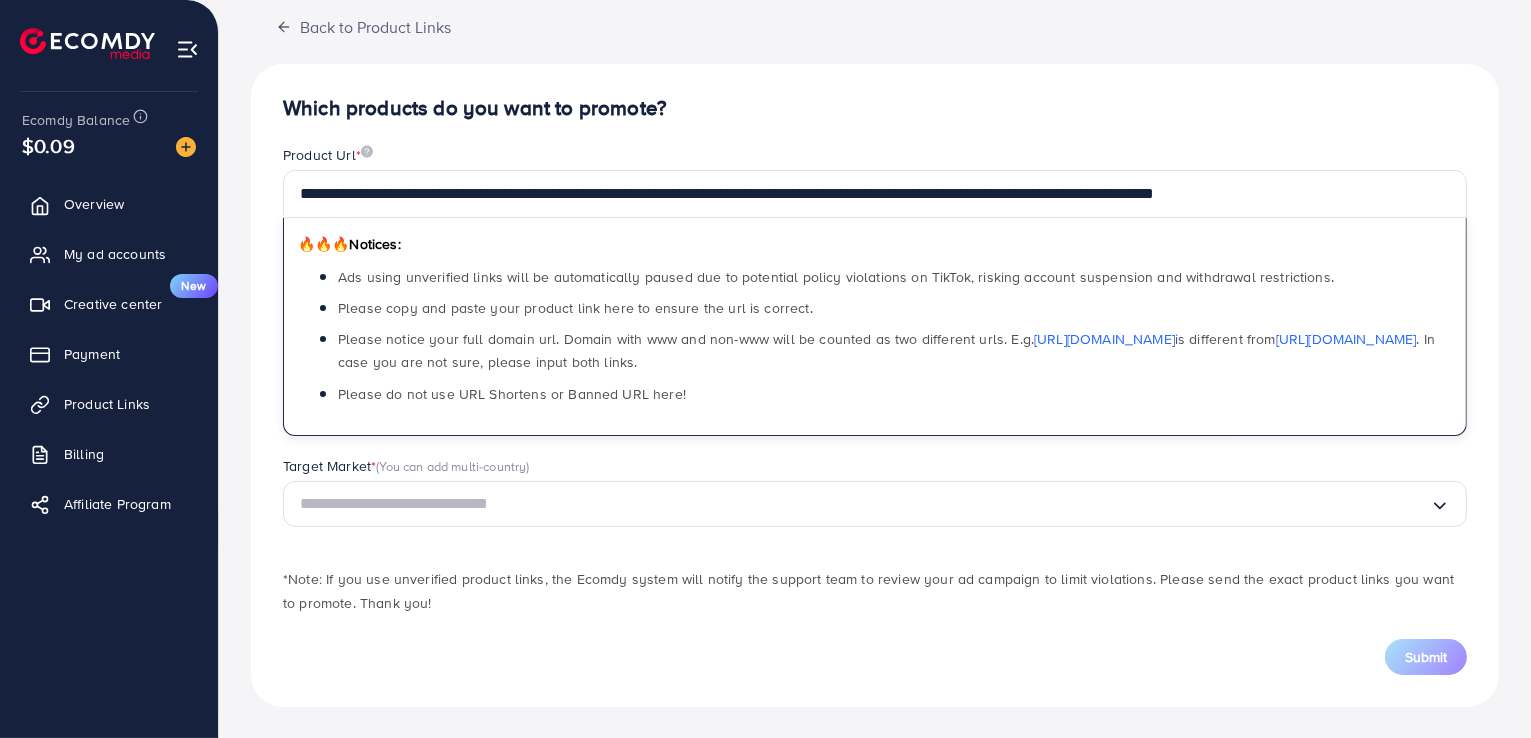 click at bounding box center [865, 504] 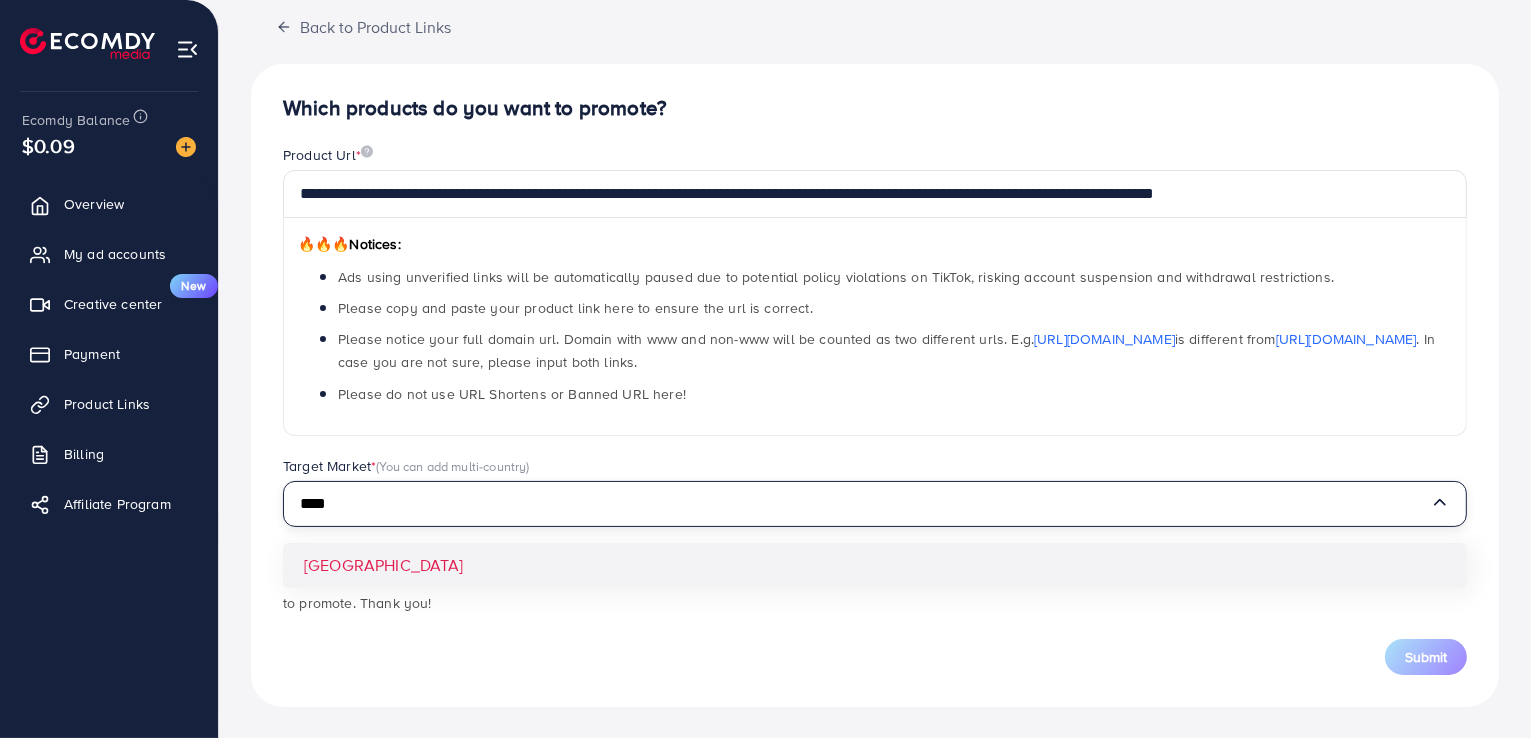 type on "****" 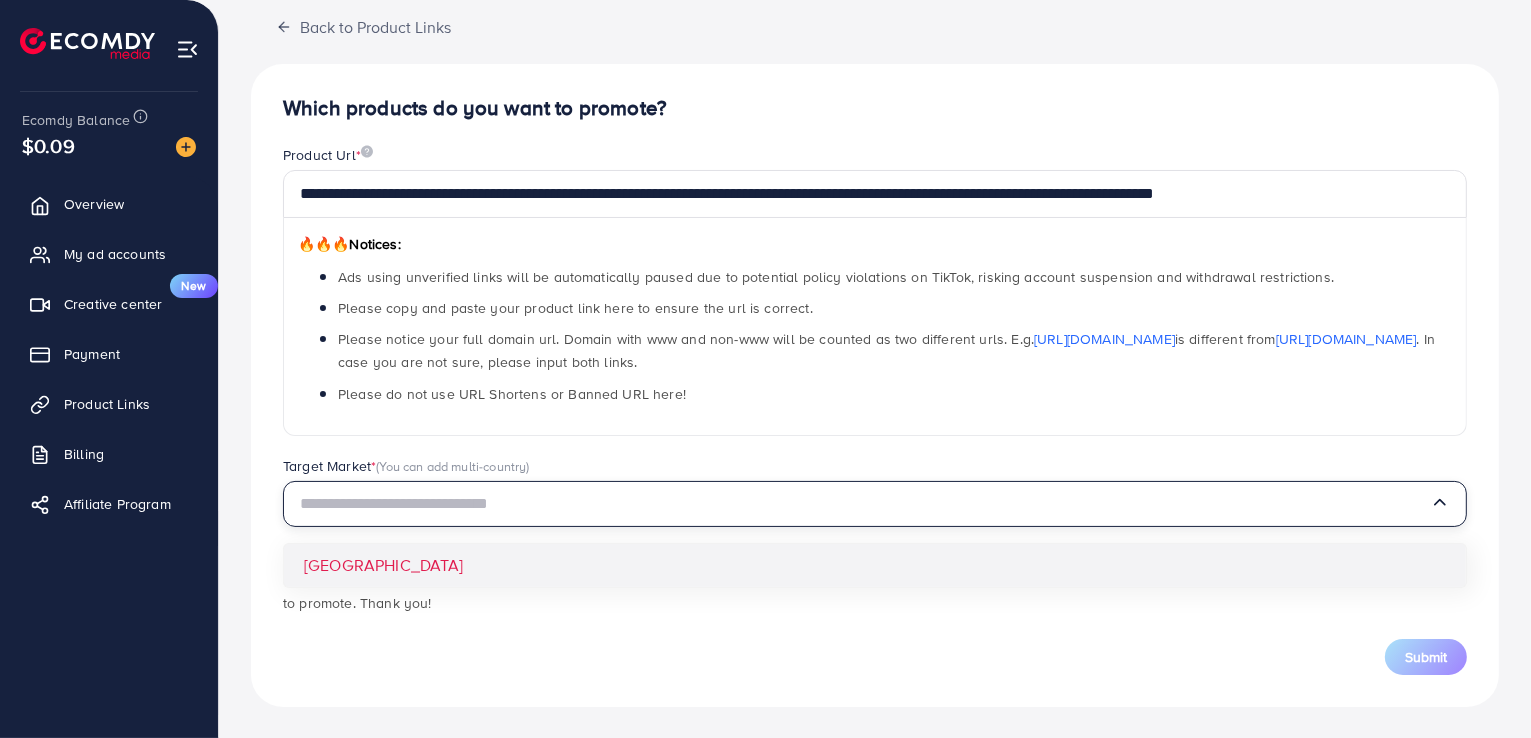 click on "**********" at bounding box center (875, 385) 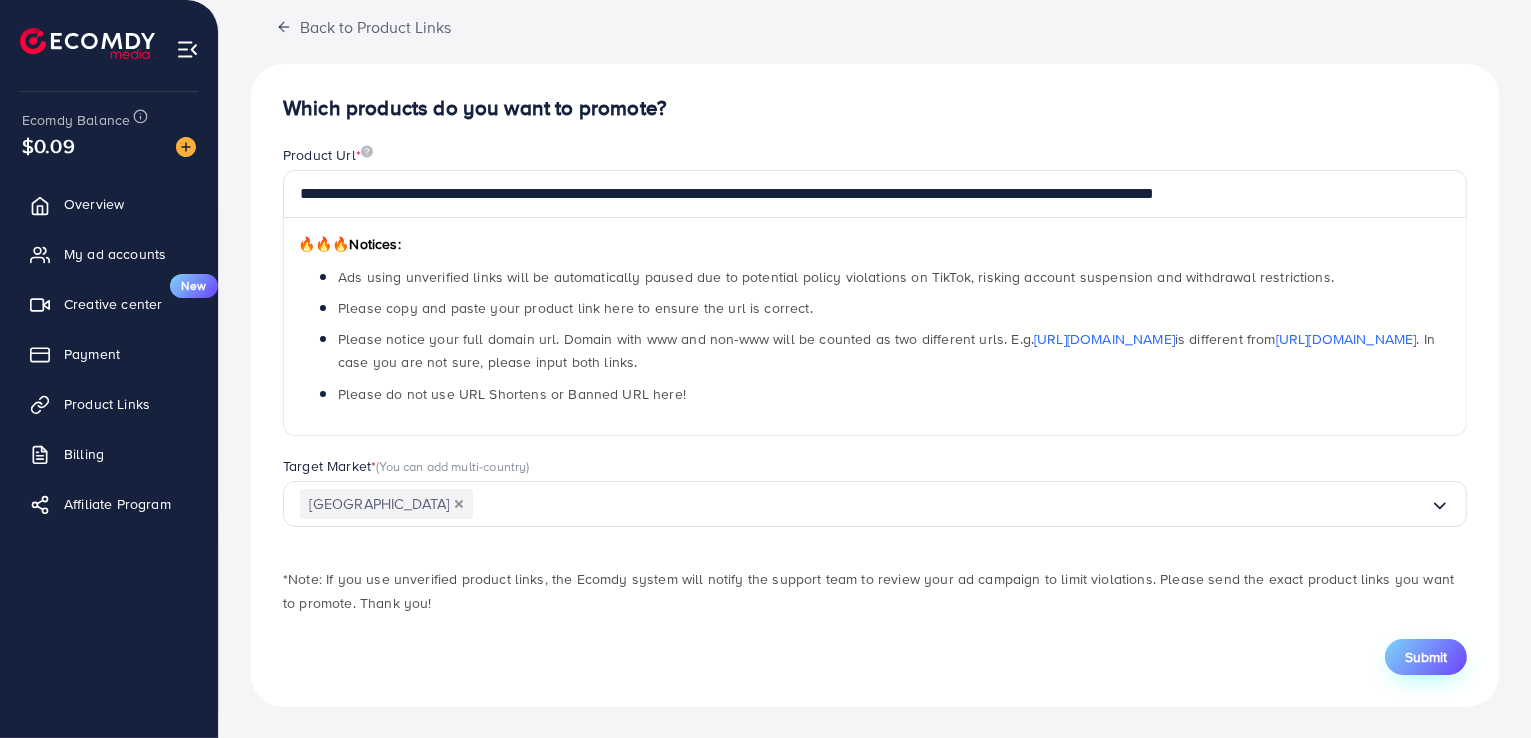 click on "Submit" at bounding box center (1426, 657) 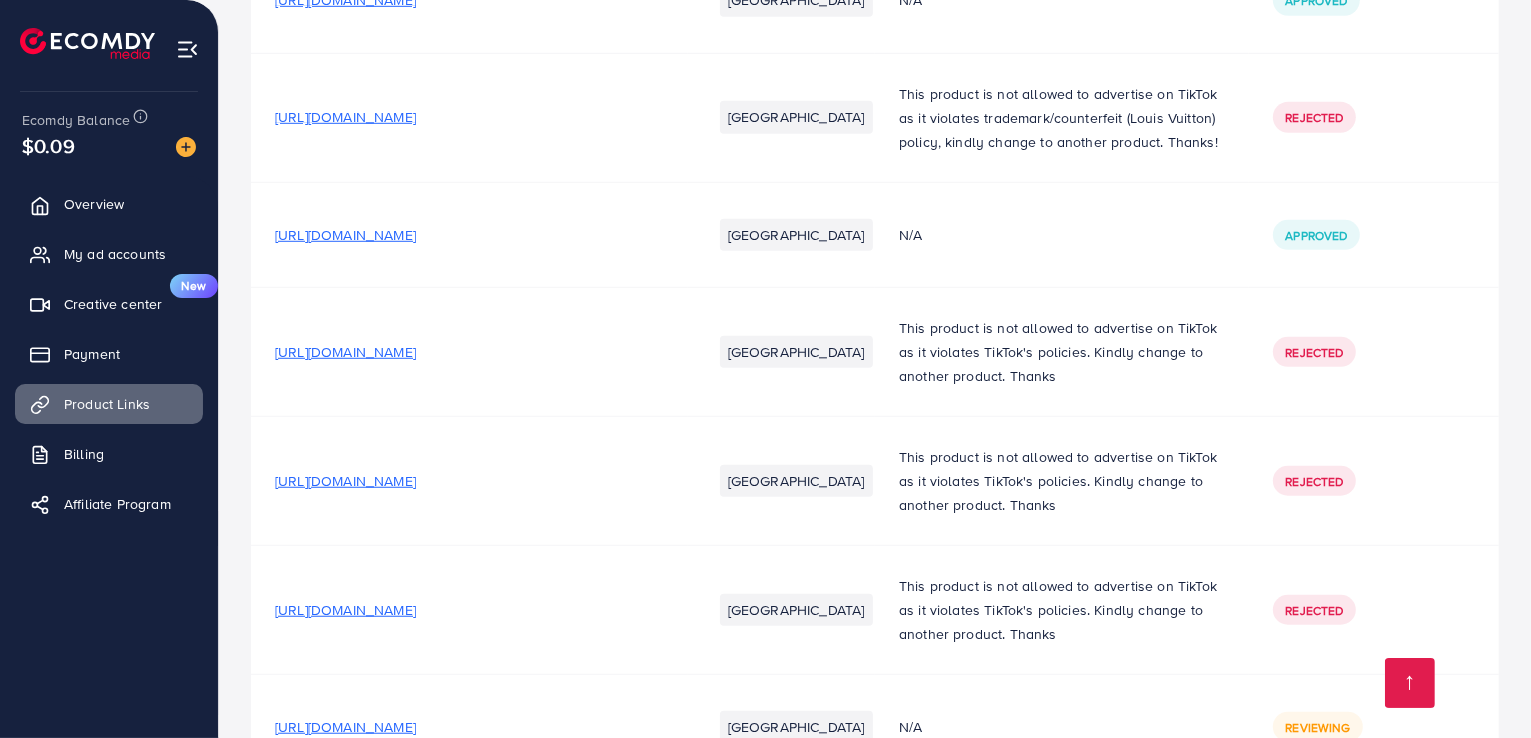 scroll, scrollTop: 1088, scrollLeft: 0, axis: vertical 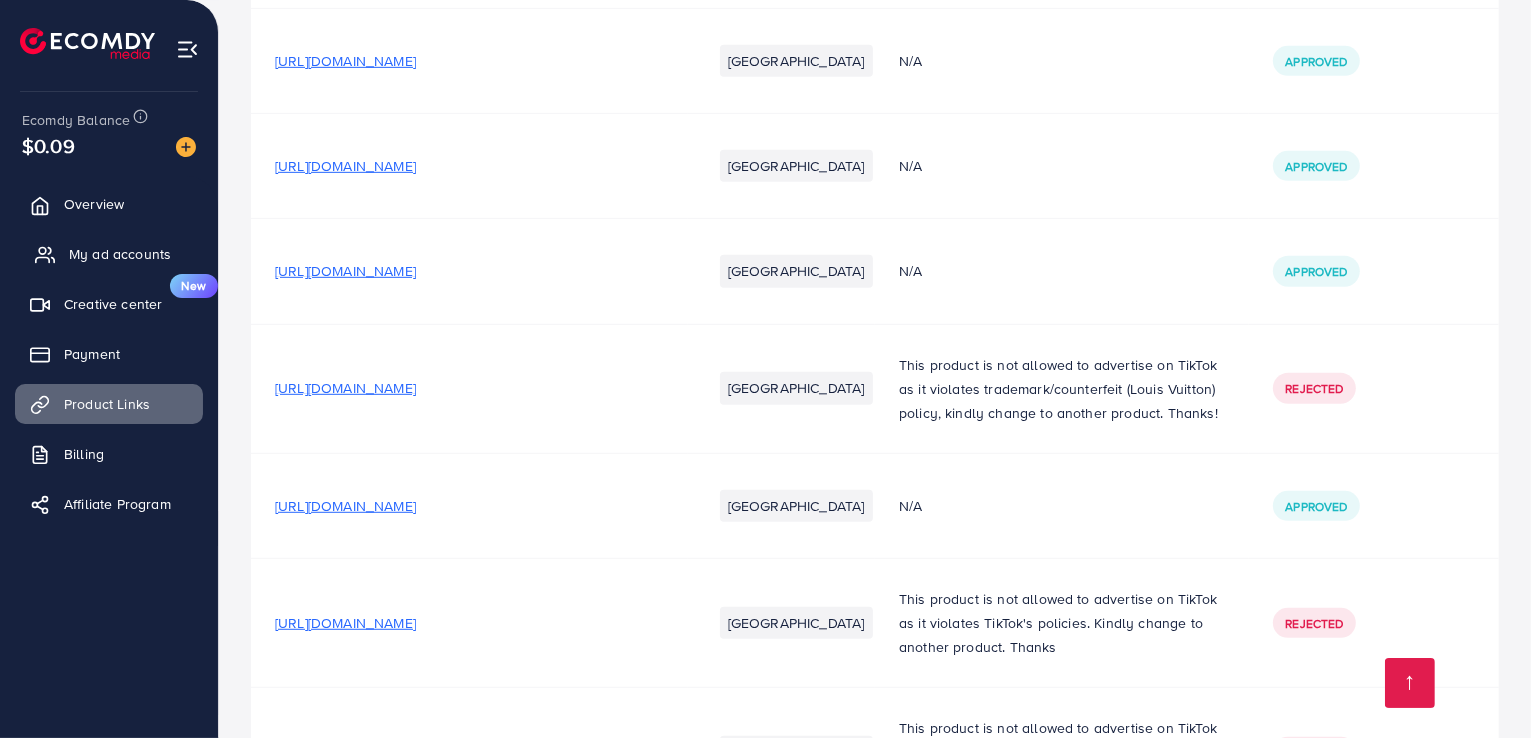 click on "My ad accounts" at bounding box center [120, 254] 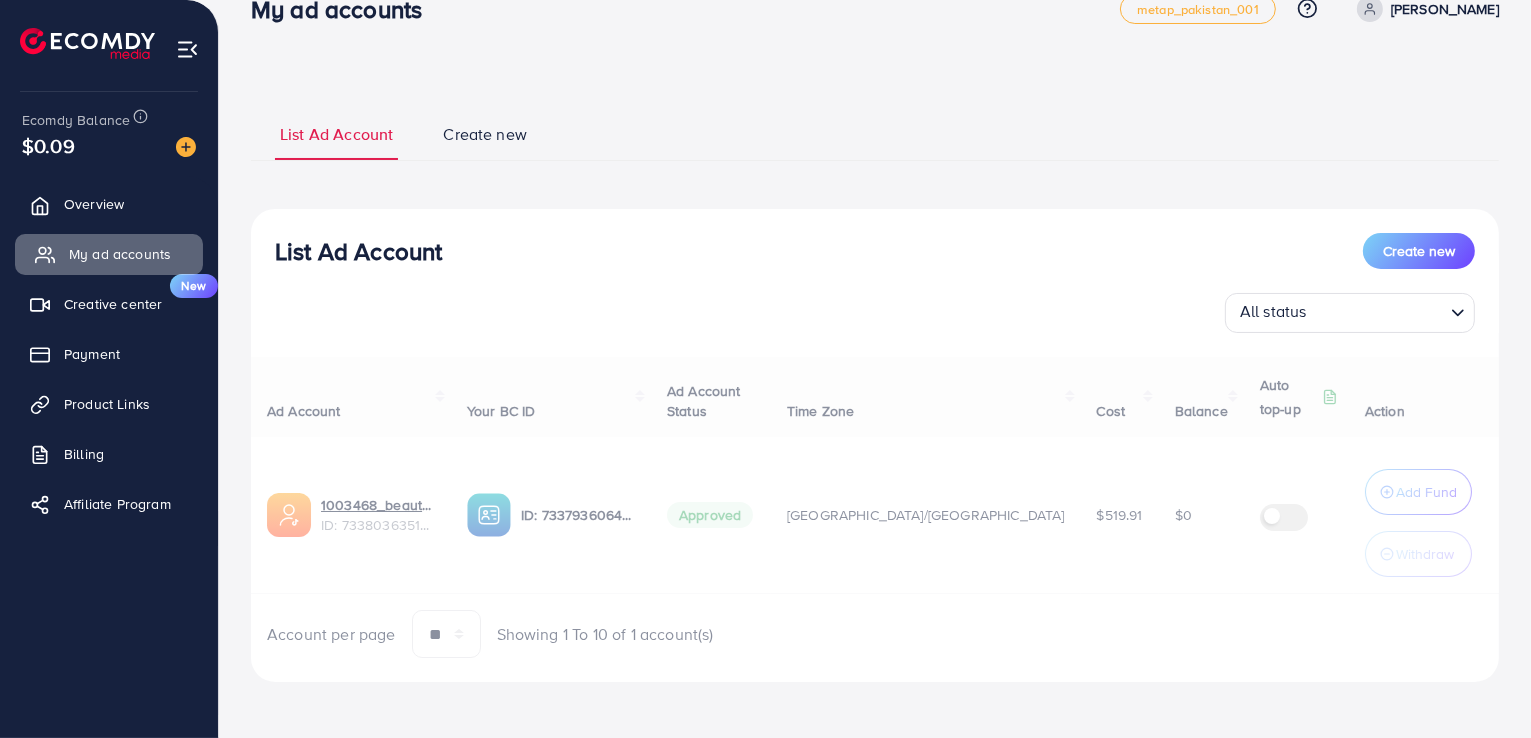 scroll, scrollTop: 0, scrollLeft: 0, axis: both 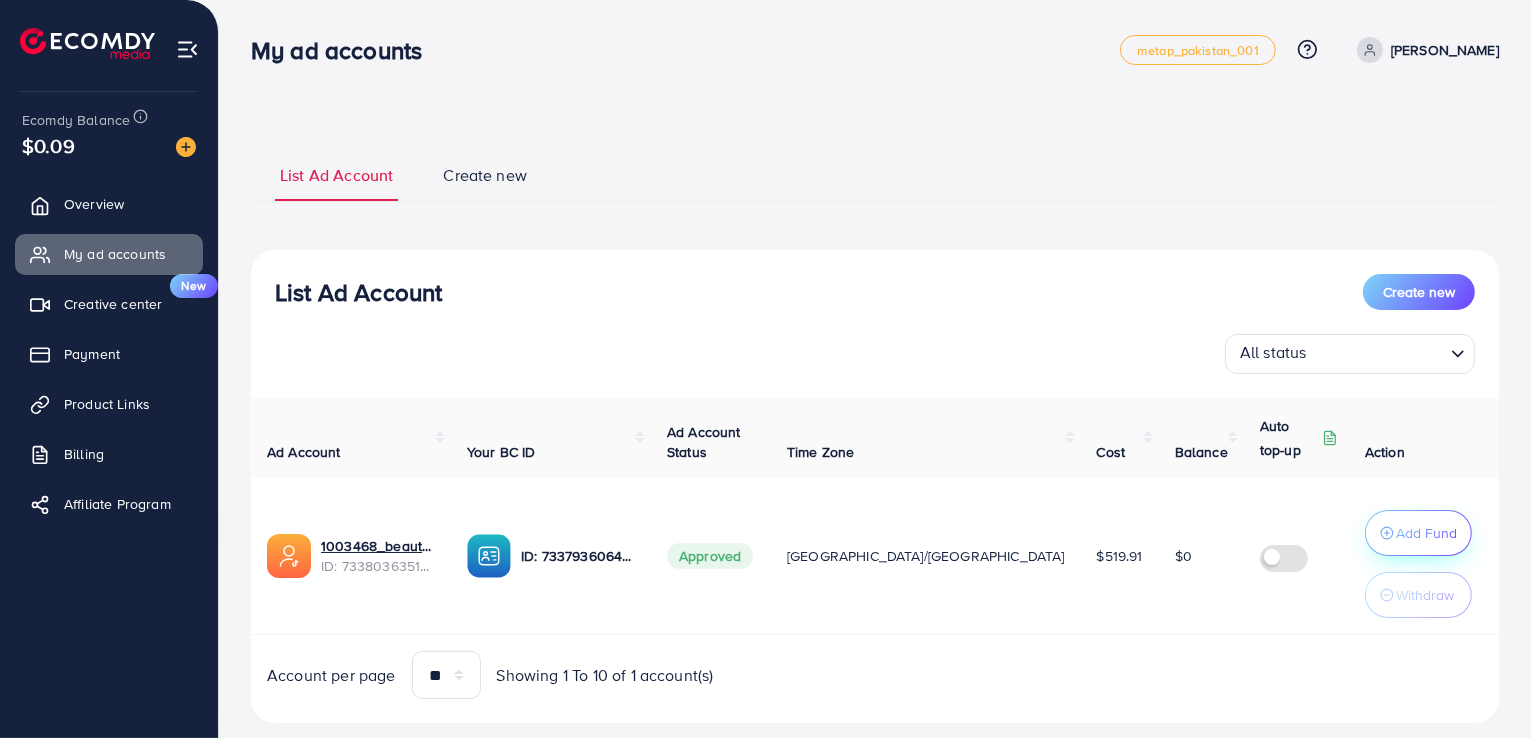 click on "Add Fund" at bounding box center (1426, 533) 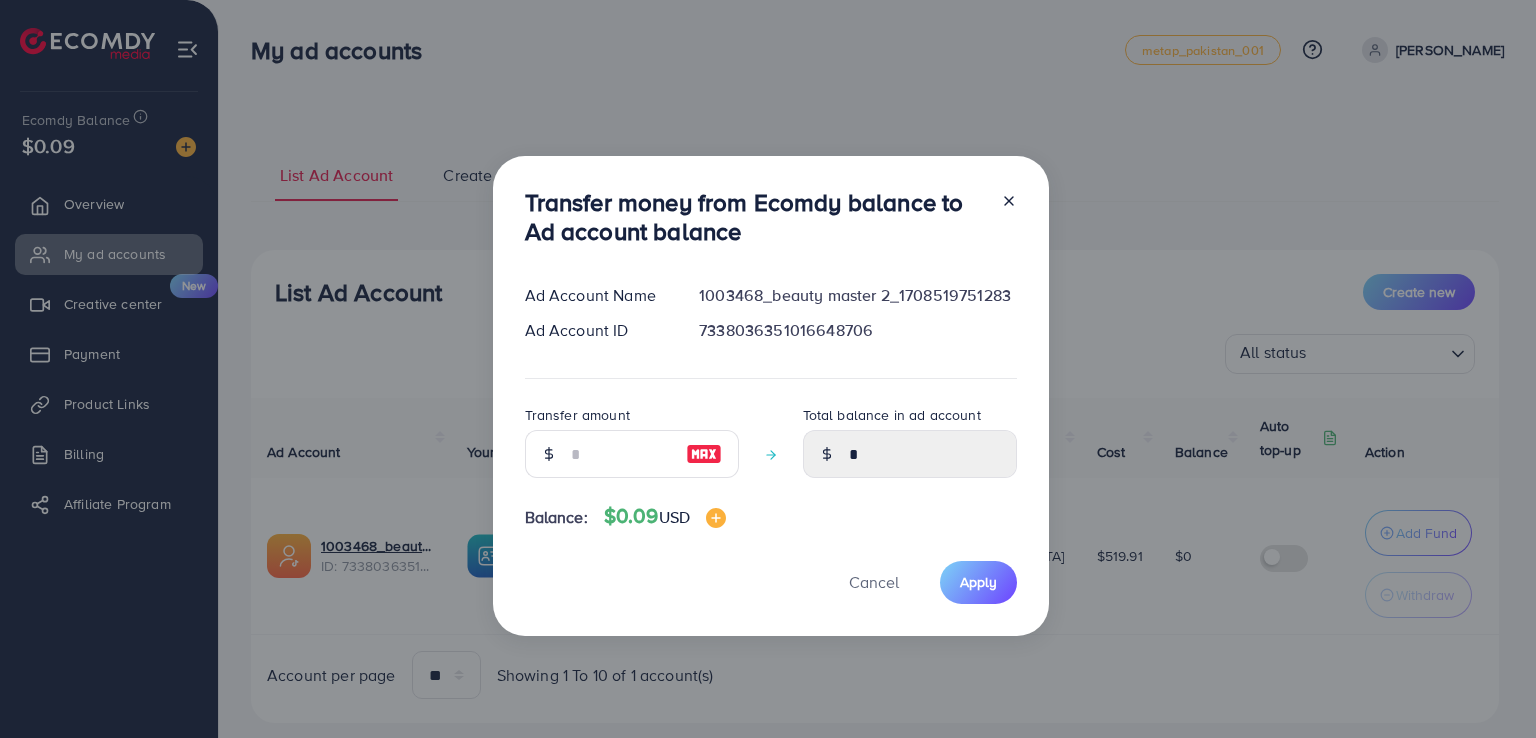 click 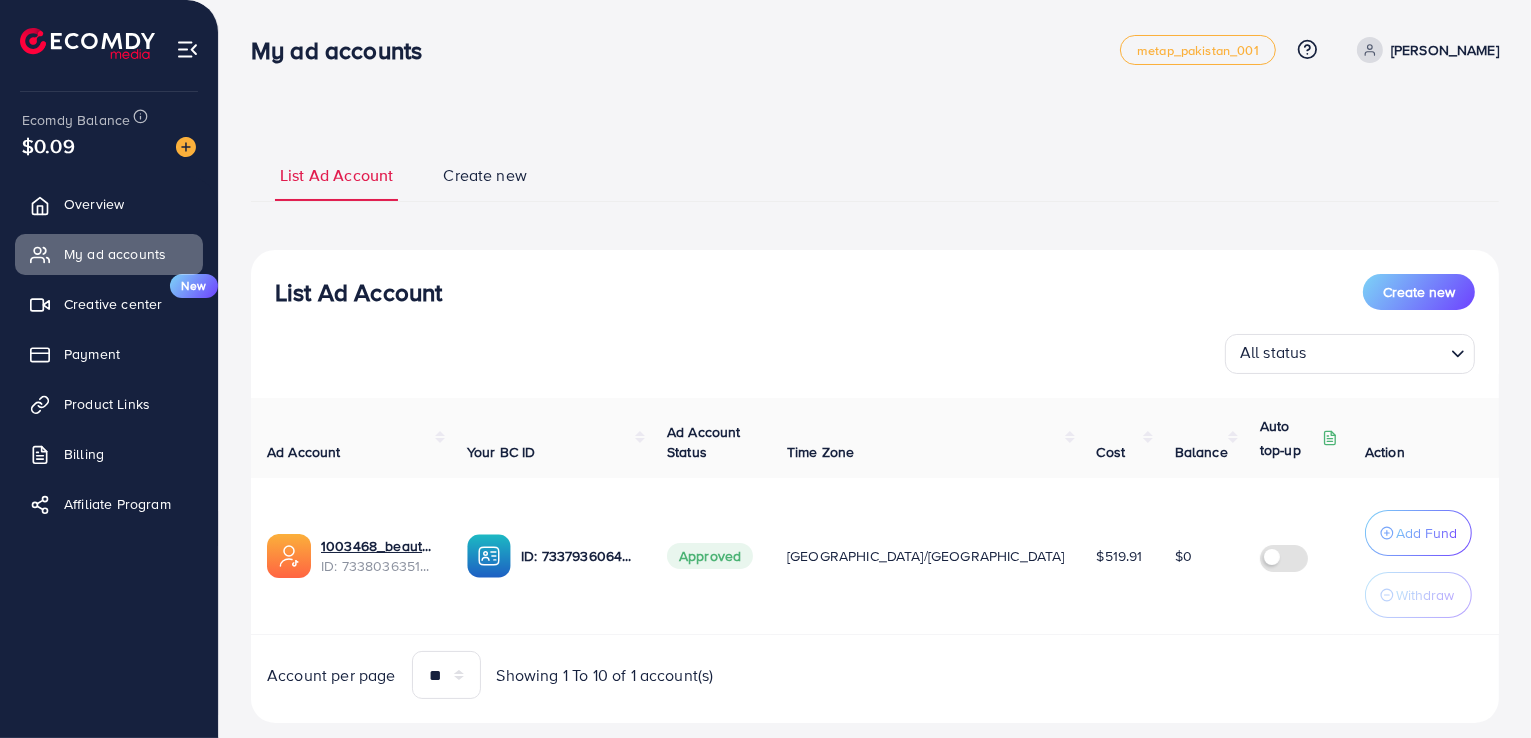 drag, startPoint x: 976, startPoint y: 553, endPoint x: 927, endPoint y: 537, distance: 51.546097 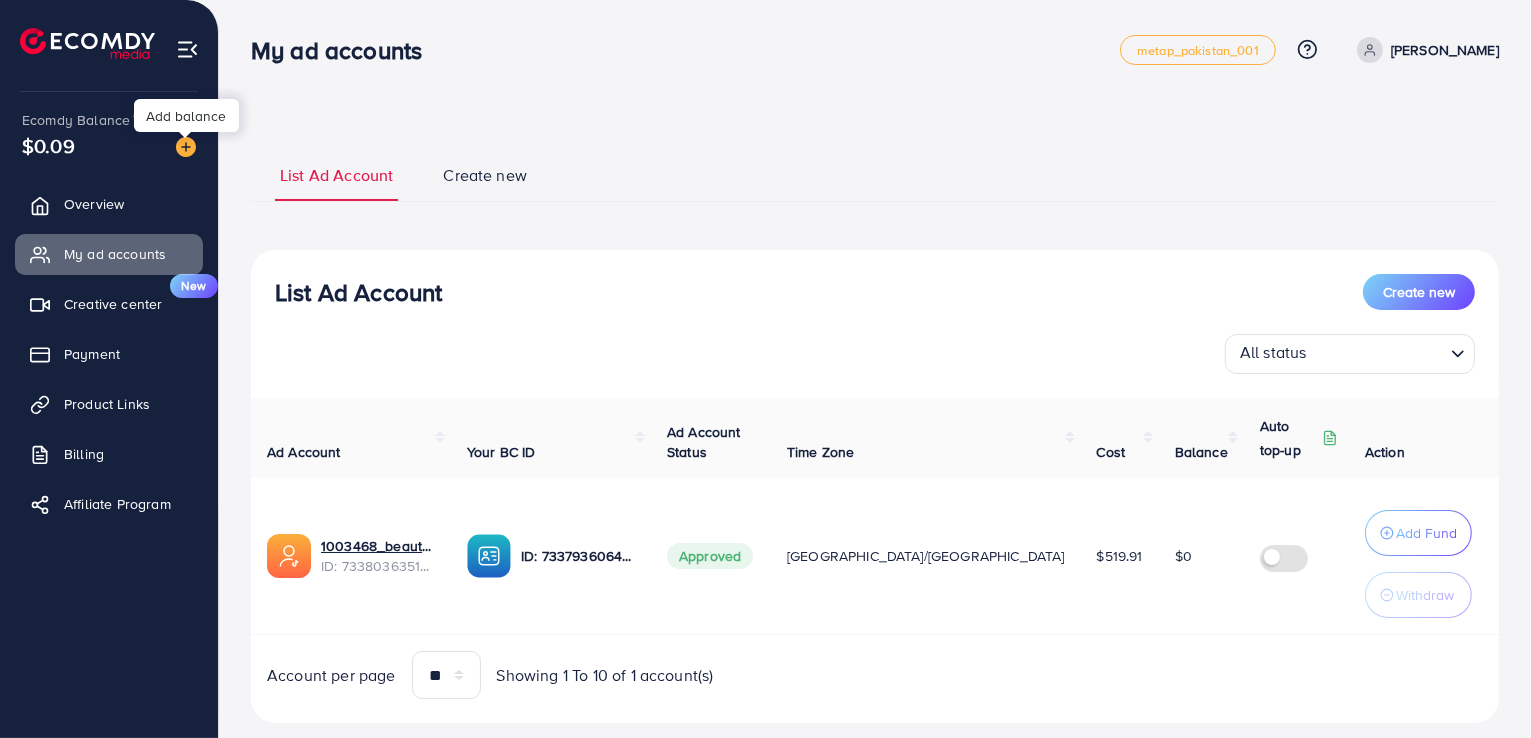 click at bounding box center [186, 147] 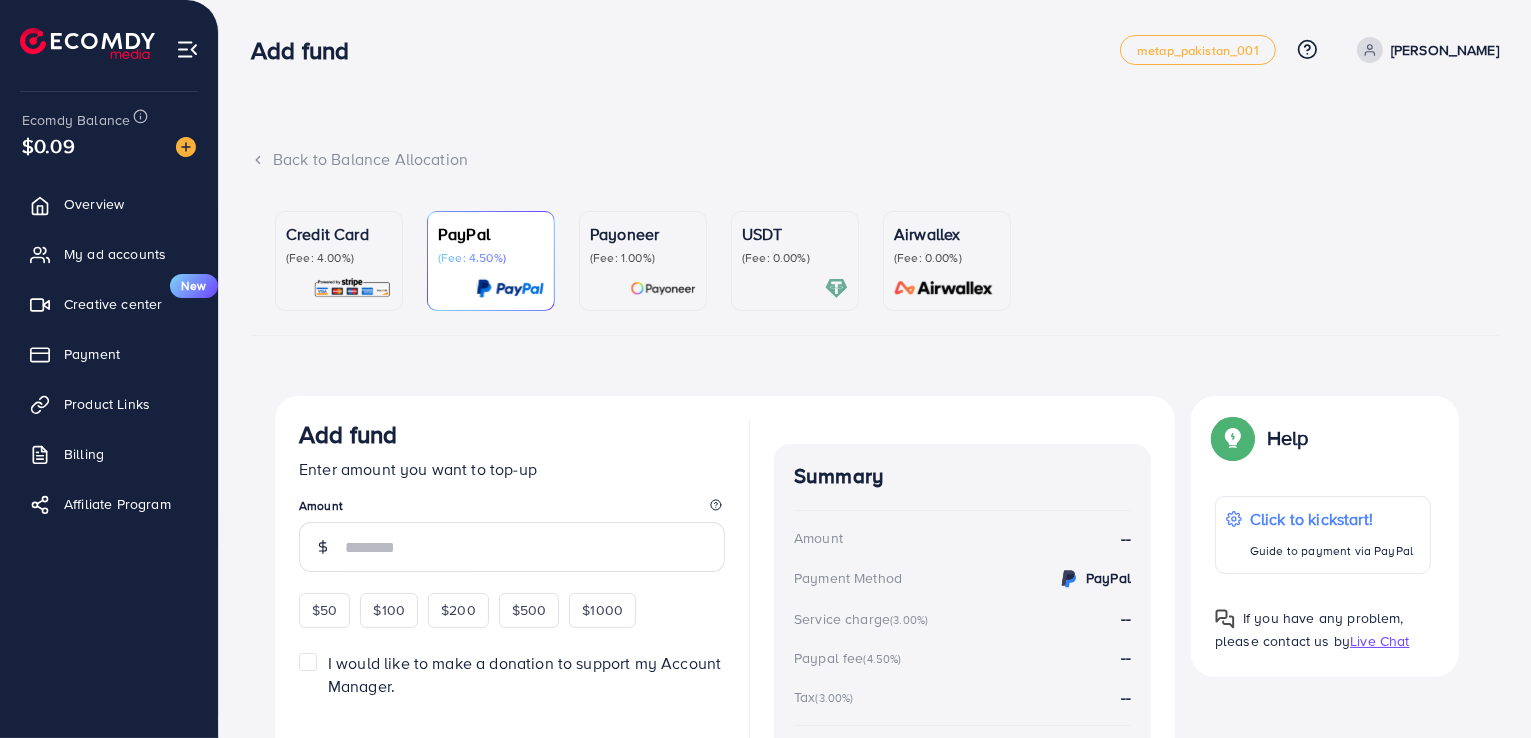 click on "(Fee: 0.00%)" at bounding box center (795, 258) 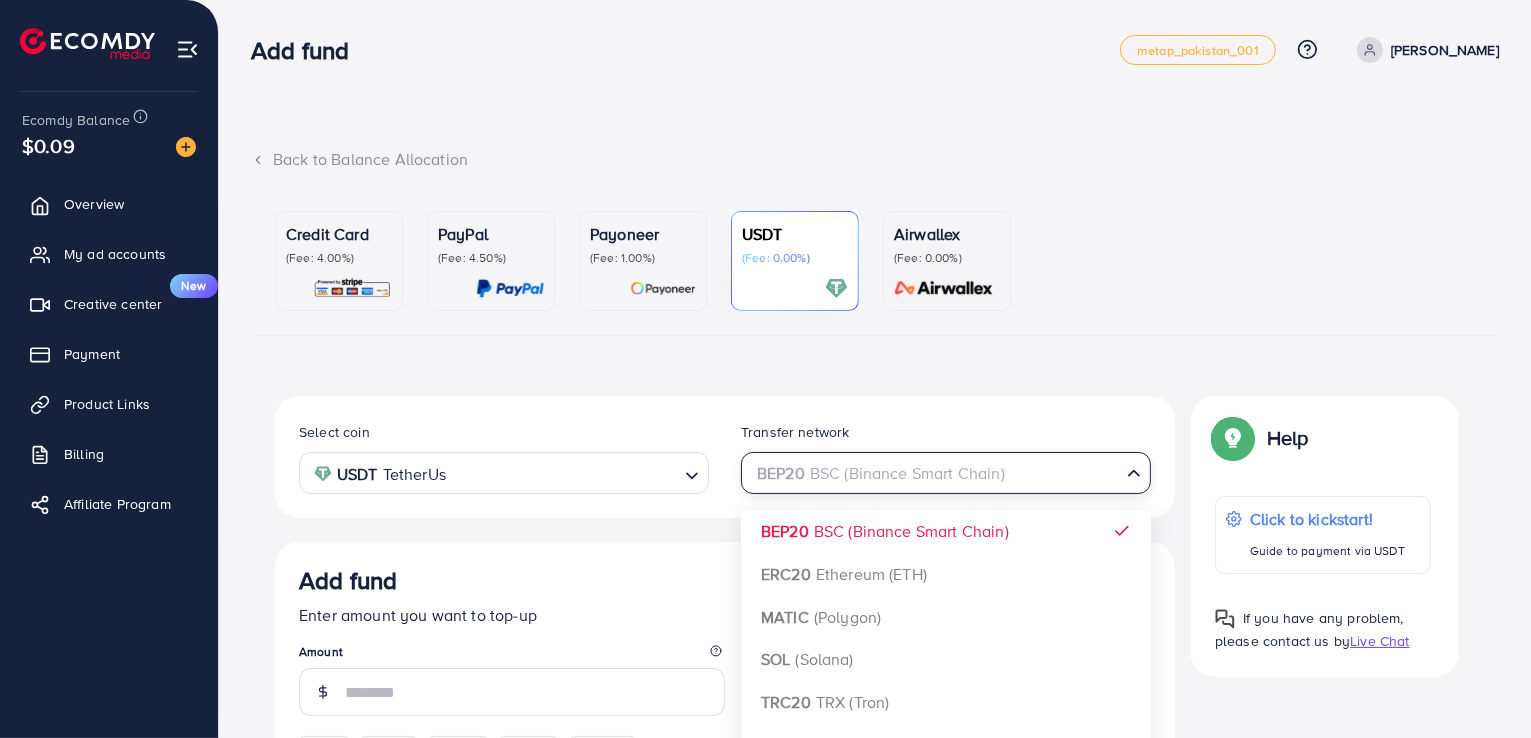 click on "BEP20 BSC (Binance Smart Chain)" at bounding box center [934, 471] 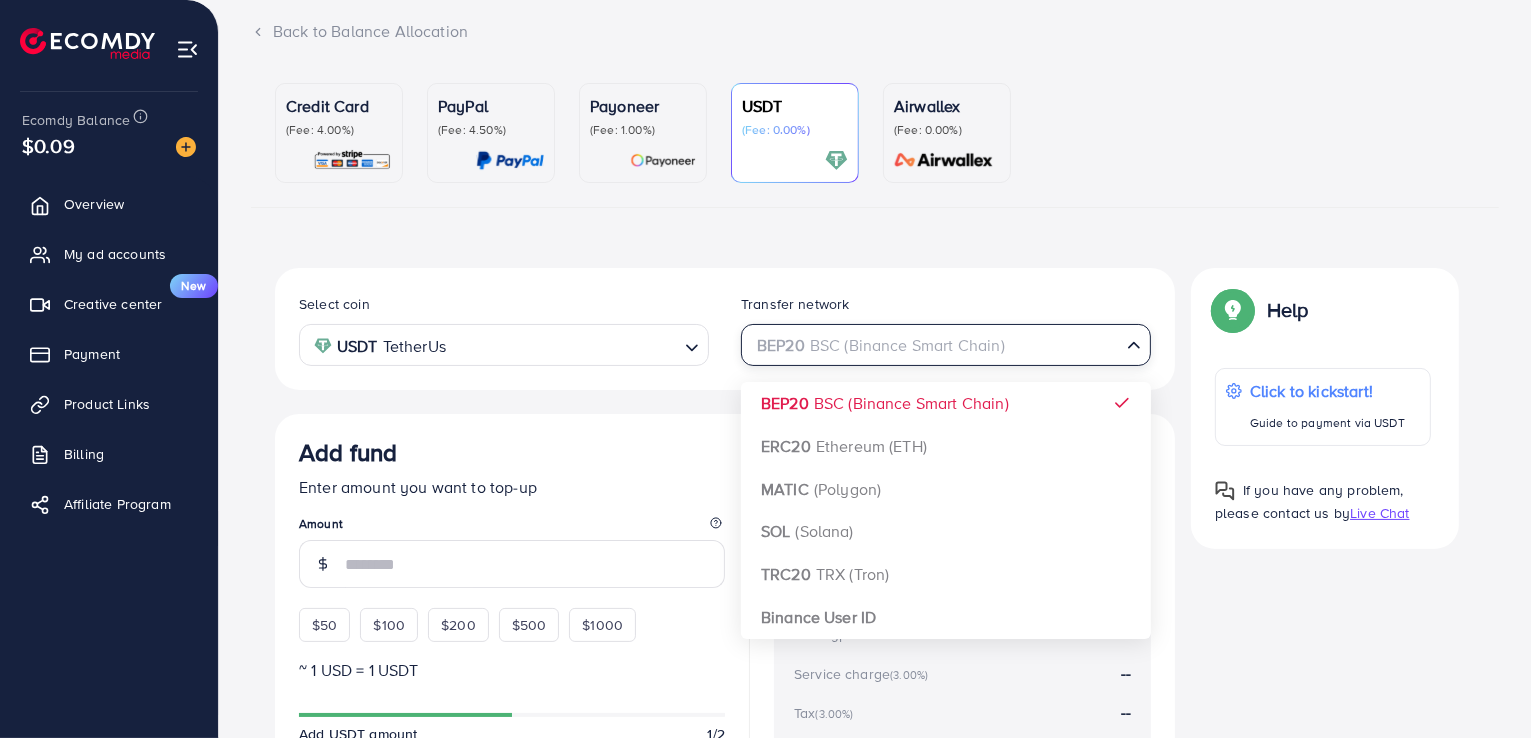 scroll, scrollTop: 300, scrollLeft: 0, axis: vertical 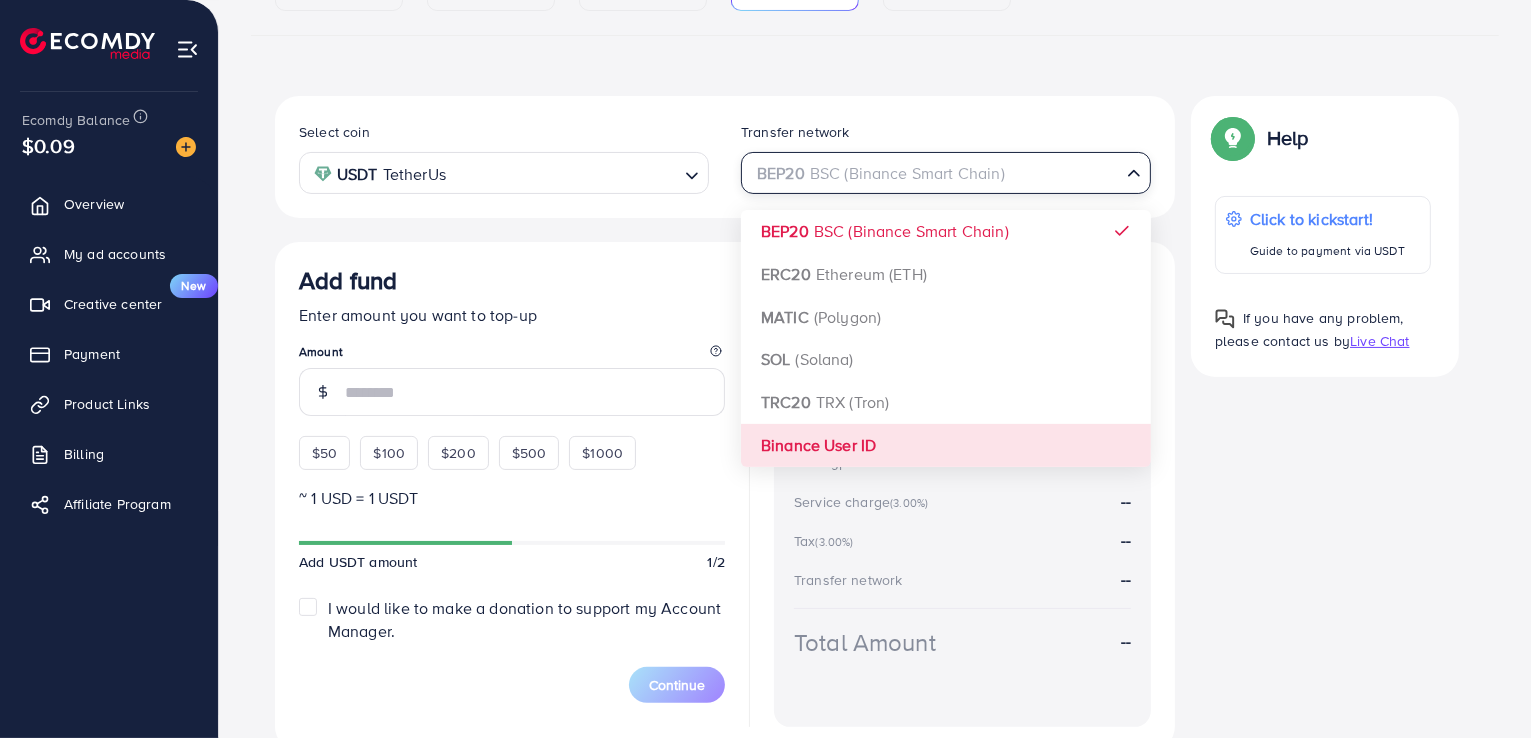 click on "Select coin   USDT TetherUs           Loading...     Transfer network   BEP20 BSC (Binance Smart Chain)           Loading...     BEP20 BSC (Binance Smart Chain) ERC20 Ethereum (ETH) MATIC (Polygon) SOL (Solana) TRC20 TRX (Tron) Binance User ID        Add fund  Enter amount you want to top-up Amount $50 $100 $200 $500 $1000  ~ 1 USD = 1 USDT   Add USDT amount  1/2 I would like to make a donation to support my Account Manager. 5% 10% 15% 20%  Continue   Summary   Amount   --   Payment Method   --   Coin type   --   Service charge   (3.00%)   --   Tax   (3.00%)   --   Transfer network   --   Total Amount   --" at bounding box center (725, 423) 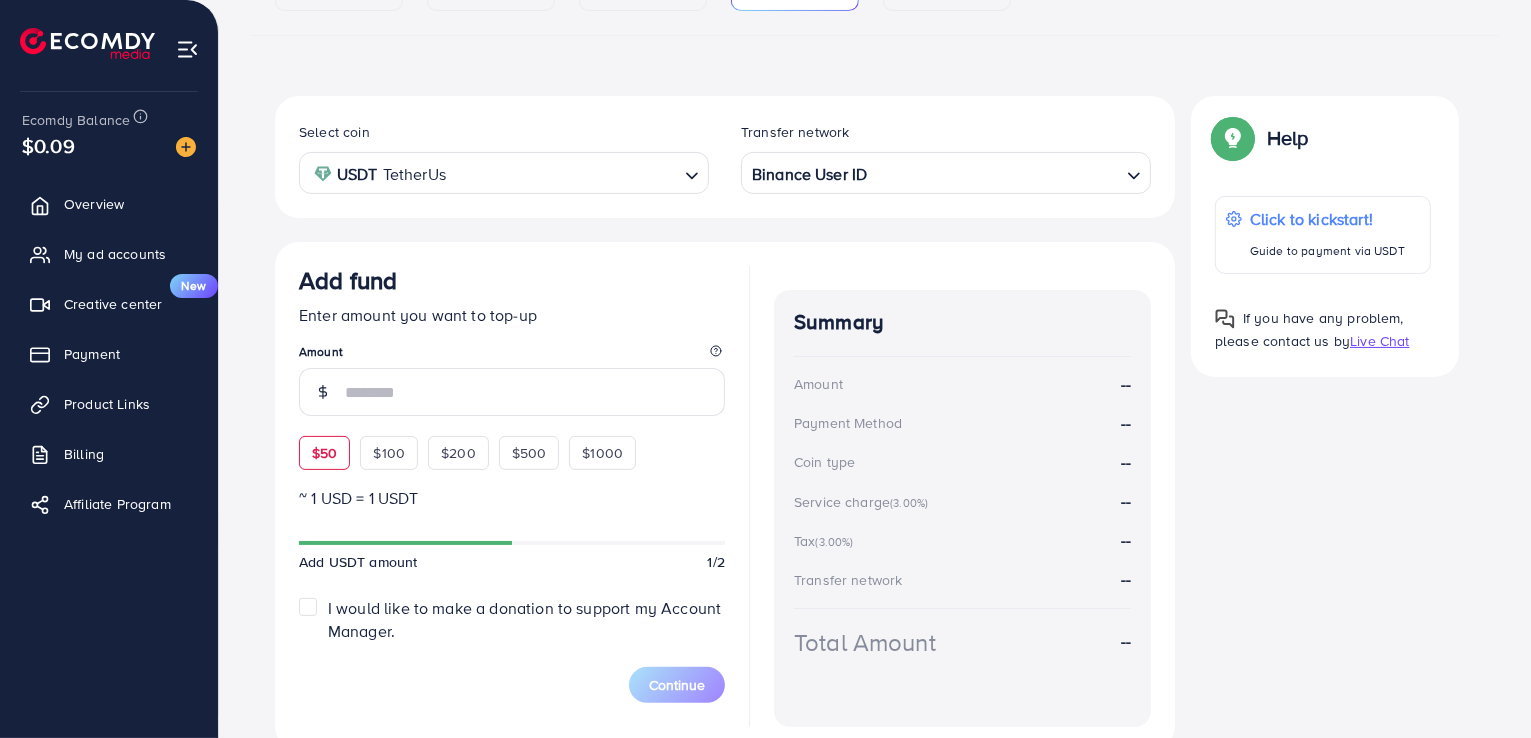 click on "$50" at bounding box center [324, 453] 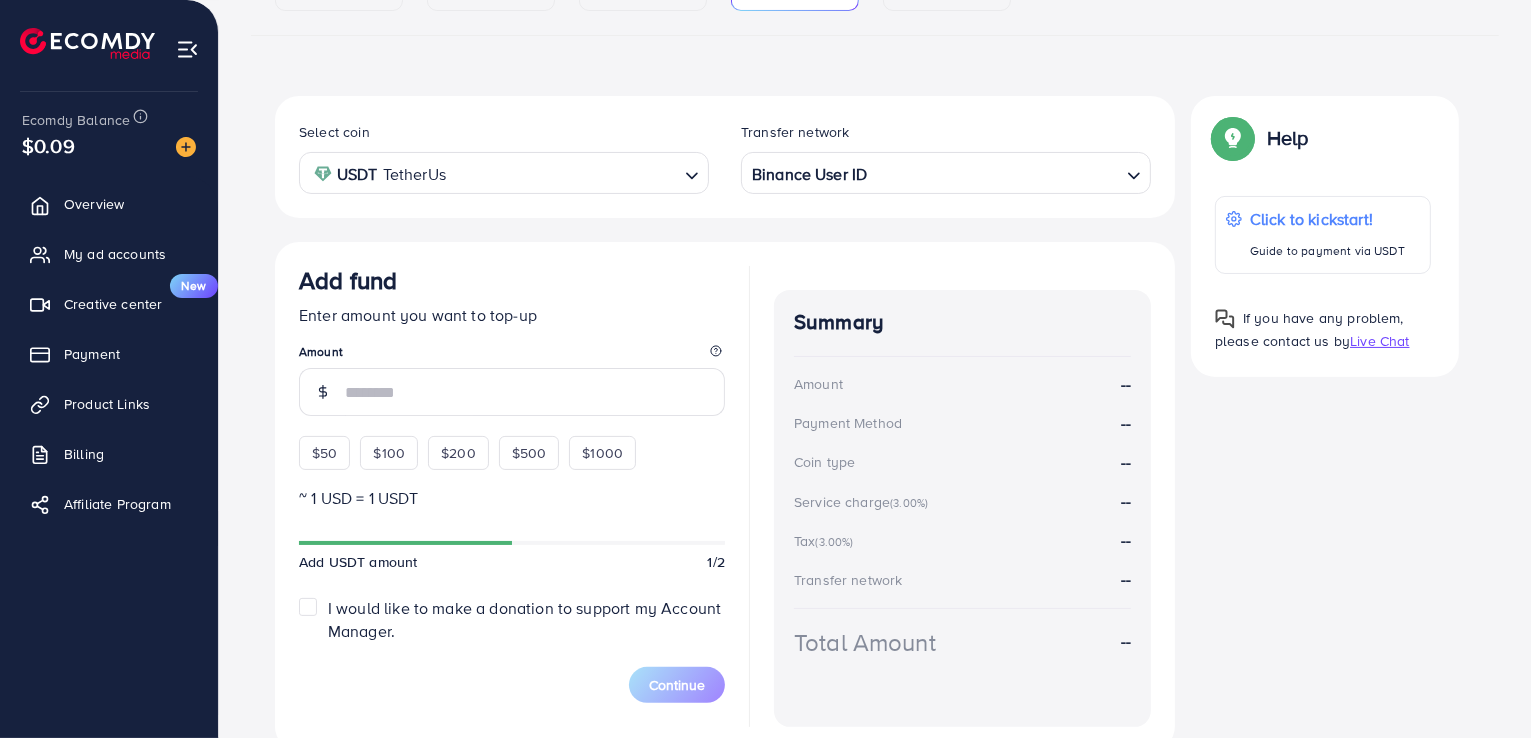 type on "**" 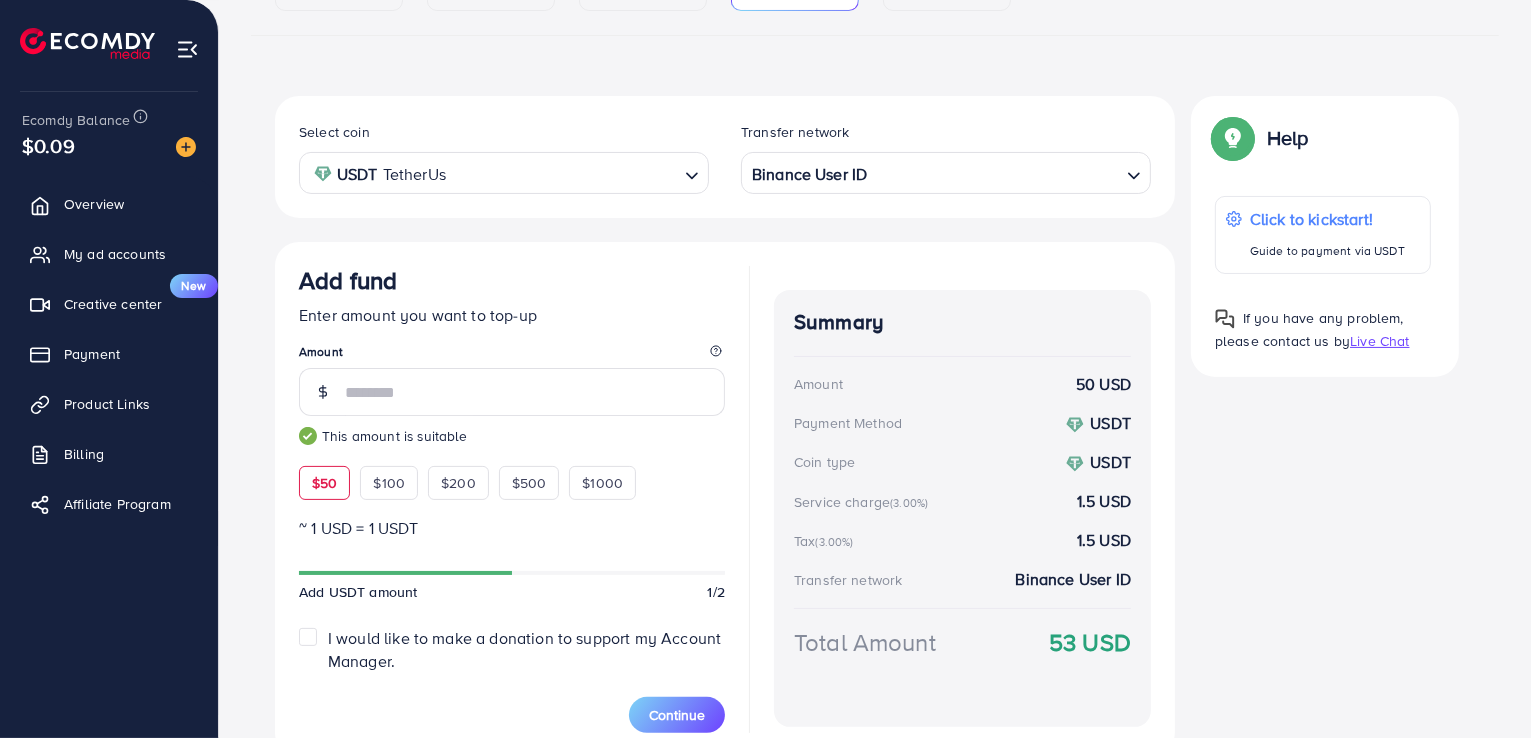 scroll, scrollTop: 390, scrollLeft: 0, axis: vertical 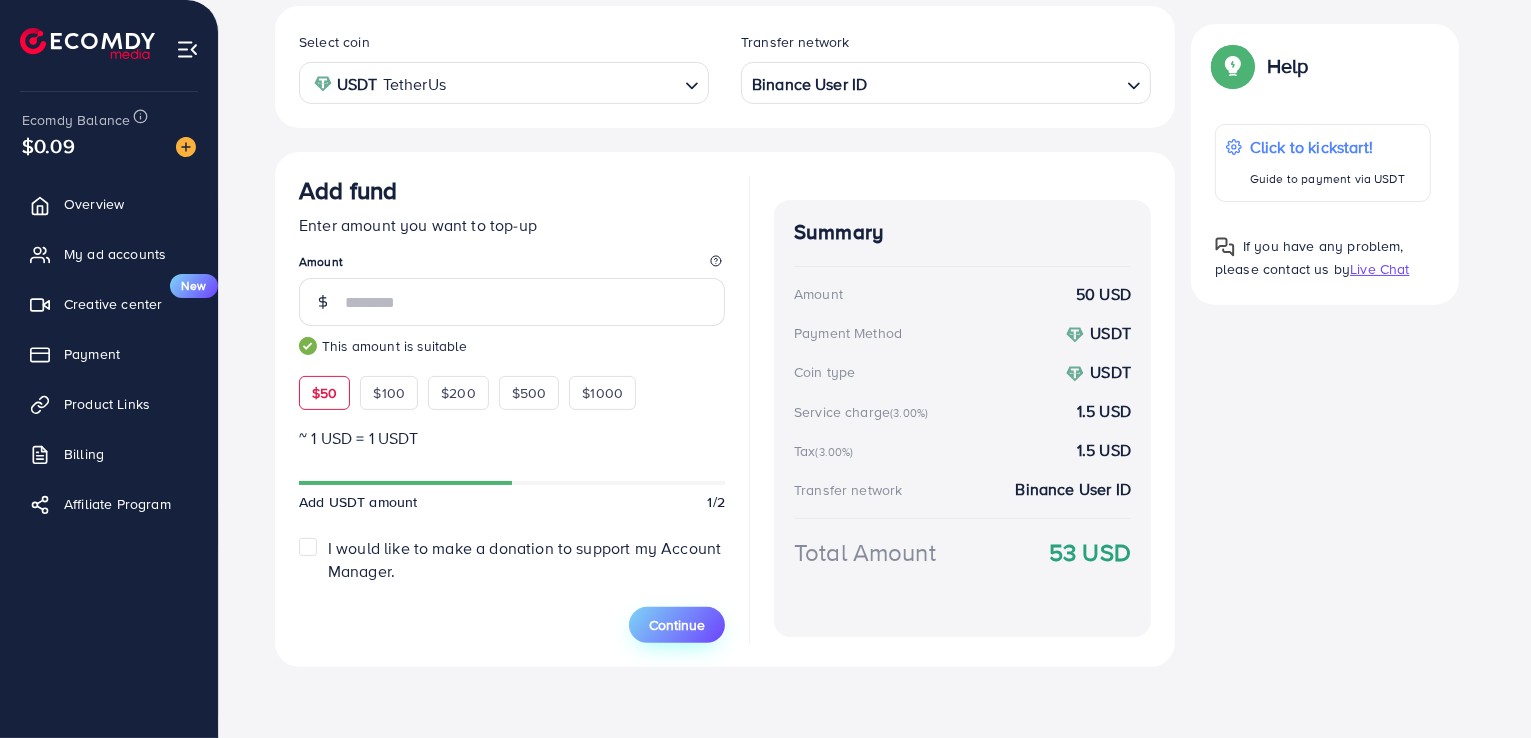 click on "Continue" at bounding box center (677, 625) 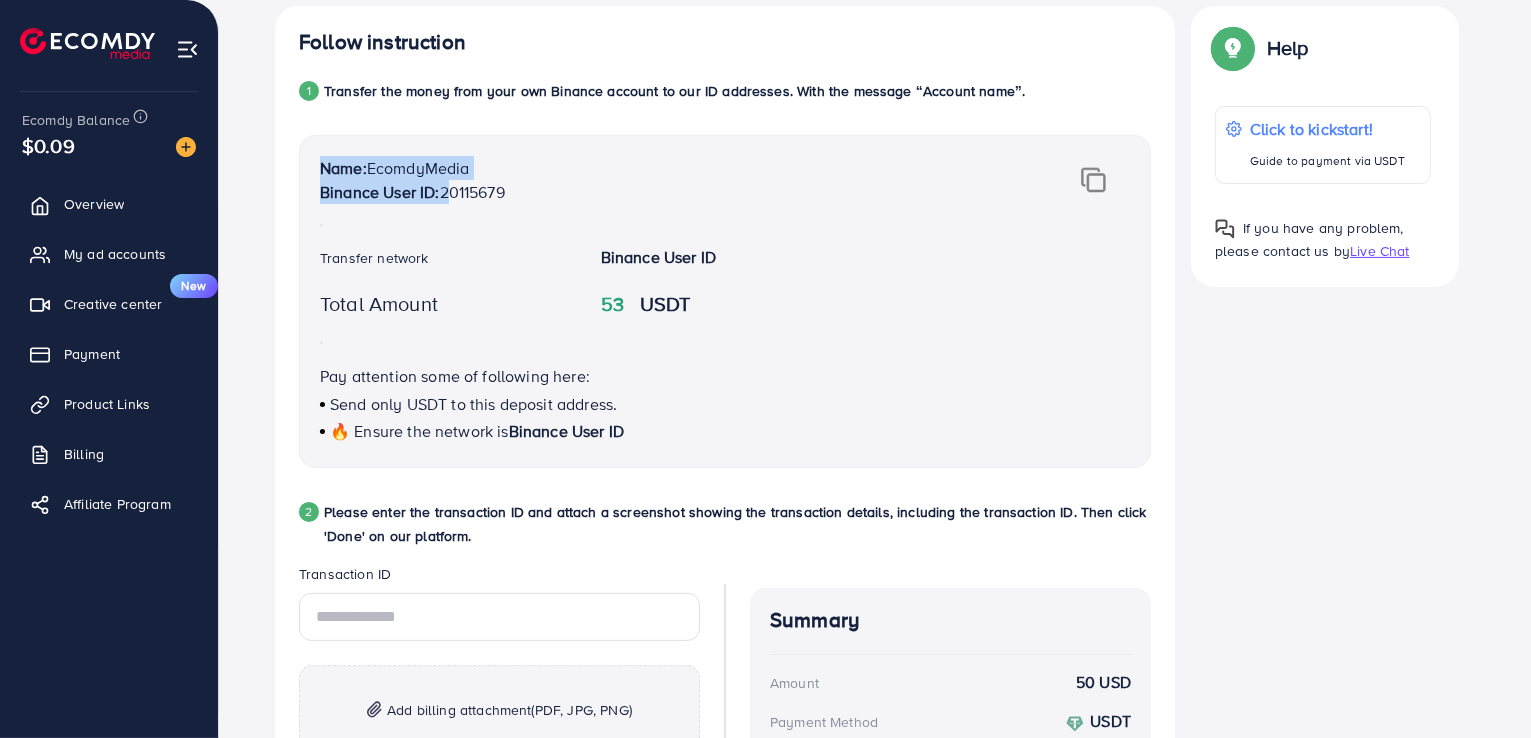 drag, startPoint x: 482, startPoint y: 203, endPoint x: 552, endPoint y: 208, distance: 70.178345 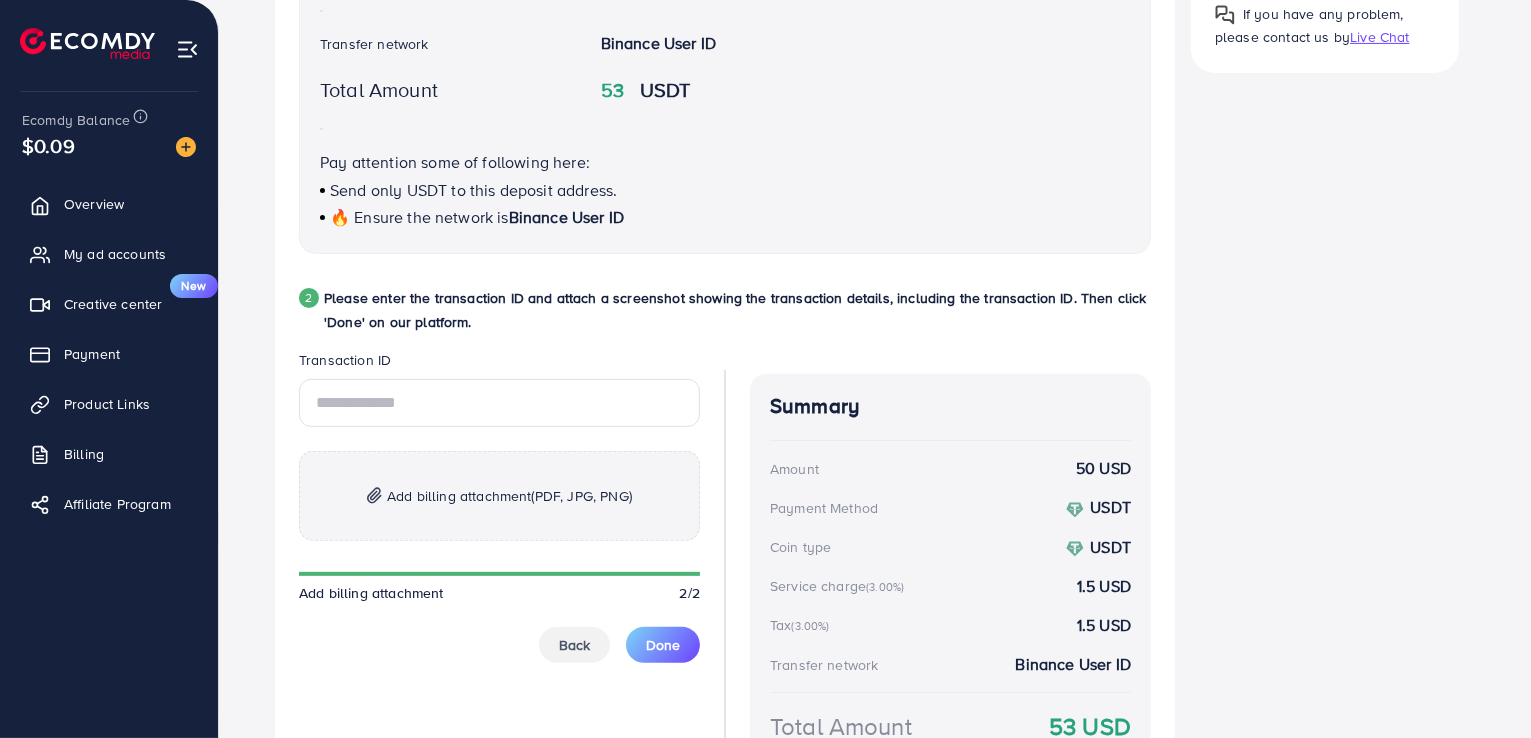 scroll, scrollTop: 773, scrollLeft: 0, axis: vertical 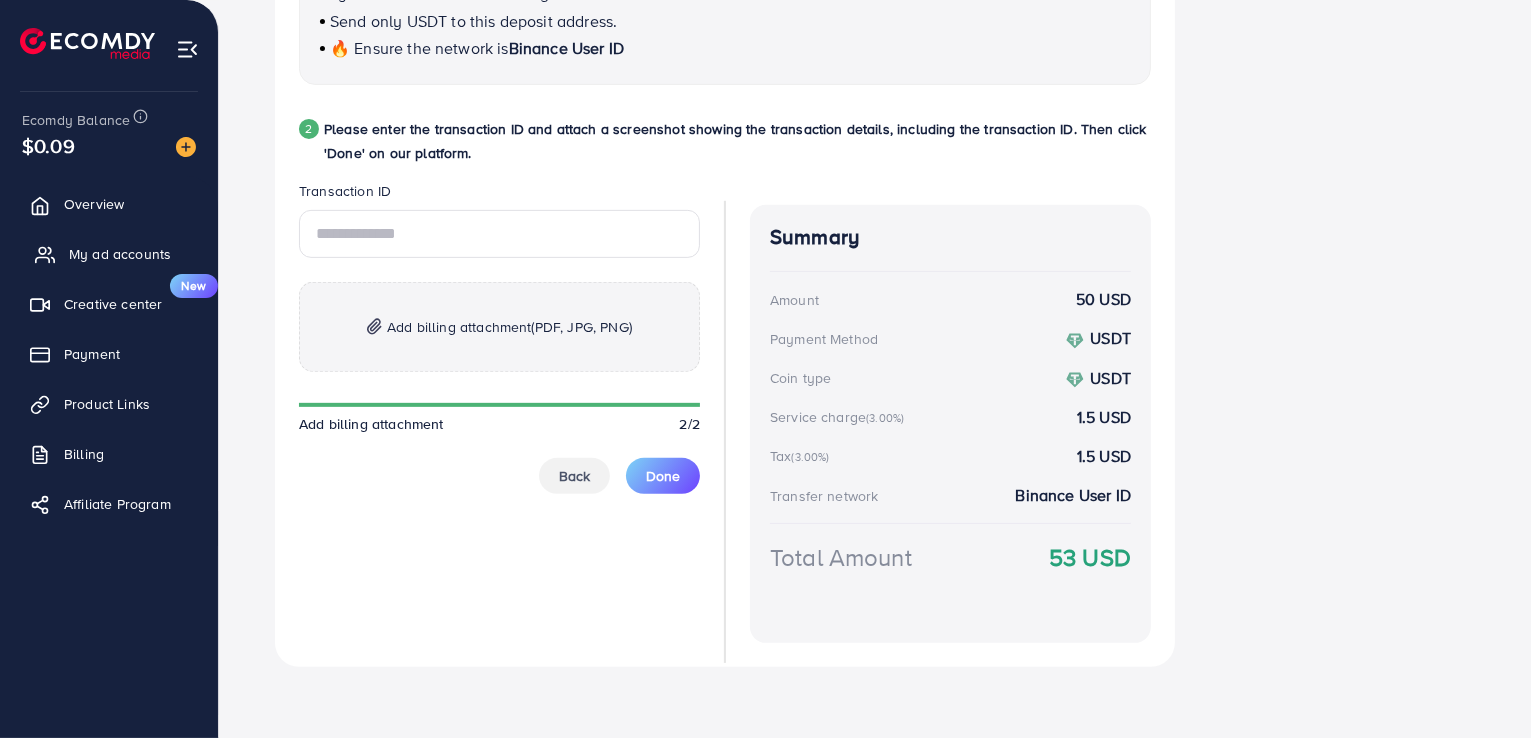 click on "My ad accounts" at bounding box center (120, 254) 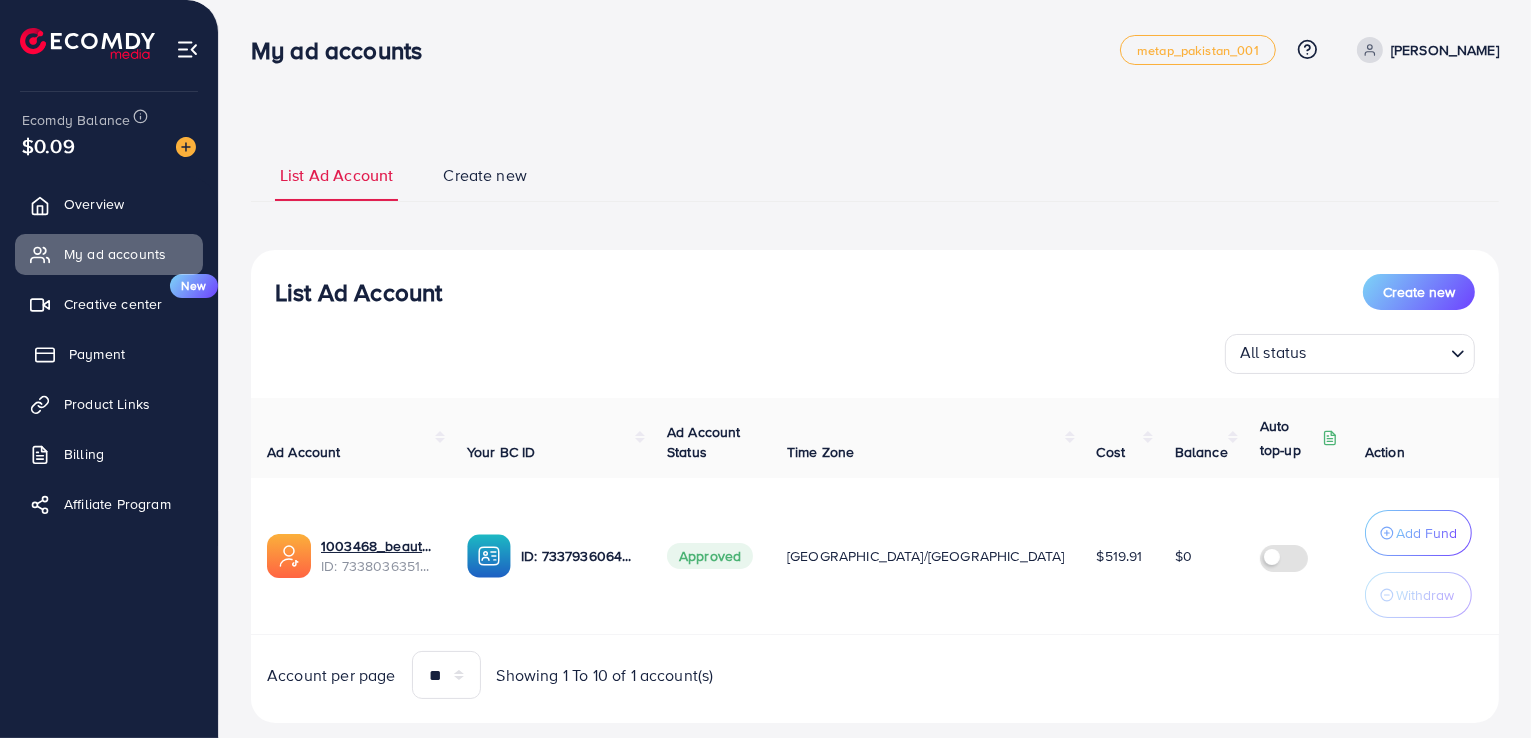 click on "Payment" at bounding box center (97, 354) 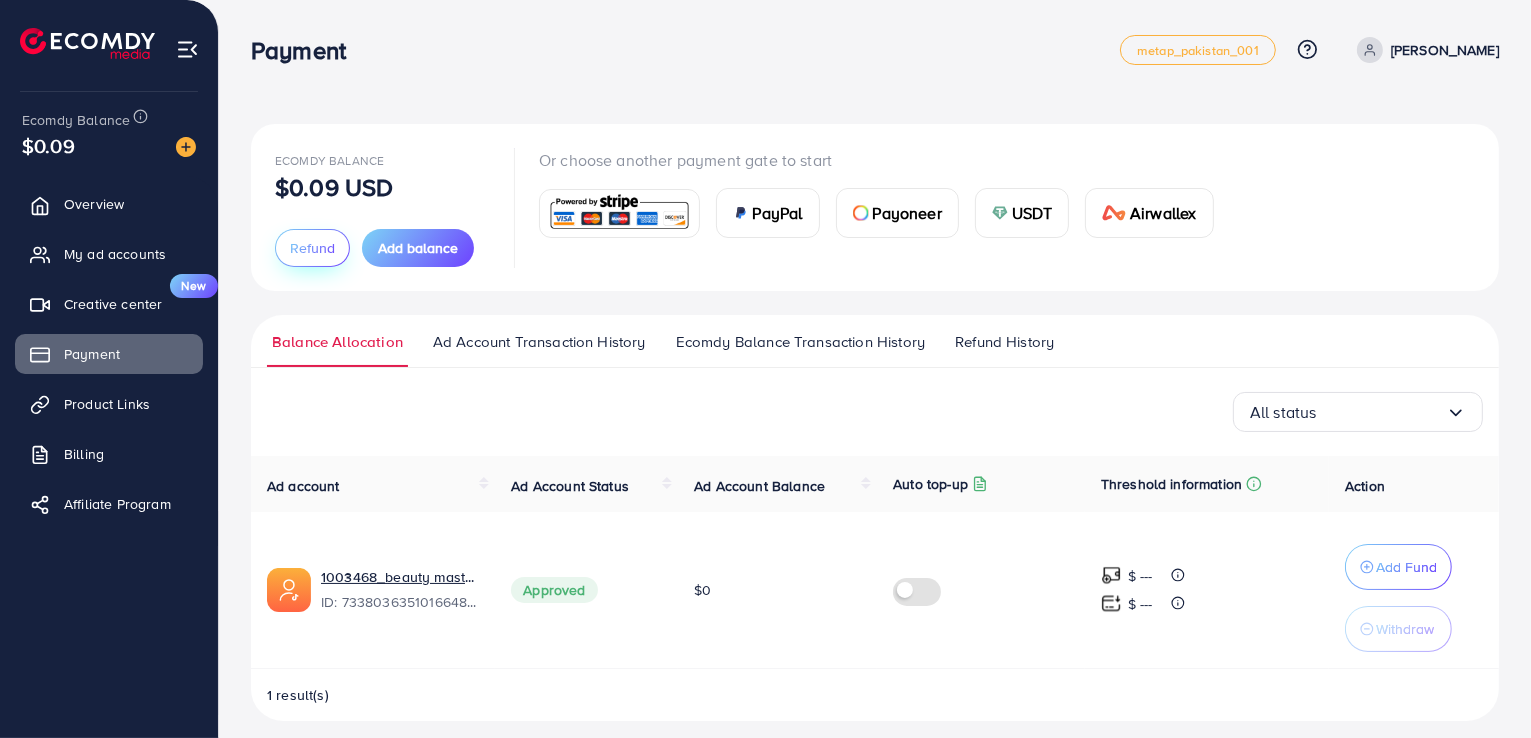 click on "Refund" at bounding box center [312, 248] 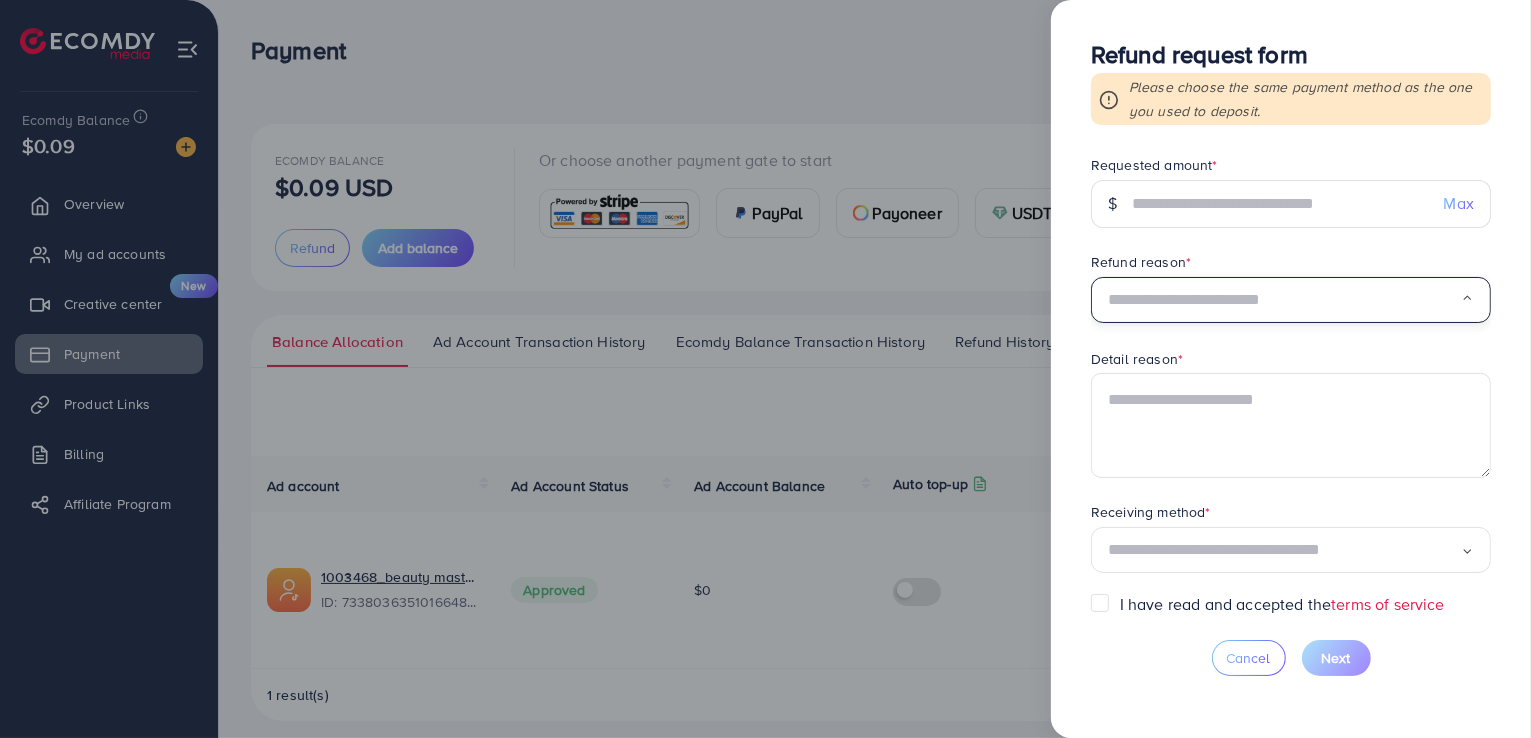 click at bounding box center [1284, 300] 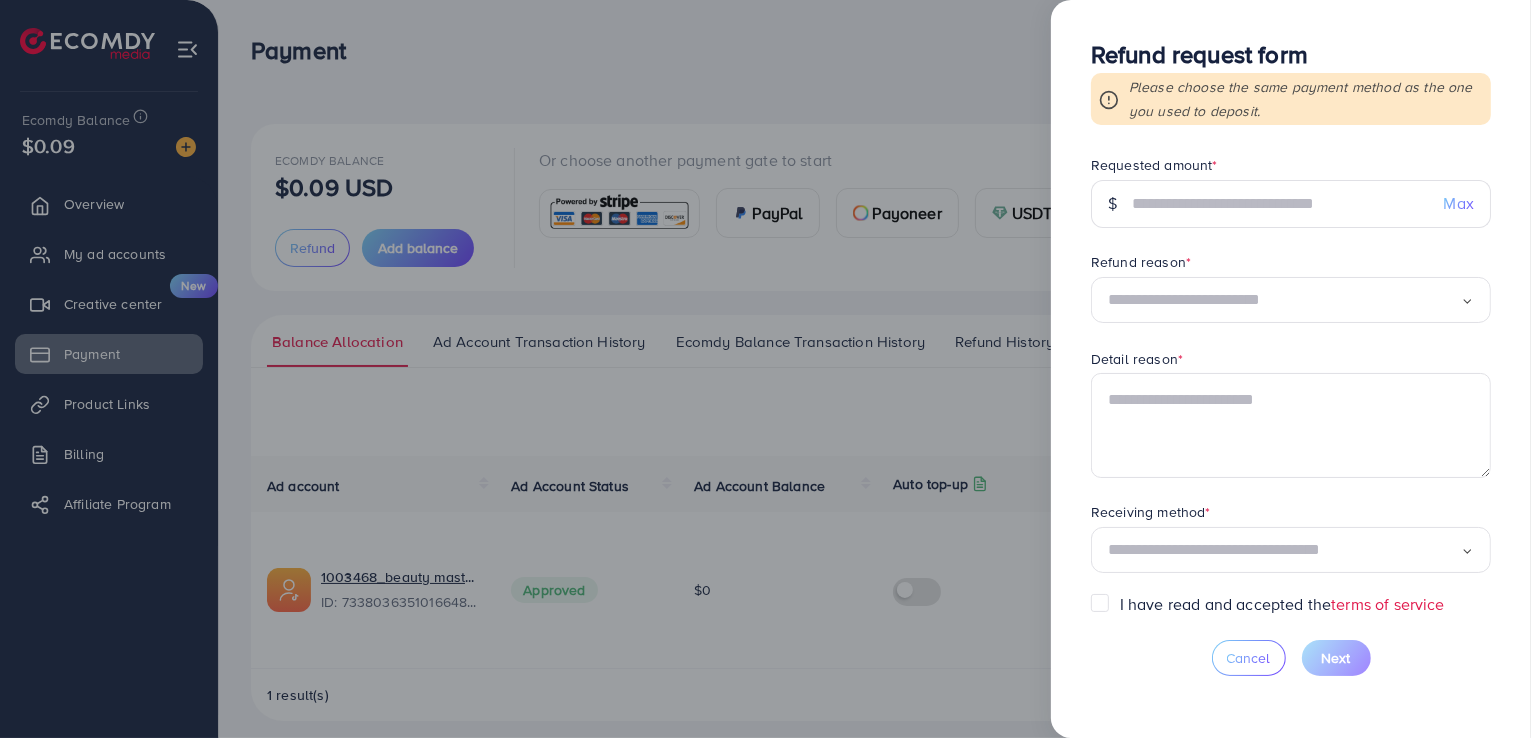 click at bounding box center (765, 369) 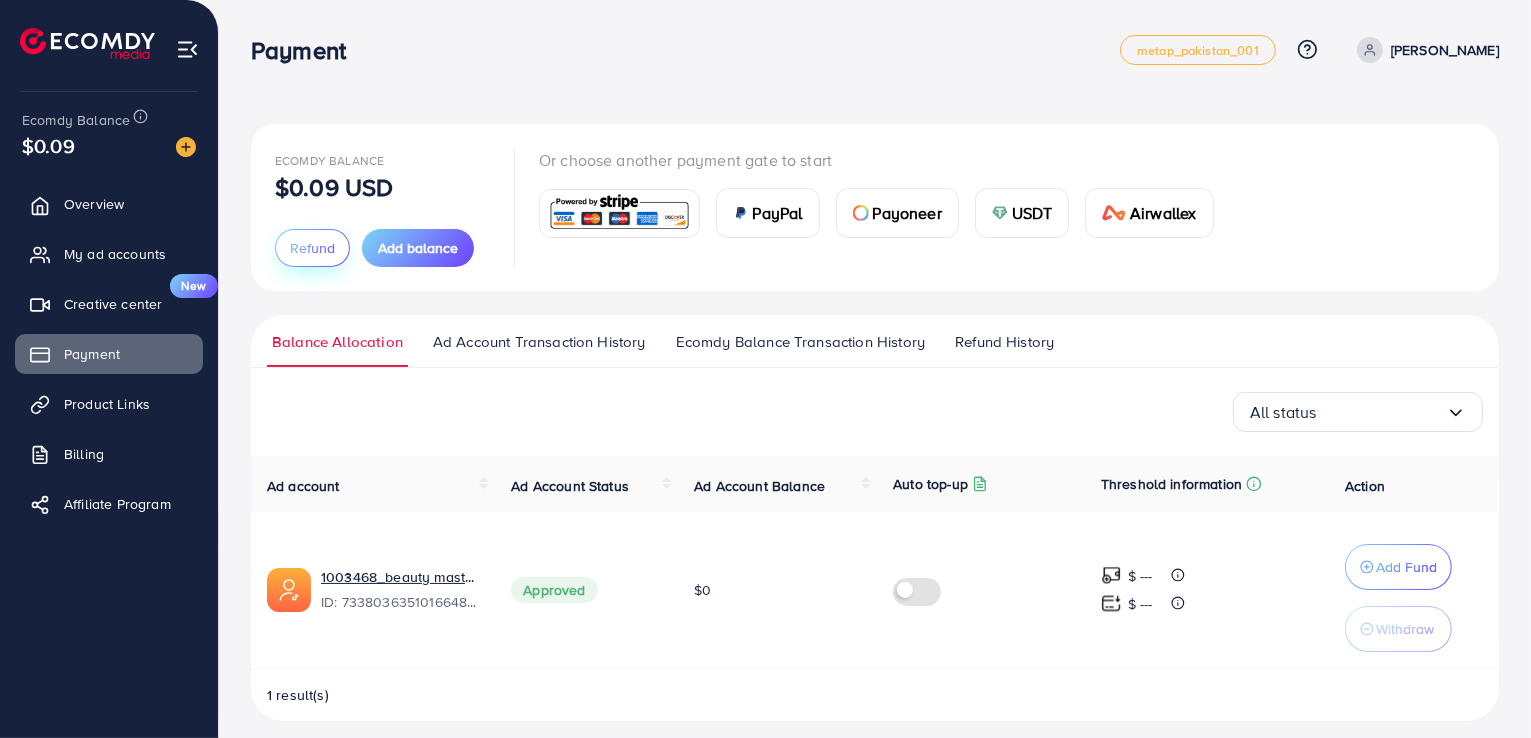 click on "Refund" at bounding box center (312, 248) 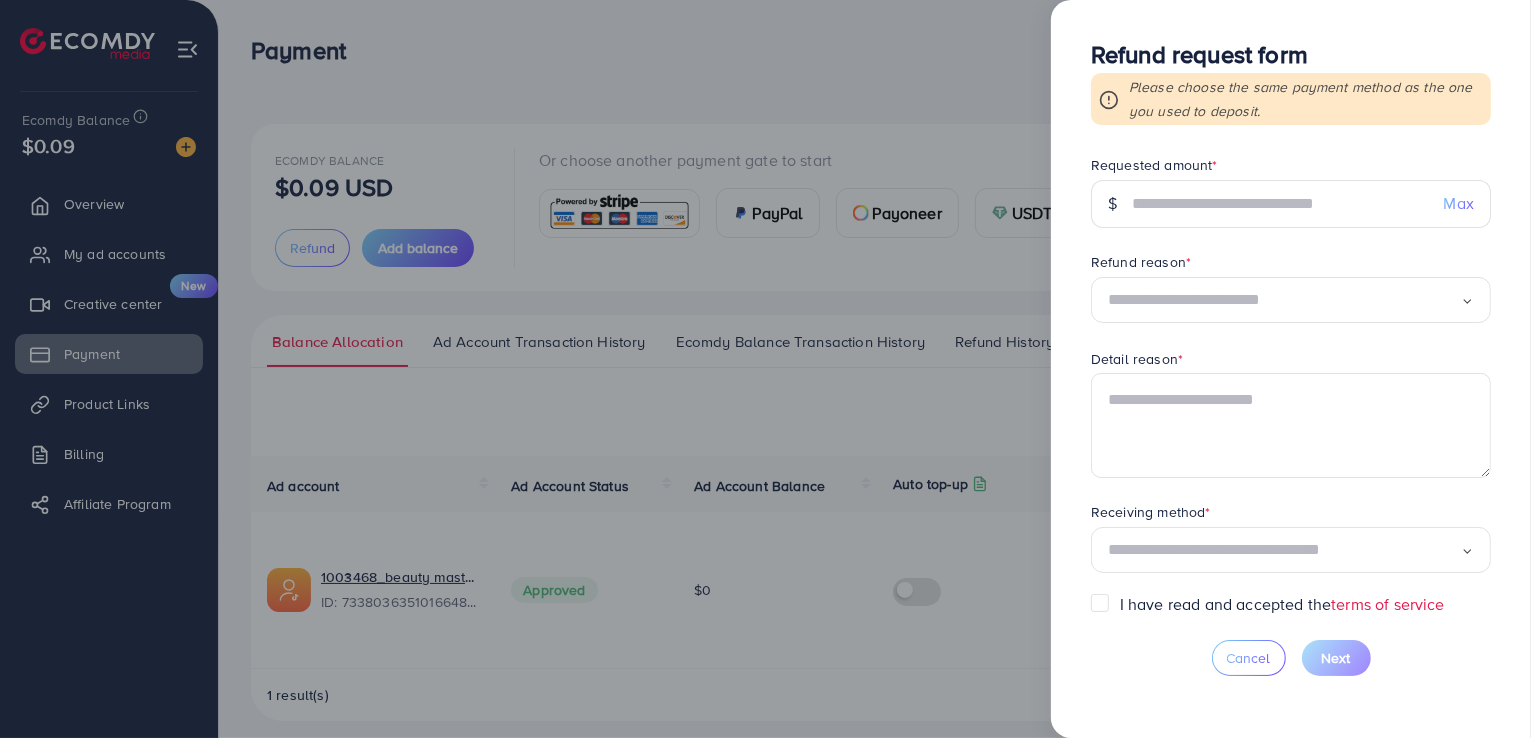 scroll, scrollTop: 5, scrollLeft: 0, axis: vertical 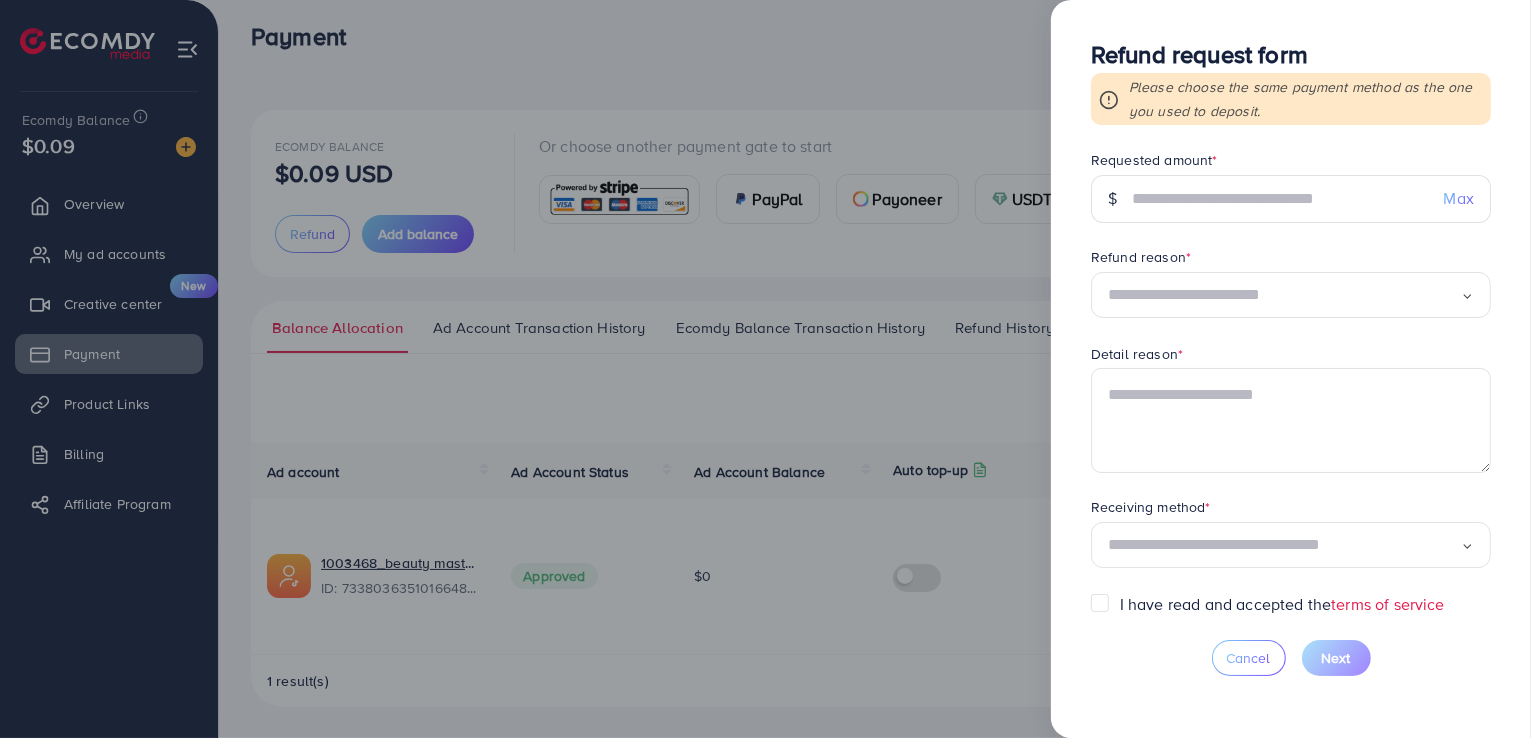 click at bounding box center [1284, 545] 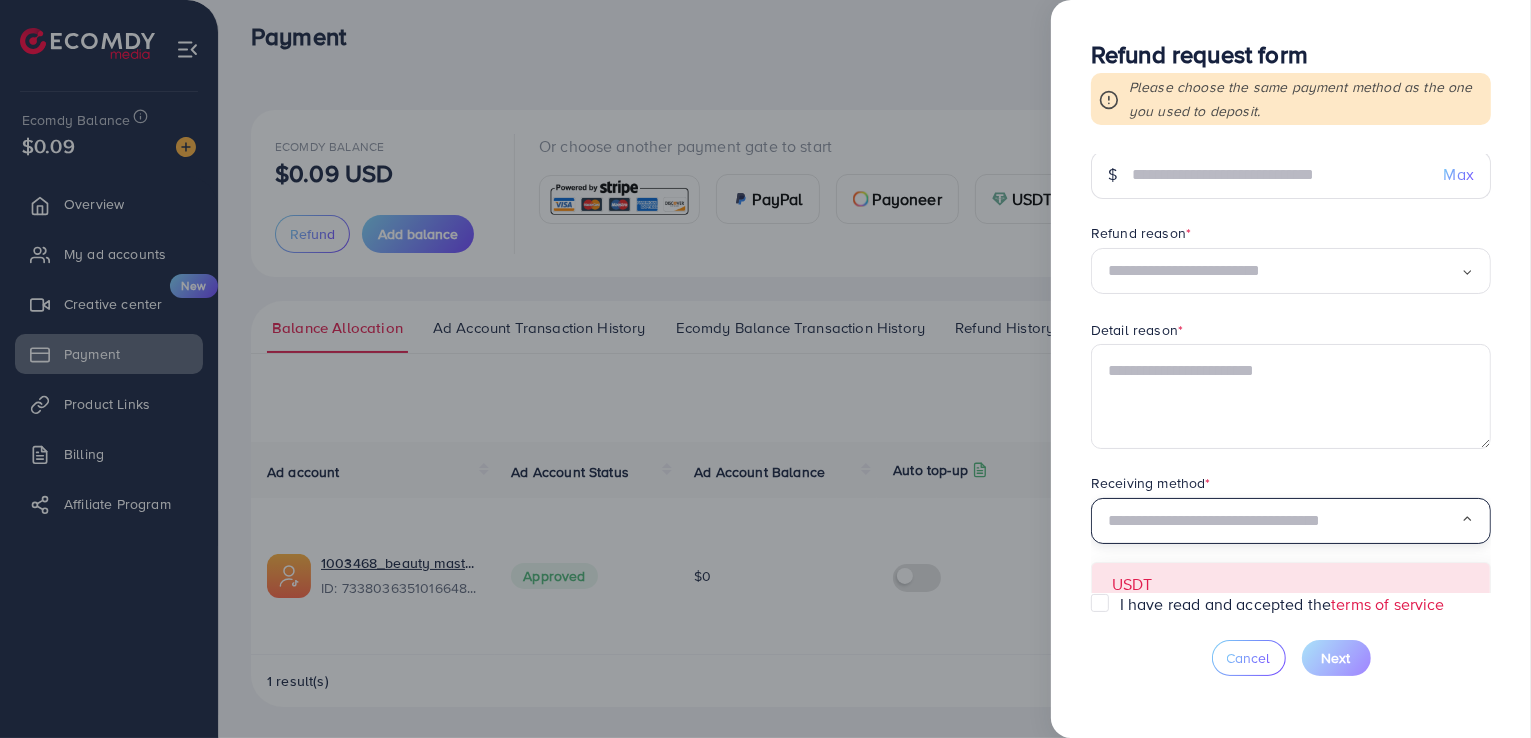 scroll, scrollTop: 41, scrollLeft: 0, axis: vertical 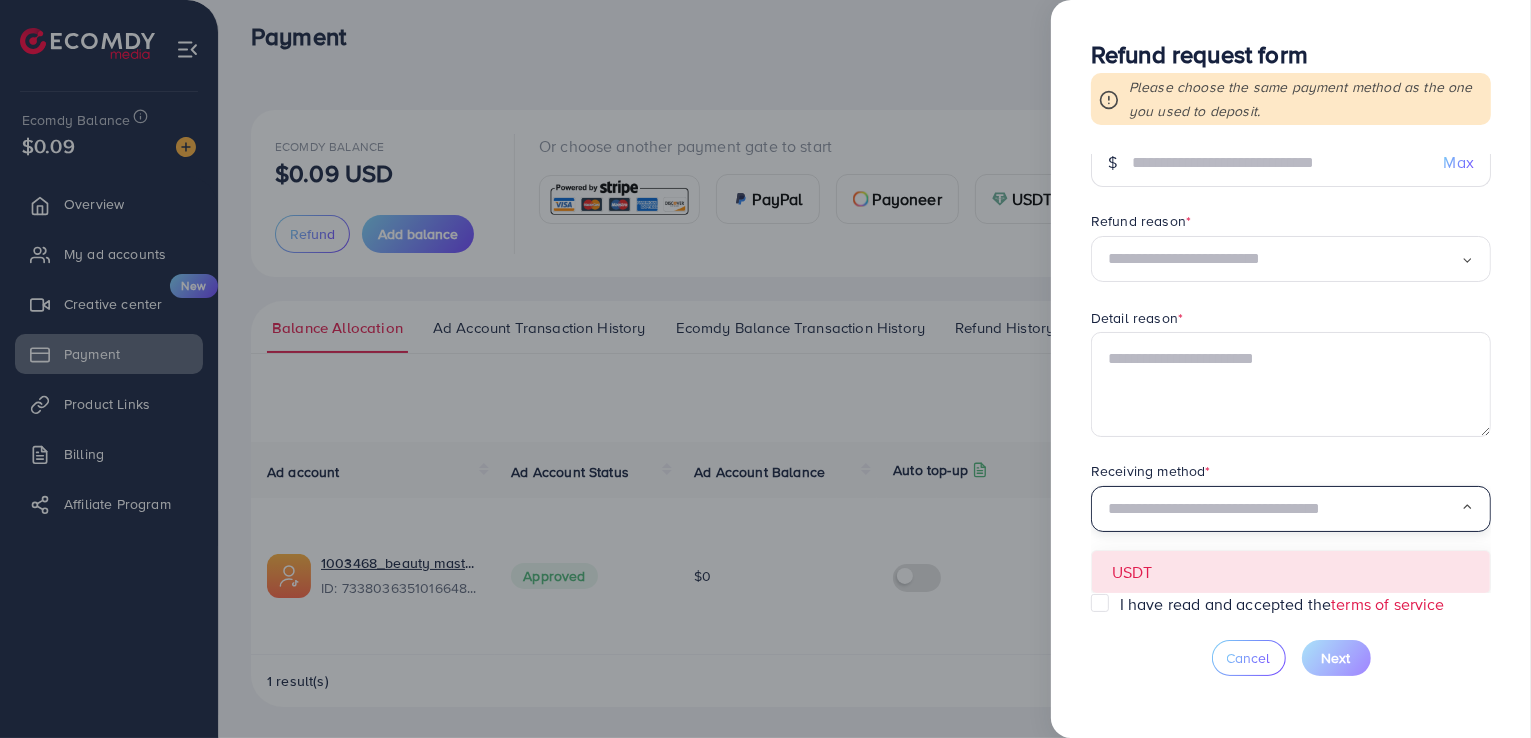 click on "Requested amount  * $  Max   Refund reason  *           Loading...      Detail reason  *  Receiving method  *           Loading...     USDT" at bounding box center [1291, 374] 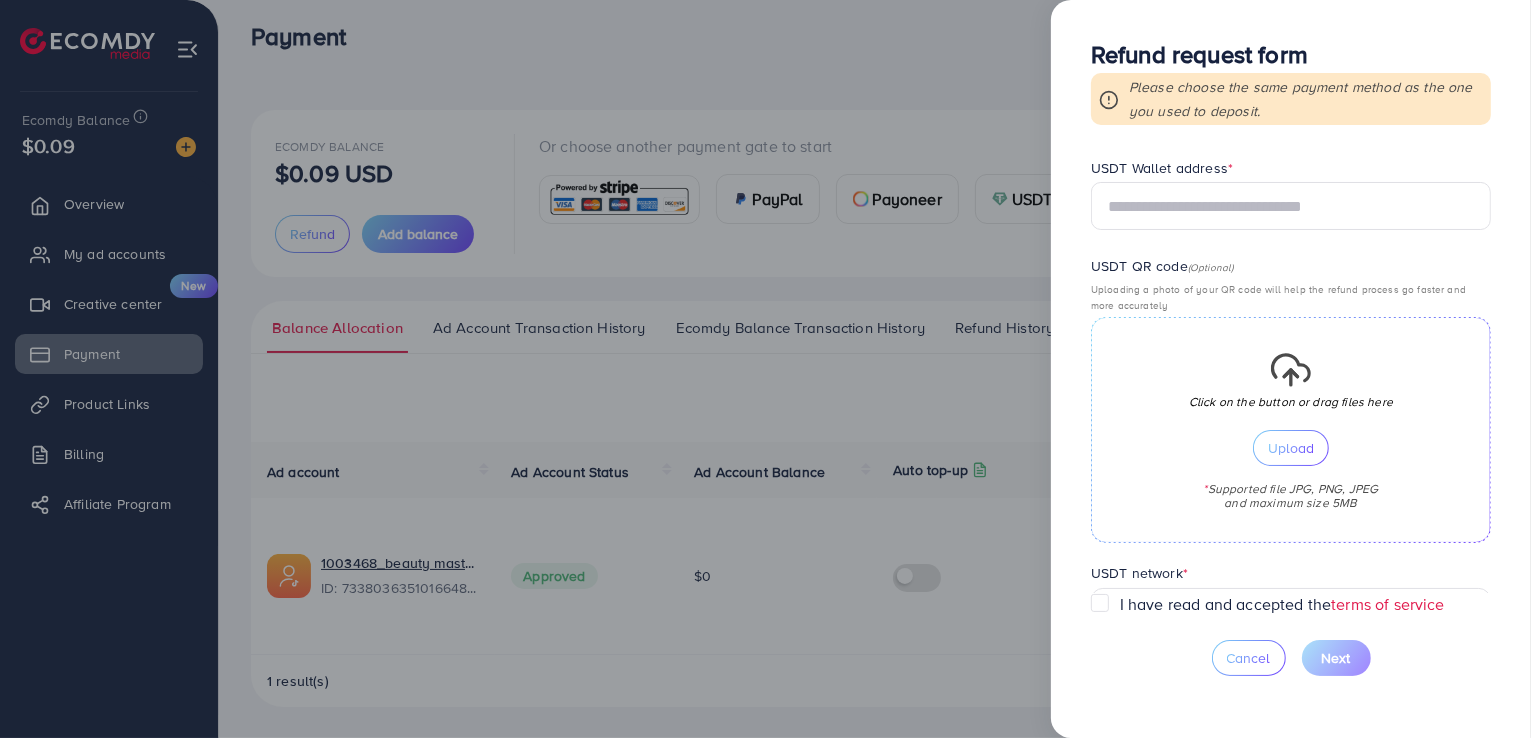 scroll, scrollTop: 508, scrollLeft: 0, axis: vertical 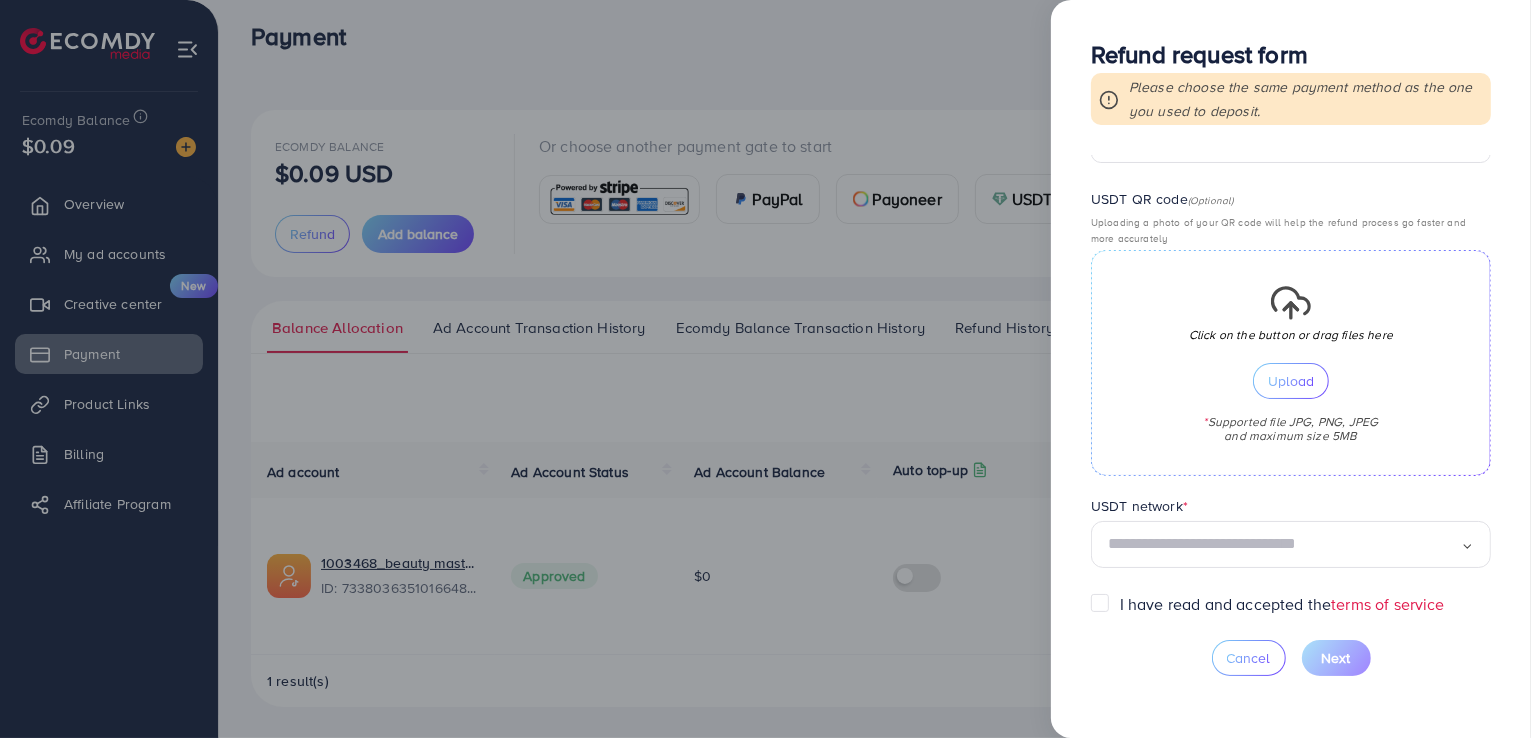 click at bounding box center [765, 369] 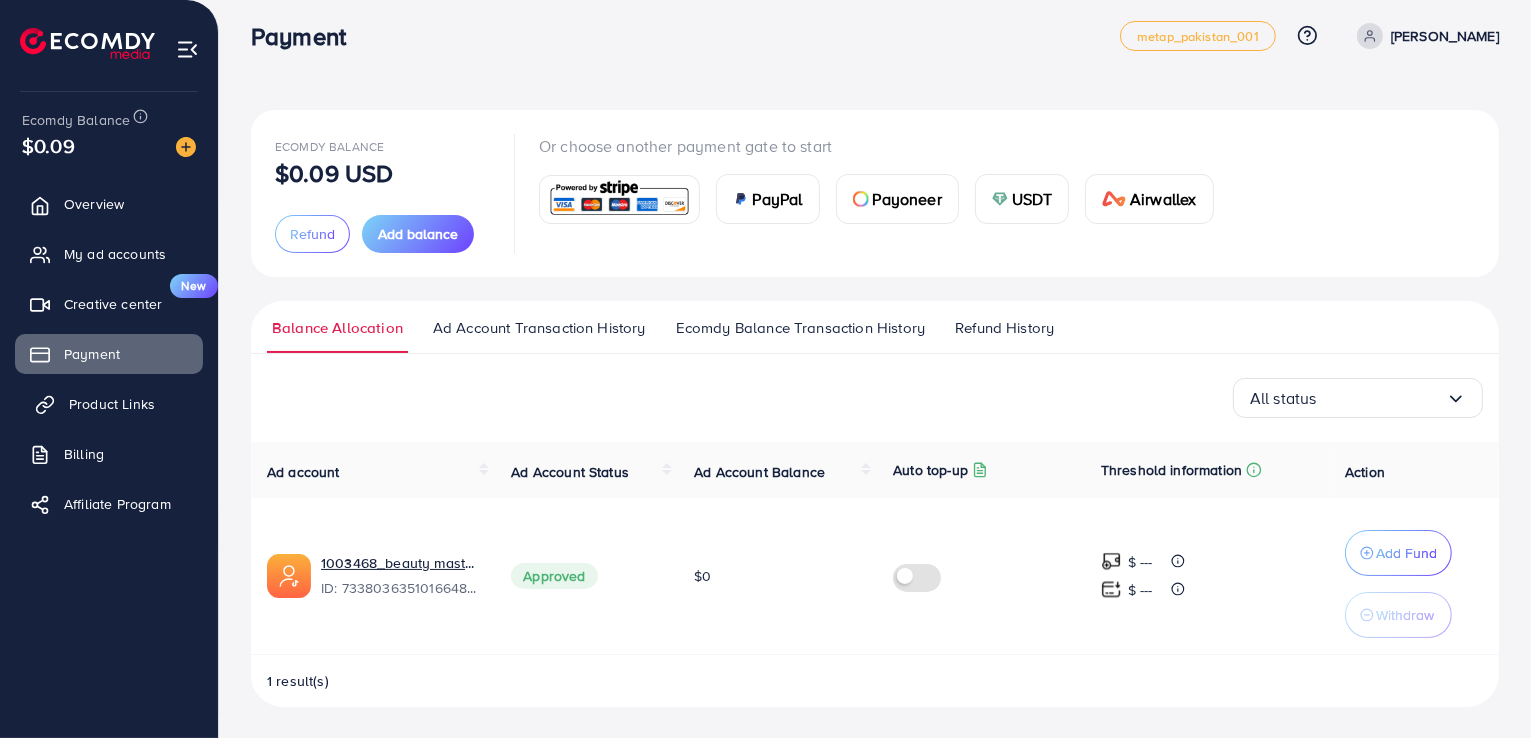 click on "Product Links" at bounding box center (112, 404) 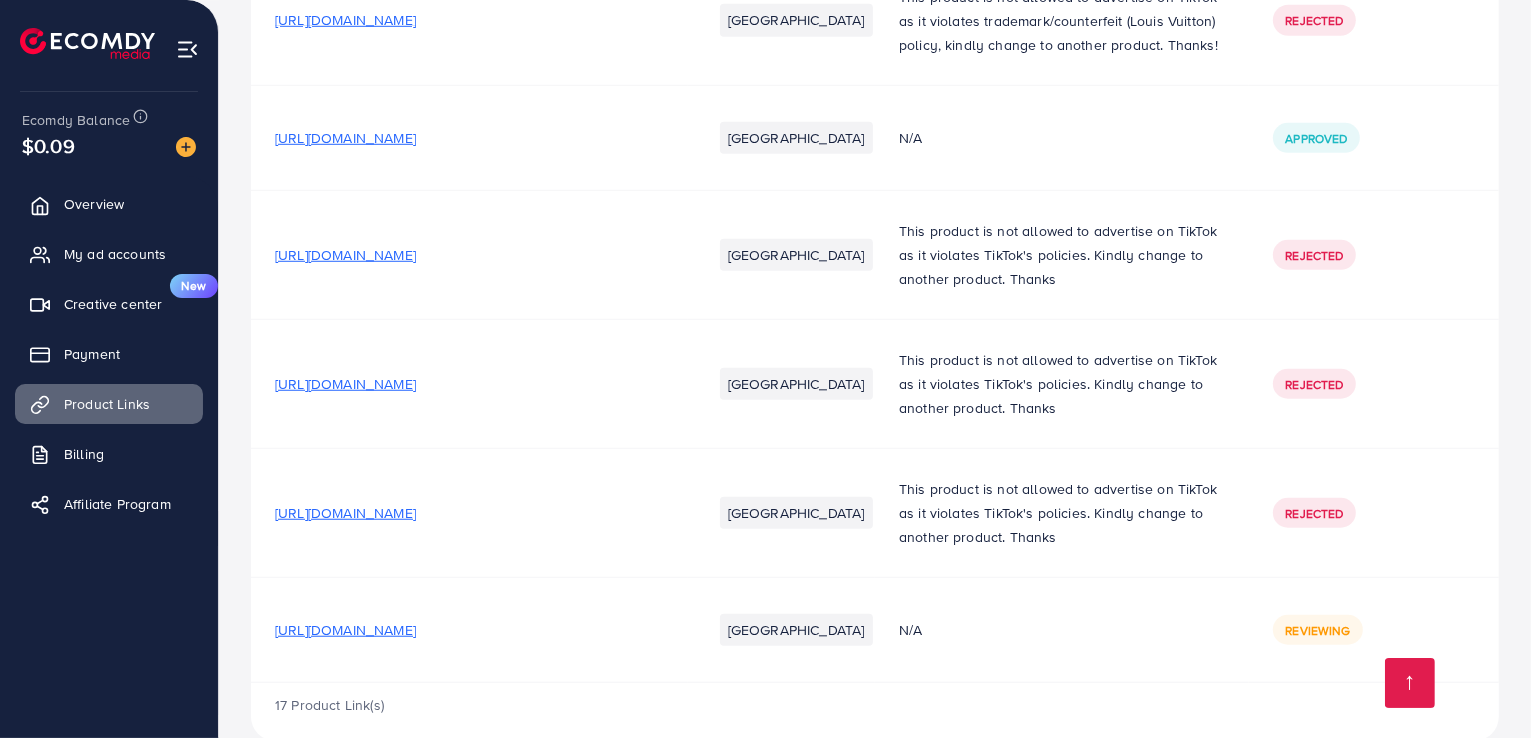 scroll, scrollTop: 1488, scrollLeft: 0, axis: vertical 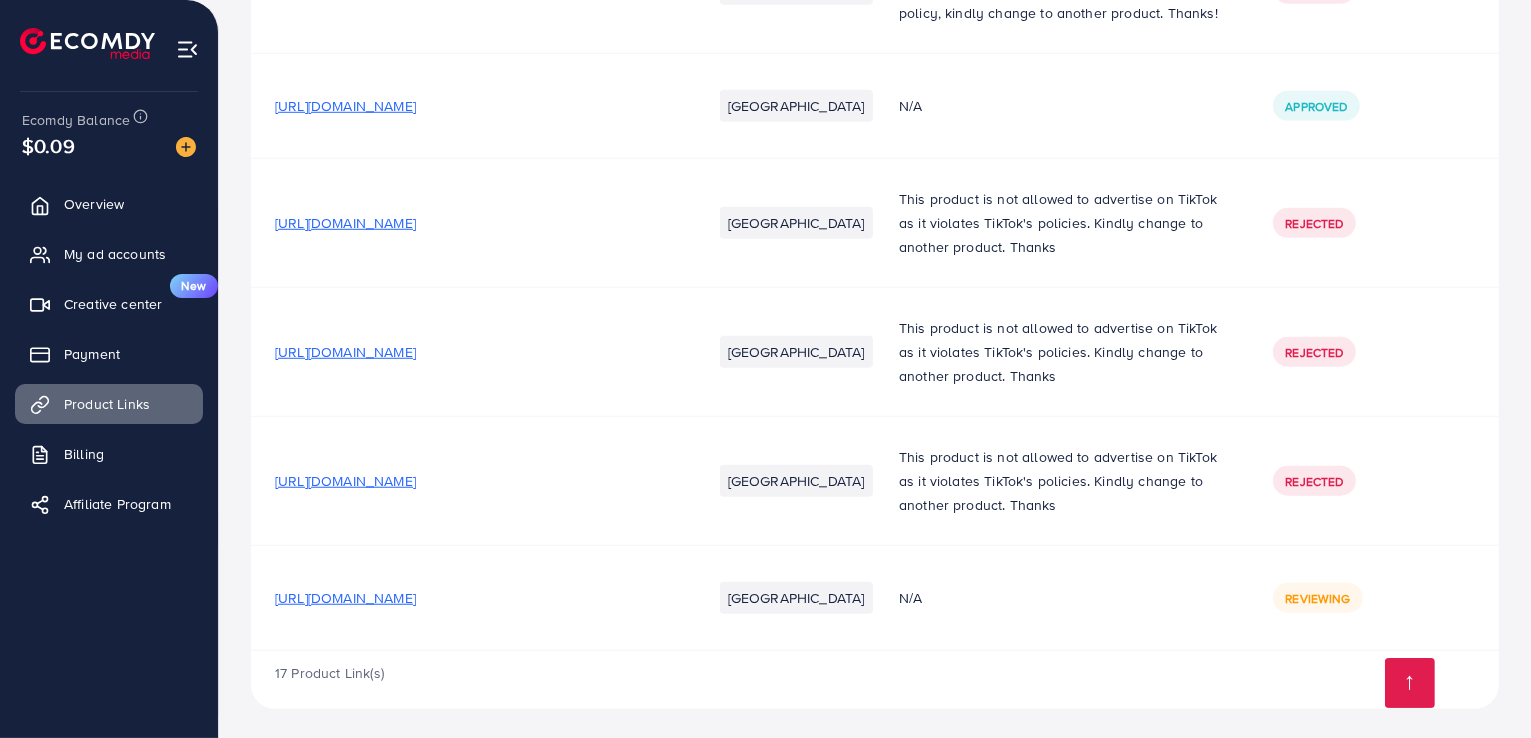 click on "https://nc01it-mn.myshopify.com/products/electric-shock-mosquito-killer-2?utm_source=copyToPasteBoard&utm_medium=product-links&utm_content=web" at bounding box center (345, 598) 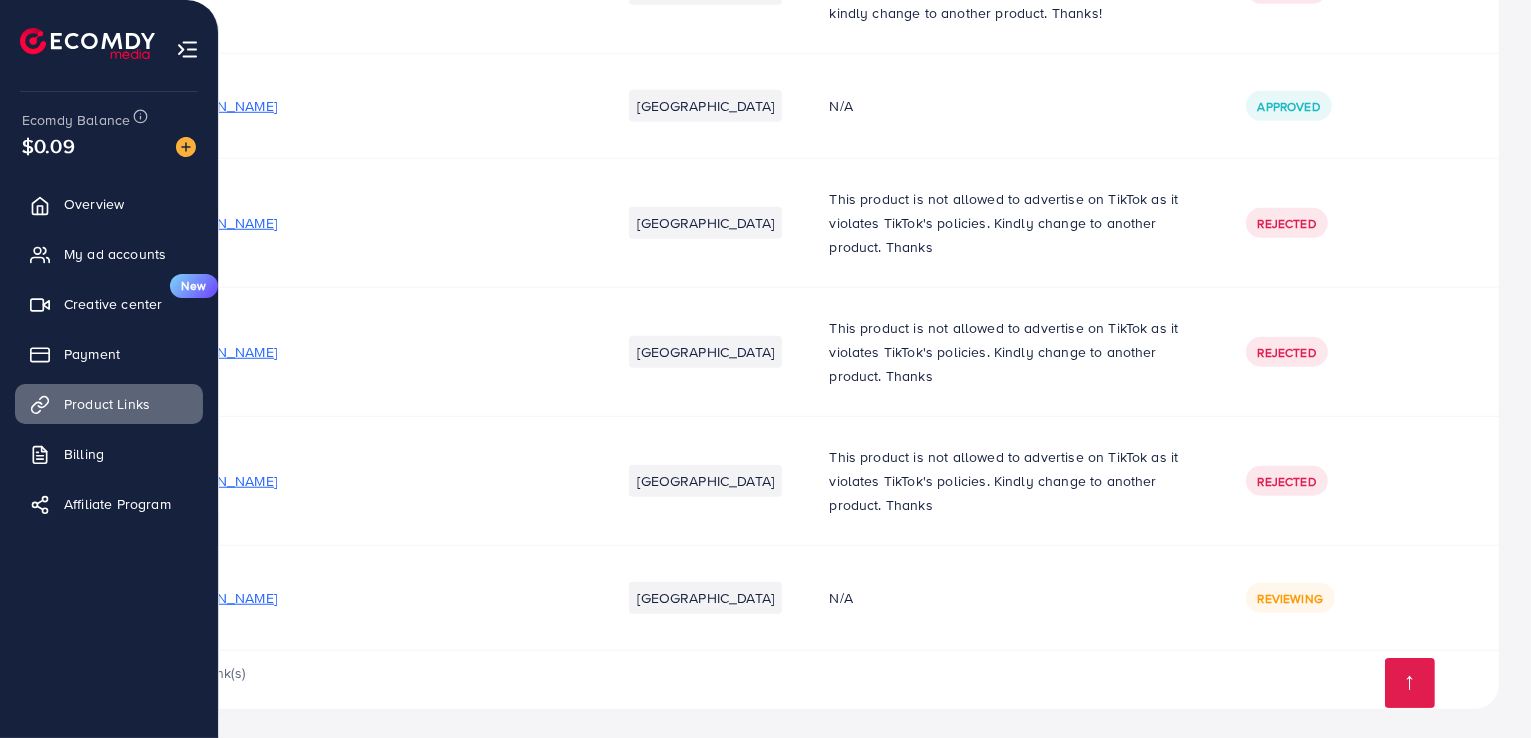 click at bounding box center [187, 49] 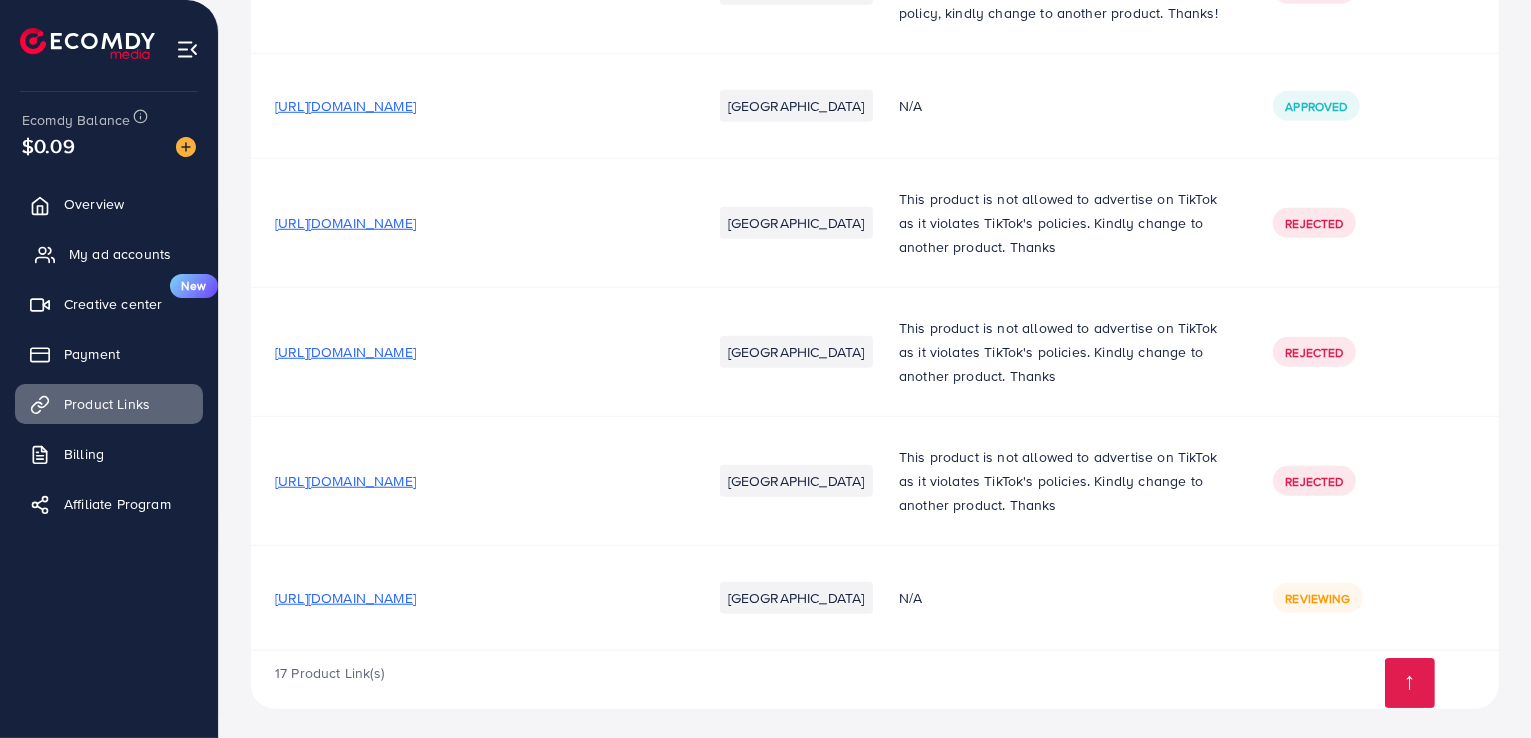 click on "My ad accounts" at bounding box center [120, 254] 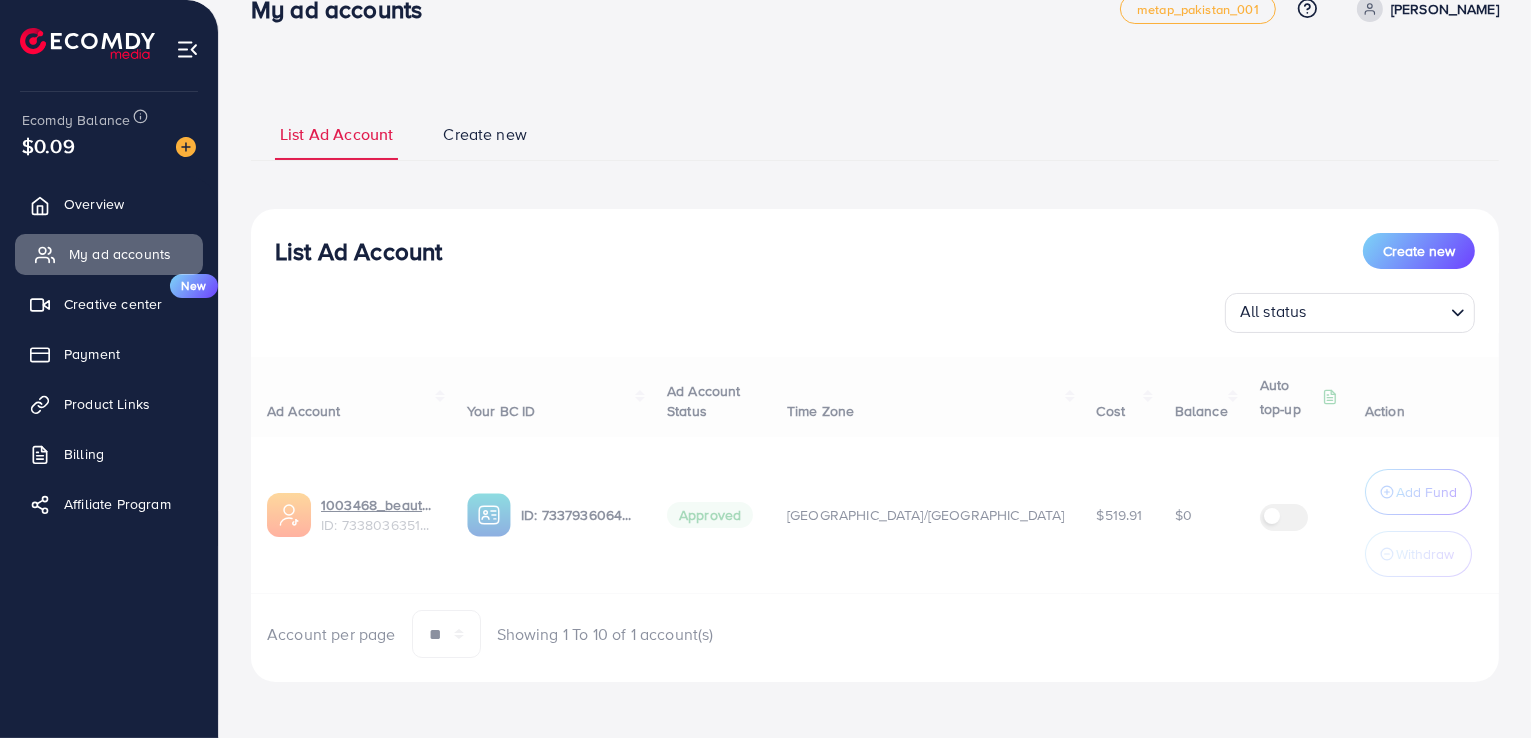 scroll, scrollTop: 0, scrollLeft: 0, axis: both 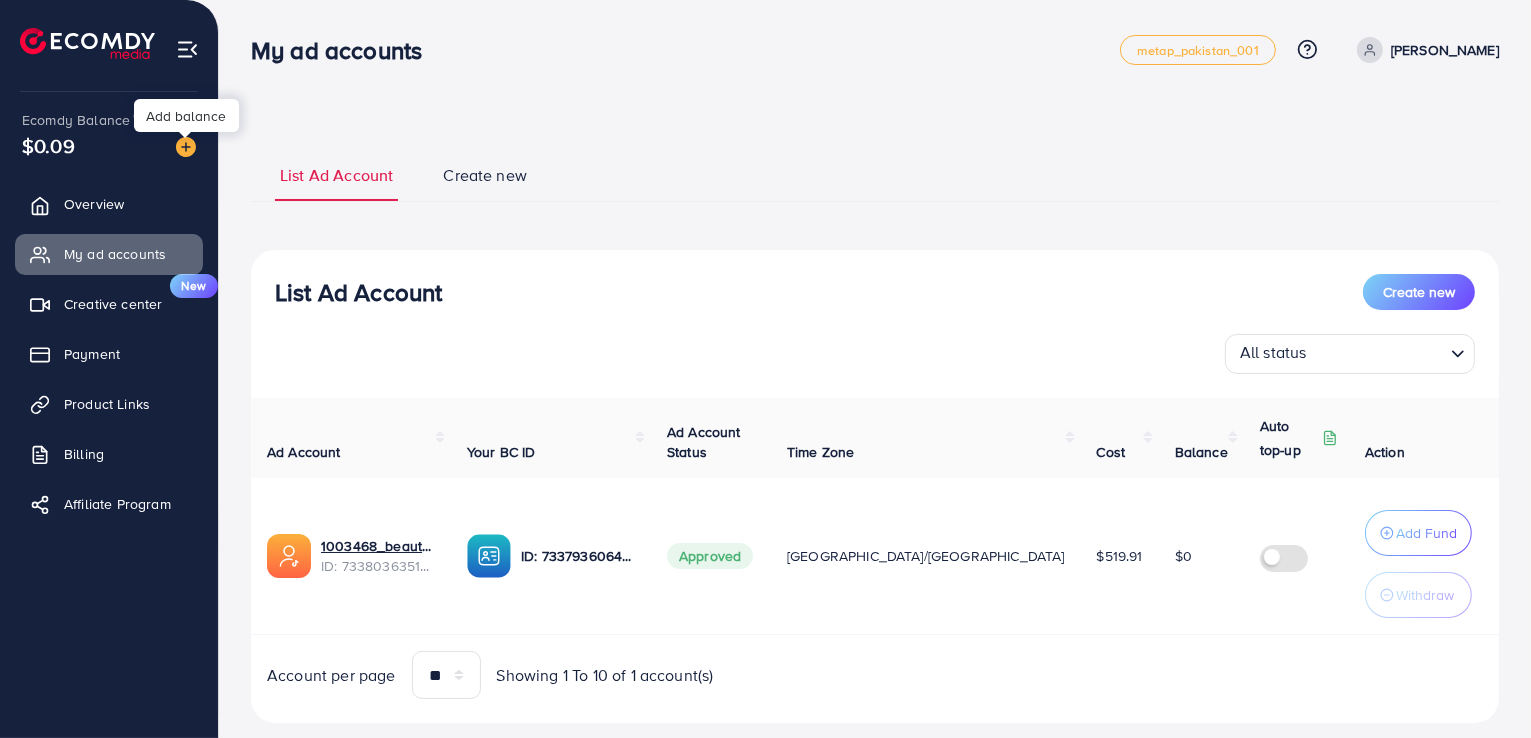 click at bounding box center (186, 147) 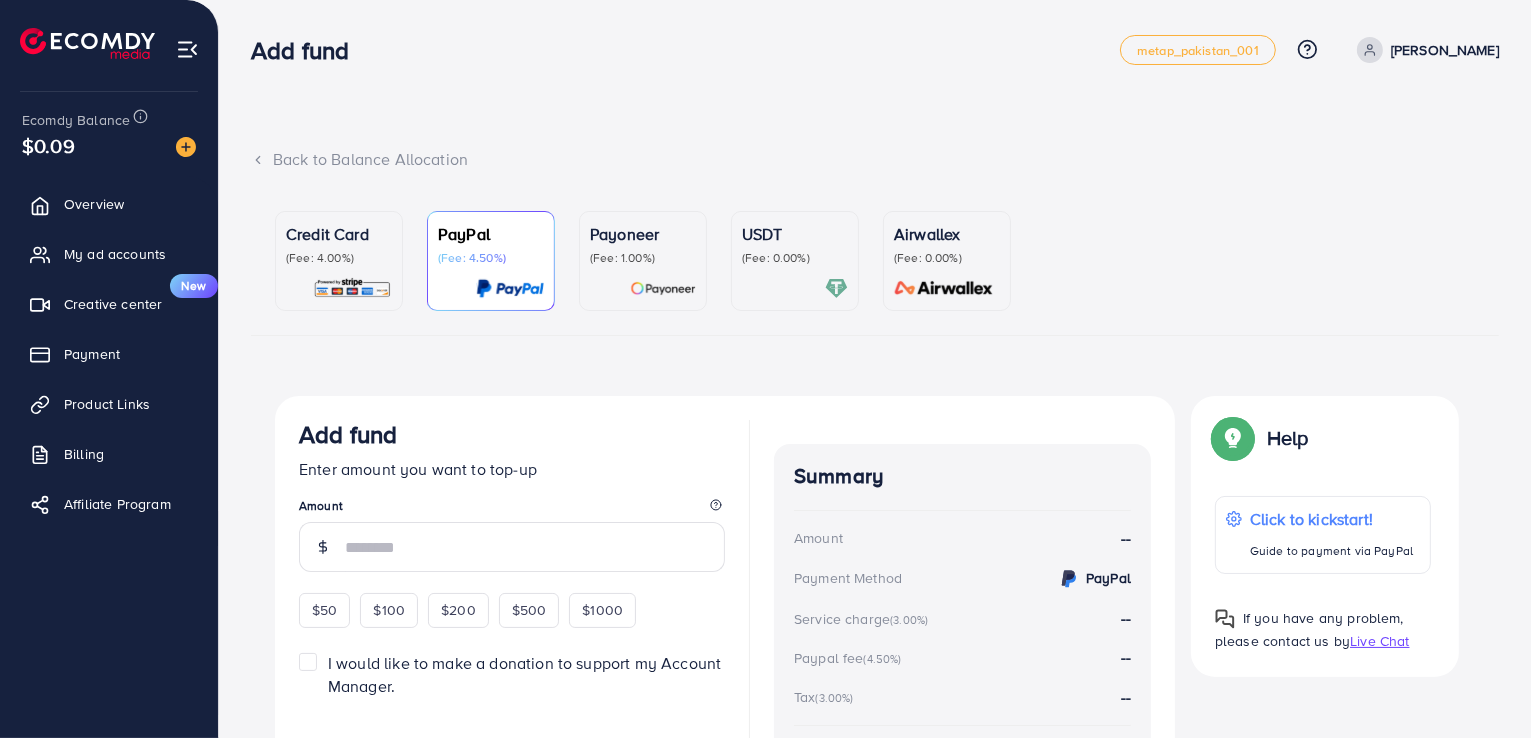 click on "(Fee: 0.00%)" at bounding box center [795, 258] 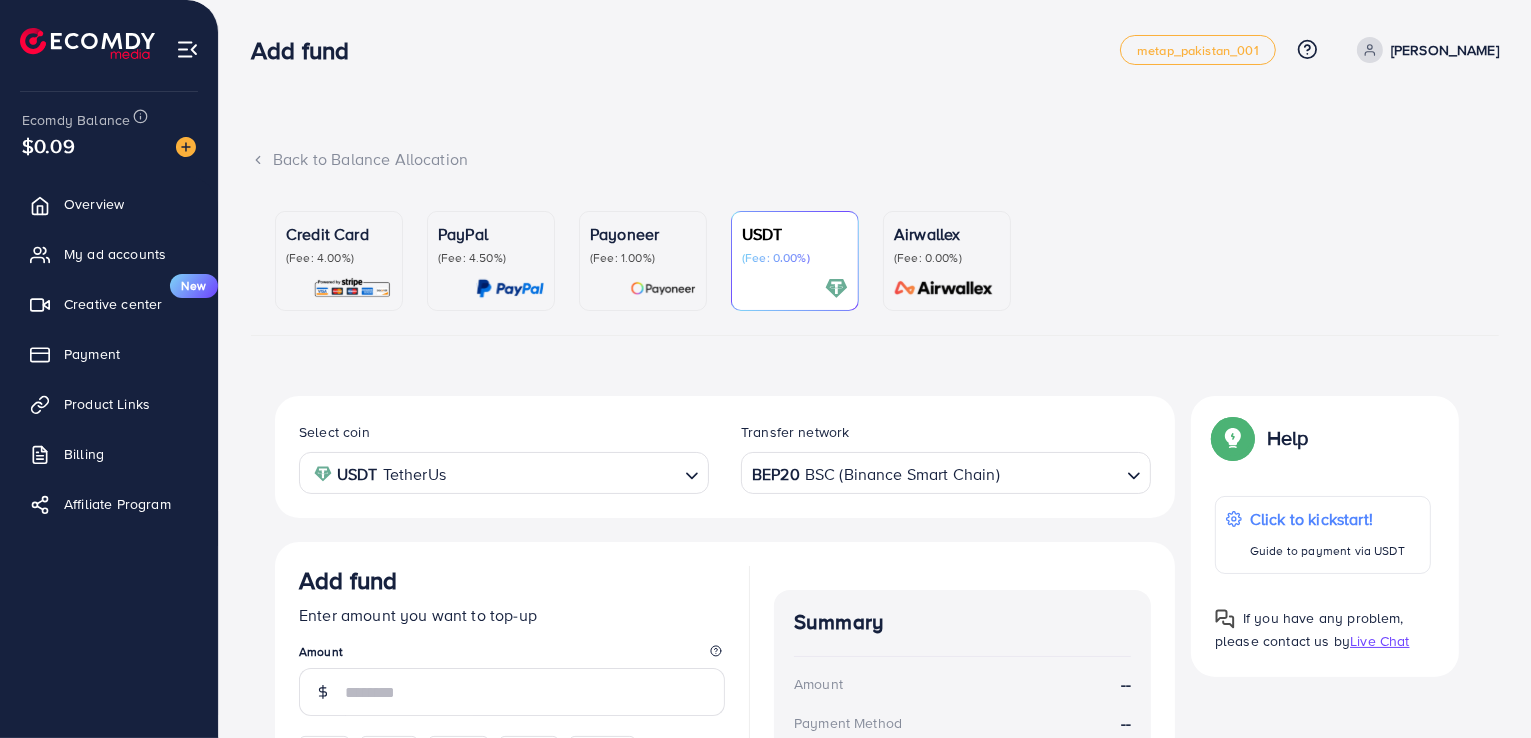 click on "(Fee: 0.00%)" at bounding box center [795, 258] 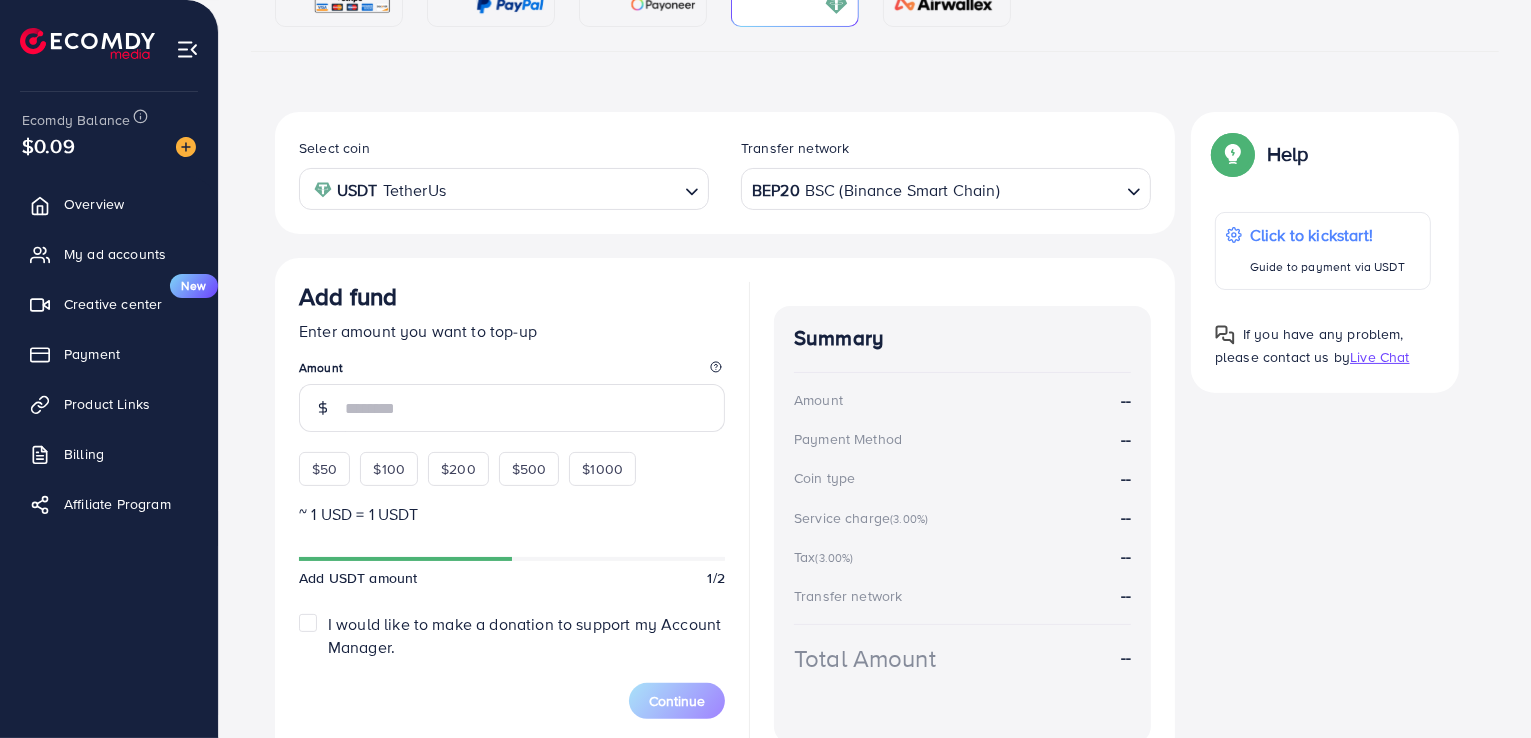 scroll, scrollTop: 184, scrollLeft: 0, axis: vertical 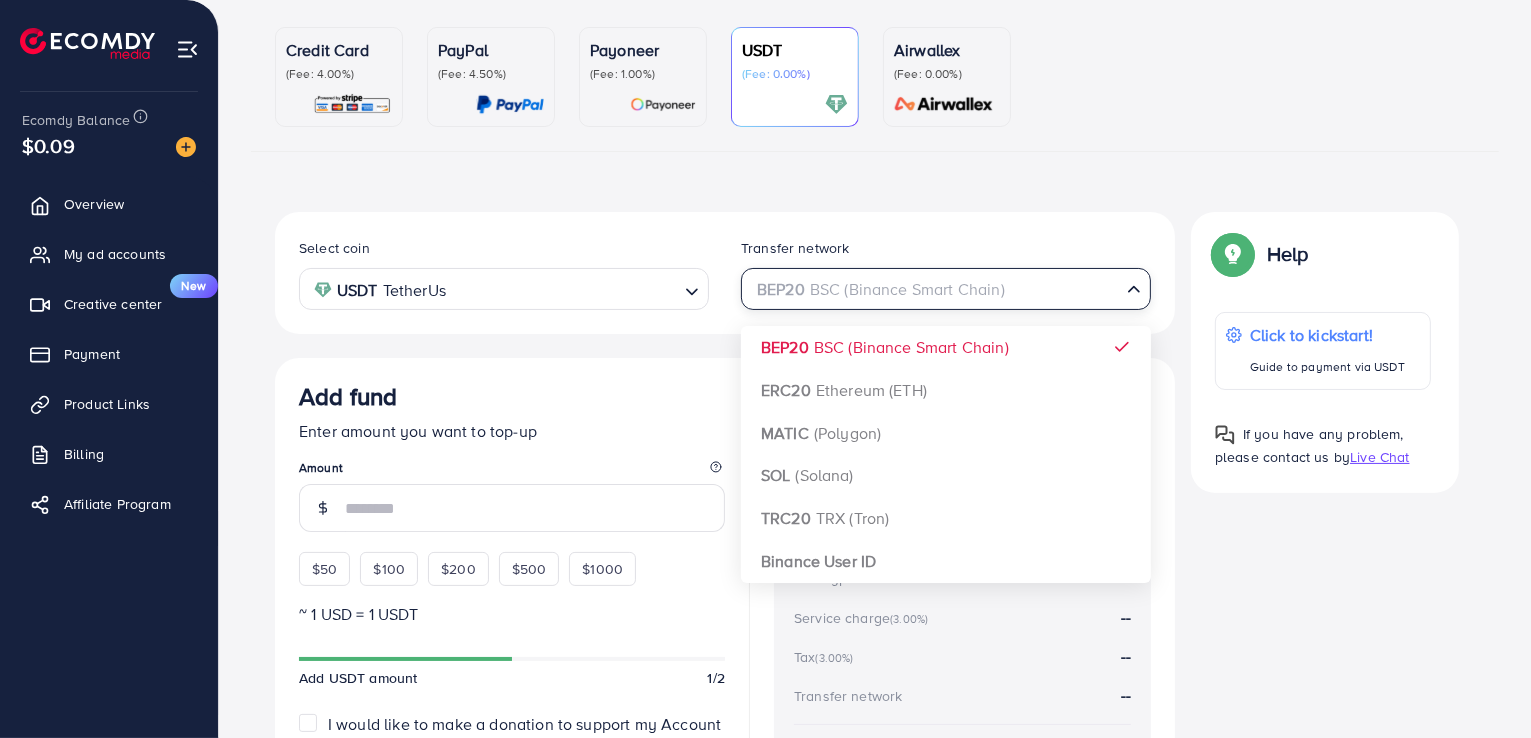 click at bounding box center [934, 289] 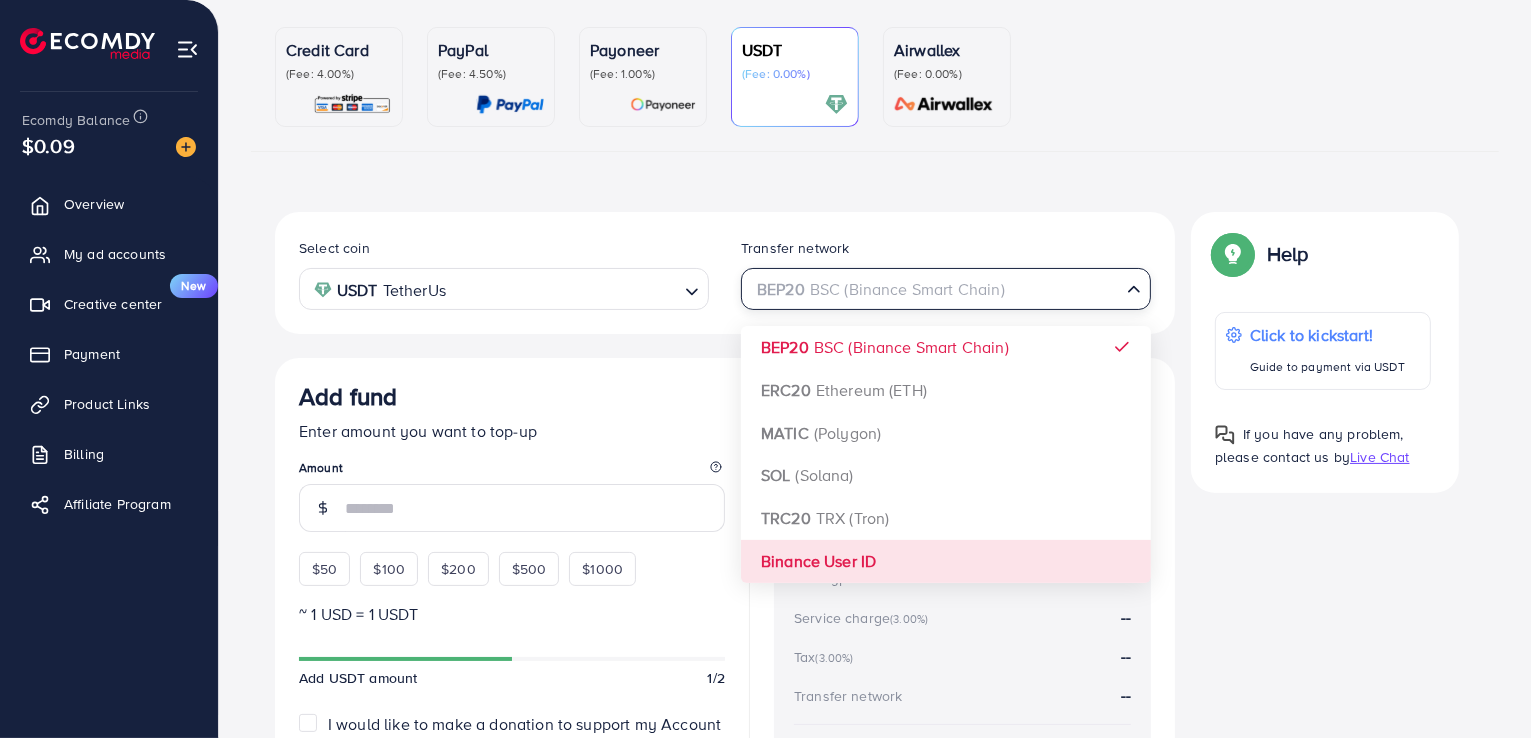 click on "Select coin   USDT TetherUs           Loading...     Transfer network   BEP20 BSC (Binance Smart Chain)           Loading...     BEP20 BSC (Binance Smart Chain) ERC20 Ethereum (ETH) MATIC (Polygon) SOL (Solana) TRC20 TRX (Tron) Binance User ID        Add fund  Enter amount you want to top-up Amount $50 $100 $200 $500 $1000  ~ 1 USD = 1 USDT   Add USDT amount  1/2 I would like to make a donation to support my Account Manager. 5% 10% 15% 20%  Continue   Summary   Amount   --   Payment Method   --   Coin type   --   Service charge   (3.00%)   --   Tax   (3.00%)   --   Transfer network   --   Total Amount   --" at bounding box center (725, 539) 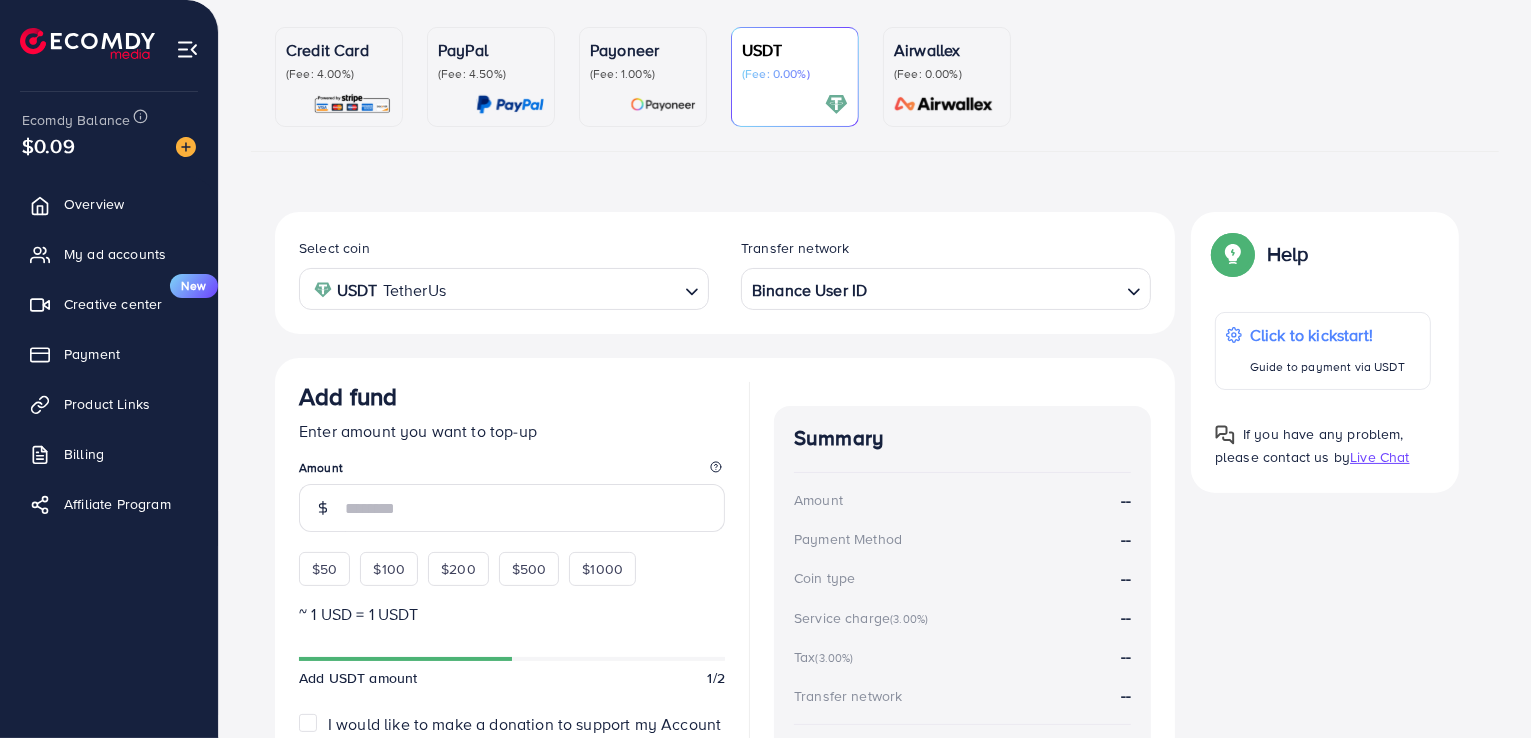 scroll, scrollTop: 284, scrollLeft: 0, axis: vertical 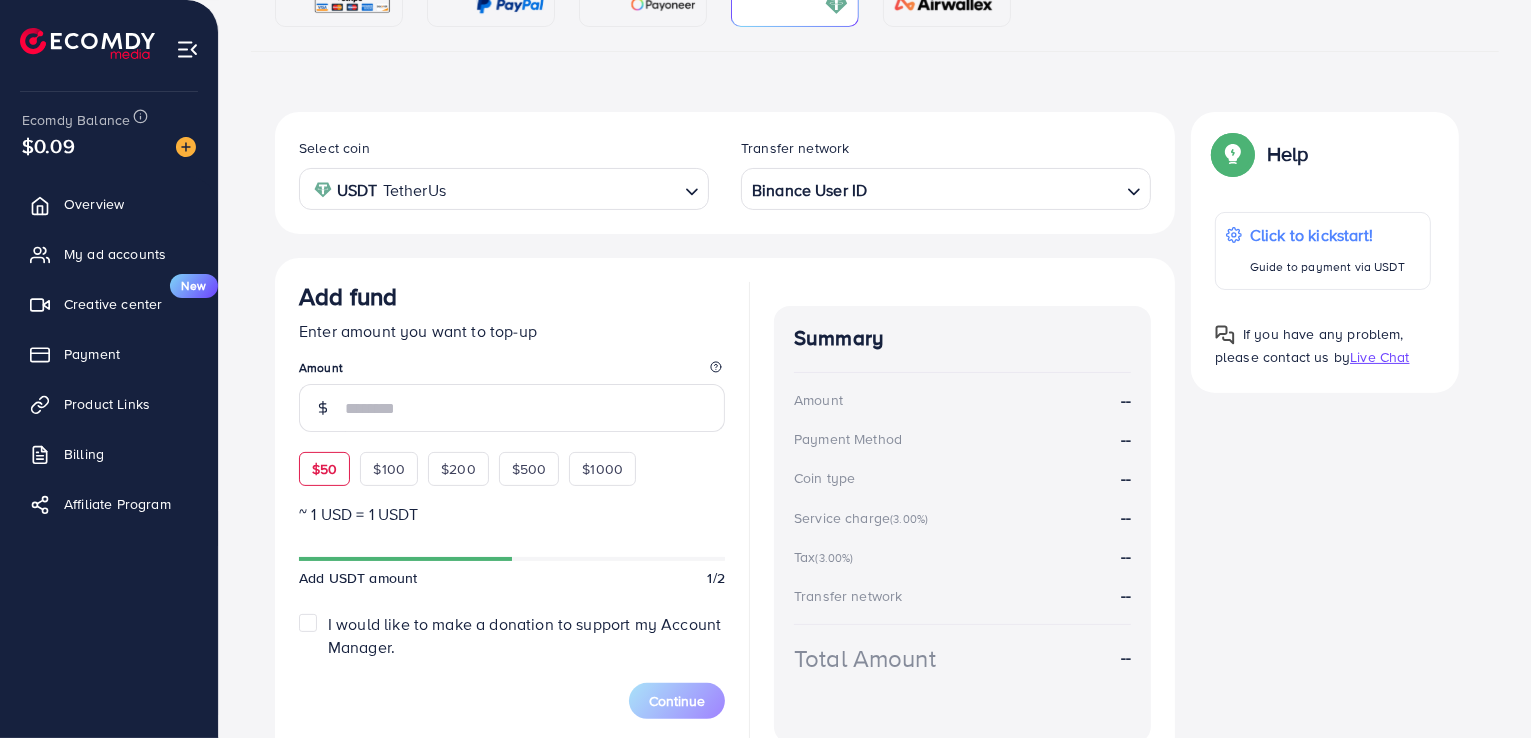 click on "$50" at bounding box center [324, 469] 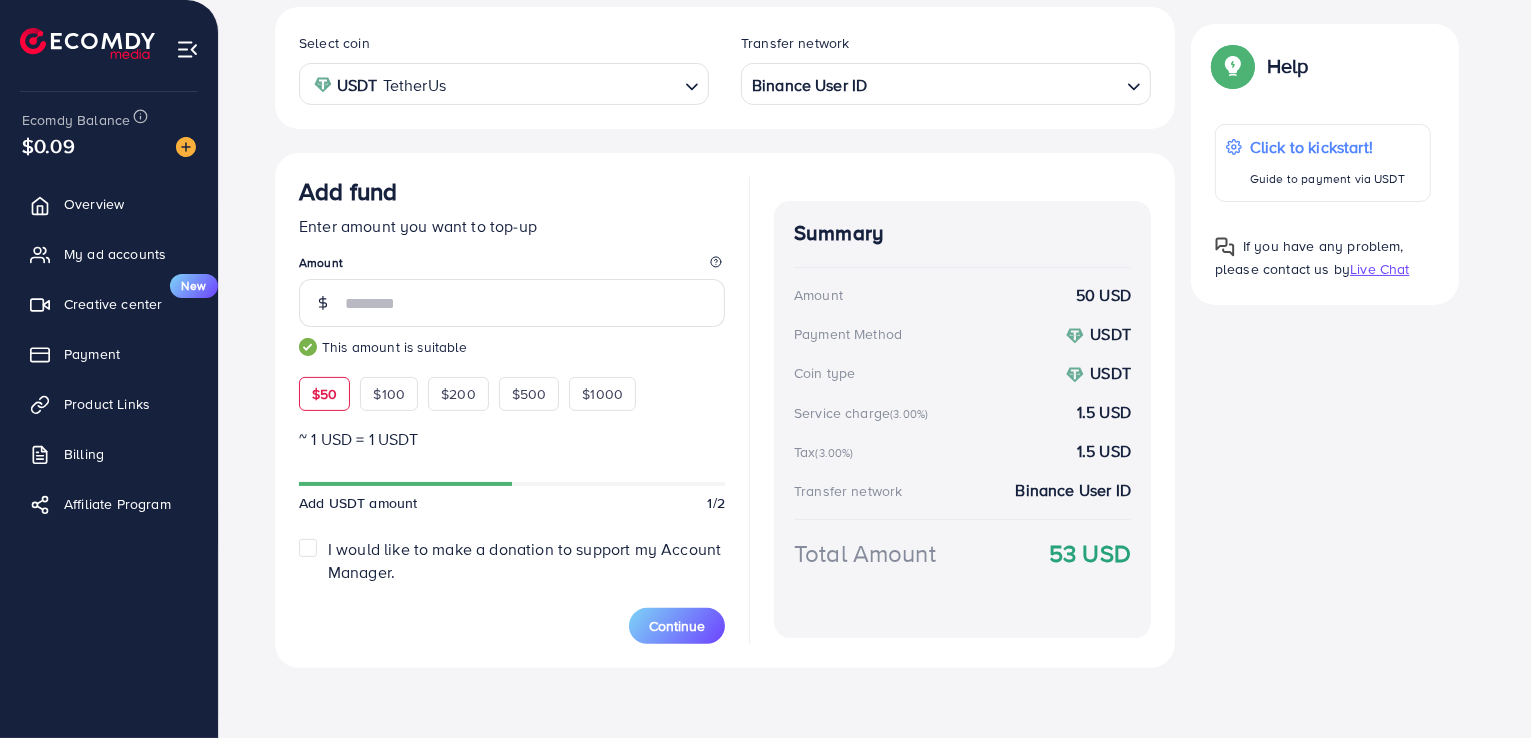 scroll, scrollTop: 390, scrollLeft: 0, axis: vertical 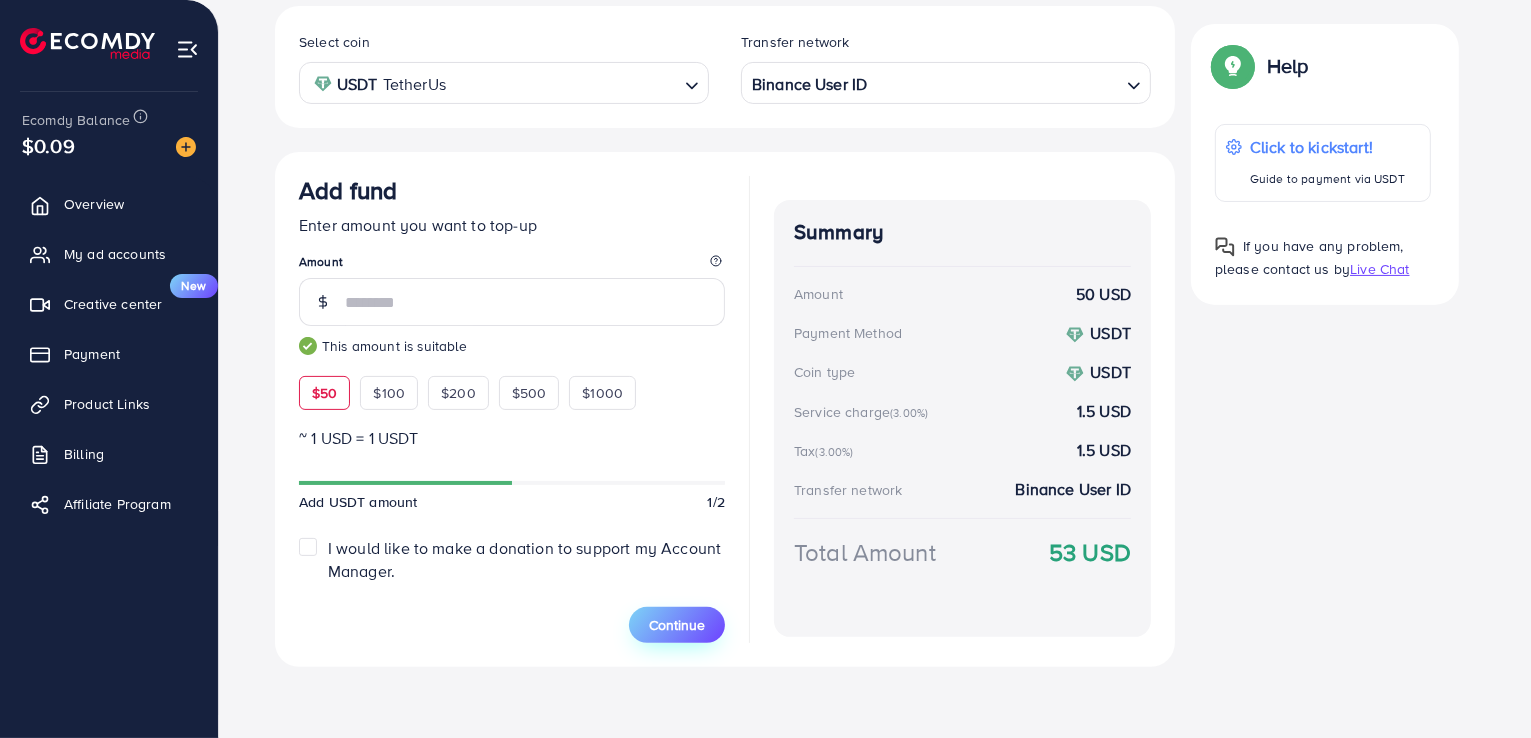 click on "Continue" at bounding box center [677, 625] 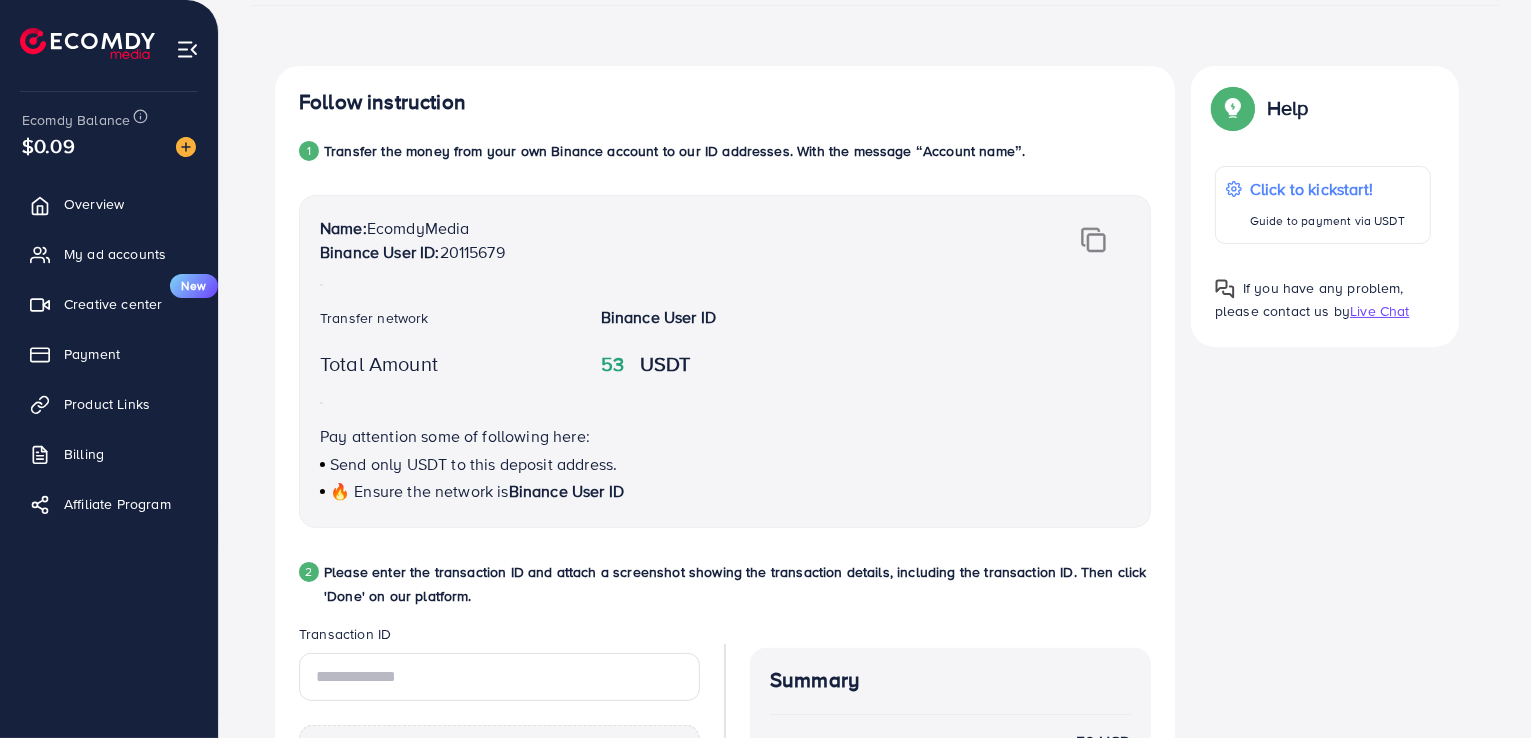 scroll, scrollTop: 290, scrollLeft: 0, axis: vertical 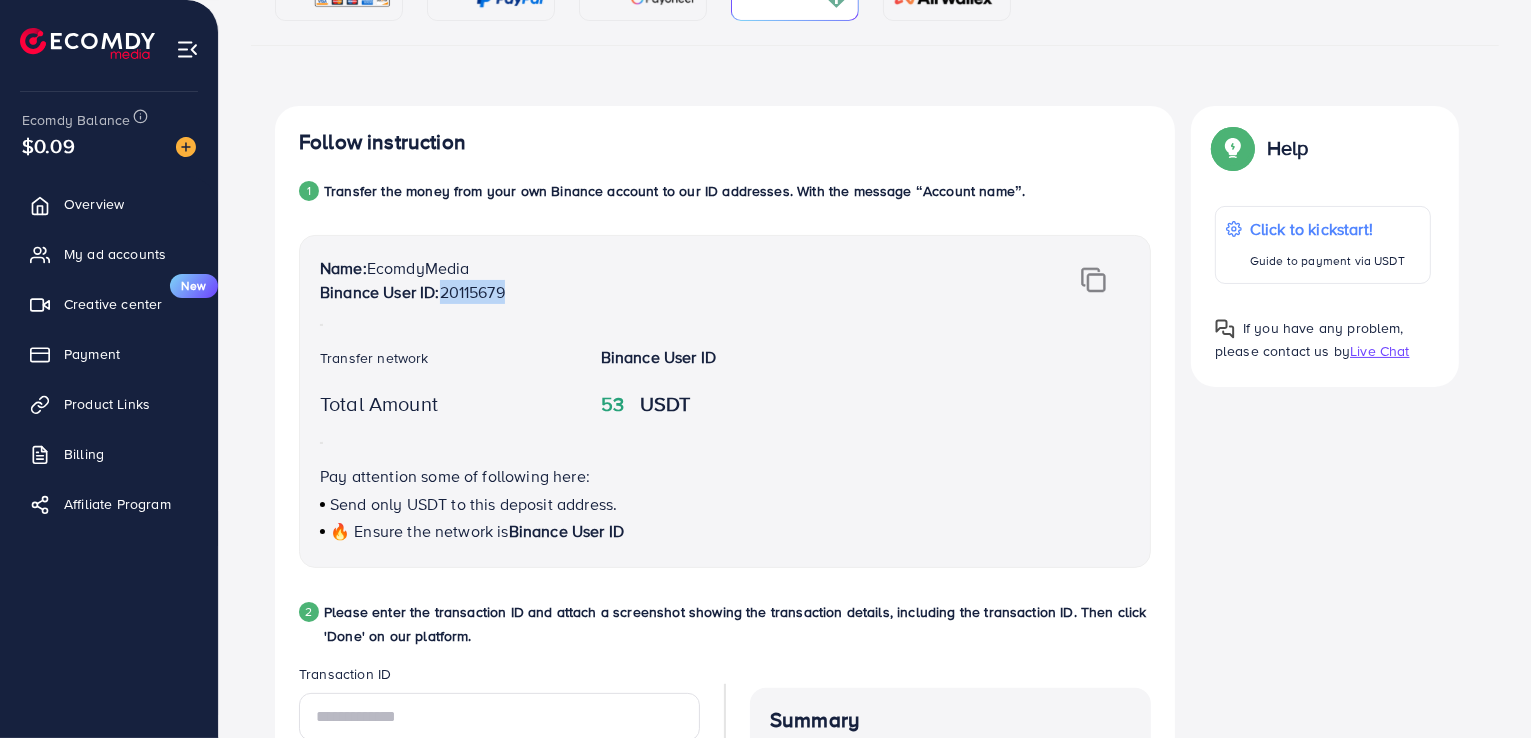 drag, startPoint x: 468, startPoint y: 295, endPoint x: 508, endPoint y: 300, distance: 40.311287 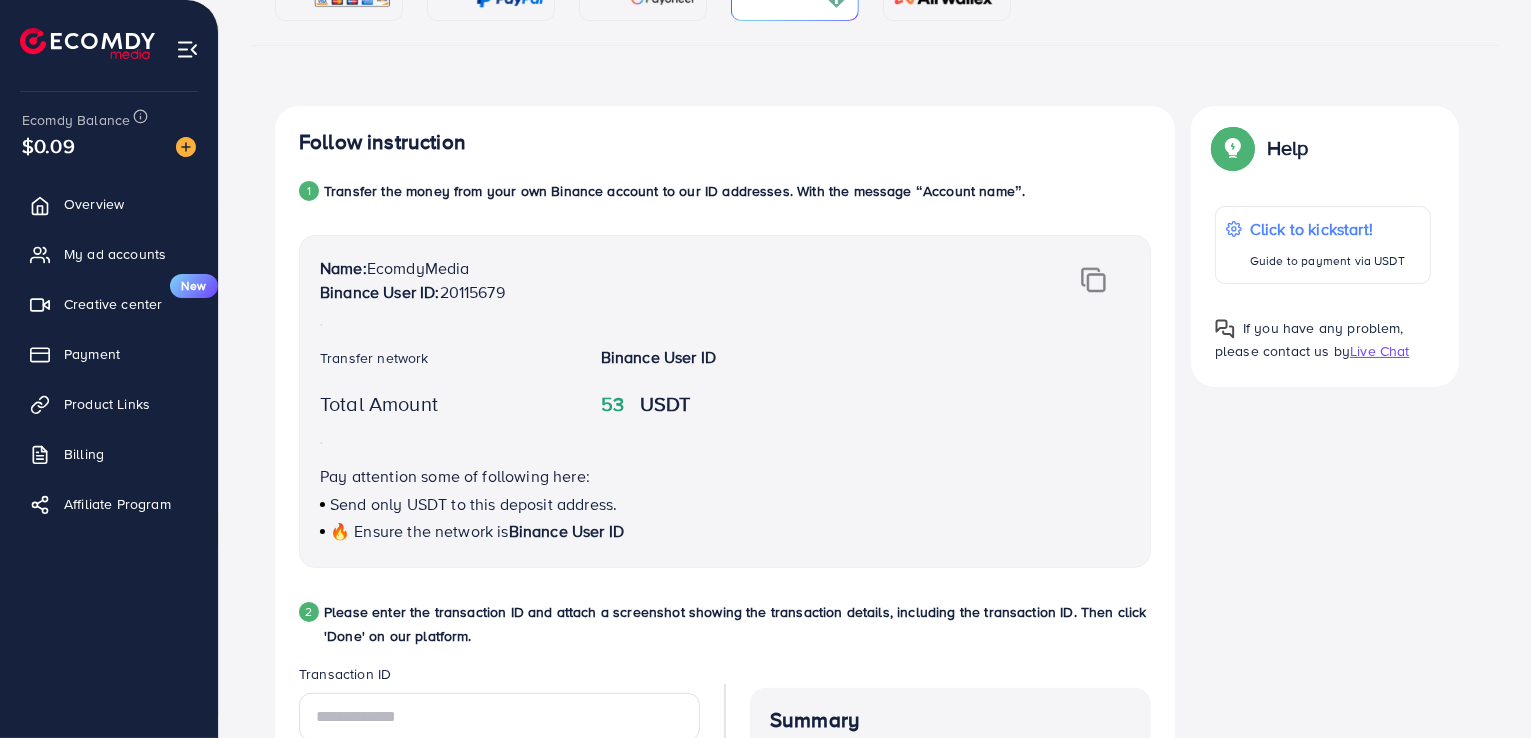 click on "Name:  EcomdyMedia  Binance User ID:  20115679   Transfer network   Binance User ID      Total Amount   53   USDT   Pay attention some of following here:   Send only USDT to this deposit address.  🔥 Ensure the network is   Binance User ID" at bounding box center (725, 402) 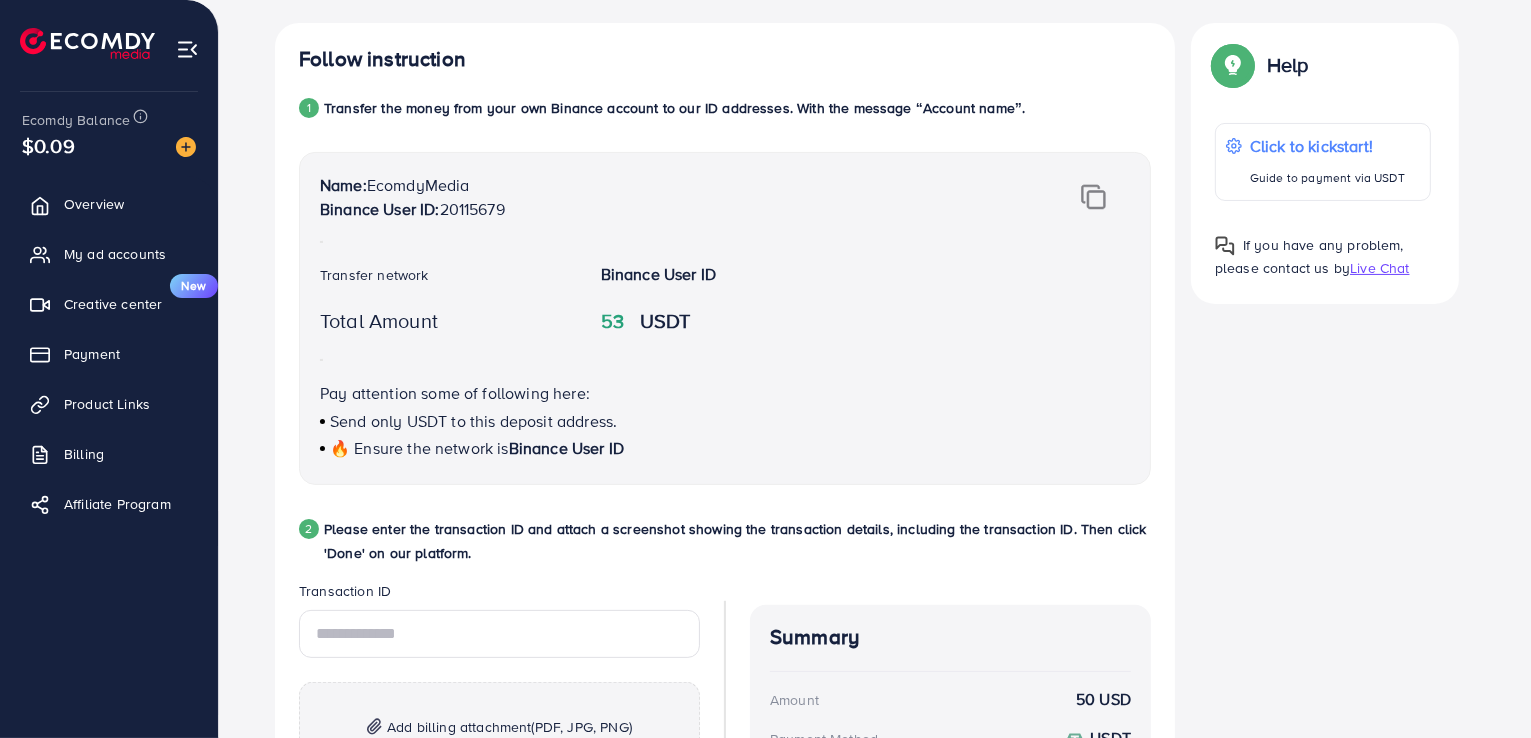 scroll, scrollTop: 0, scrollLeft: 0, axis: both 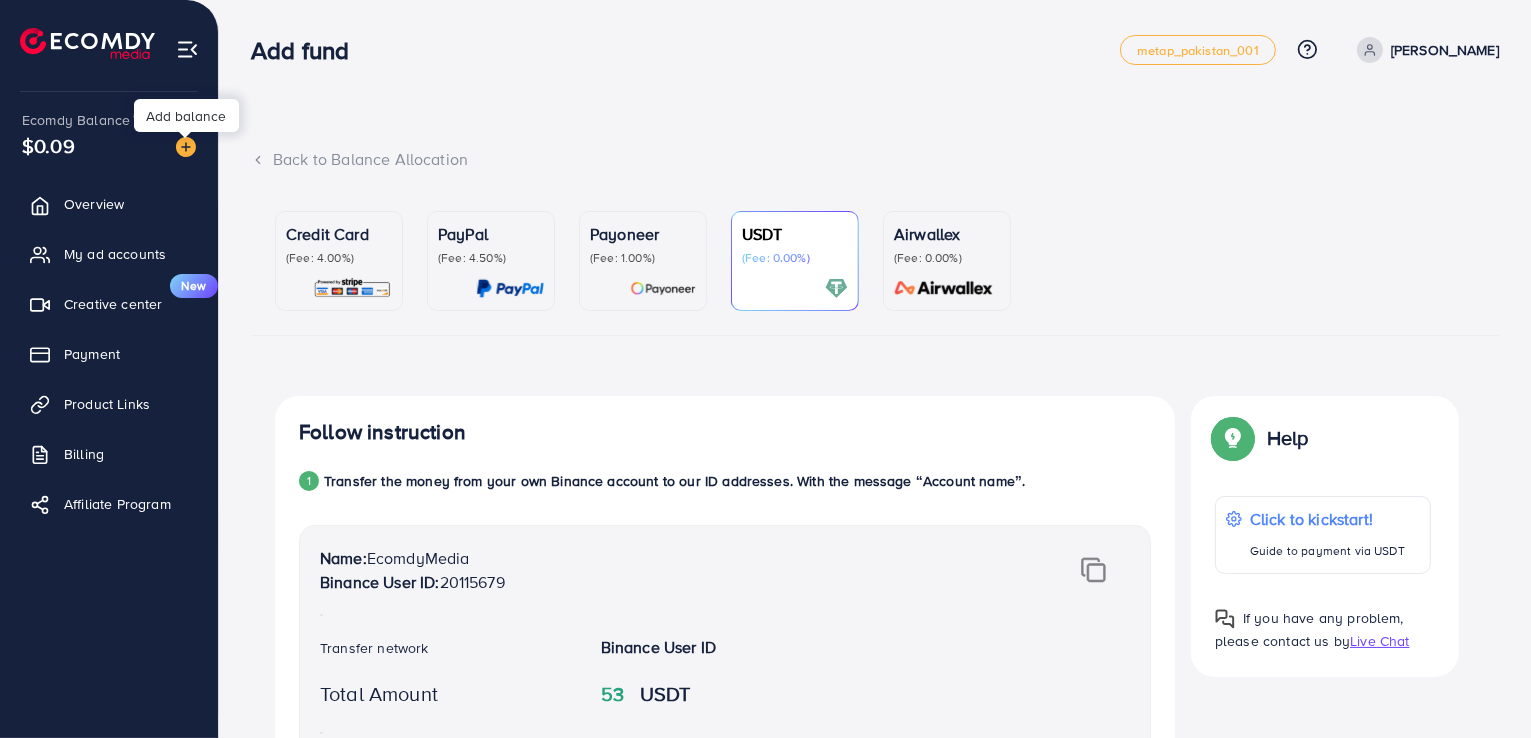 click at bounding box center (186, 147) 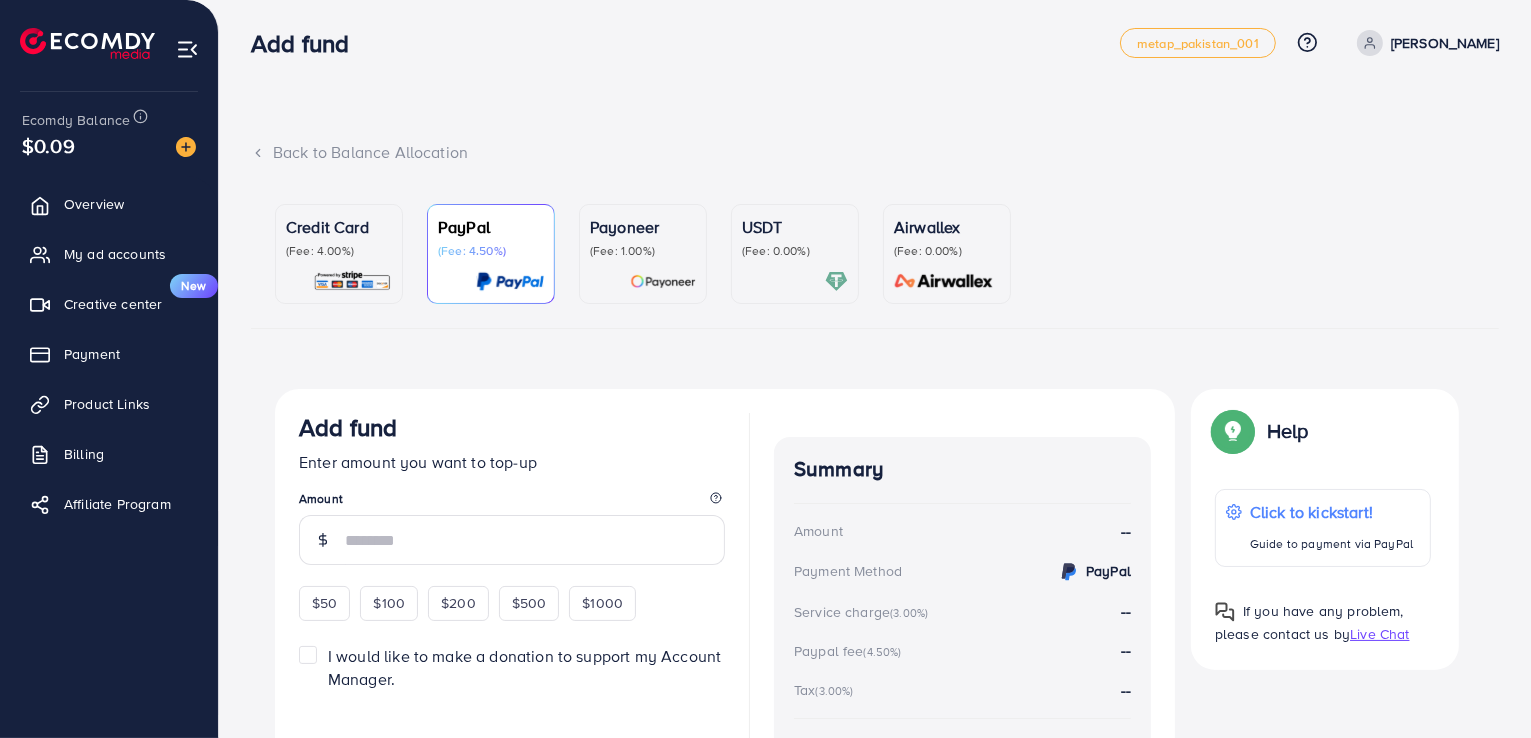 scroll, scrollTop: 0, scrollLeft: 0, axis: both 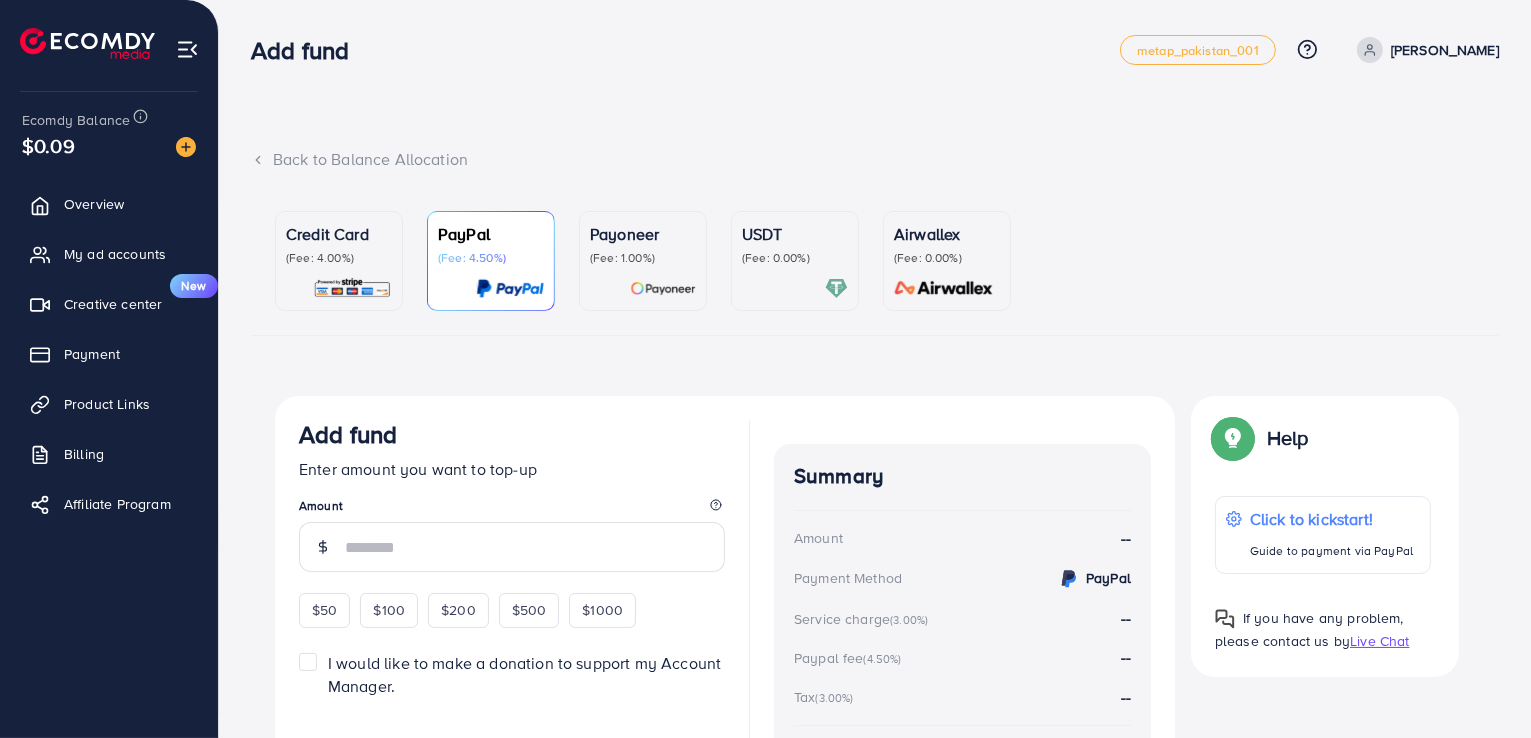 click on "(Fee: 0.00%)" at bounding box center [795, 258] 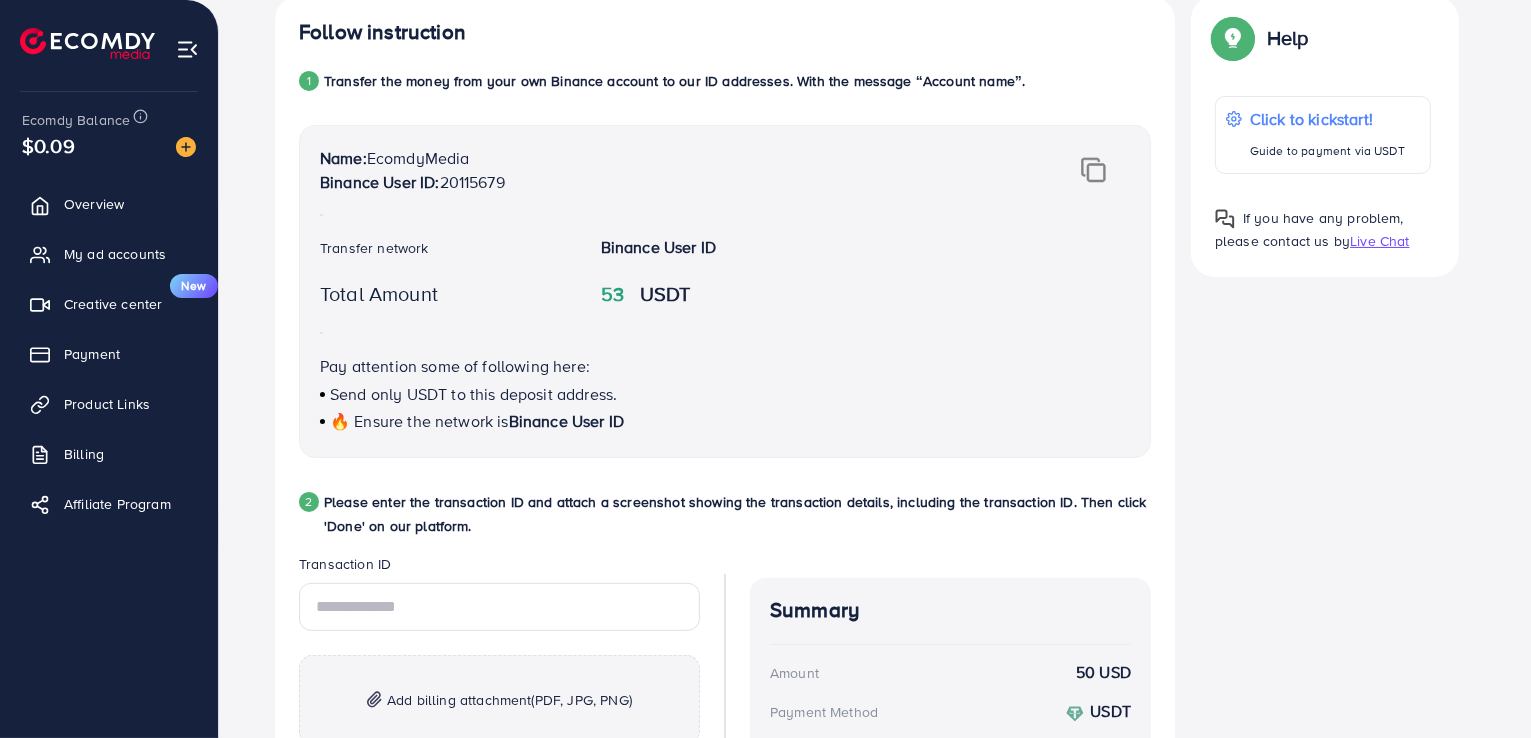scroll, scrollTop: 500, scrollLeft: 0, axis: vertical 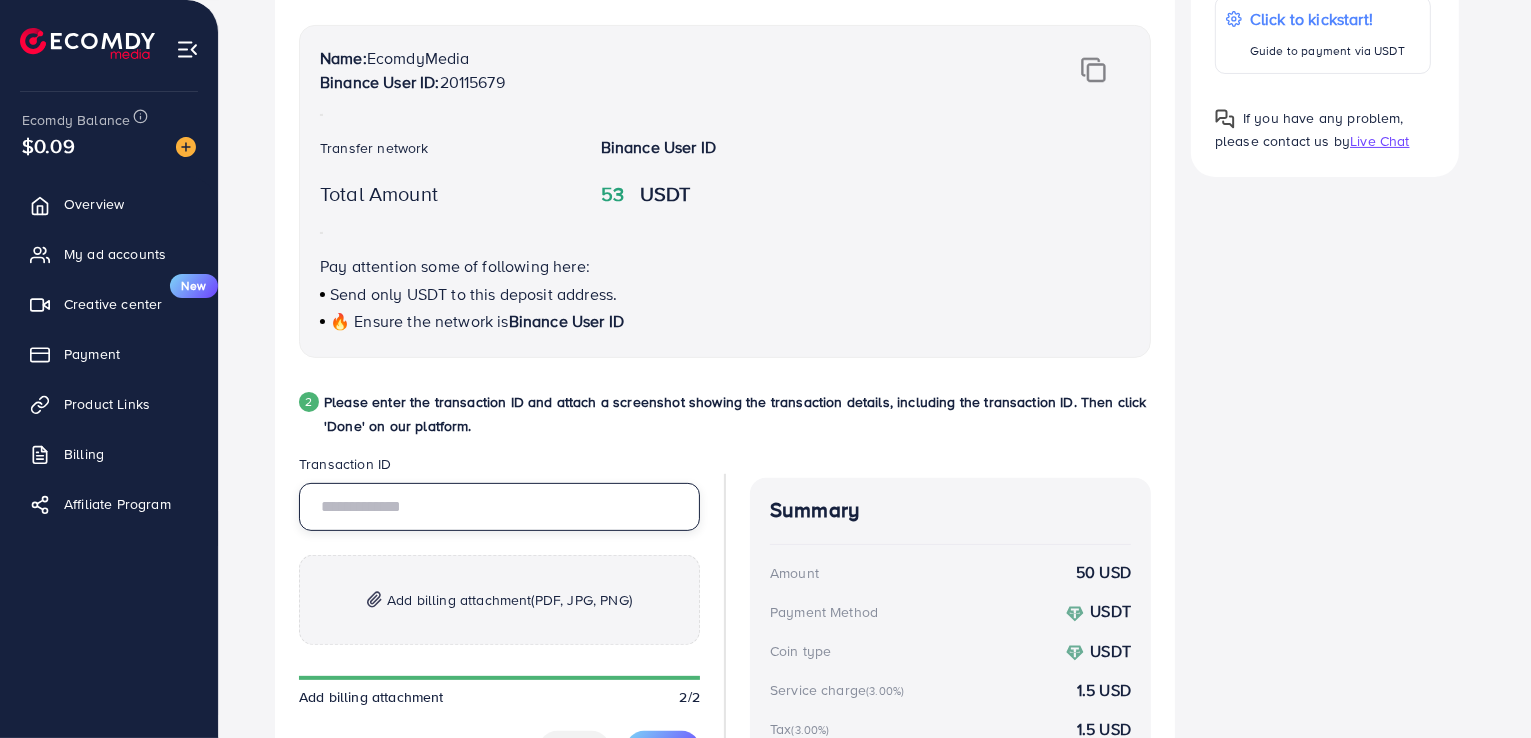 click at bounding box center [499, 507] 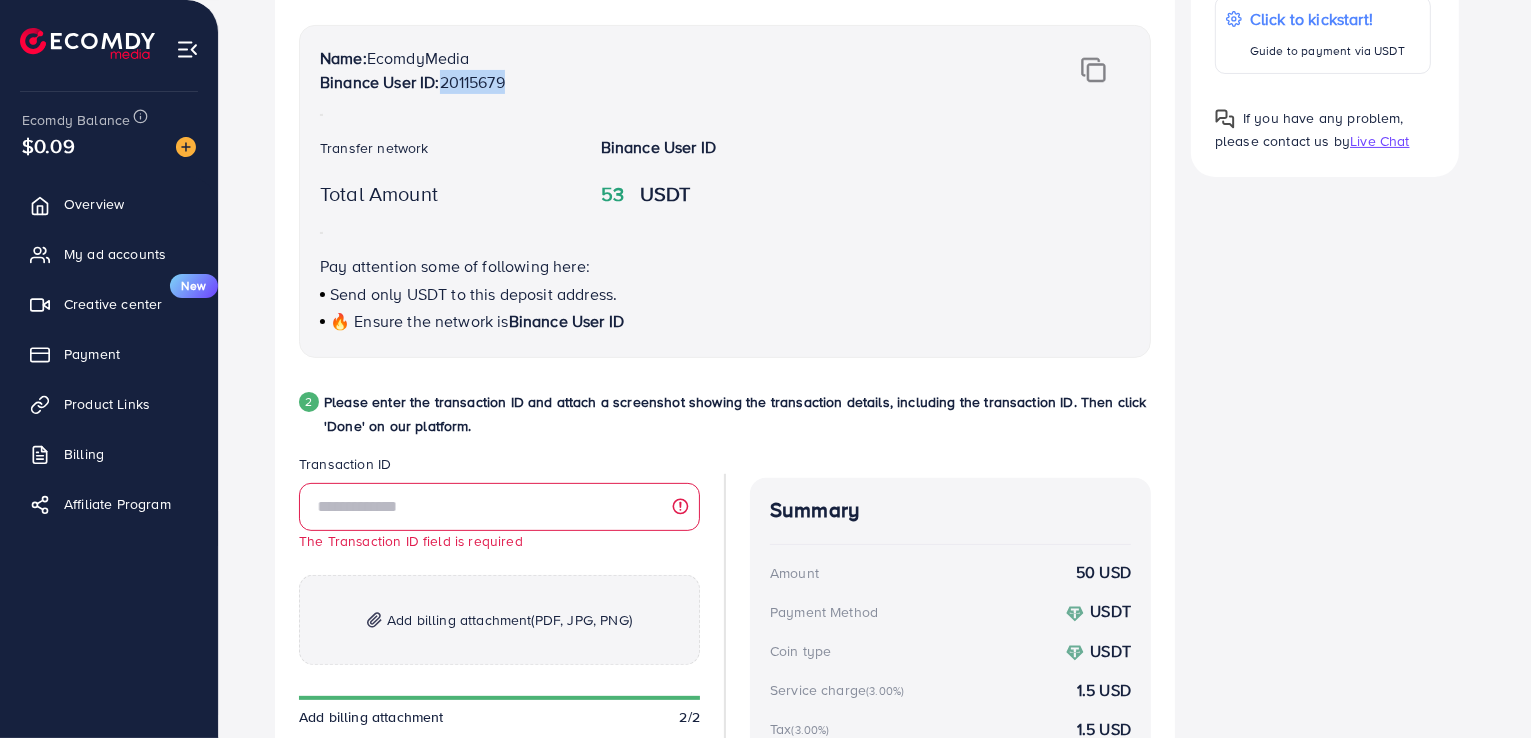 drag, startPoint x: 444, startPoint y: 80, endPoint x: 524, endPoint y: 73, distance: 80.305664 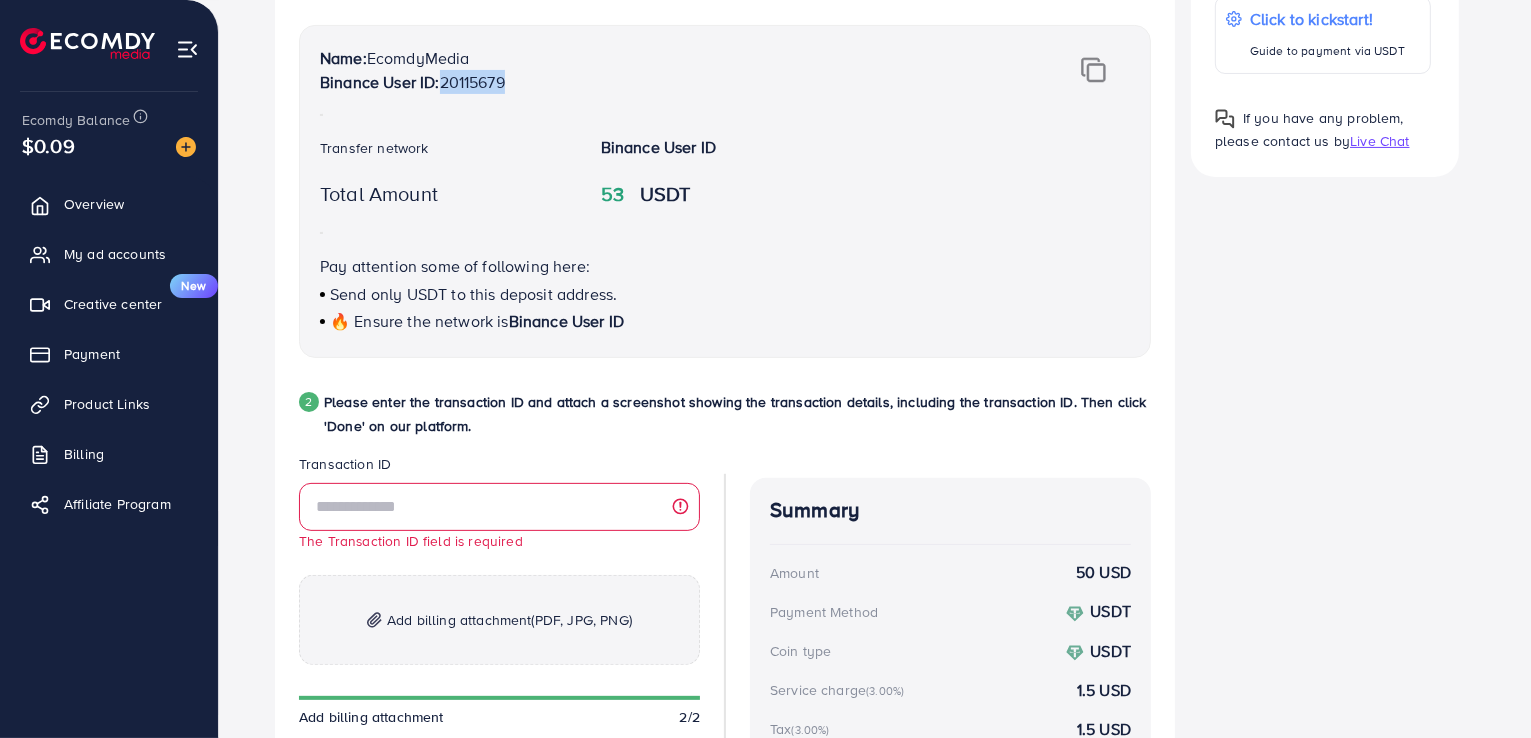 click on "Binance User ID:  20115679" at bounding box center (655, 82) 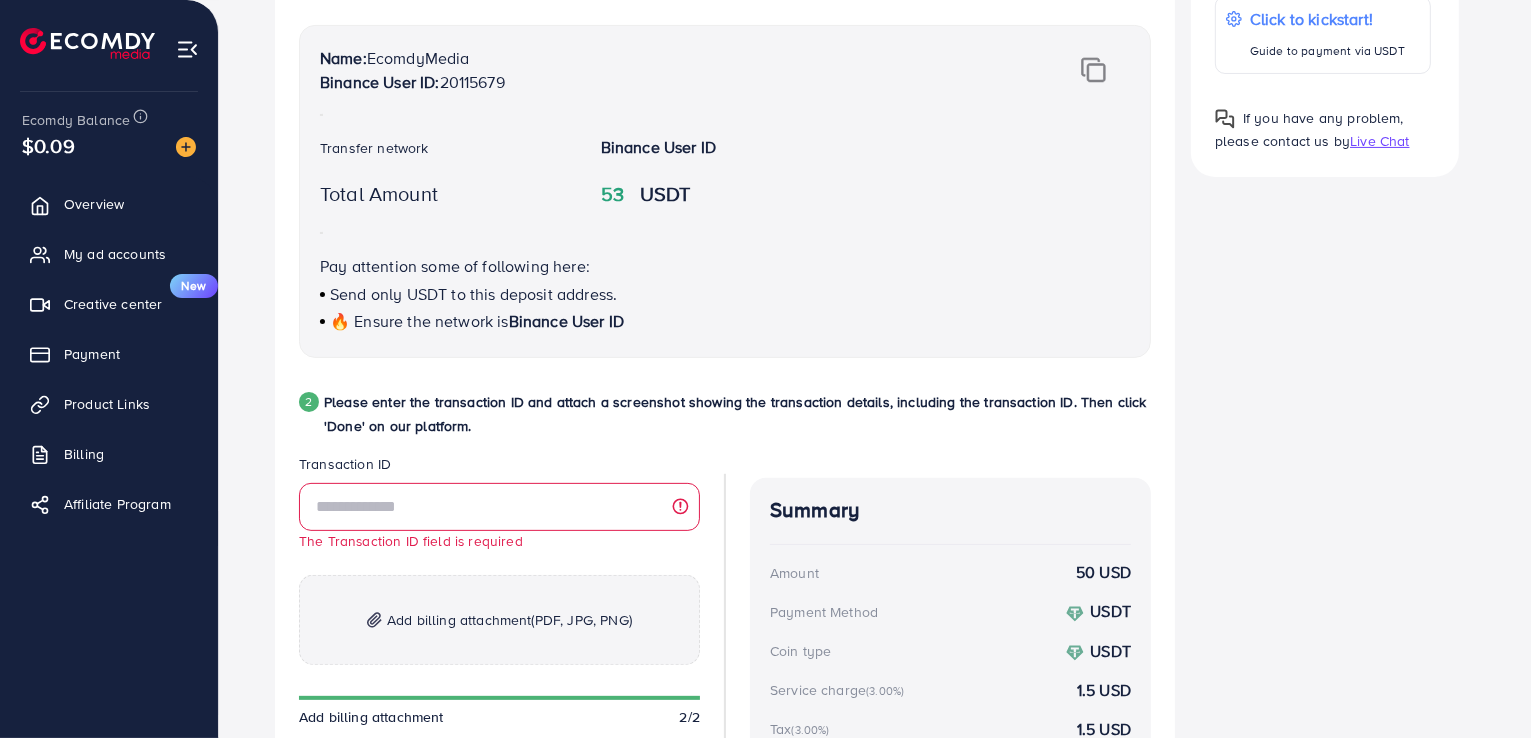 click on "Total Amount" at bounding box center [444, 196] 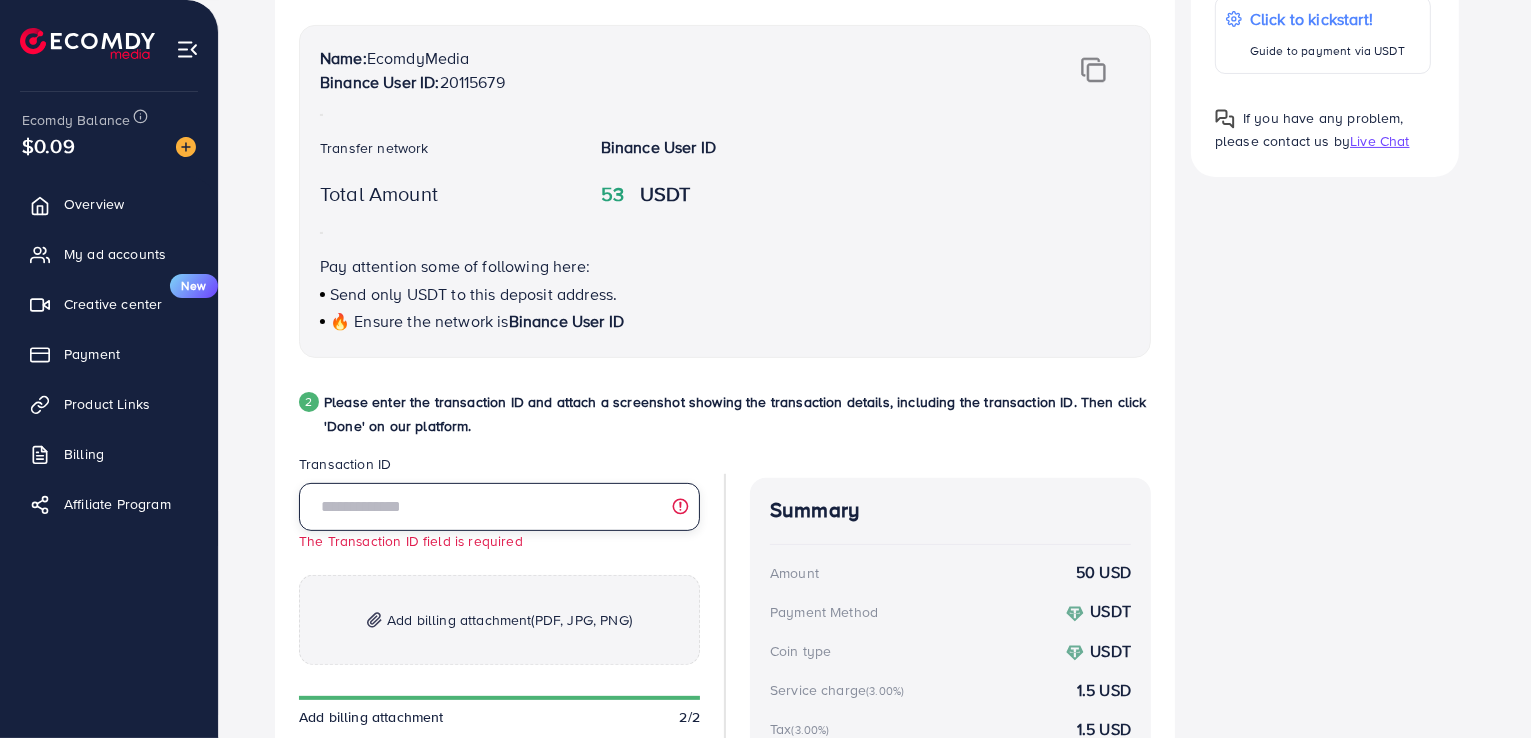 click at bounding box center [499, 507] 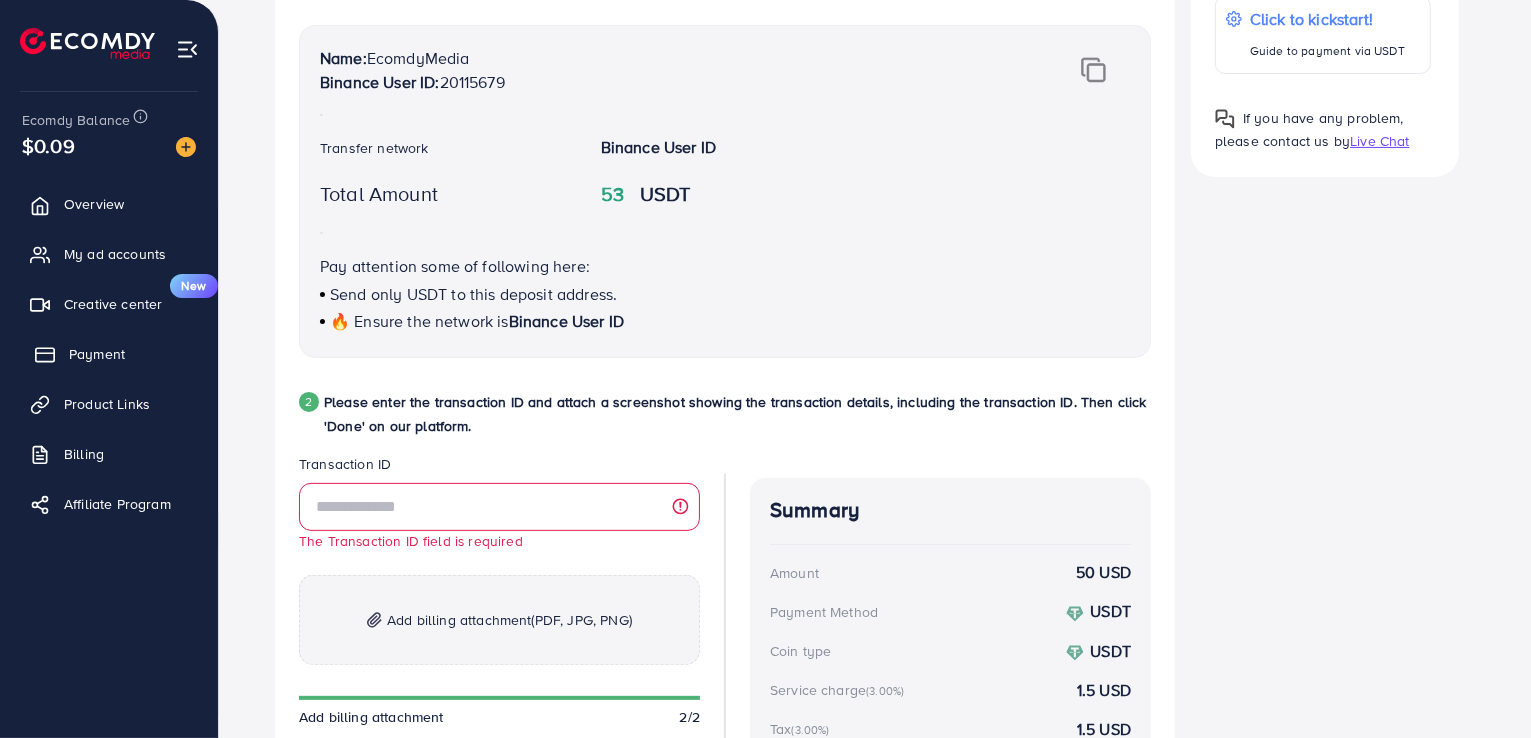 click on "Payment" at bounding box center [109, 354] 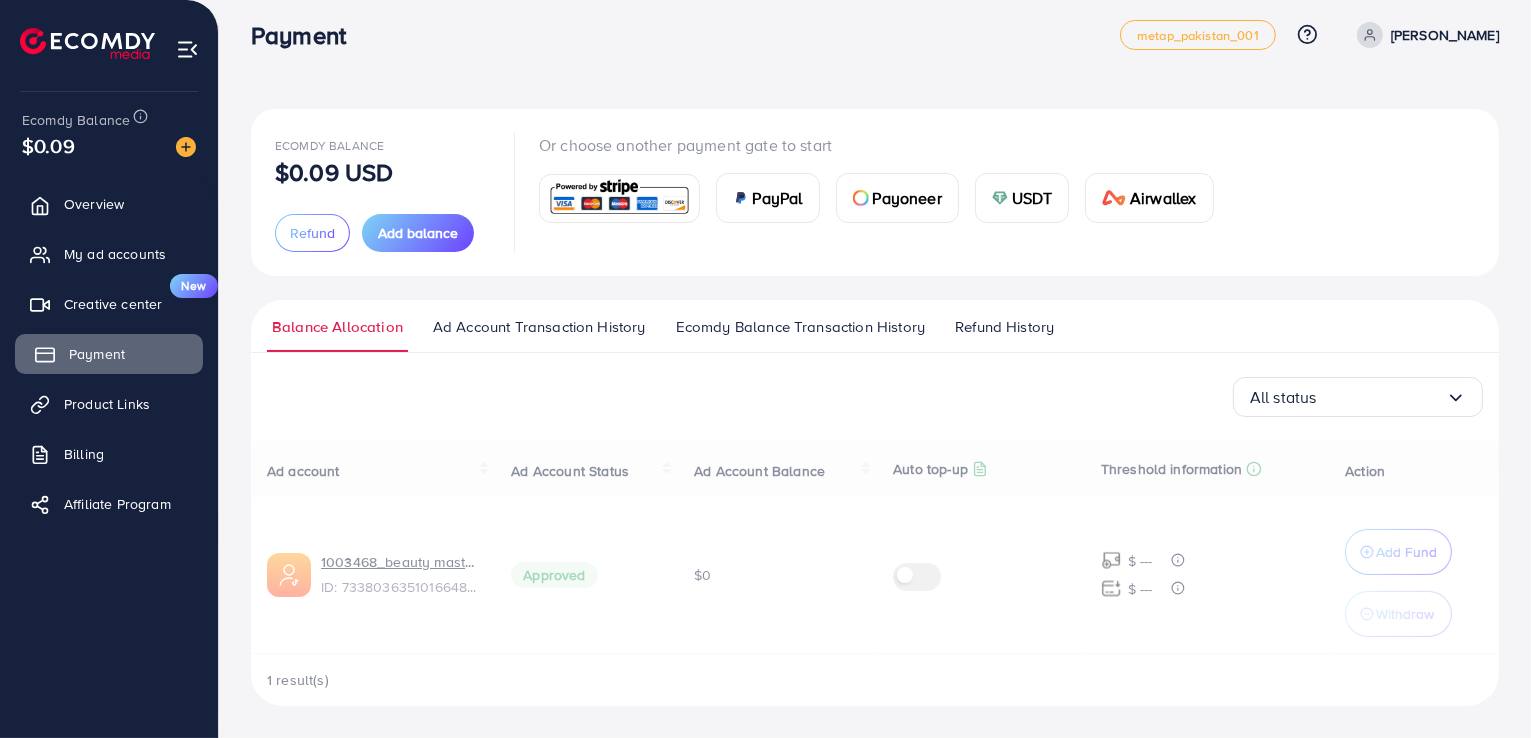 scroll, scrollTop: 0, scrollLeft: 0, axis: both 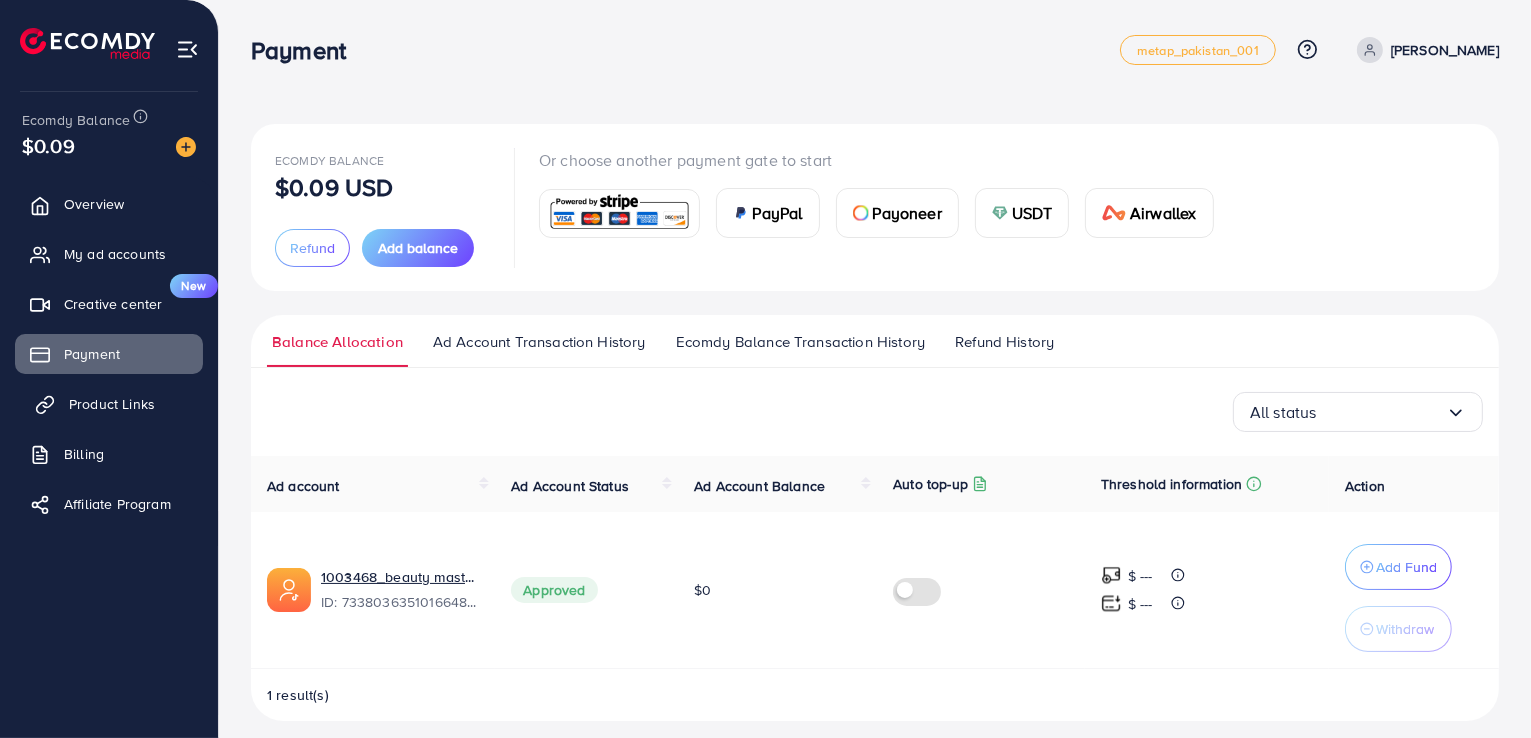 click on "Product Links" at bounding box center [112, 404] 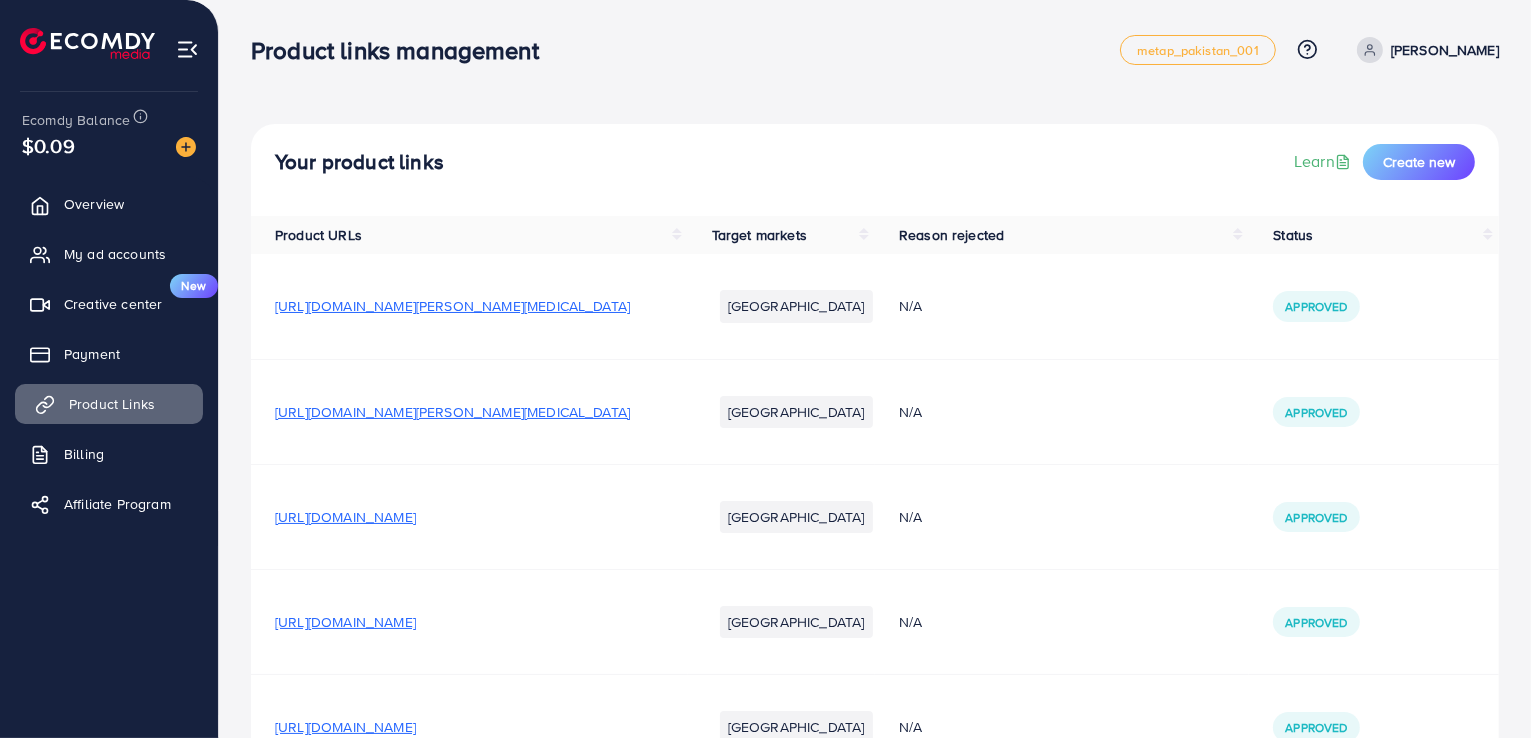 click on "Product Links" at bounding box center (112, 404) 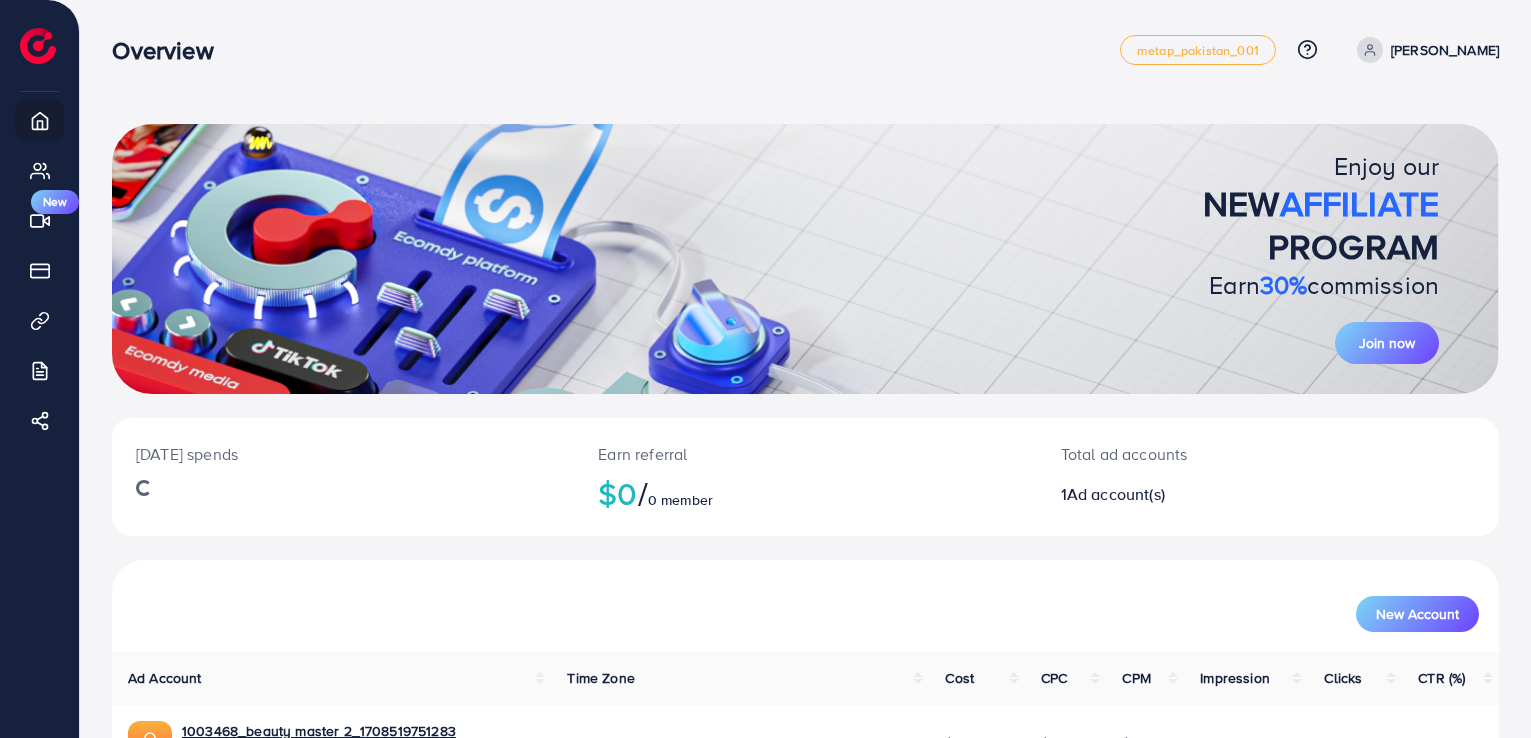 scroll, scrollTop: 0, scrollLeft: 0, axis: both 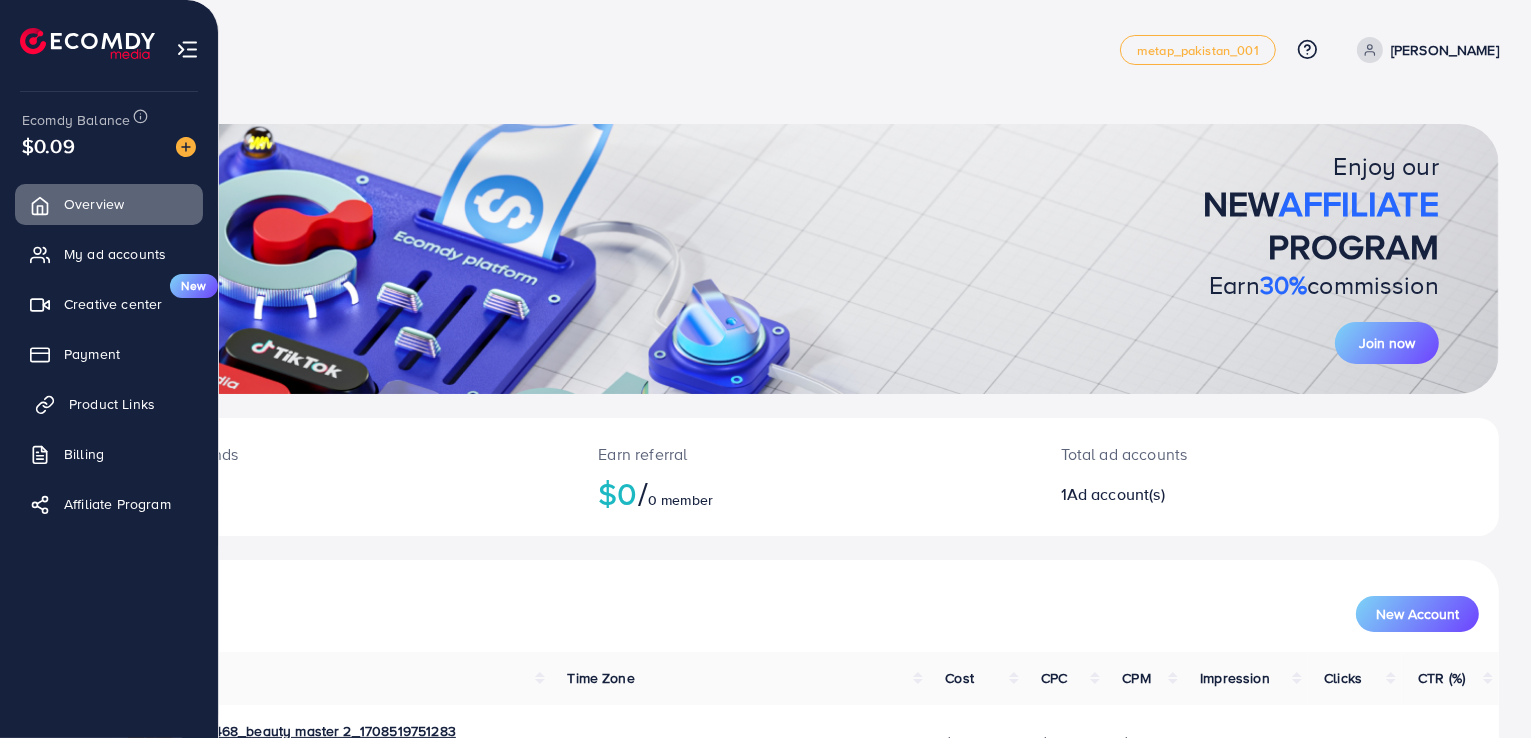 click on "Product Links" at bounding box center (109, 404) 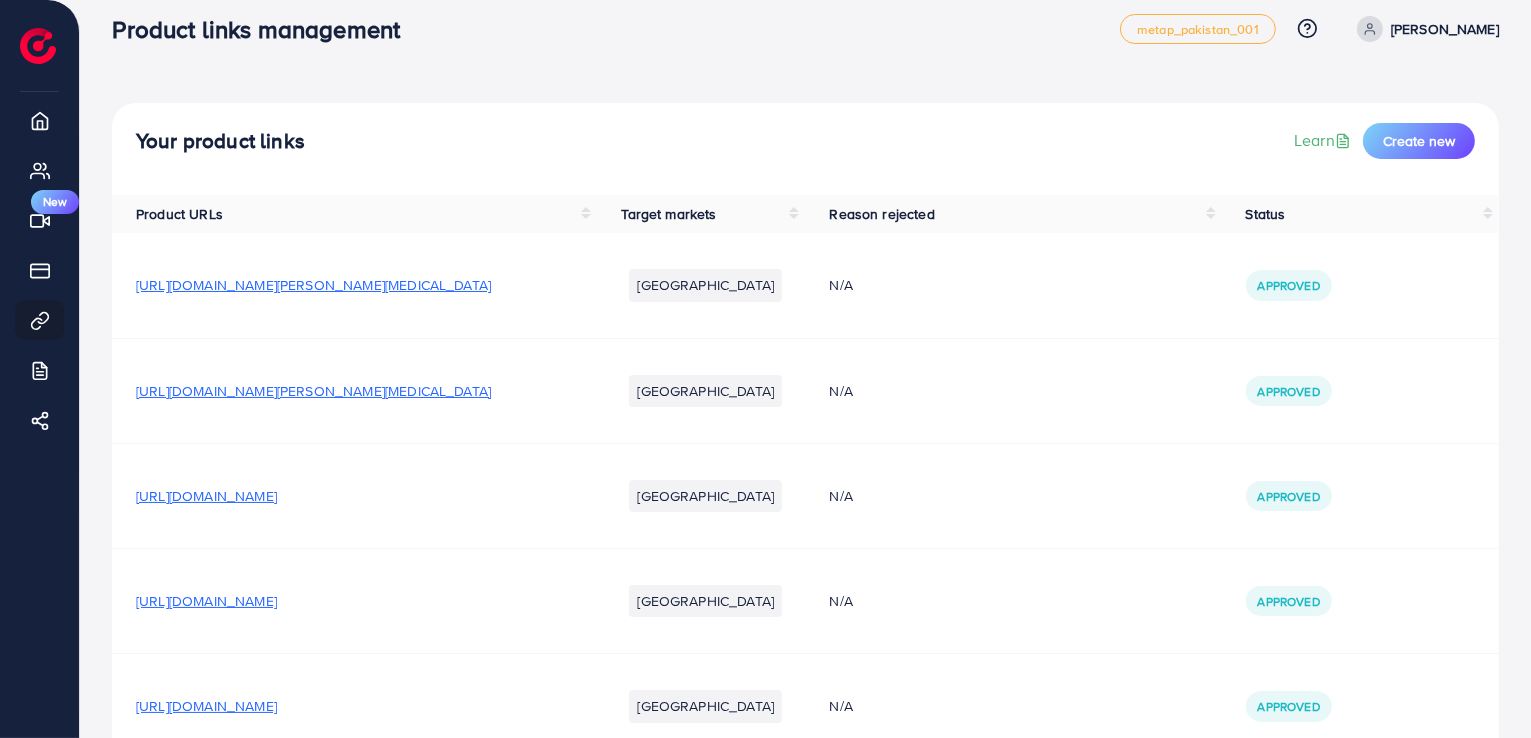 scroll, scrollTop: 0, scrollLeft: 0, axis: both 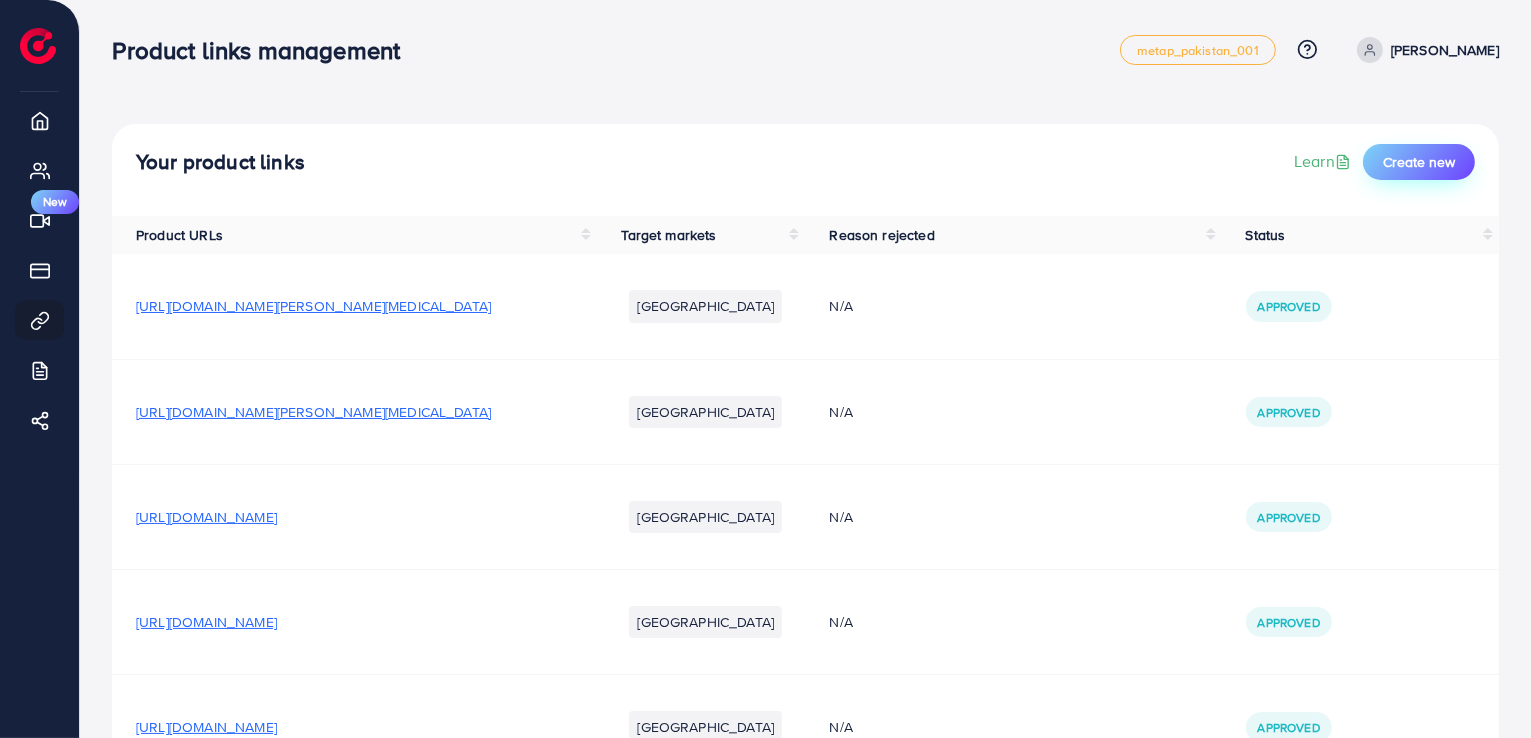 click on "Create new" at bounding box center [1419, 162] 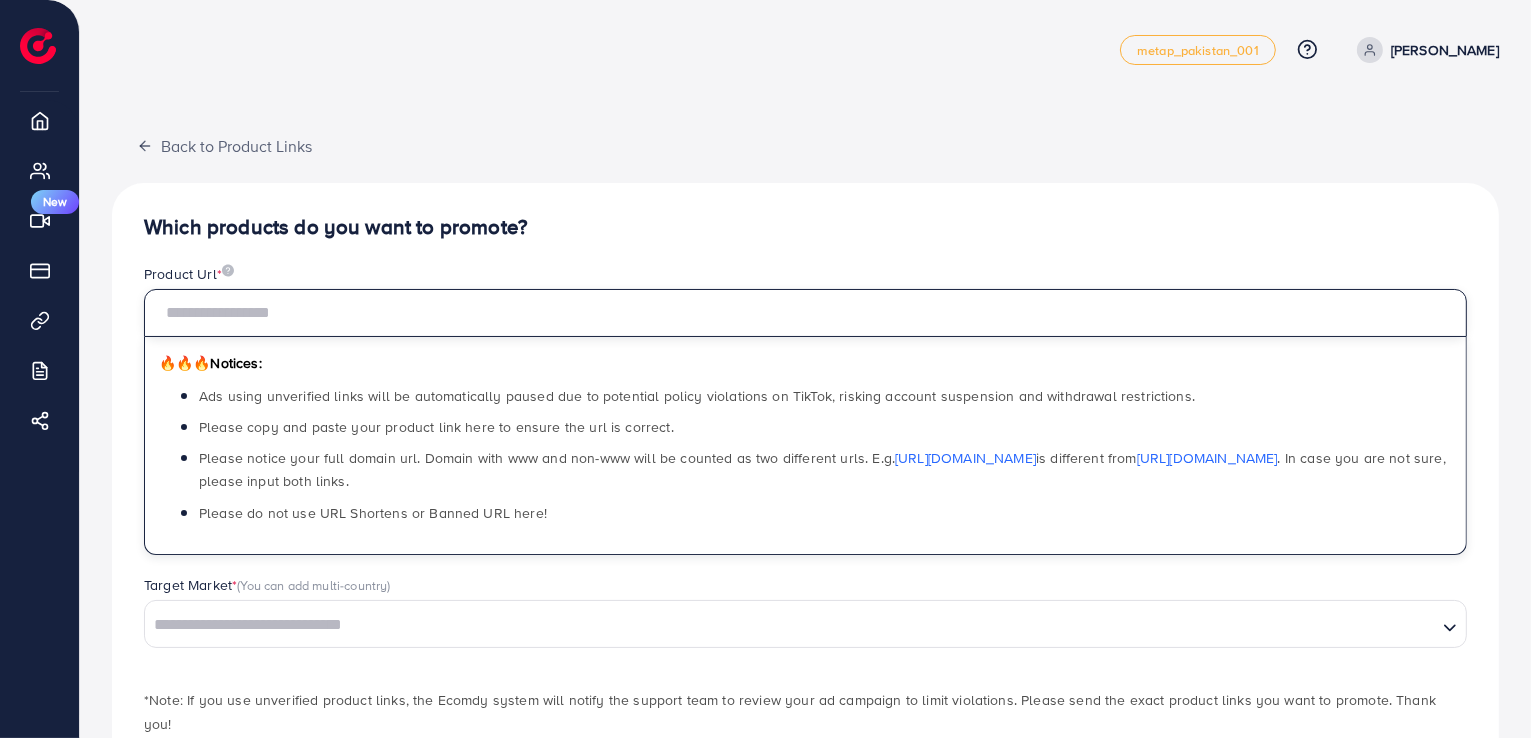 paste on "**********" 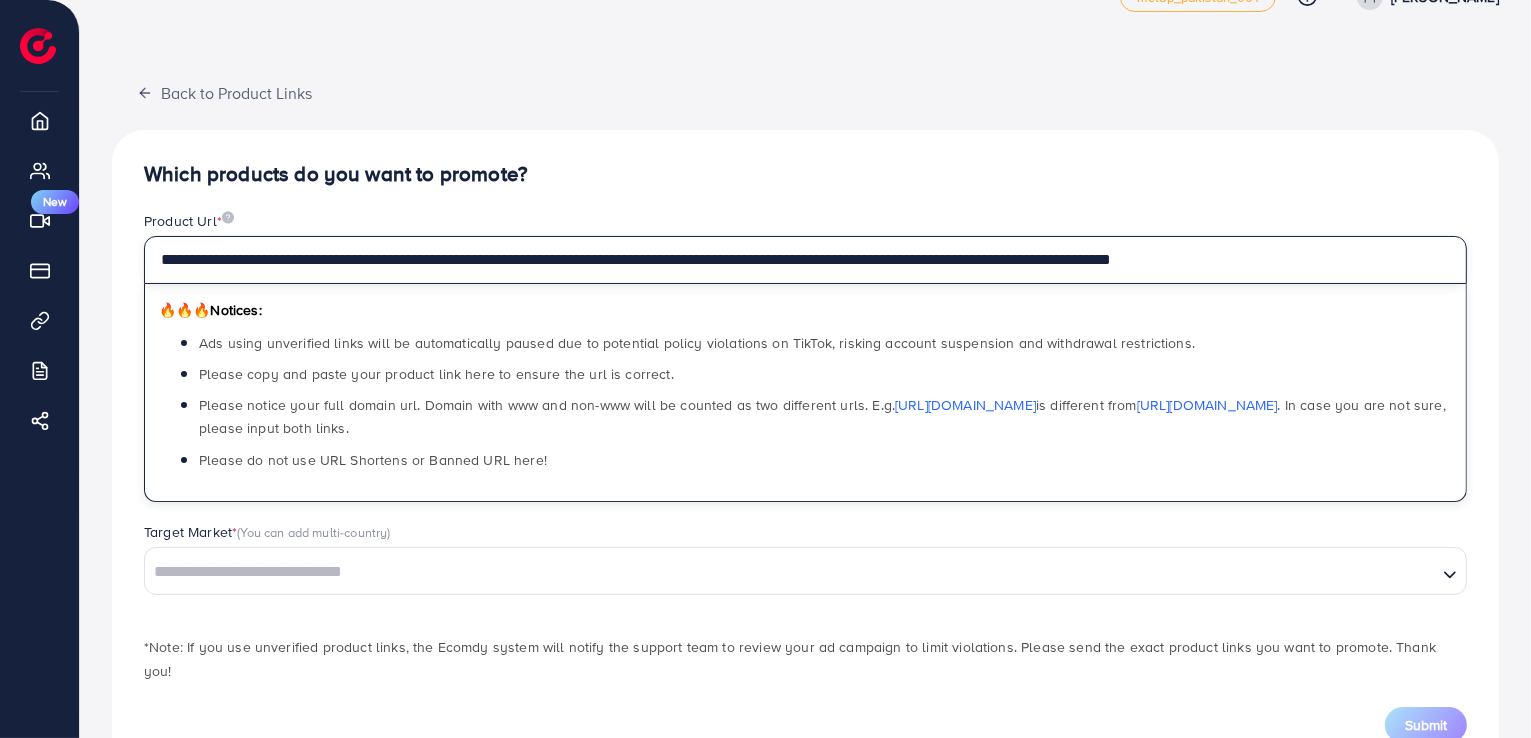 scroll, scrollTop: 96, scrollLeft: 0, axis: vertical 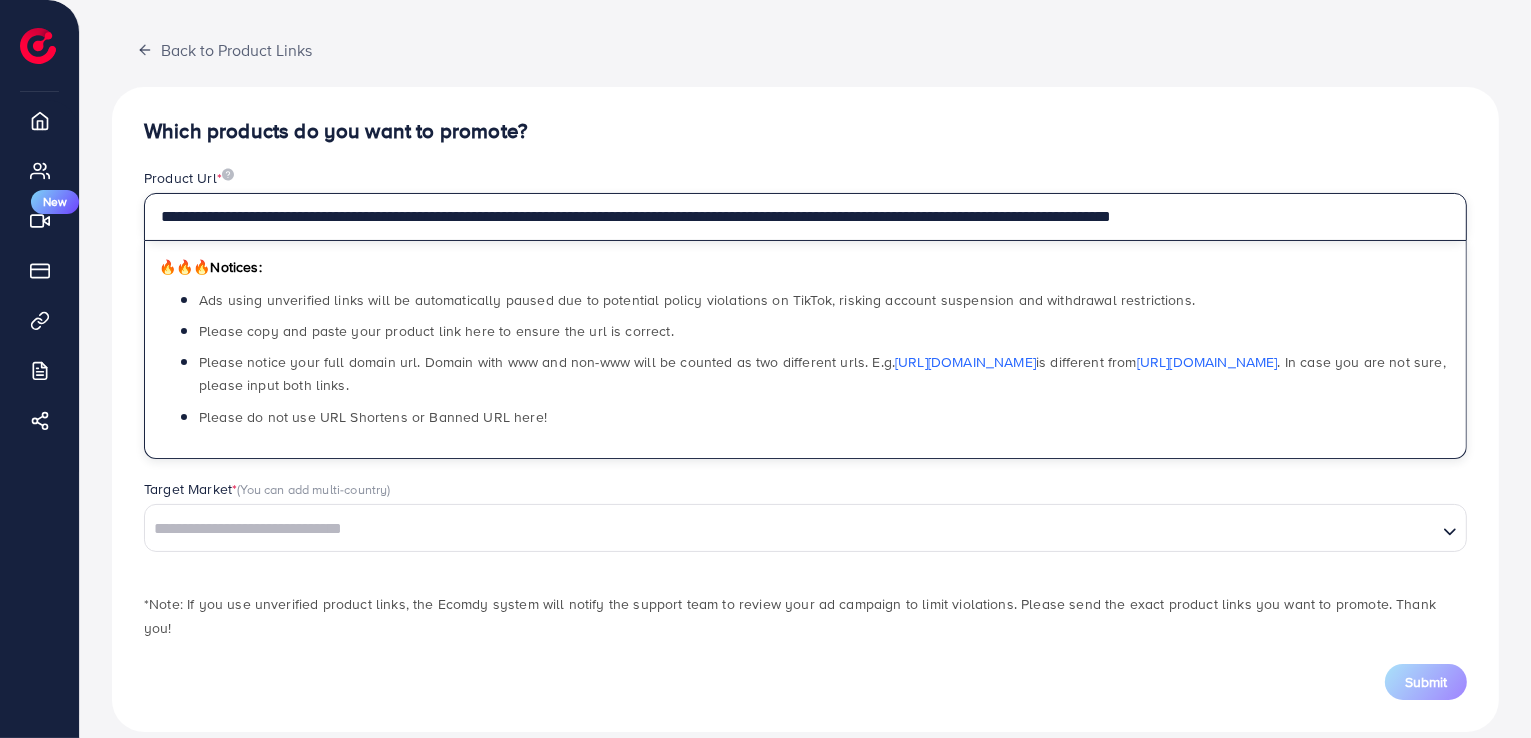 type on "**********" 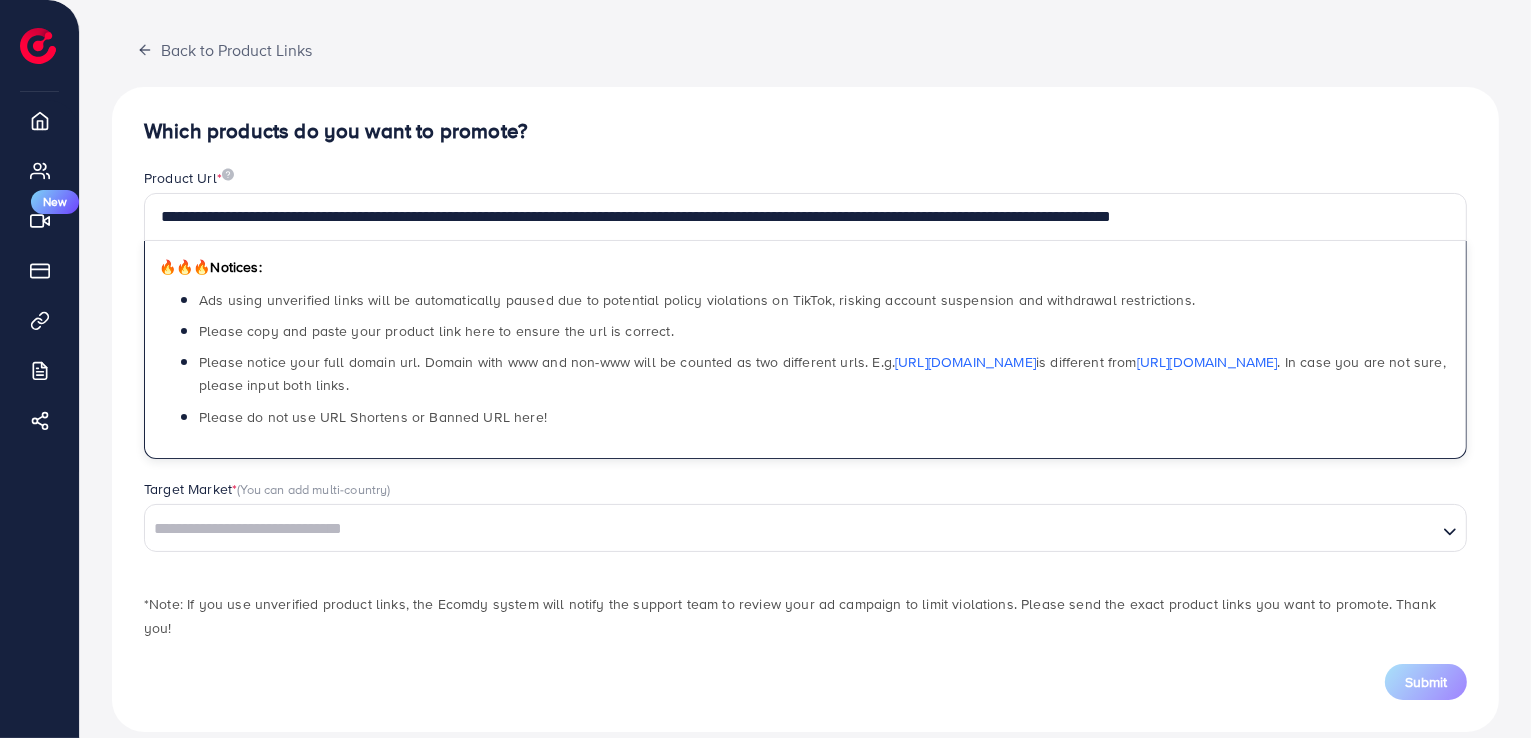 click at bounding box center (791, 529) 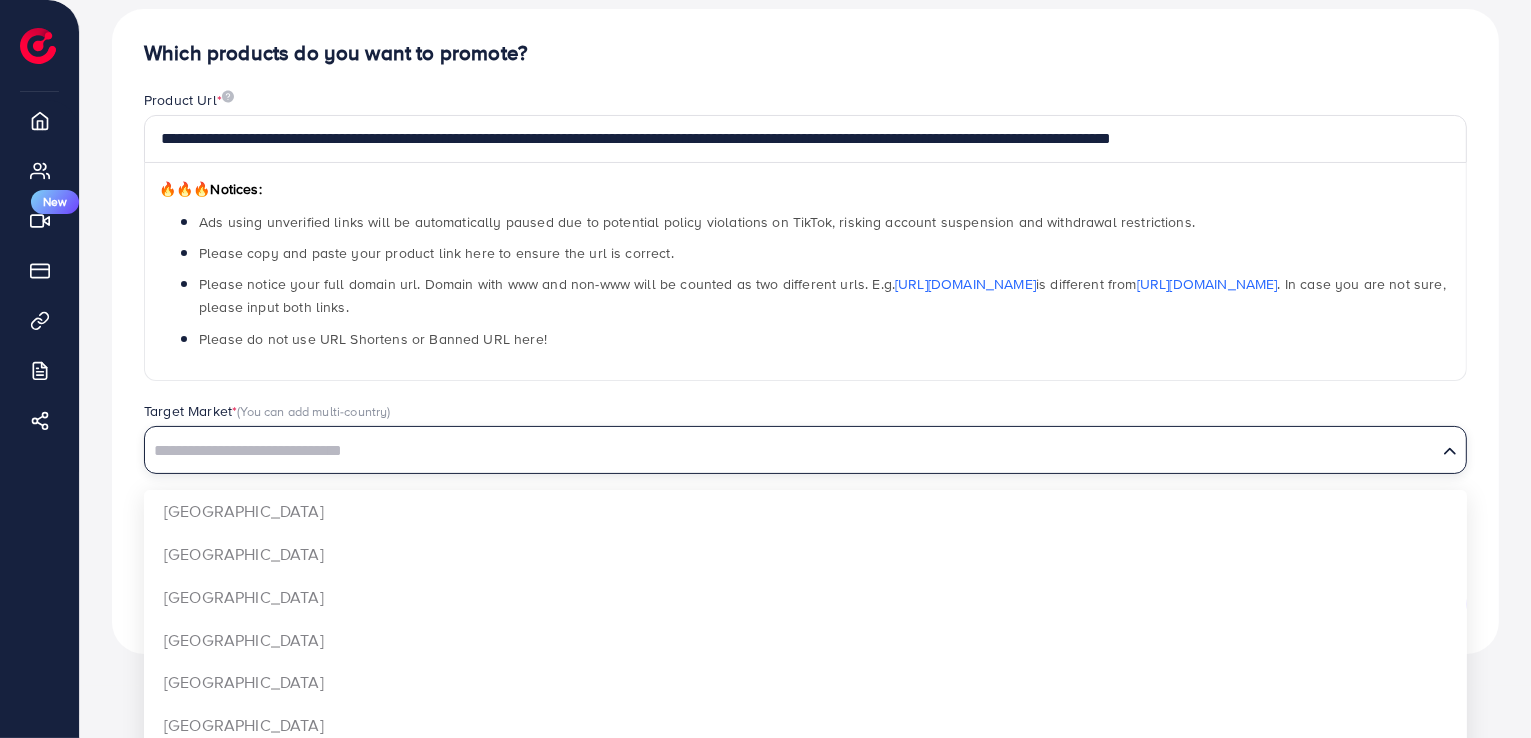 scroll, scrollTop: 275, scrollLeft: 0, axis: vertical 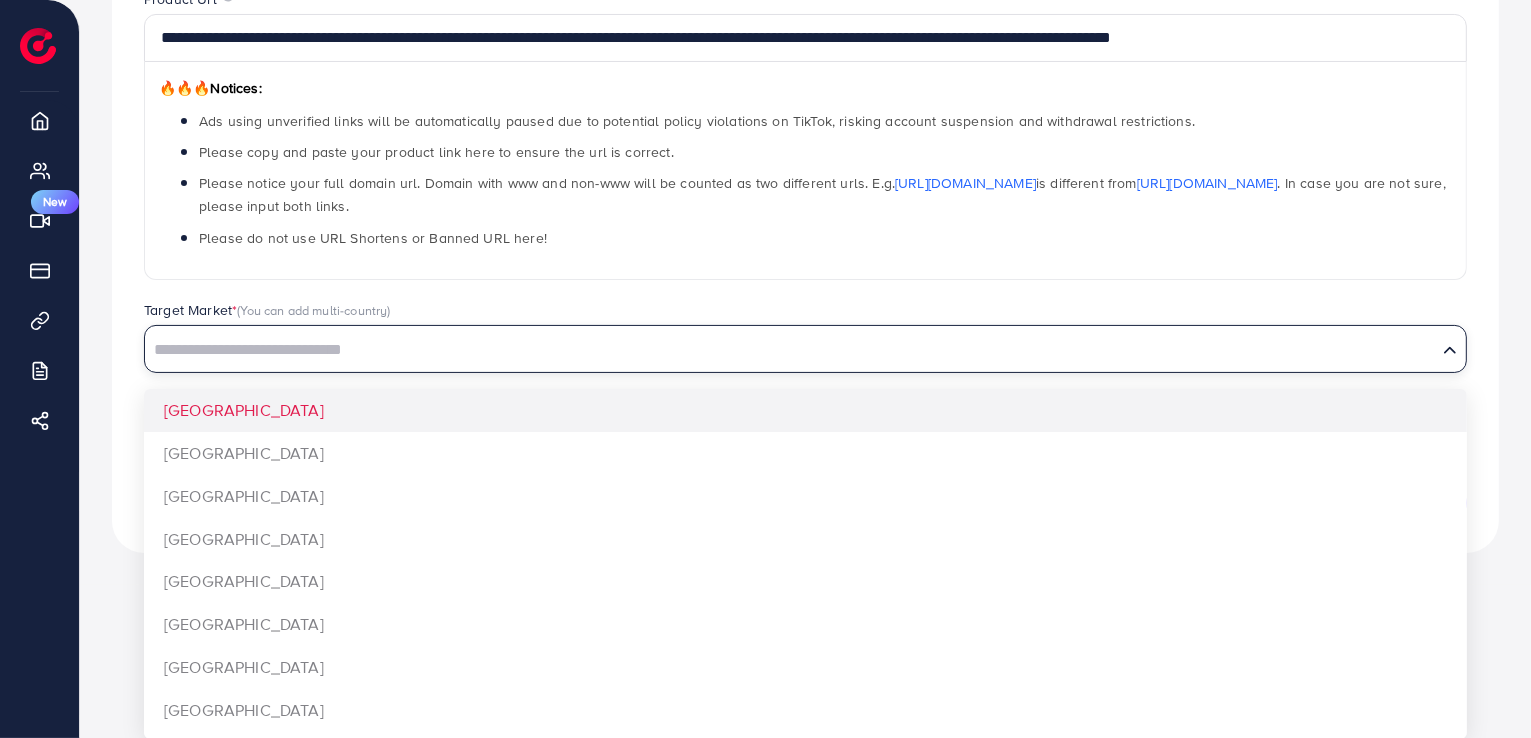 click at bounding box center (791, 350) 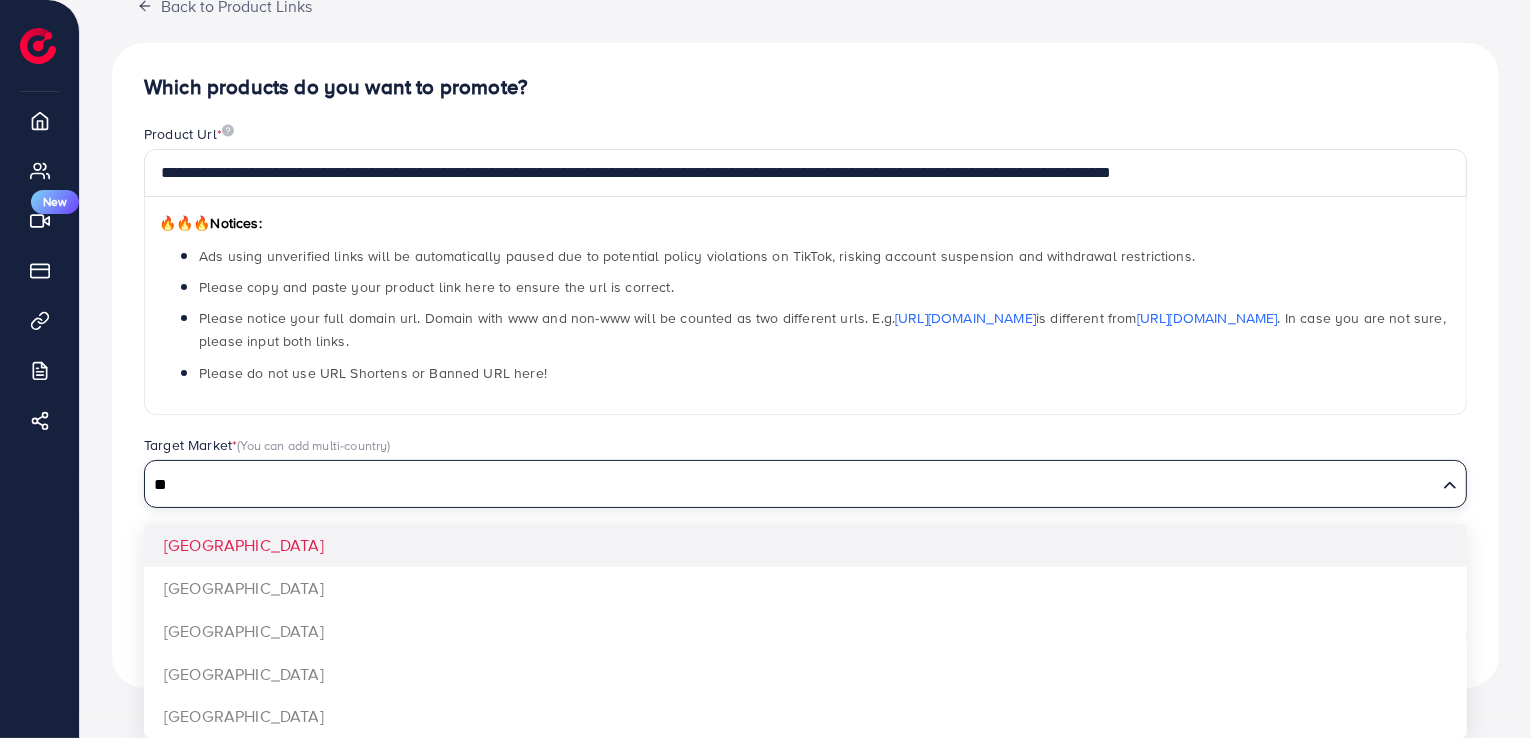scroll, scrollTop: 139, scrollLeft: 0, axis: vertical 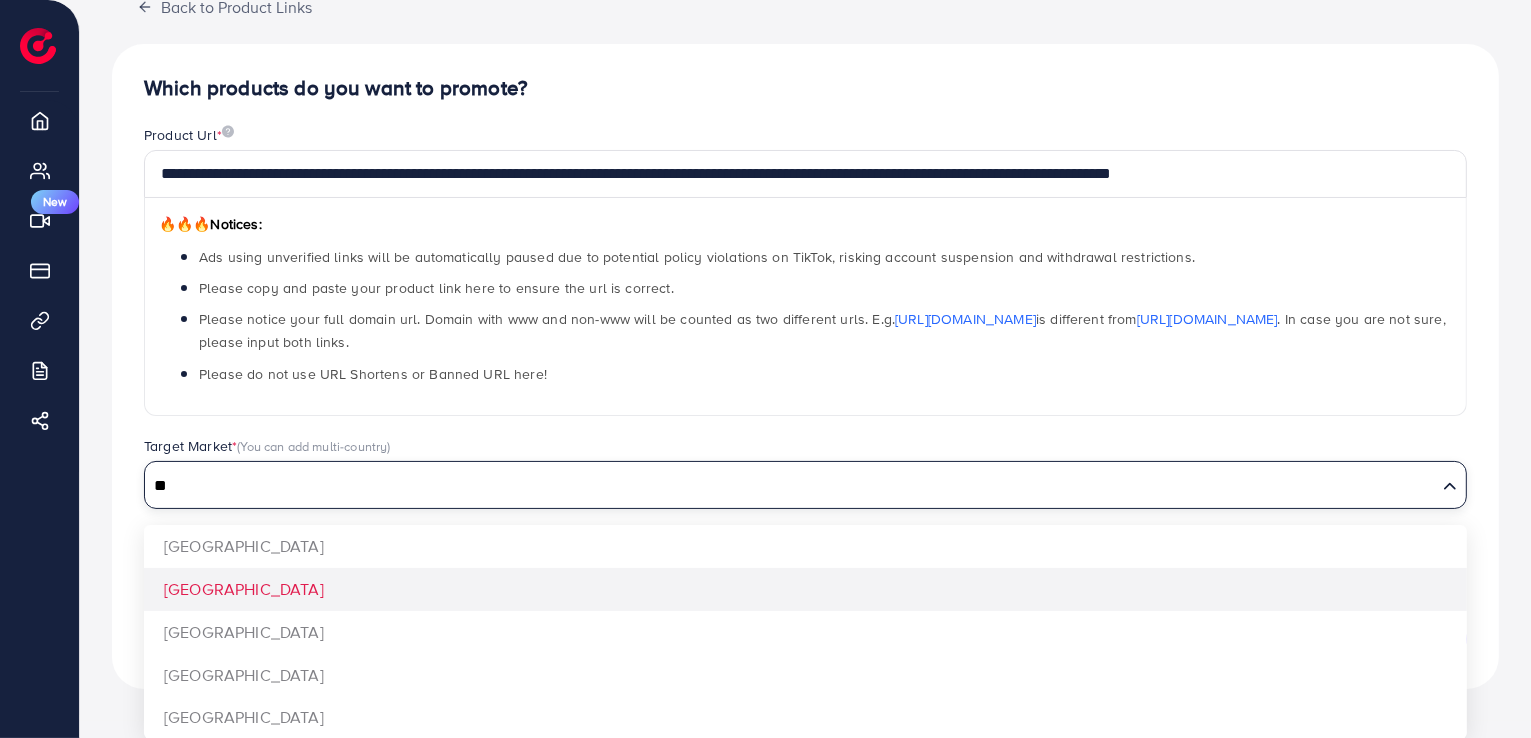 type on "**" 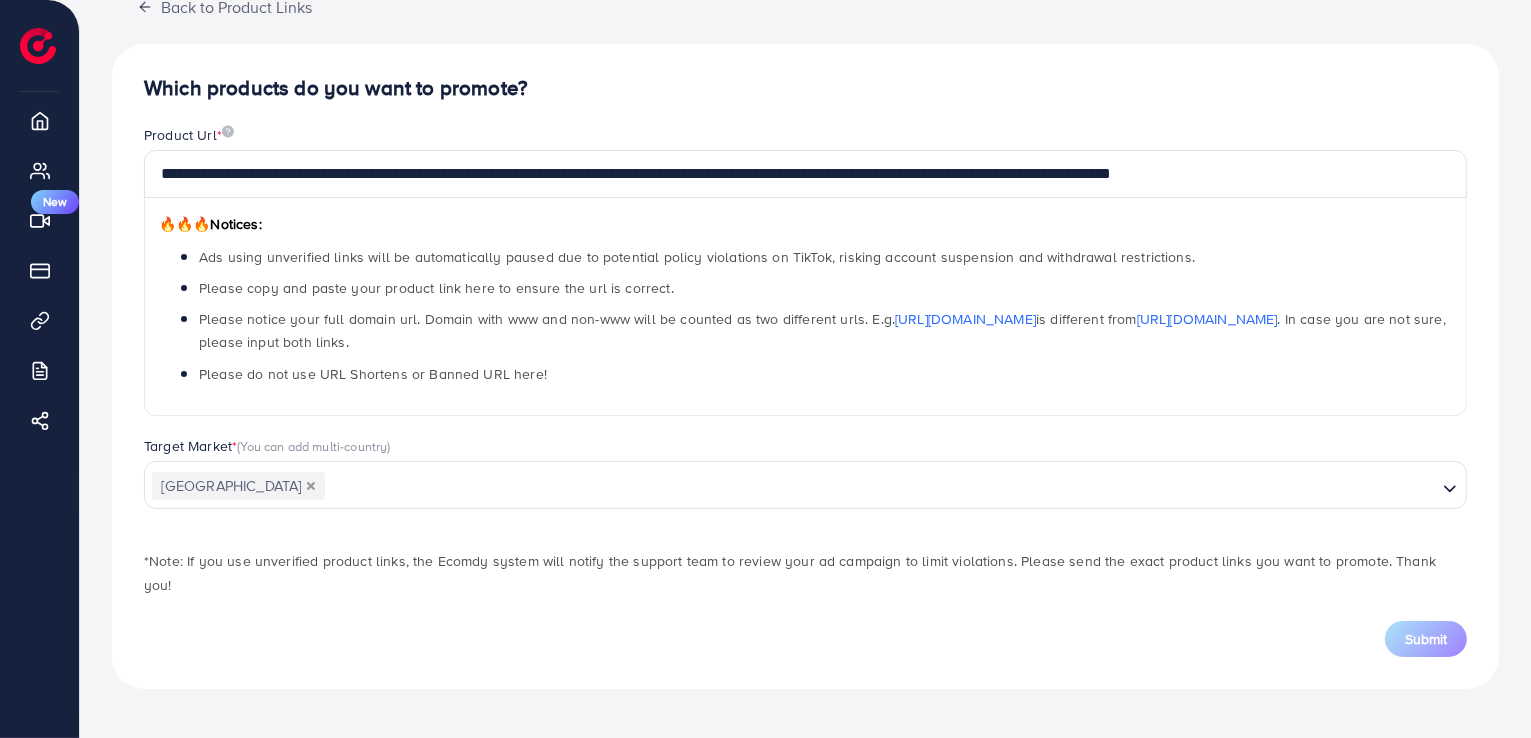 click on "**********" at bounding box center (805, 366) 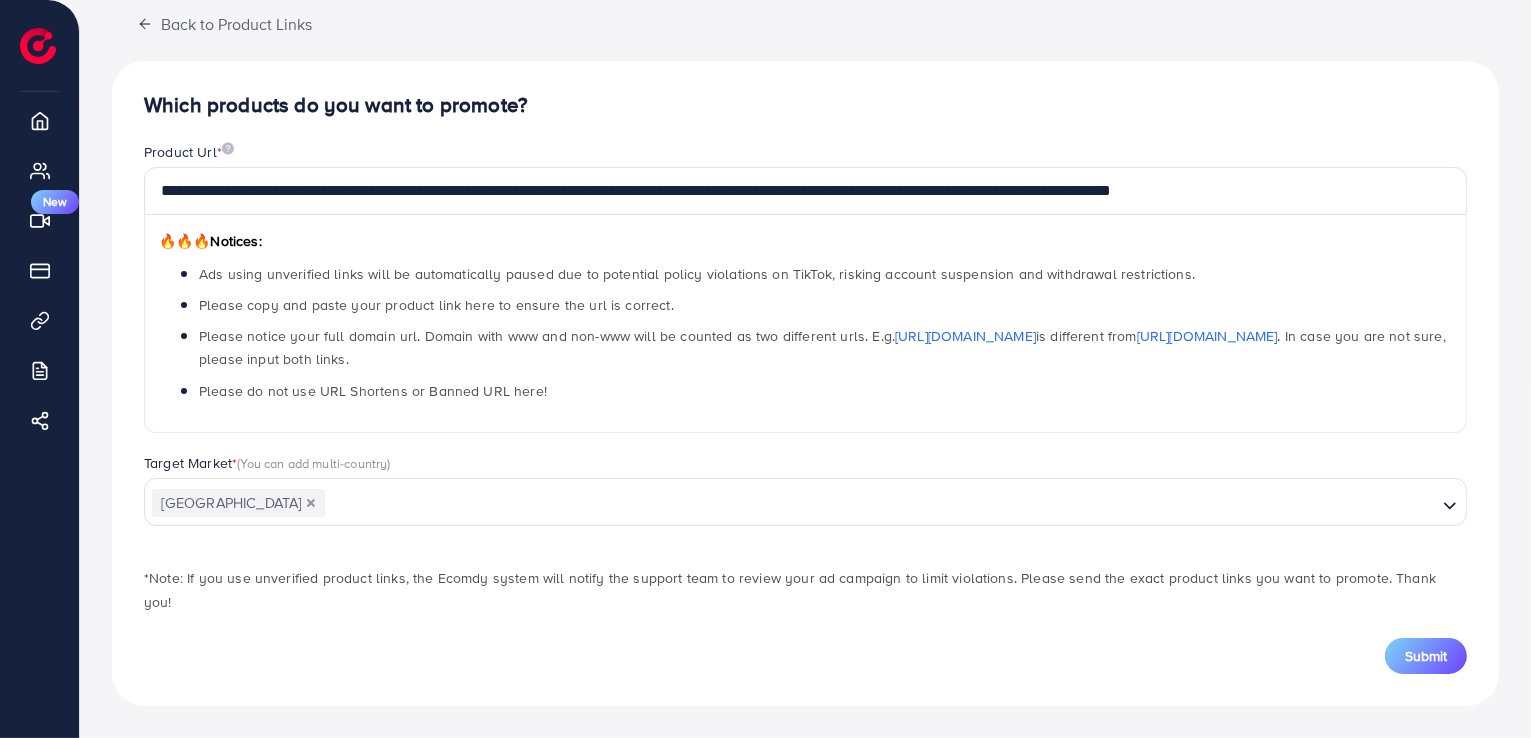 scroll, scrollTop: 96, scrollLeft: 0, axis: vertical 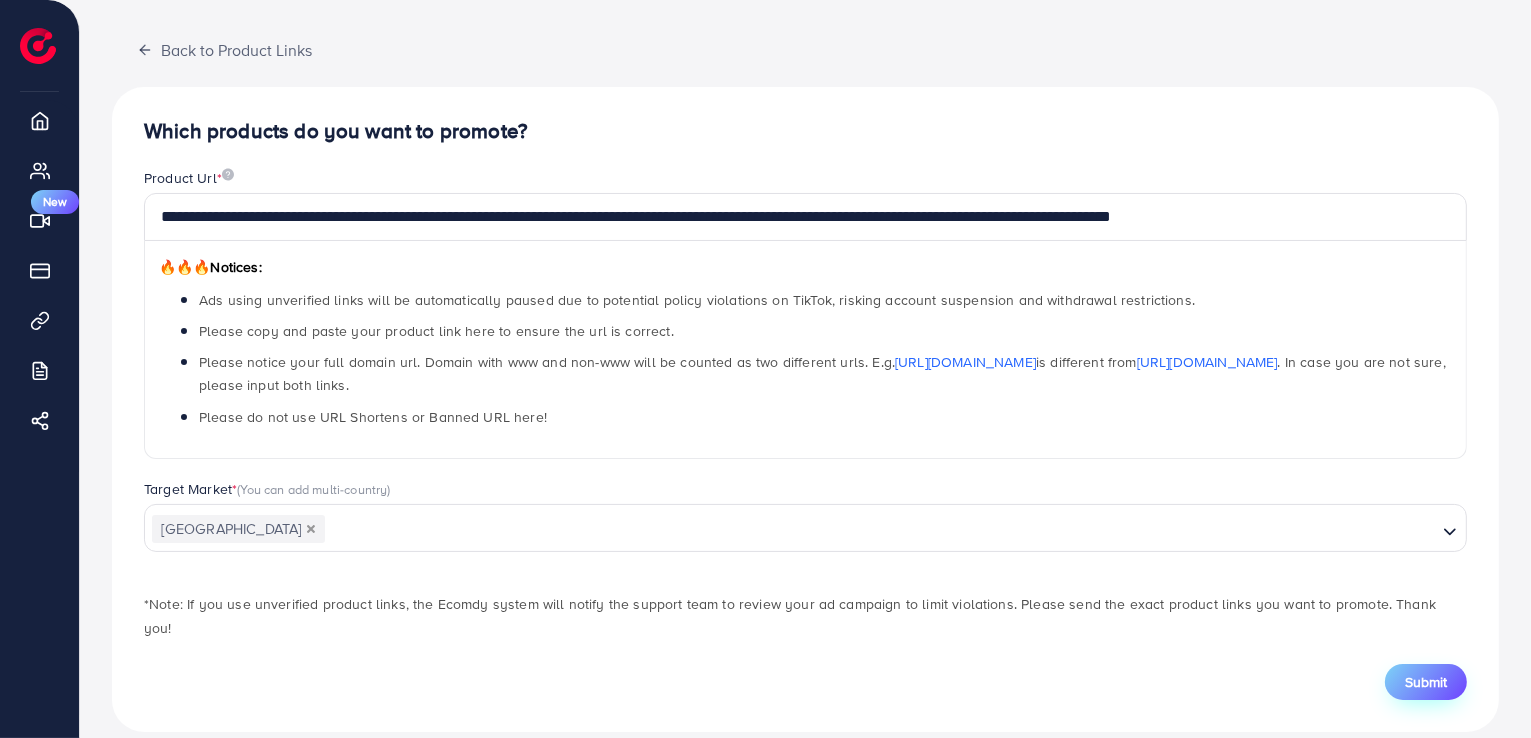 click on "Submit" at bounding box center (1426, 682) 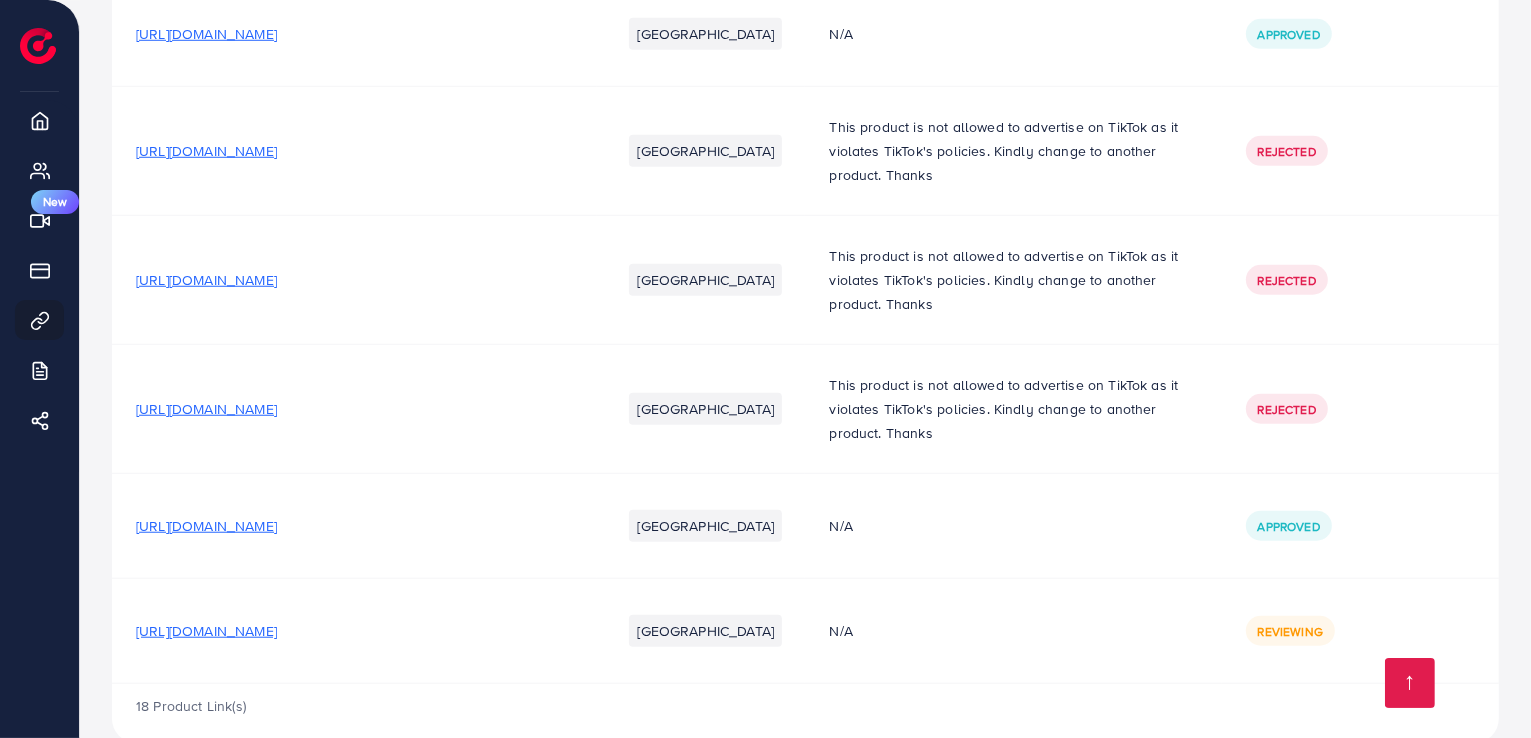 scroll, scrollTop: 1593, scrollLeft: 0, axis: vertical 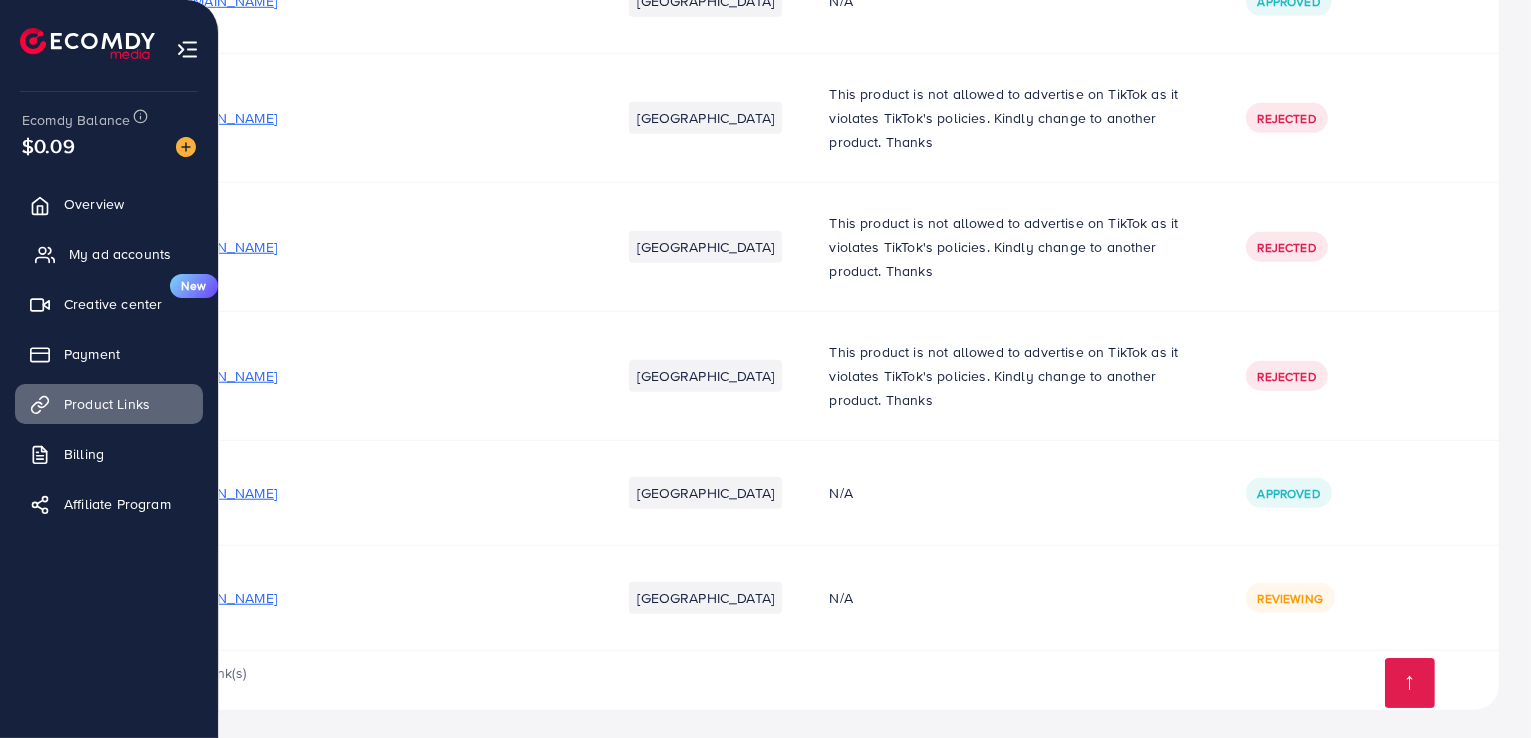click on "My ad accounts" at bounding box center (120, 254) 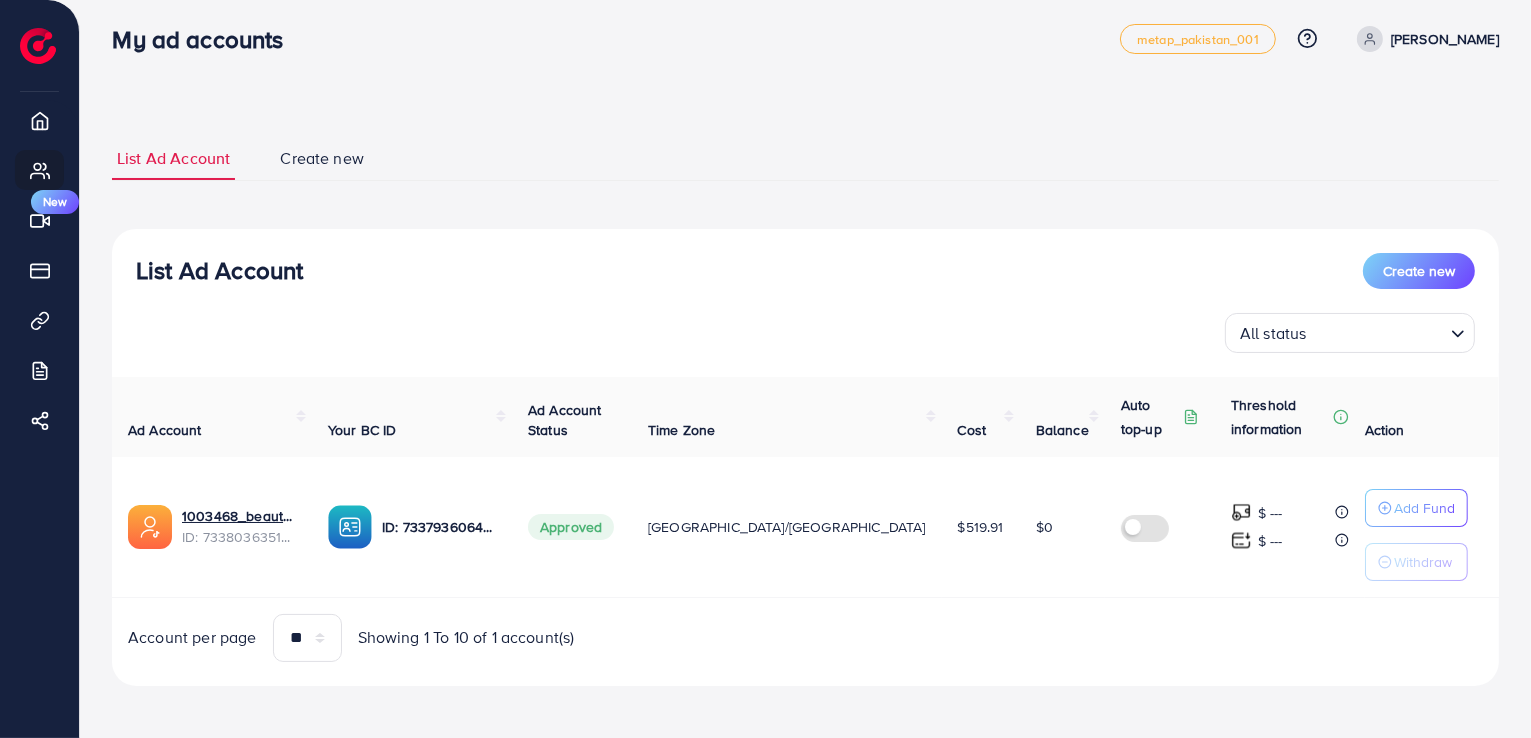 scroll, scrollTop: 13, scrollLeft: 0, axis: vertical 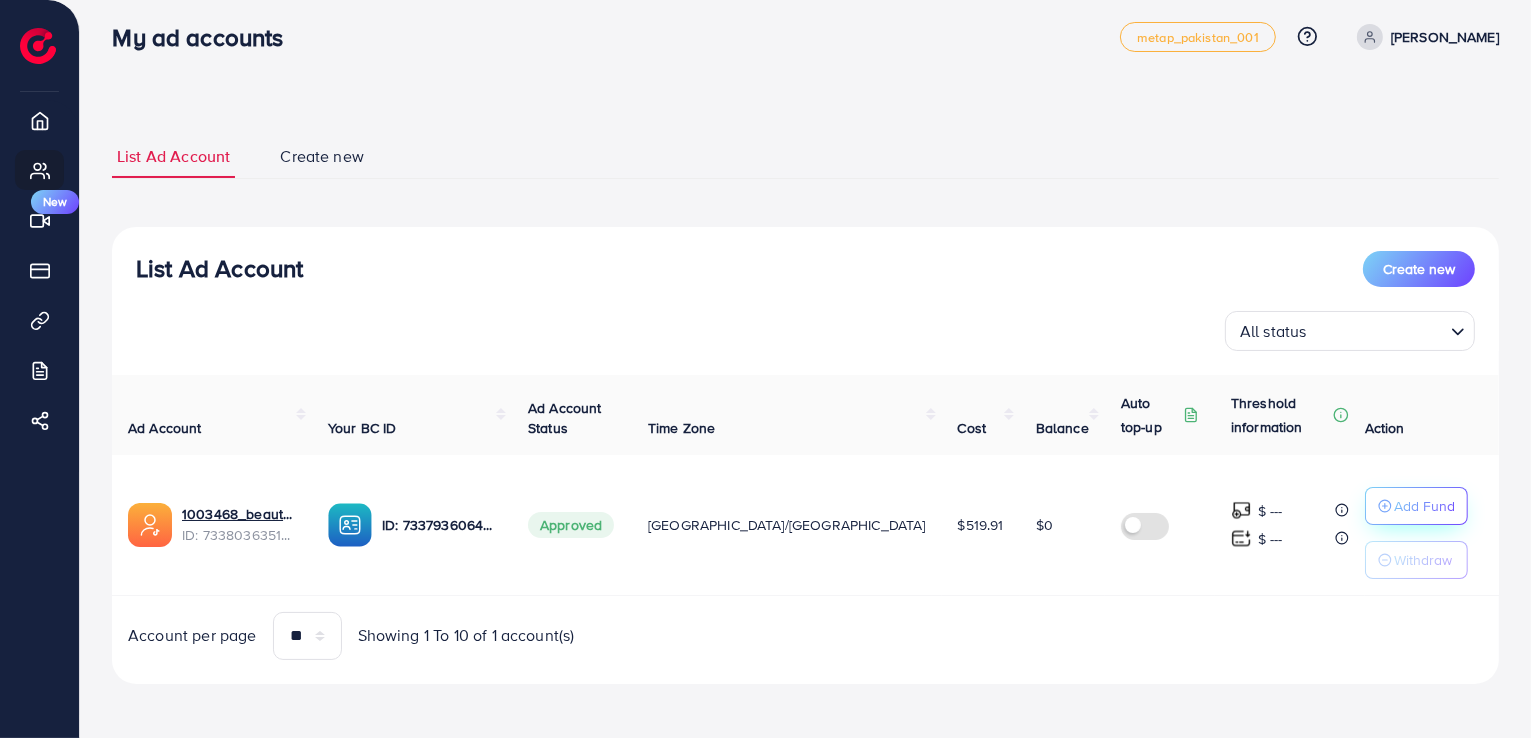 click on "Add Fund" at bounding box center (1424, 506) 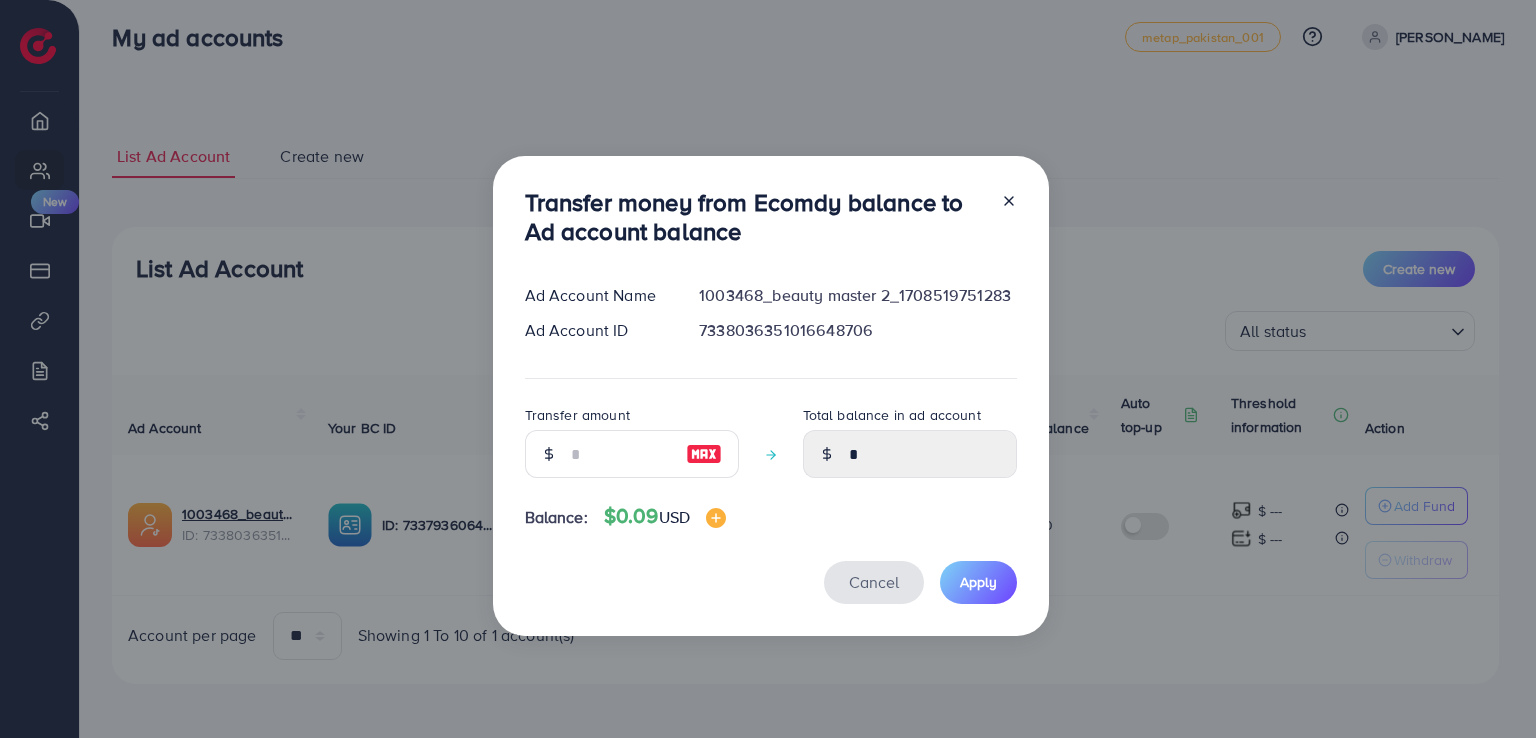 click on "Cancel" at bounding box center (874, 582) 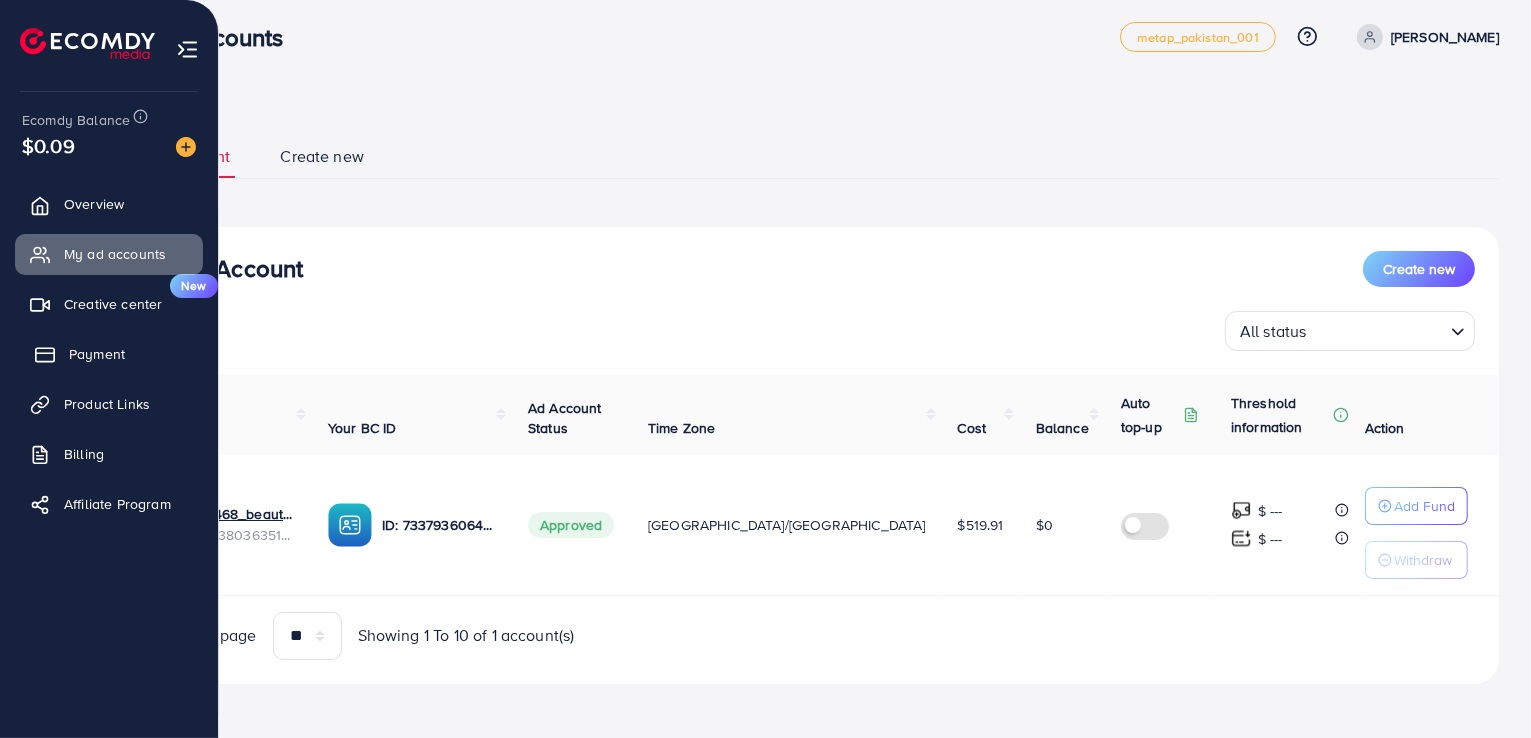 click on "Payment" at bounding box center [109, 354] 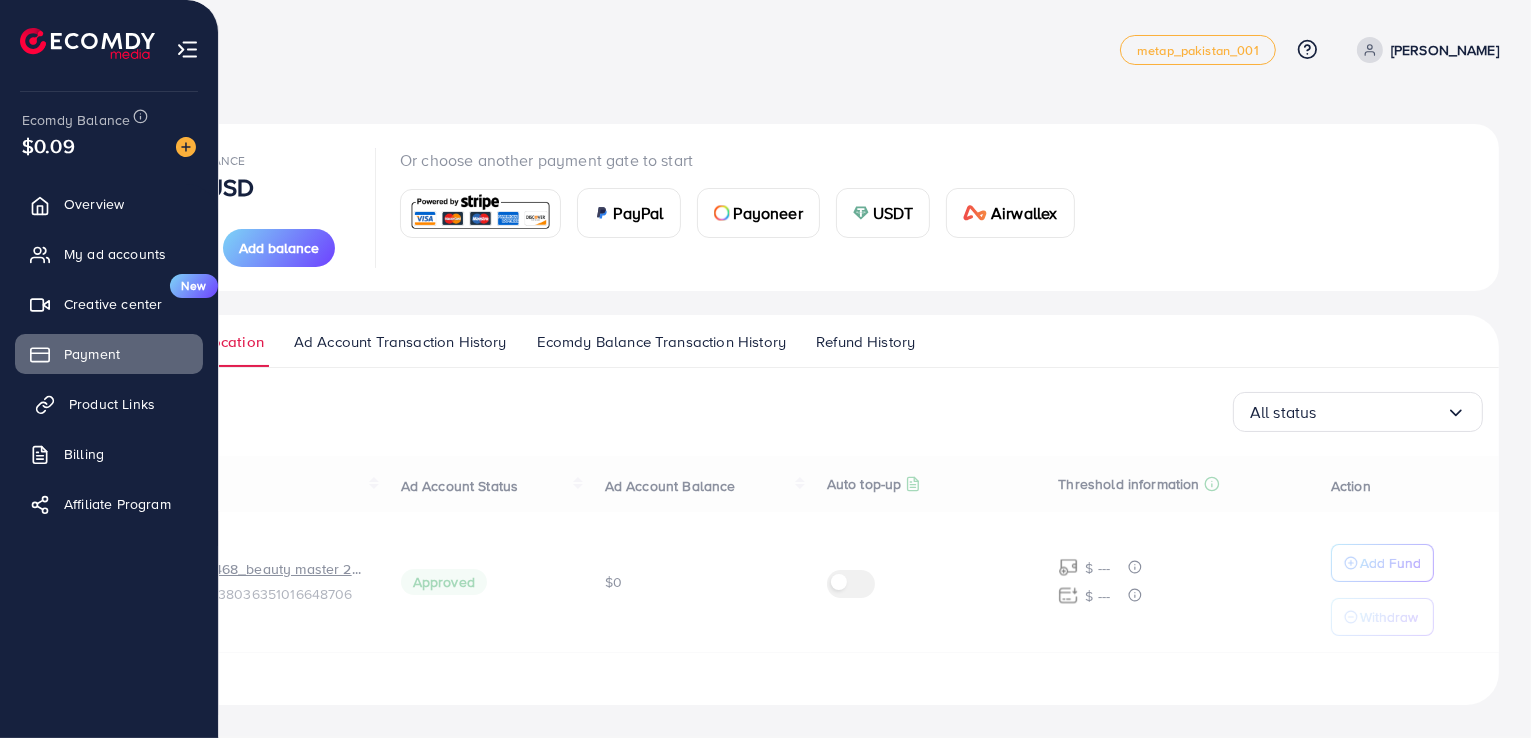 scroll, scrollTop: 0, scrollLeft: 0, axis: both 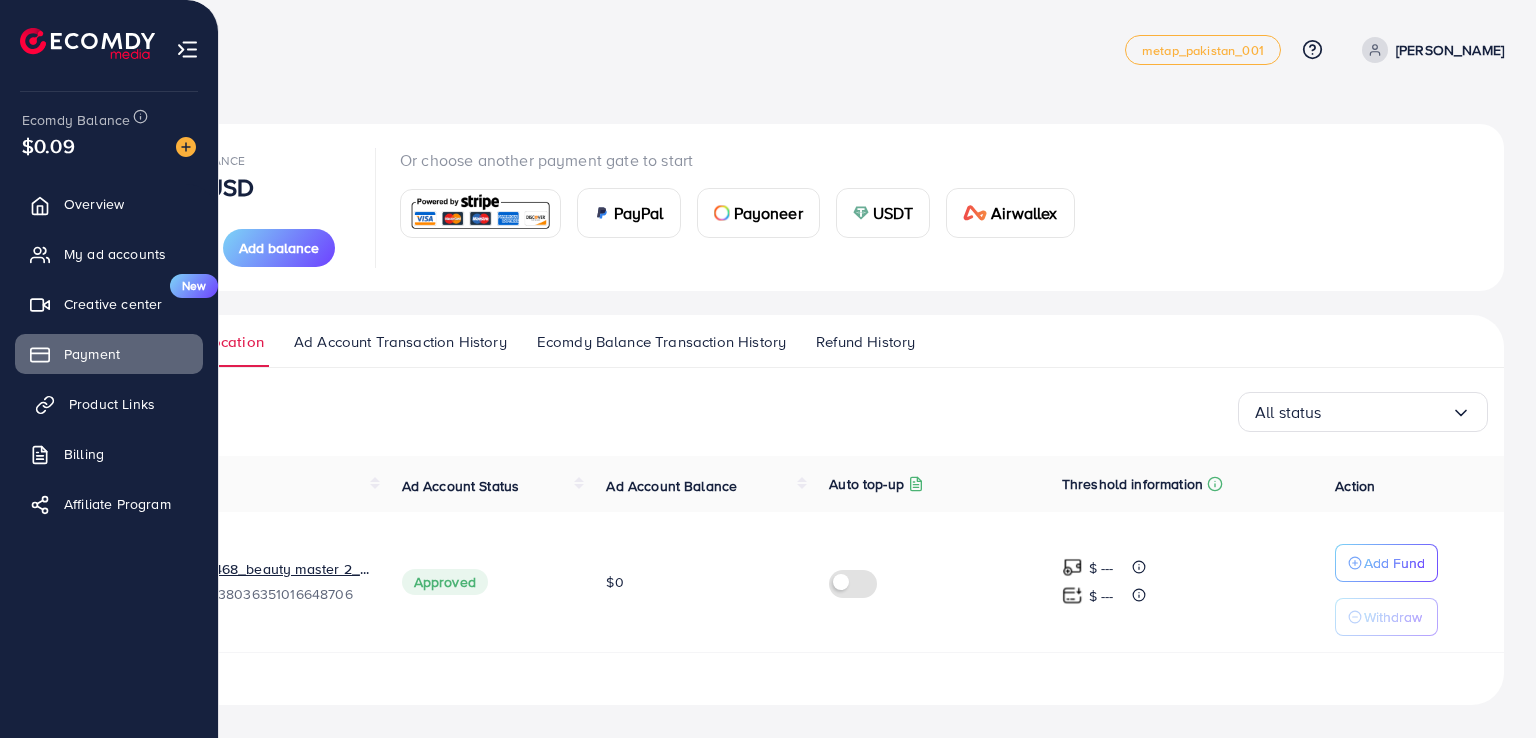 click on "Product Links" at bounding box center [112, 404] 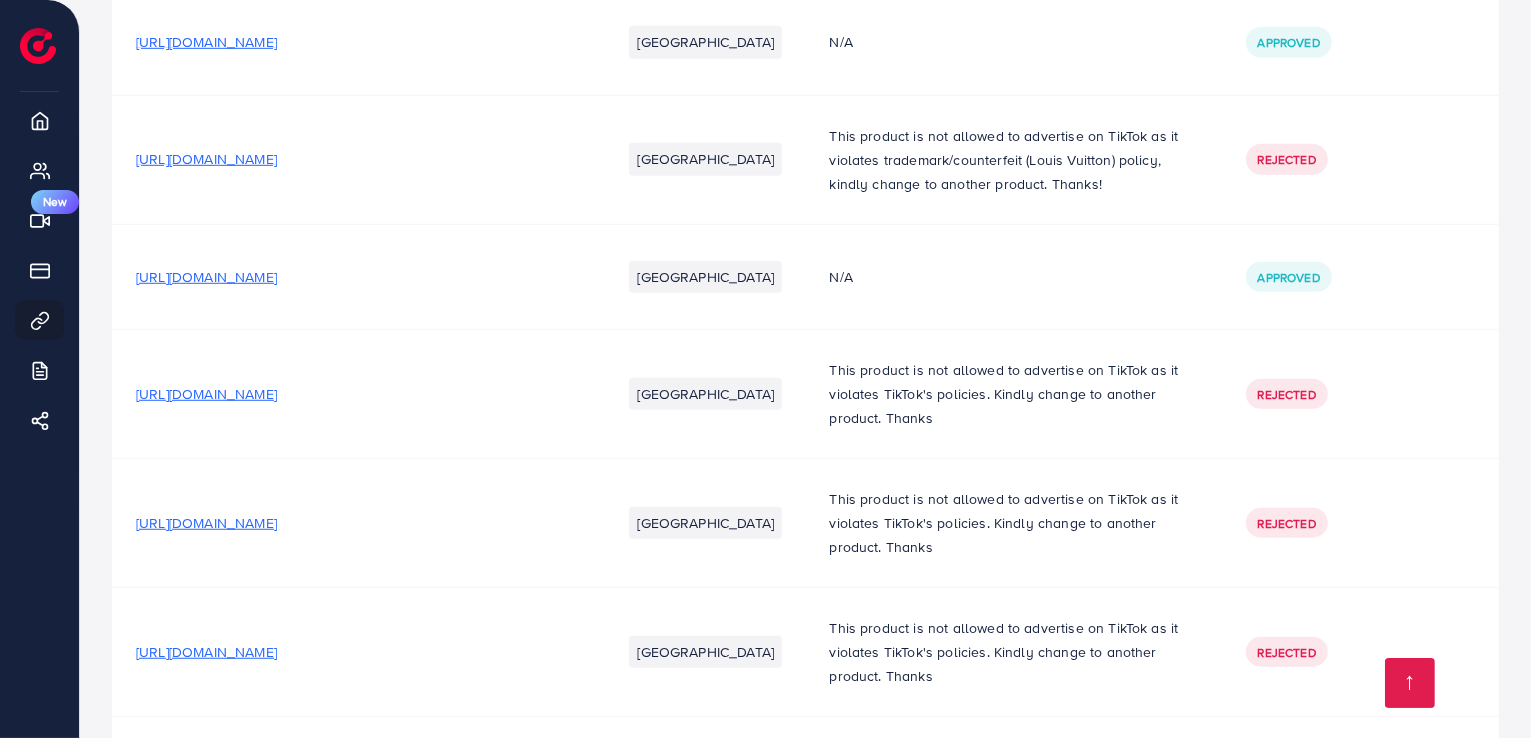 scroll, scrollTop: 1593, scrollLeft: 0, axis: vertical 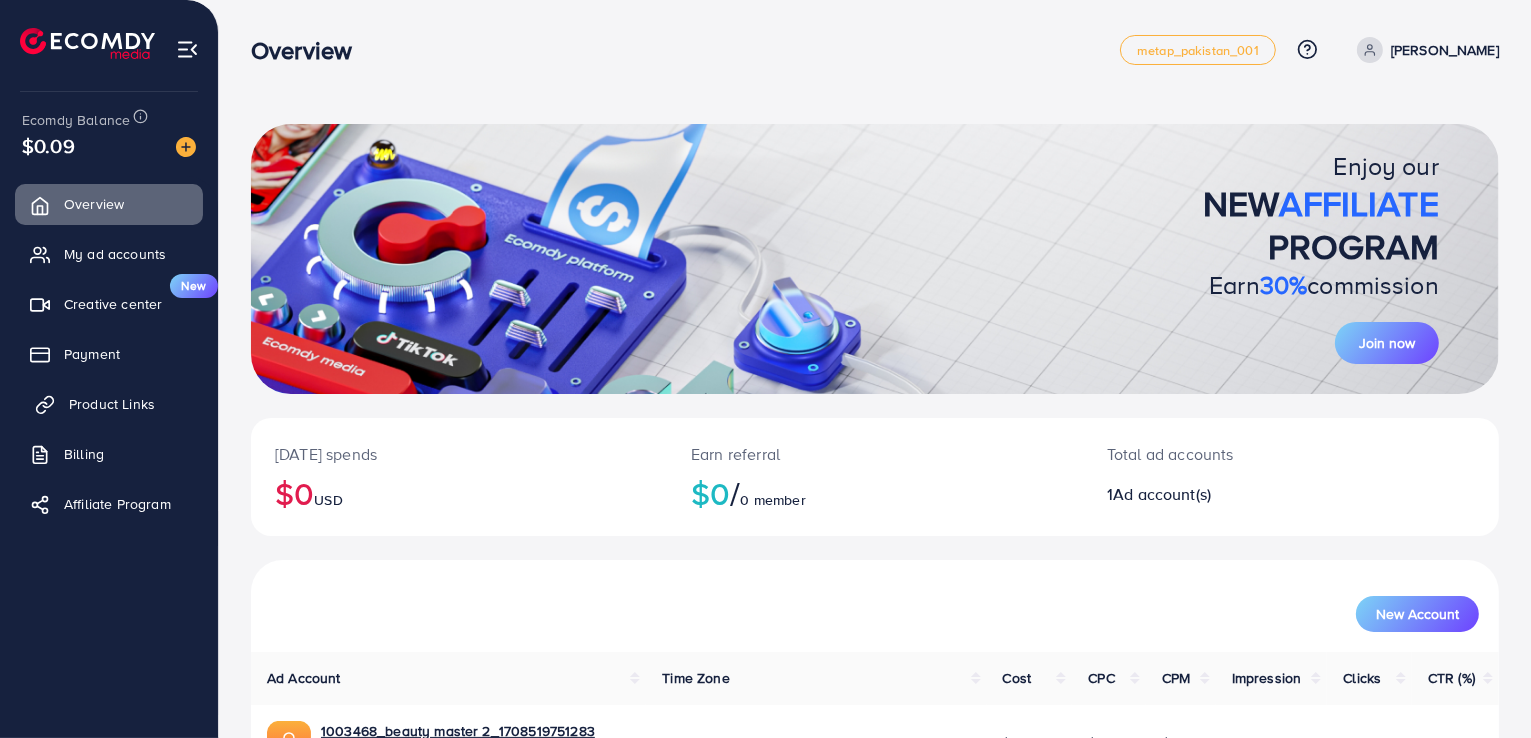 click on "Product Links" at bounding box center (109, 404) 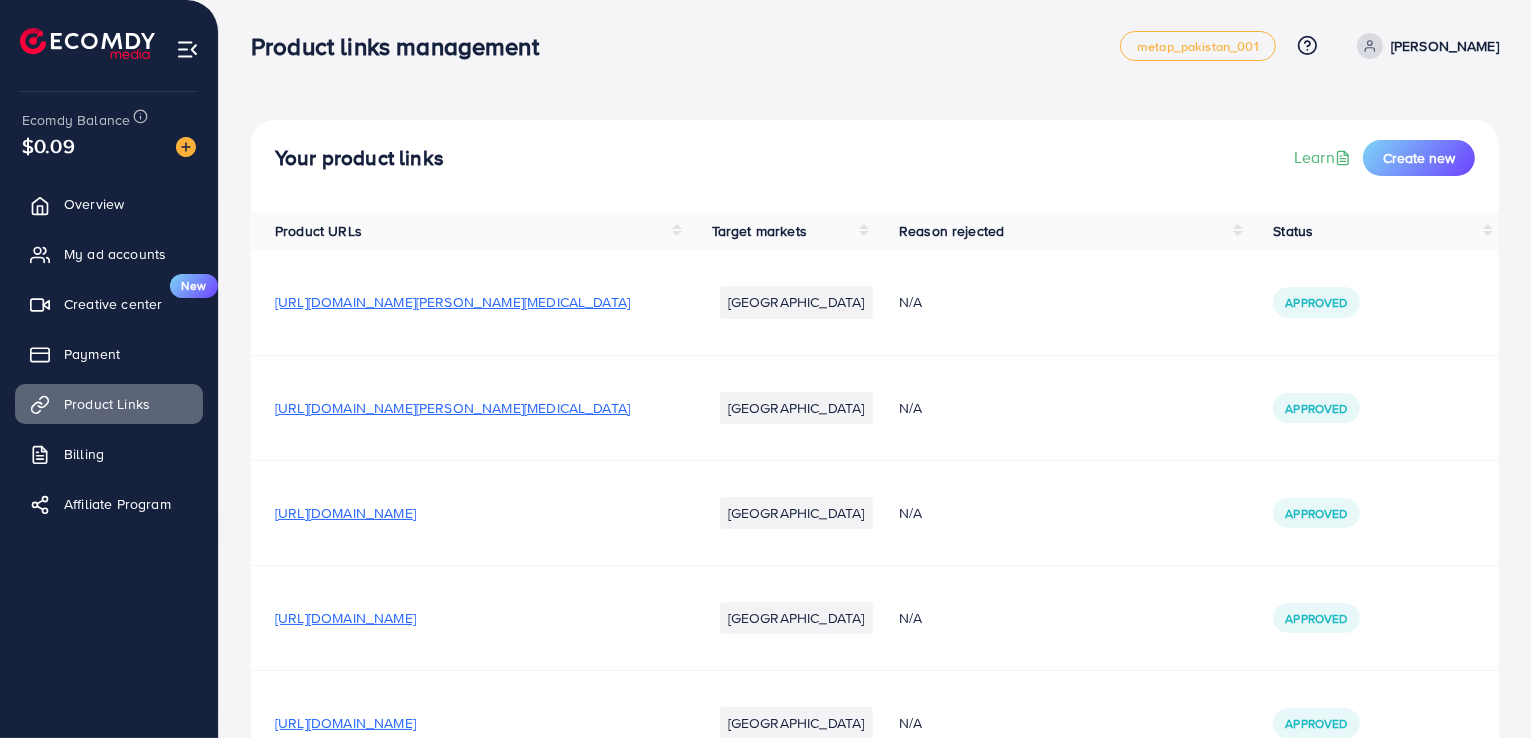 scroll, scrollTop: 0, scrollLeft: 0, axis: both 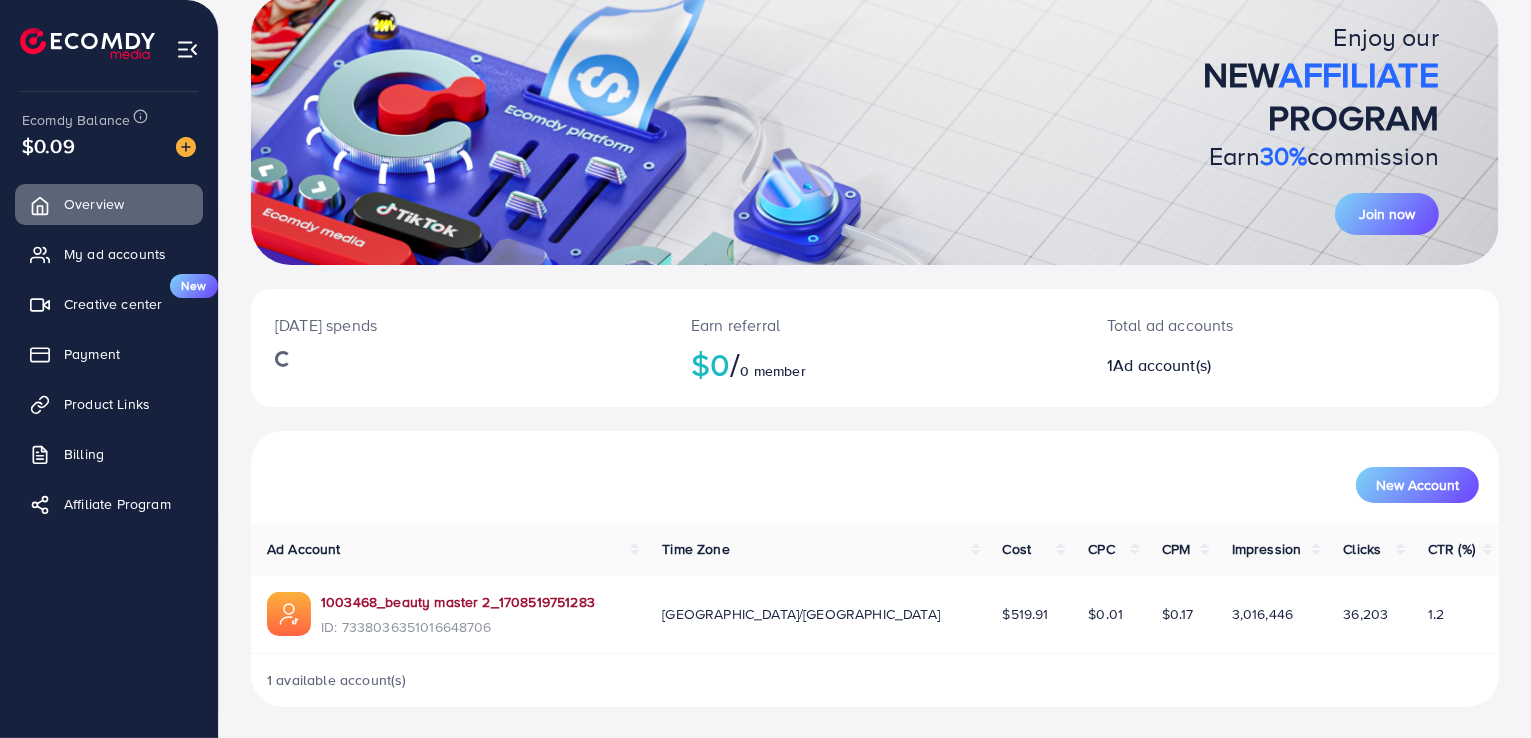 click on "1003468_beauty master 2_1708519751283" at bounding box center [458, 602] 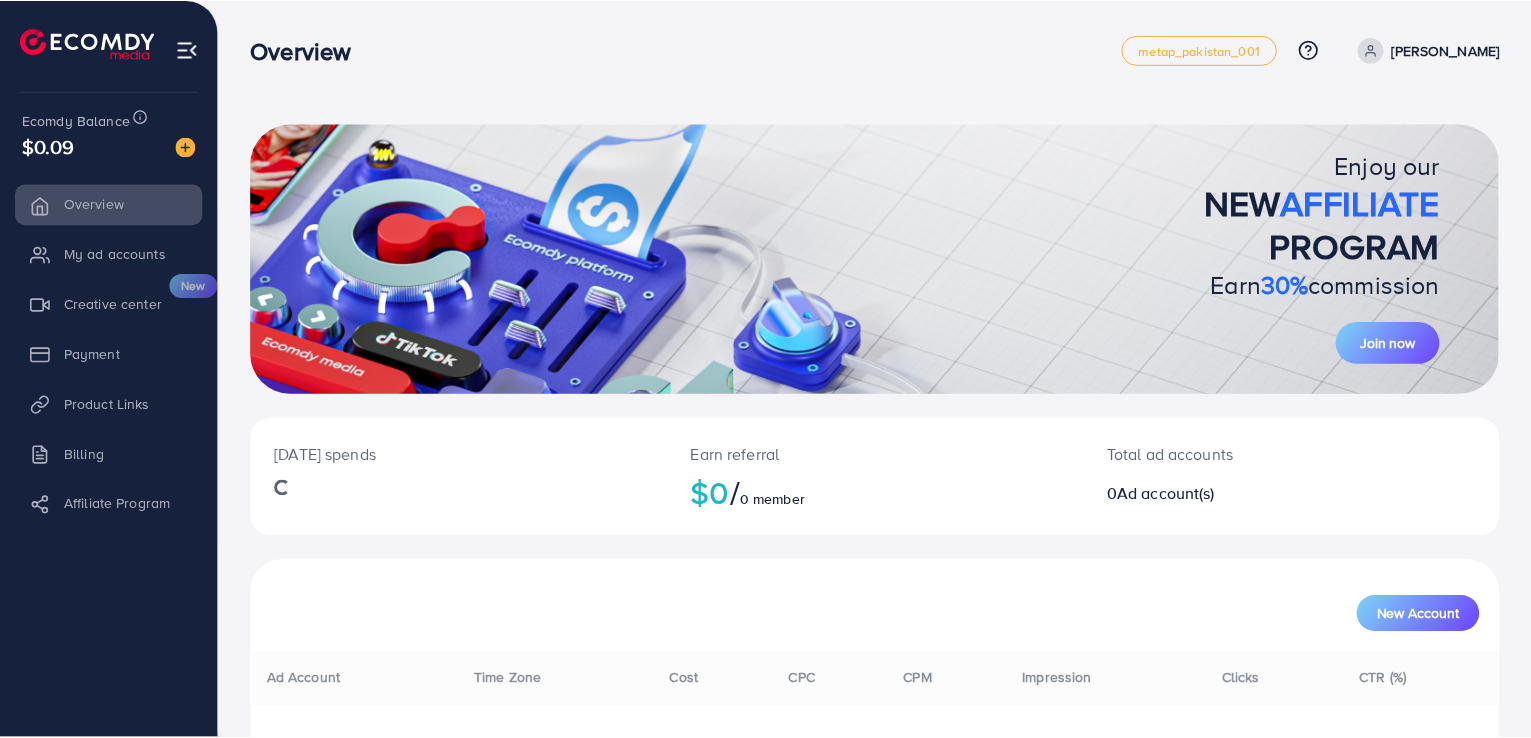 scroll, scrollTop: 0, scrollLeft: 0, axis: both 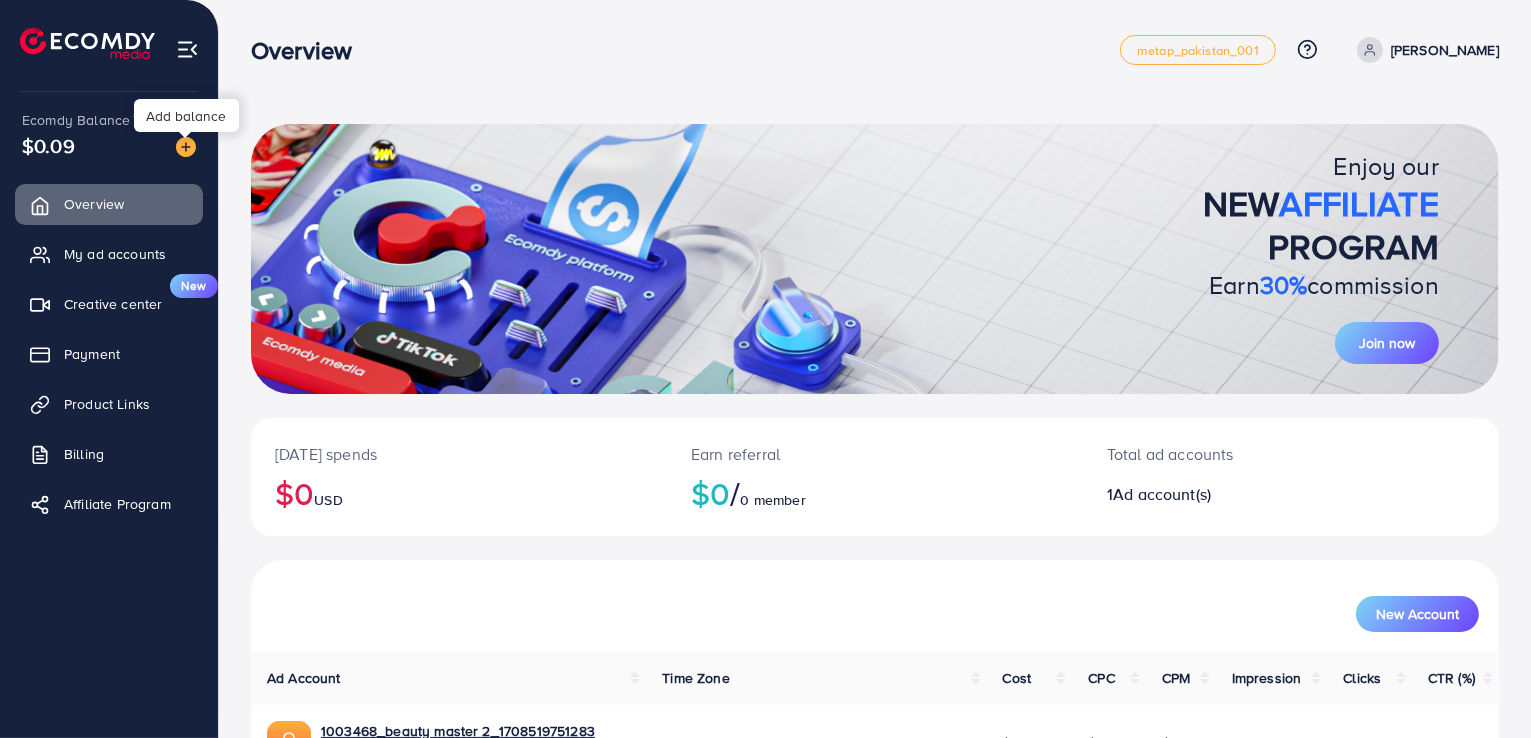click at bounding box center (186, 147) 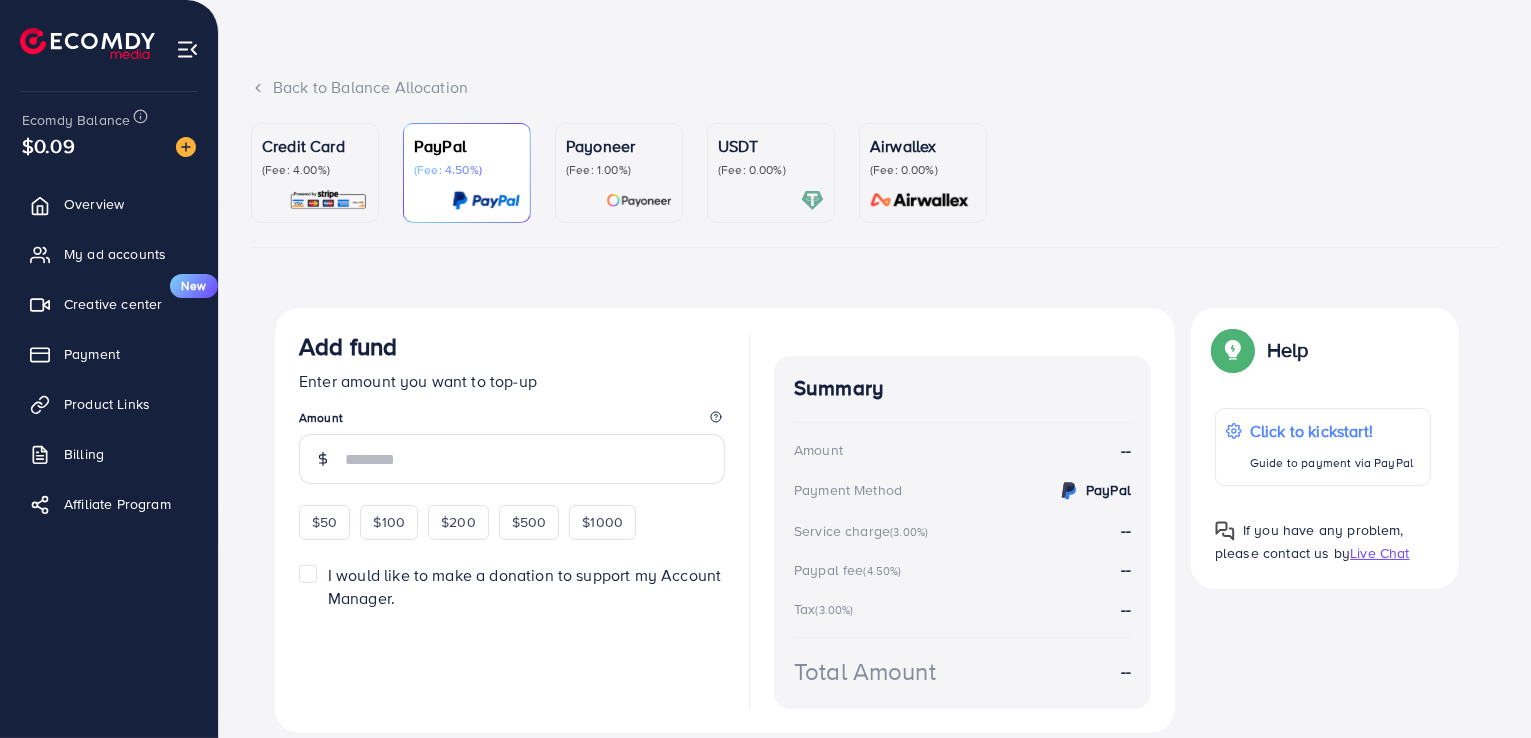 scroll, scrollTop: 139, scrollLeft: 0, axis: vertical 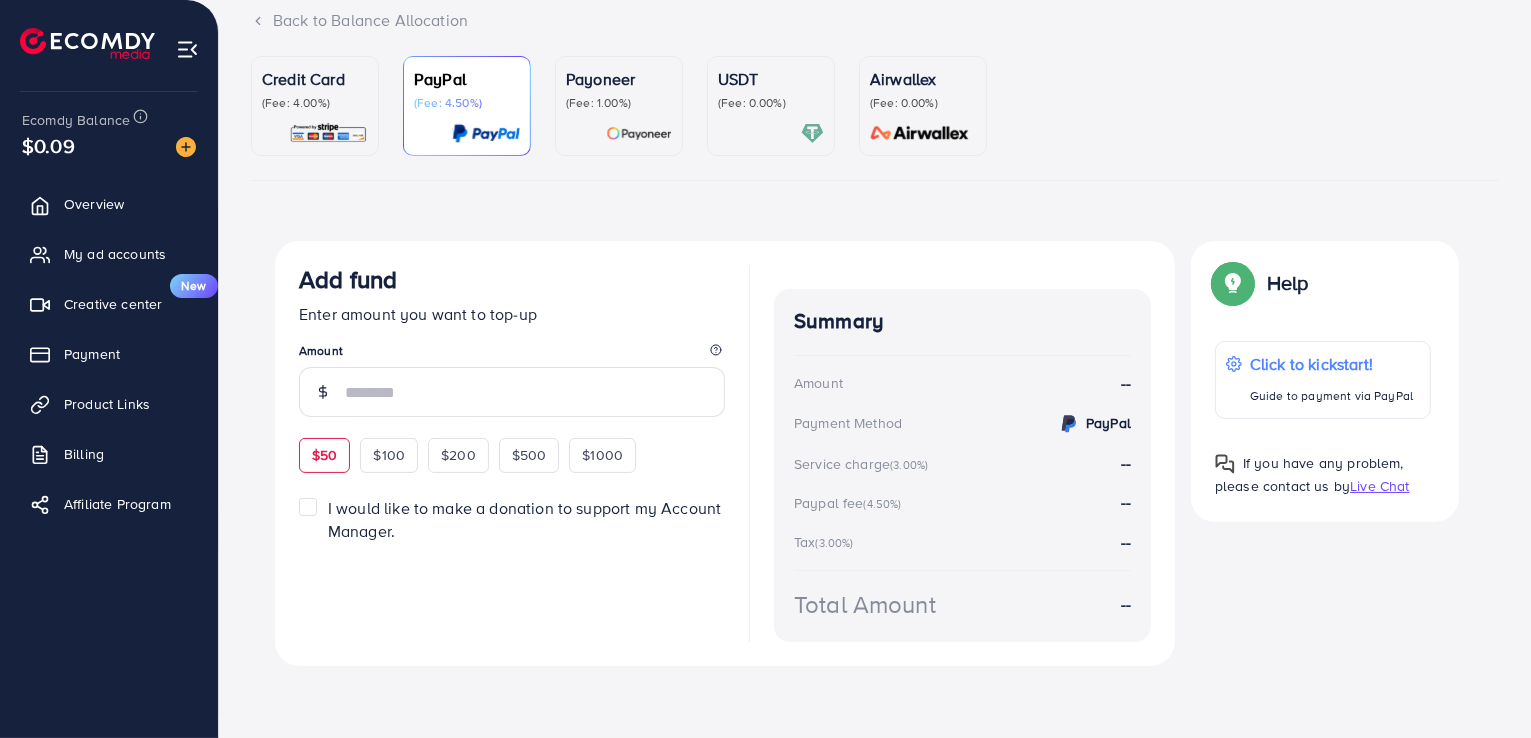 click on "$50" at bounding box center [324, 455] 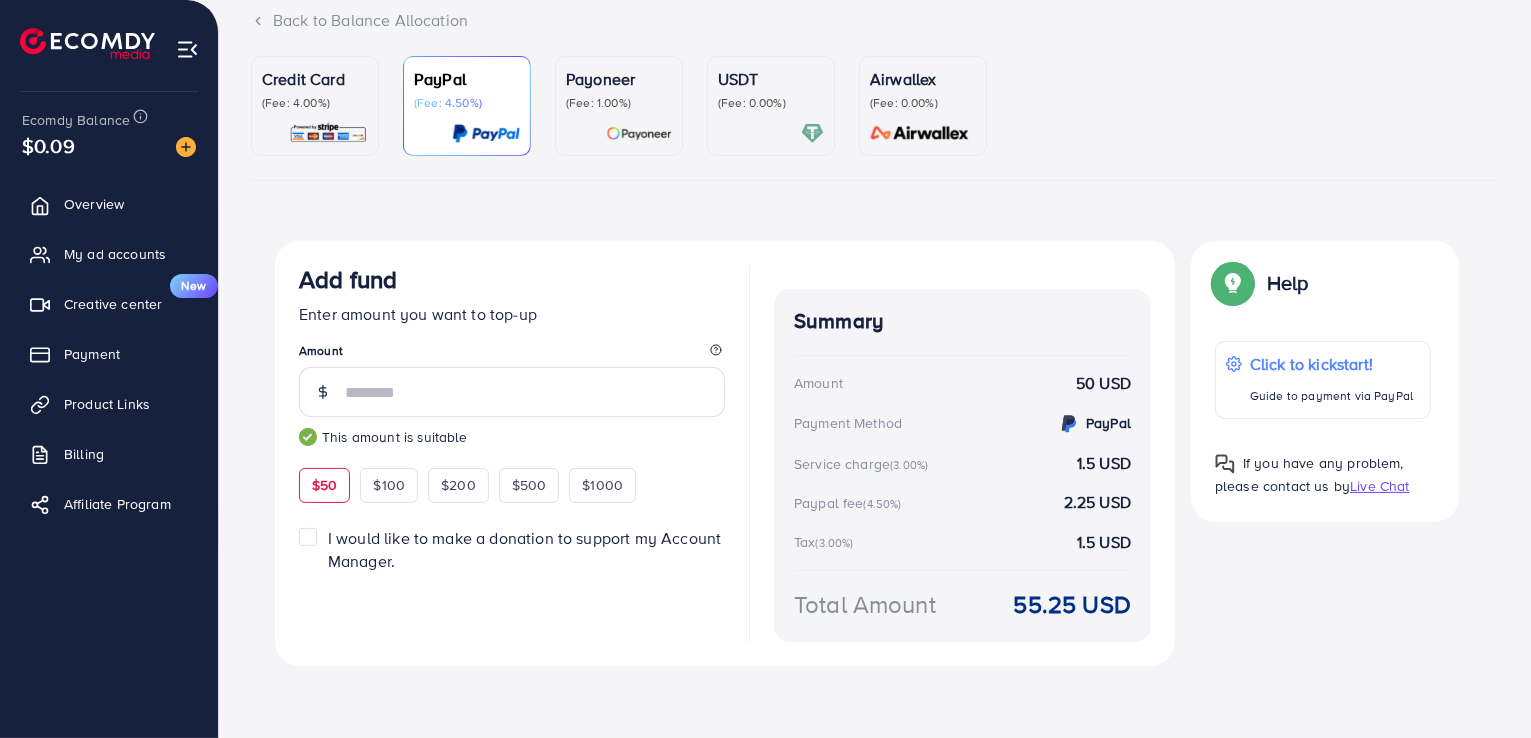 click on "USDT" at bounding box center (771, 79) 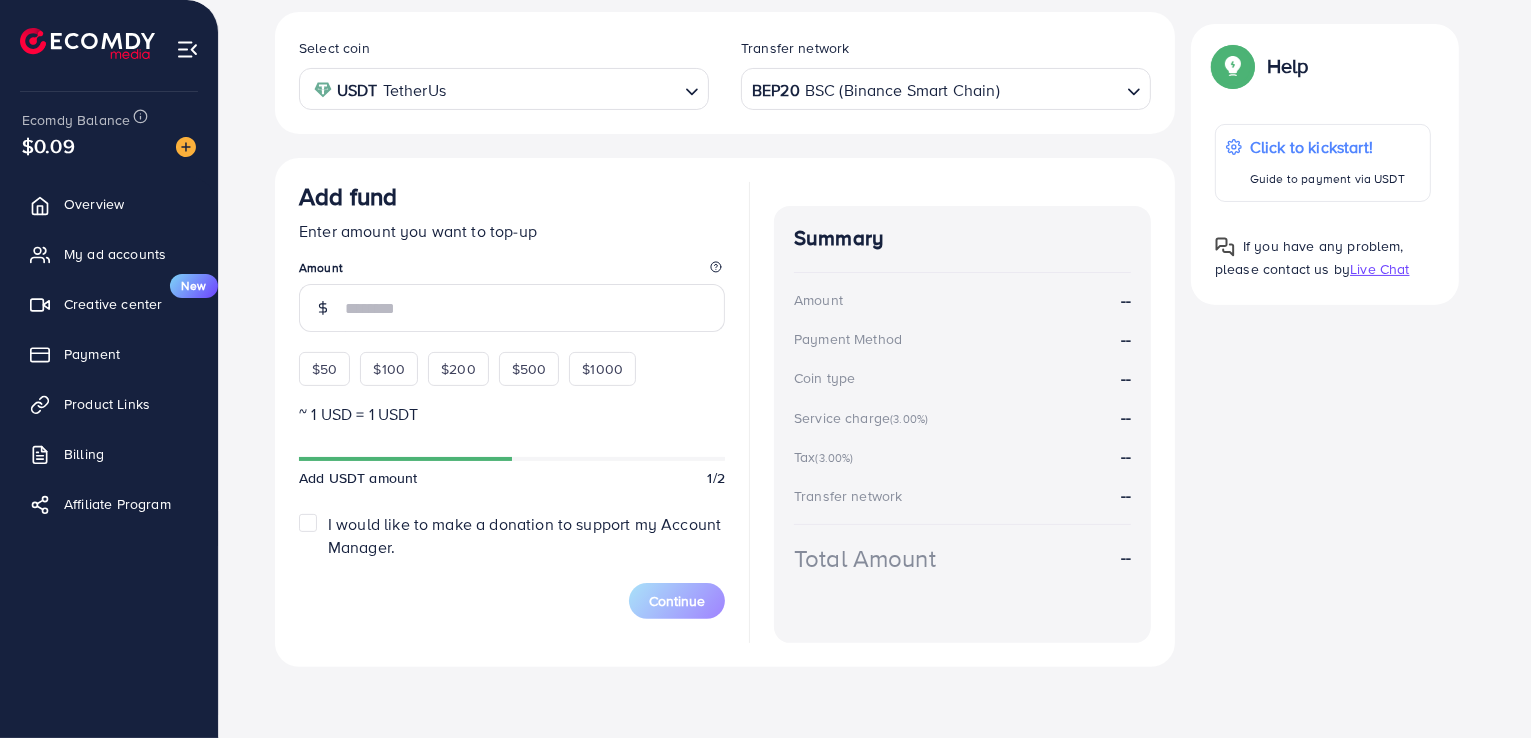 scroll, scrollTop: 368, scrollLeft: 0, axis: vertical 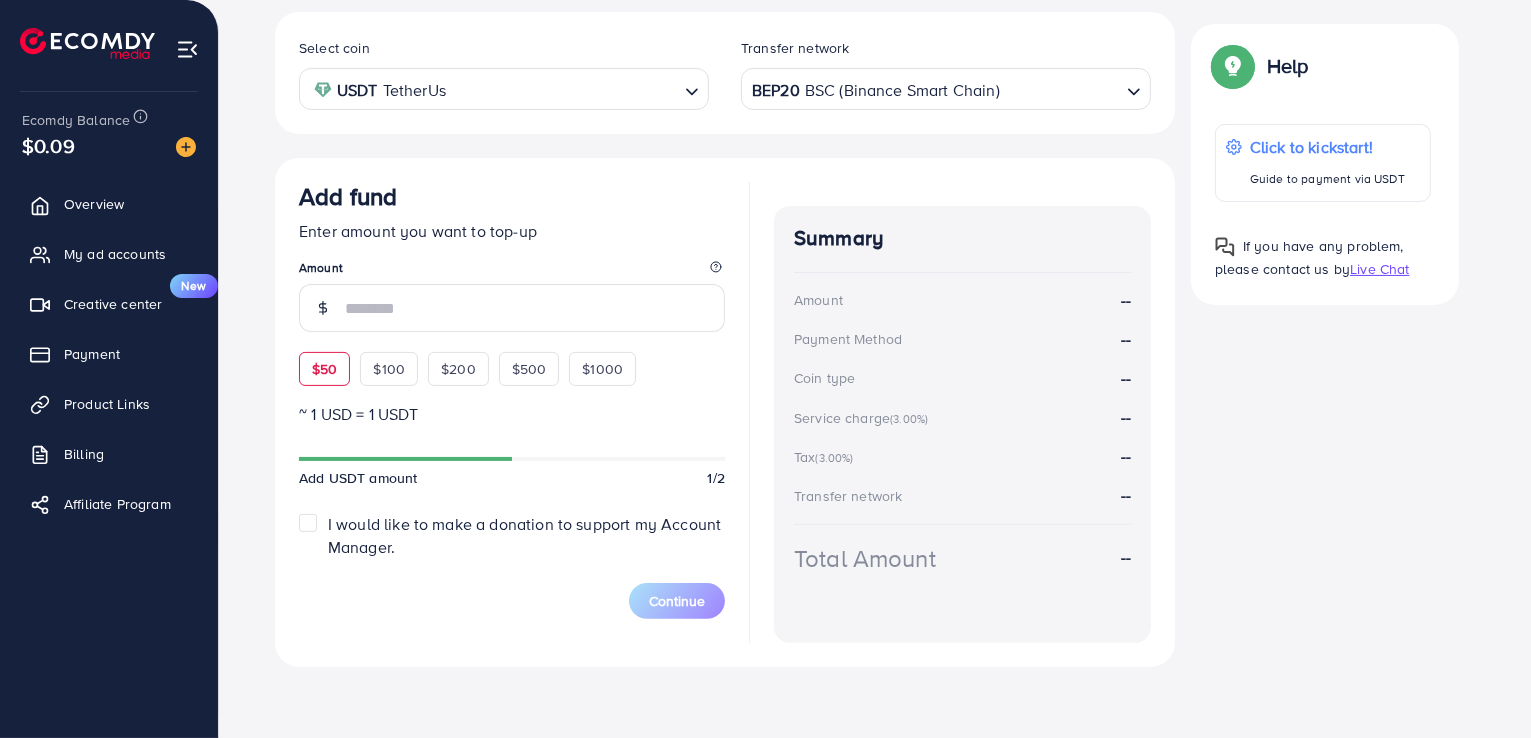 click on "$50" at bounding box center [324, 369] 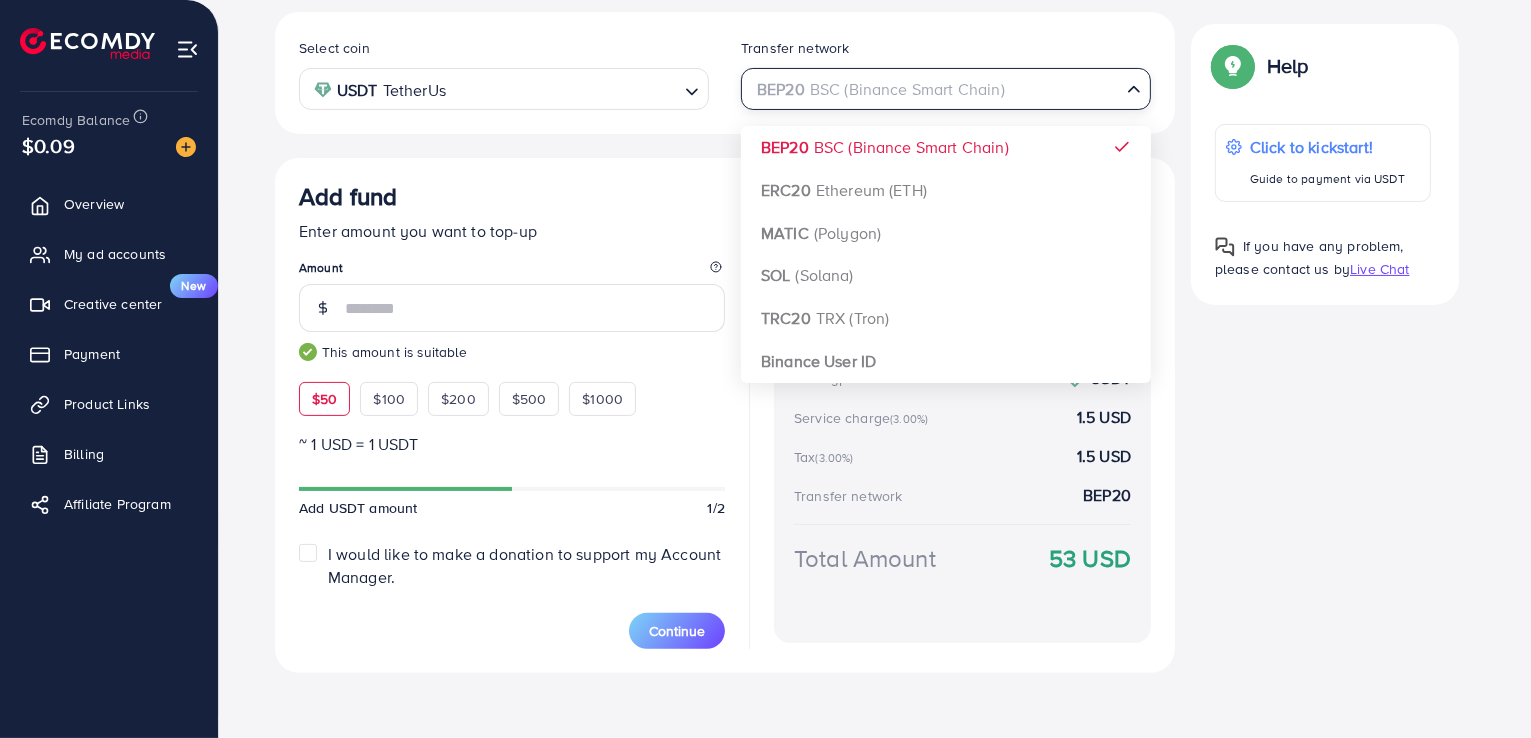 click on "BEP20 BSC (Binance Smart Chain)" at bounding box center (934, 87) 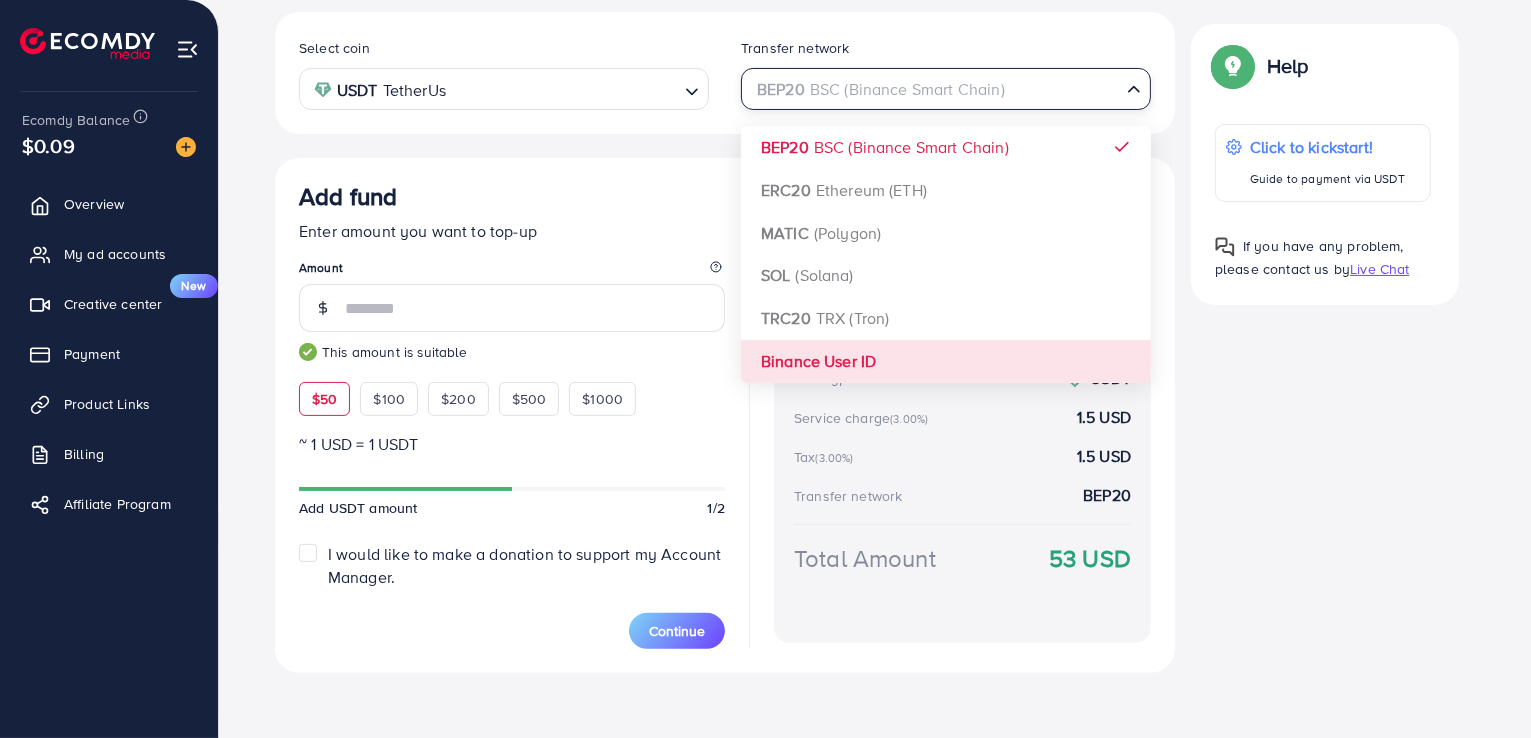 click on "Select coin   USDT TetherUs           Loading...     Transfer network   BEP20 BSC (Binance Smart Chain)           Loading...     BEP20 BSC (Binance Smart Chain) ERC20 Ethereum (ETH) MATIC (Polygon) SOL (Solana) TRC20 TRX (Tron) Binance User ID        Add fund  Enter amount you want to top-up Amount **  This amount is suitable  $50 $100 $200 $500 $1000  ~ 1 USD = 1 USDT   Add USDT amount  1/2 I would like to make a donation to support my Account Manager. 5% 10% 15% 20%  Continue   Summary   Amount   50 USD   Payment Method  USDT  Coin type  USDT  Service charge   (3.00%)  1.5 USD  Tax   (3.00%)  1.5 USD  Transfer network  BEP20  Total Amount   53 USD" at bounding box center [725, 342] 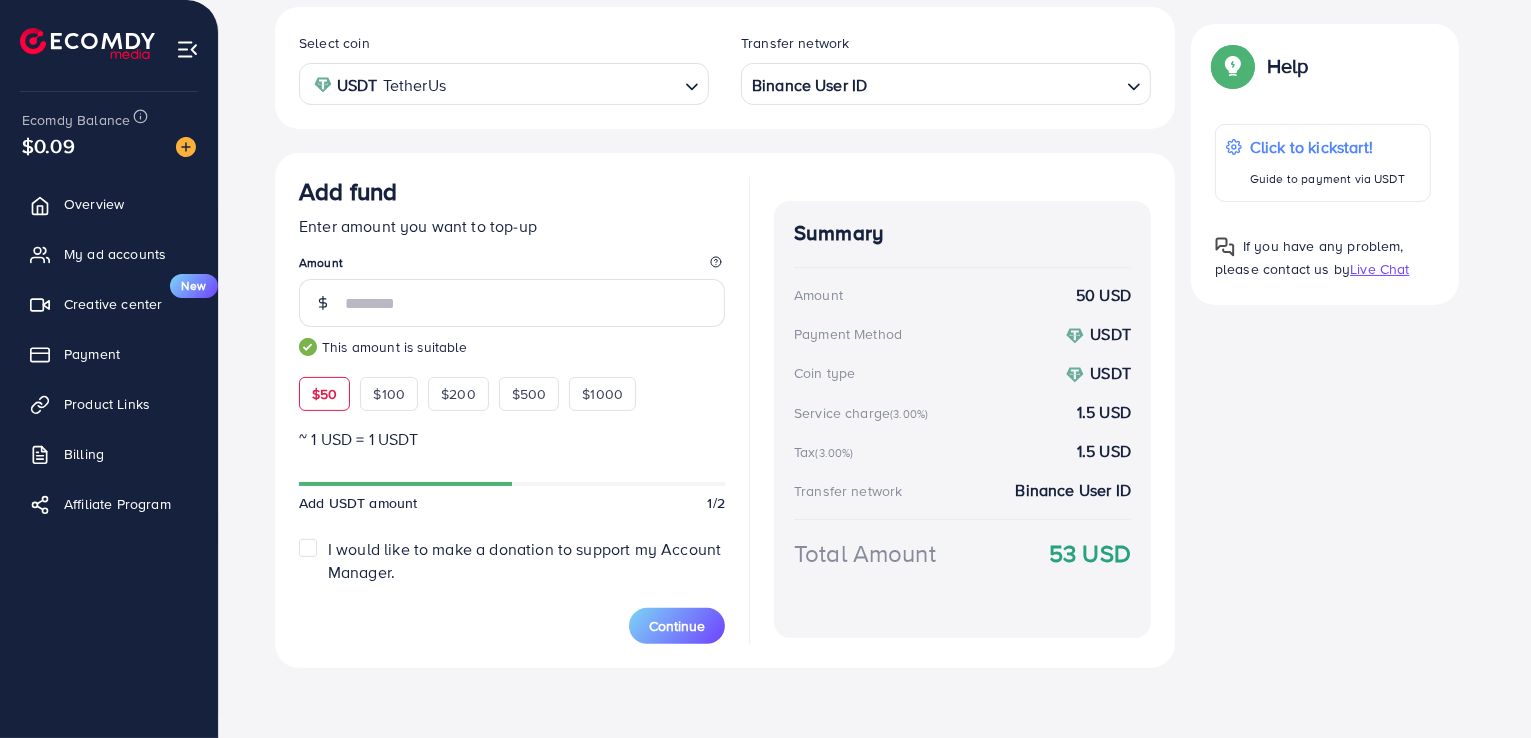 scroll, scrollTop: 374, scrollLeft: 0, axis: vertical 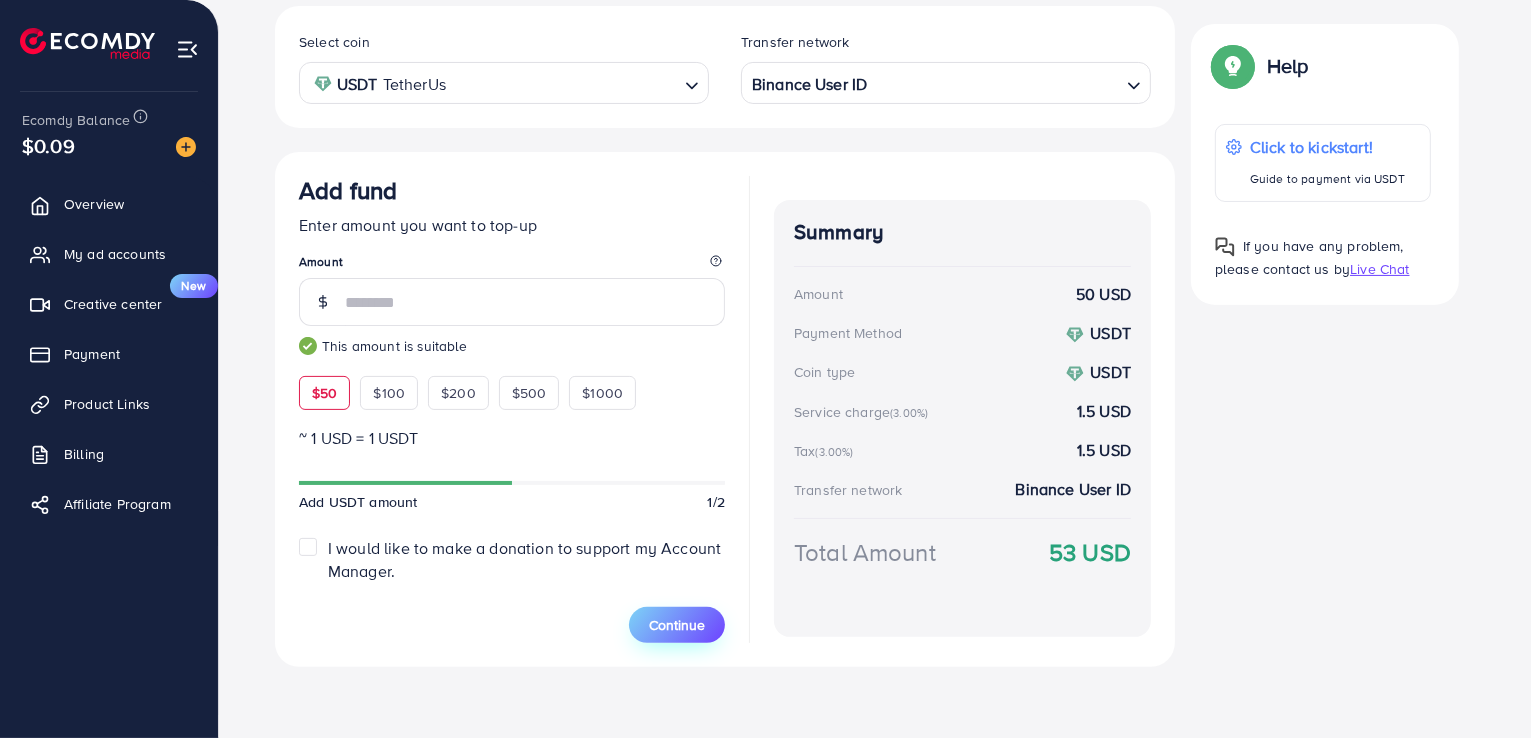 click on "Continue" at bounding box center [677, 625] 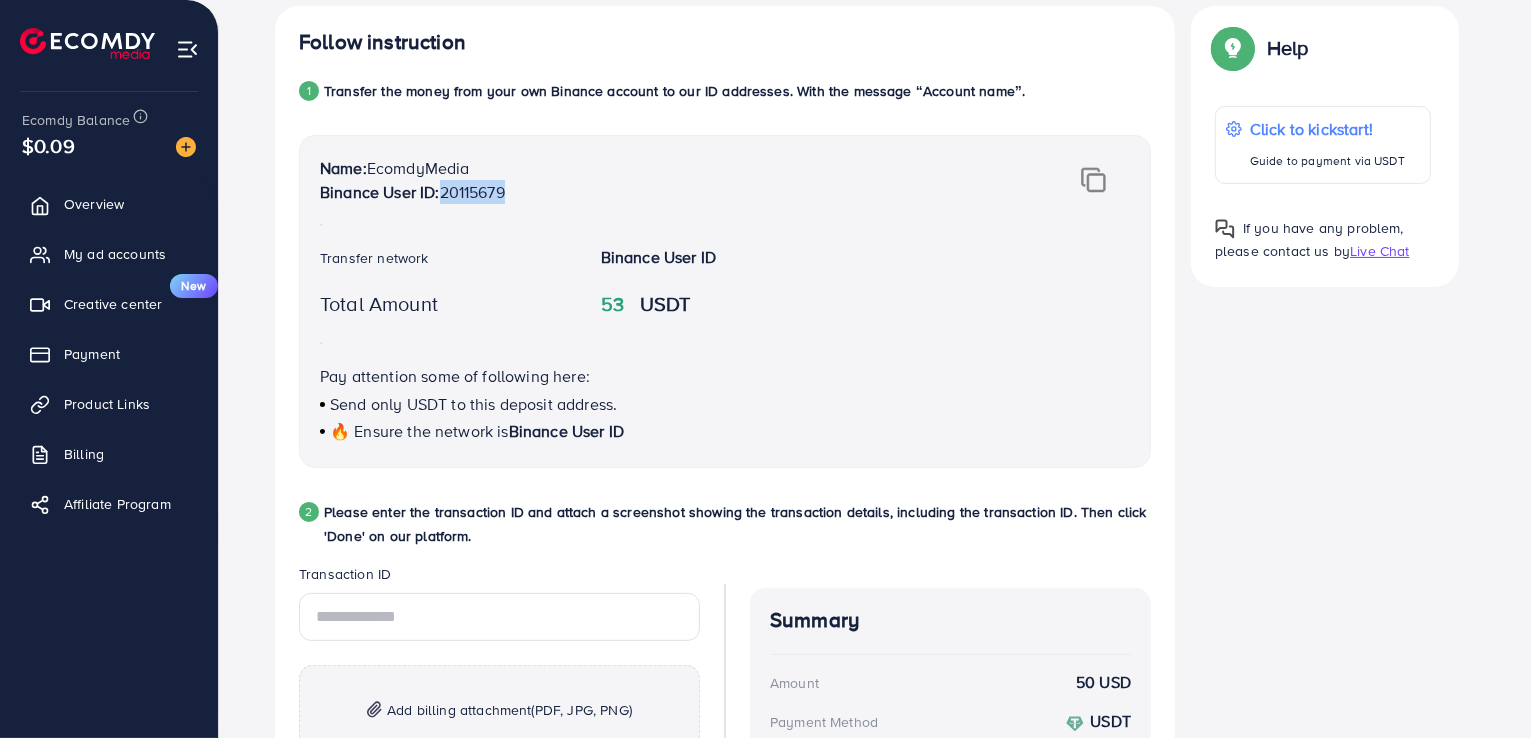 drag, startPoint x: 444, startPoint y: 192, endPoint x: 526, endPoint y: 201, distance: 82.492424 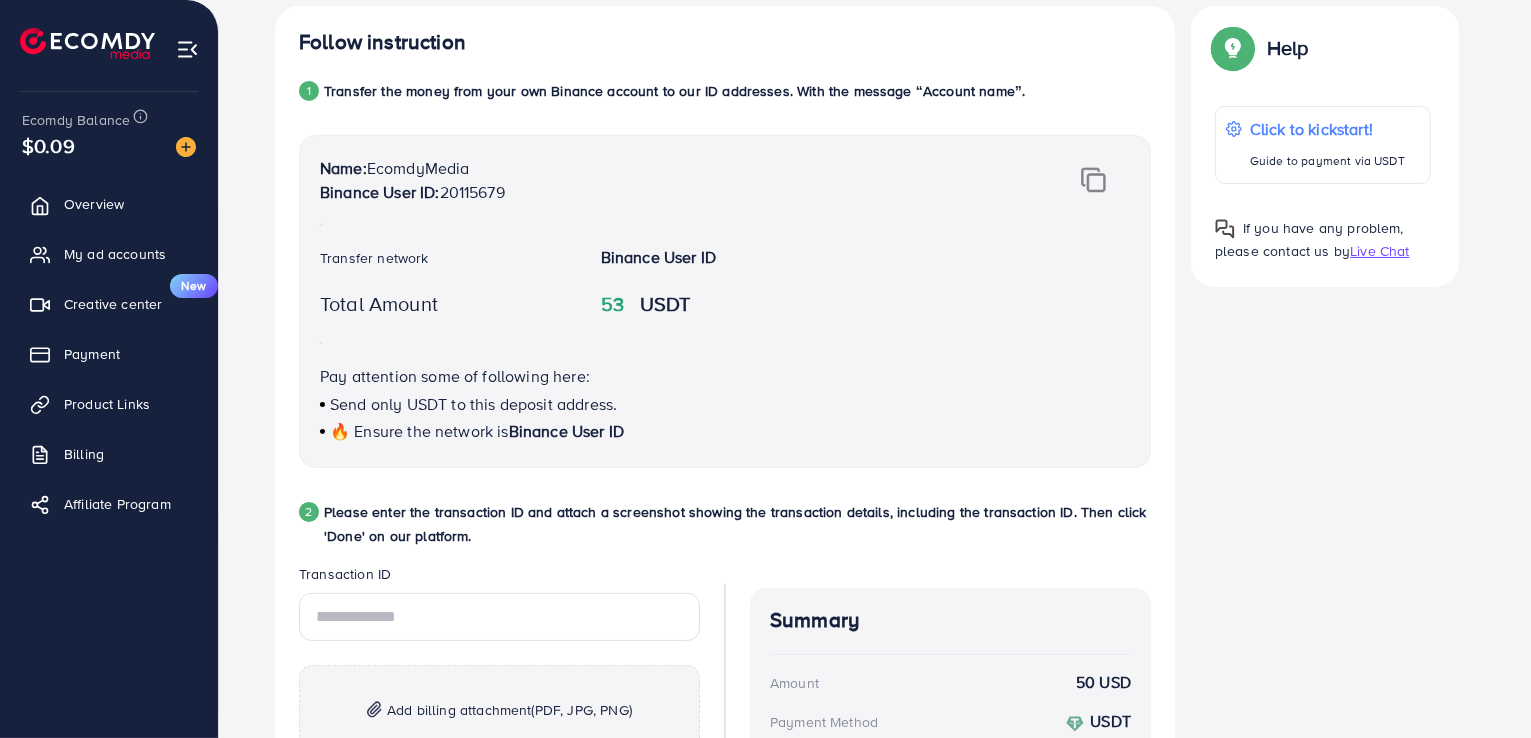 click on "Name:  EcomdyMedia  Binance User ID:  20115679   Transfer network   Binance User ID      Total Amount   53   USDT   Pay attention some of following here:   Send only USDT to this deposit address.  🔥 Ensure the network is   Binance User ID" at bounding box center (725, 302) 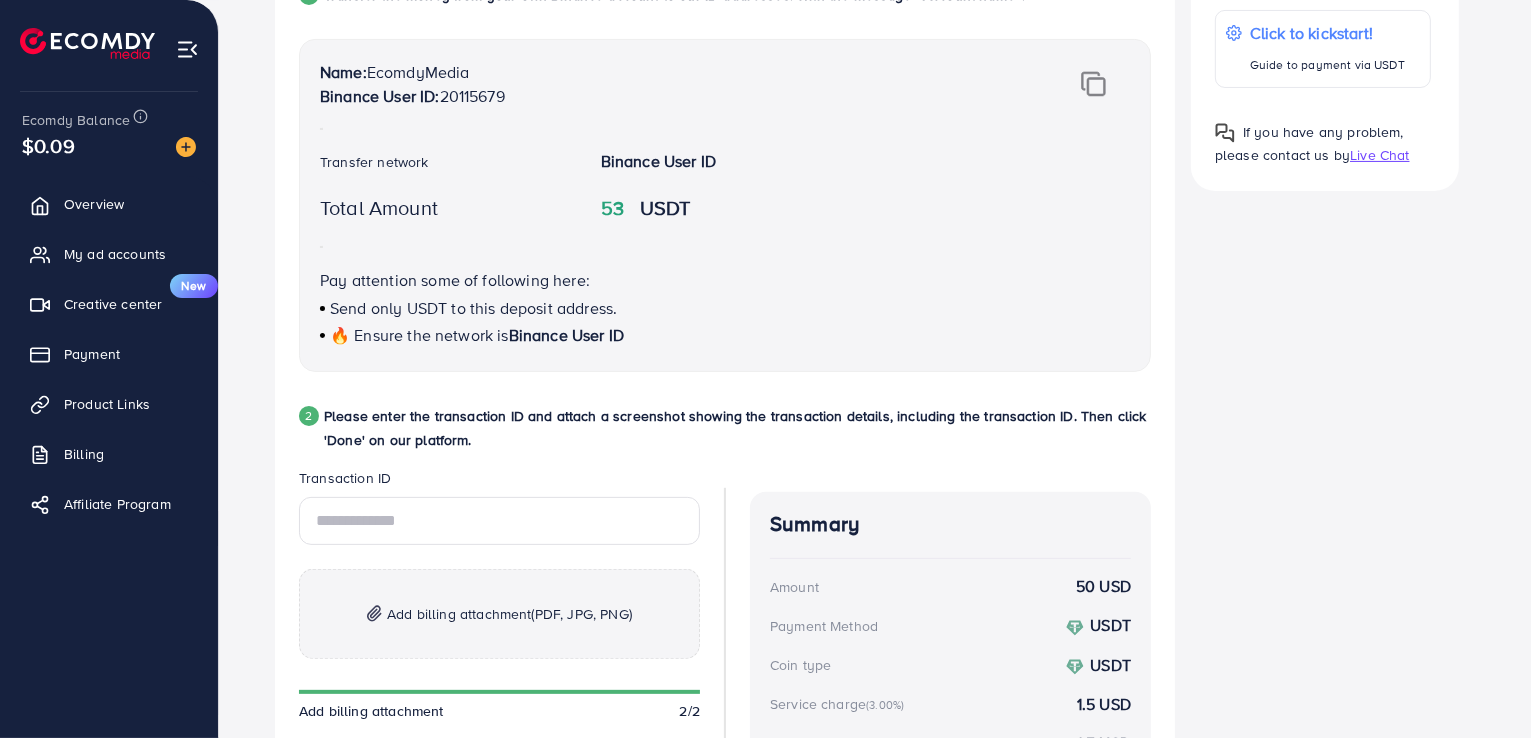 scroll, scrollTop: 457, scrollLeft: 0, axis: vertical 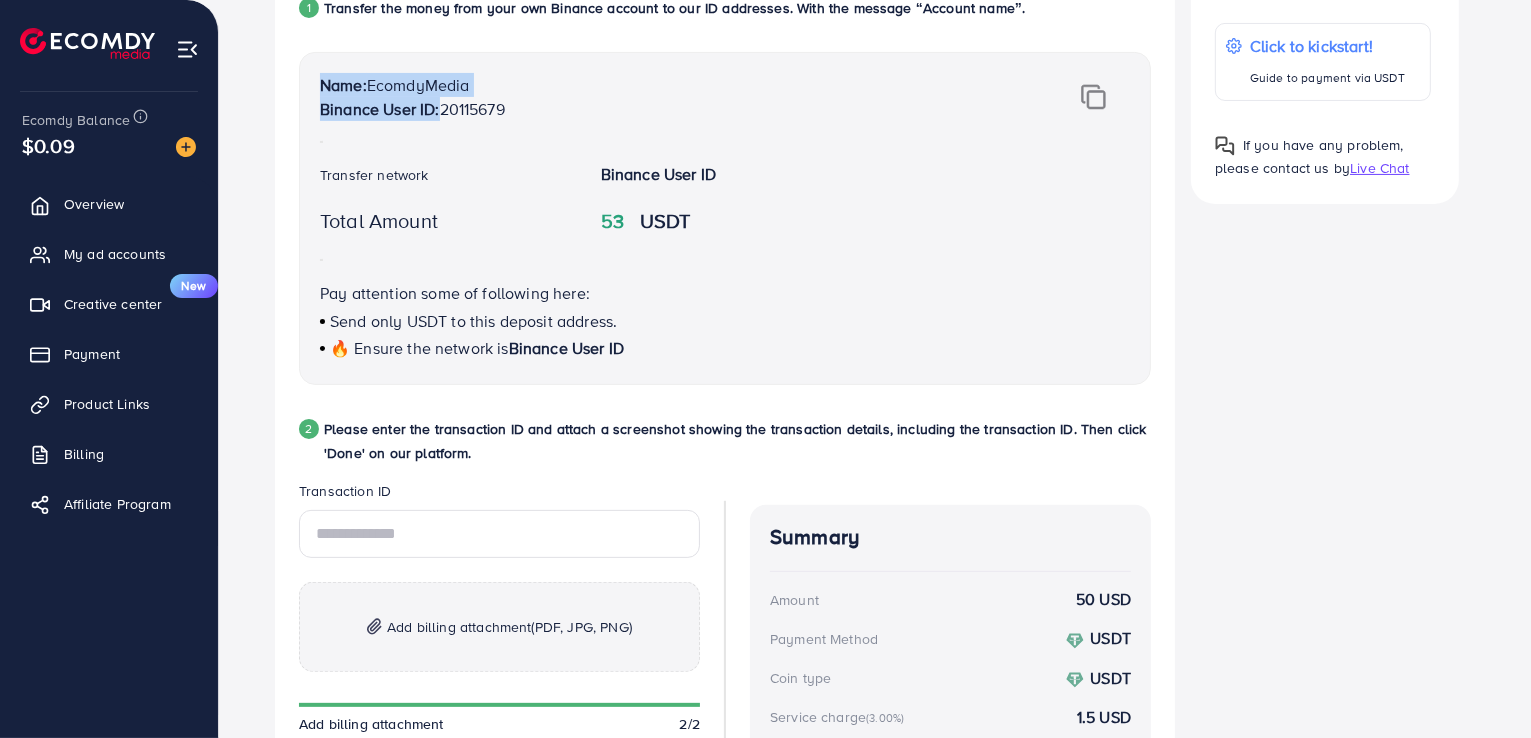 drag, startPoint x: 440, startPoint y: 106, endPoint x: 532, endPoint y: 126, distance: 94.14882 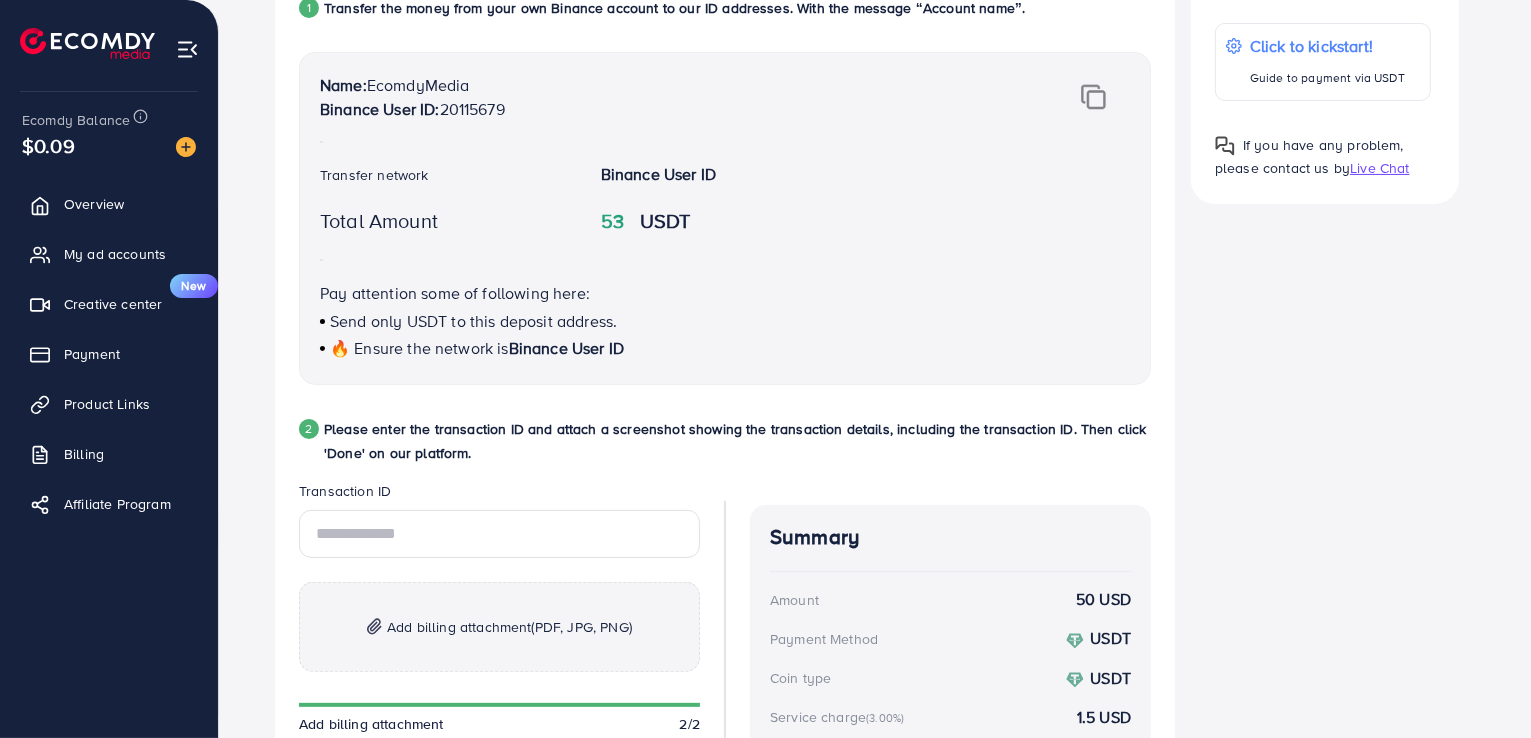 click on "Follow instruction   1   Transfer the money from your own Binance account to our ID addresses. With the message “Account name”.  Name:  EcomdyMedia  Binance User ID:  20115679   Transfer network   Binance User ID      Total Amount   53   USDT   Pay attention some of following here:   Send only USDT to this deposit address.  🔥 Ensure the network is   Binance User ID   2   Please enter the transaction ID and attach a screenshot showing the transaction details, including the transaction ID. Then click 'Done' on our platform.  Transaction ID  Add billing attachment  (PDF, JPG, PNG)   Add billing attachment  2/2  Back   Done   Summary   Amount   50 USD   Payment Method  USDT  Coin type  USDT  Service charge   (3.00%)  1.5 USD  Tax   (3.00%)  1.5 USD  Transfer network  Binance User ID  Total Amount   53 USD   Help   Help   Click to kickstart!   Guide to payment via USDT   If you have any problem, please contact us by   Live Chat   If you have any problem, please contact us by   Live Chat" at bounding box center (875, 453) 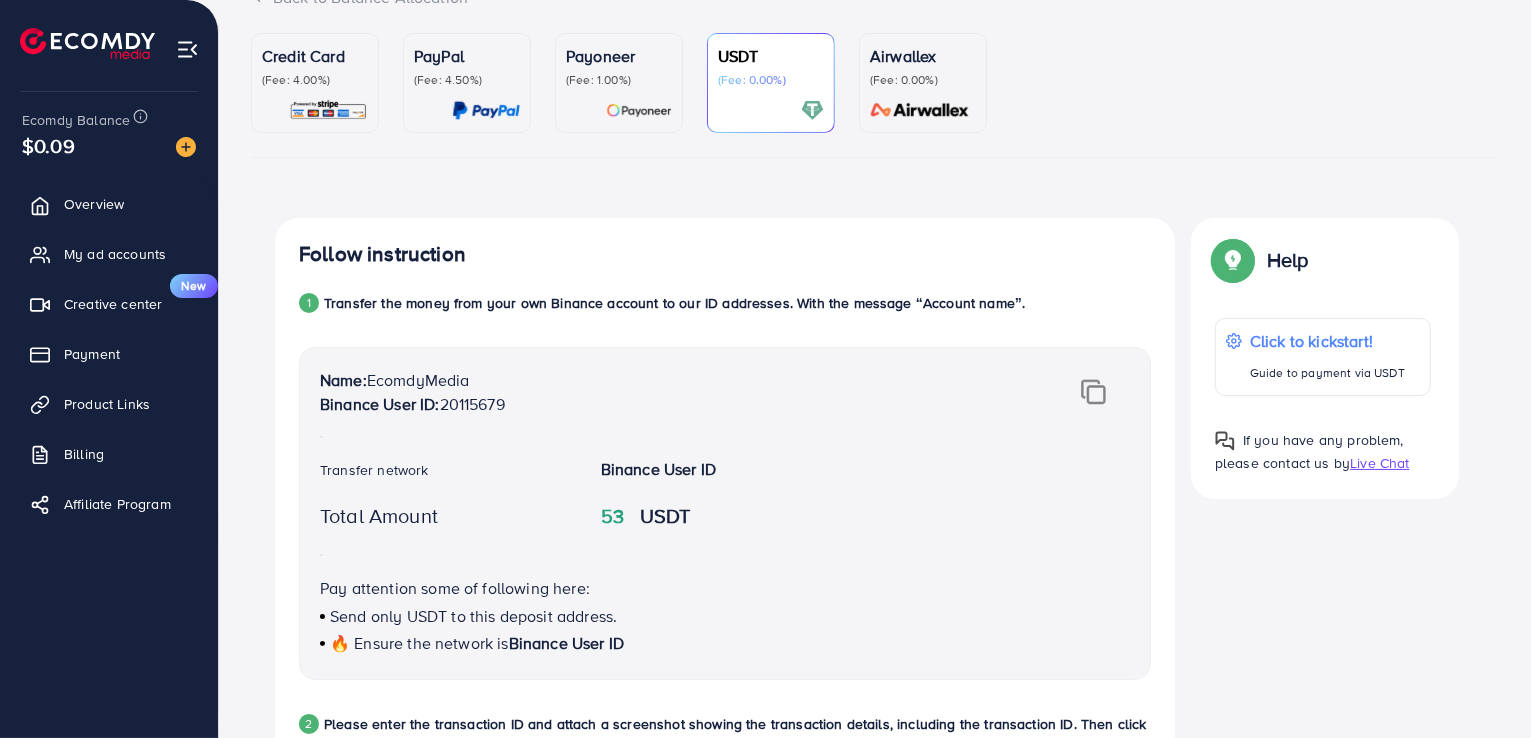 scroll, scrollTop: 157, scrollLeft: 0, axis: vertical 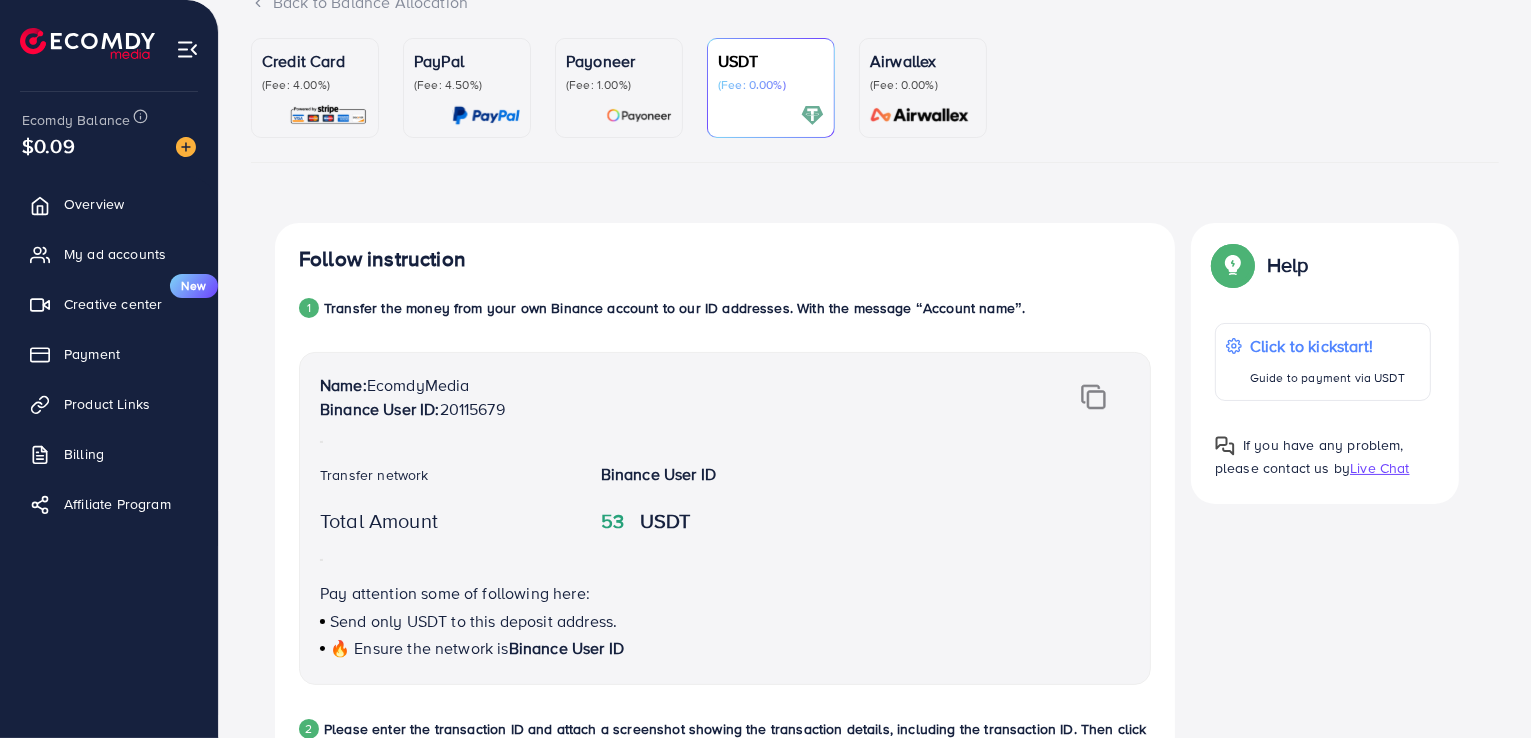 click on "Overview My ad accounts Creative center  New  Payment Product Links Billing Affiliate Program" at bounding box center [109, 405] 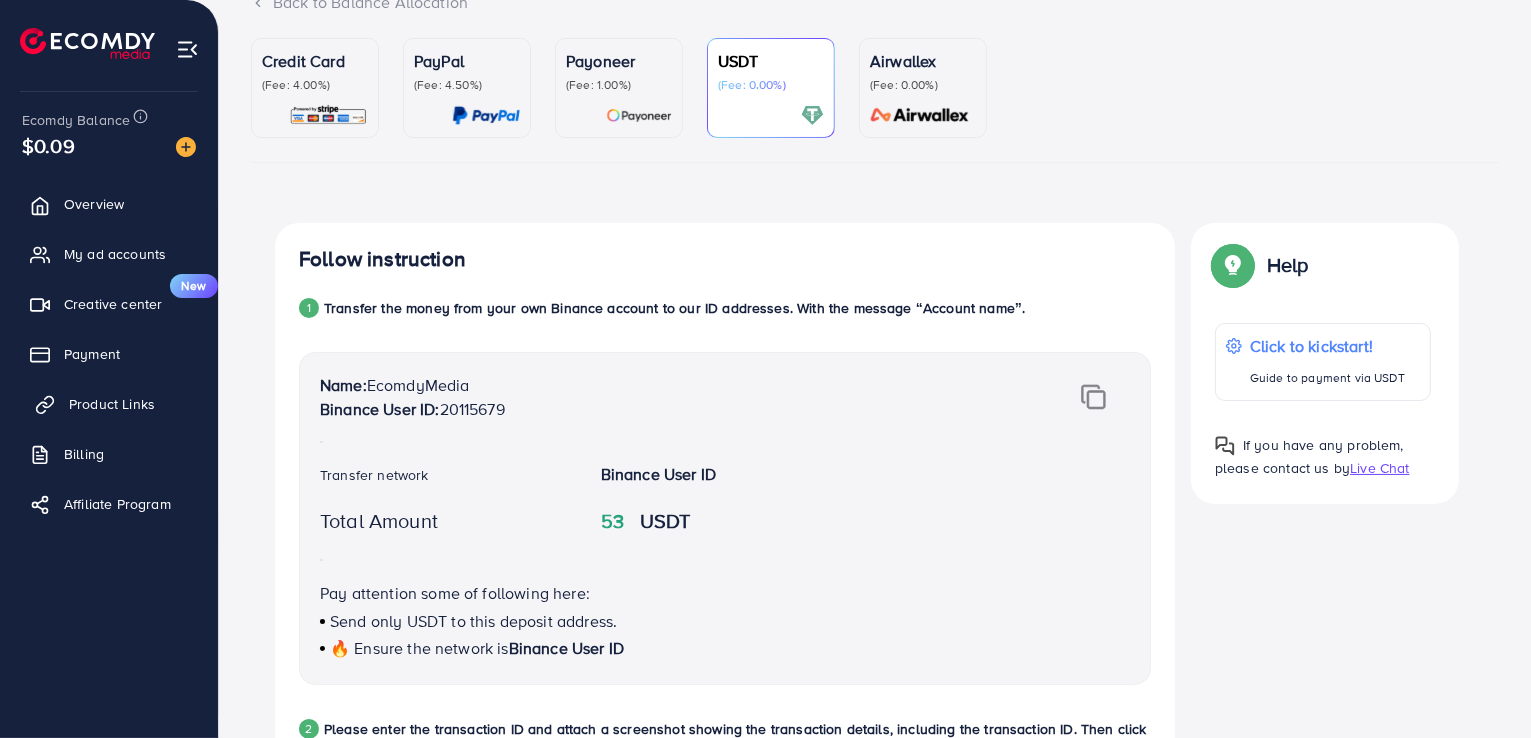 click on "Product Links" at bounding box center [109, 404] 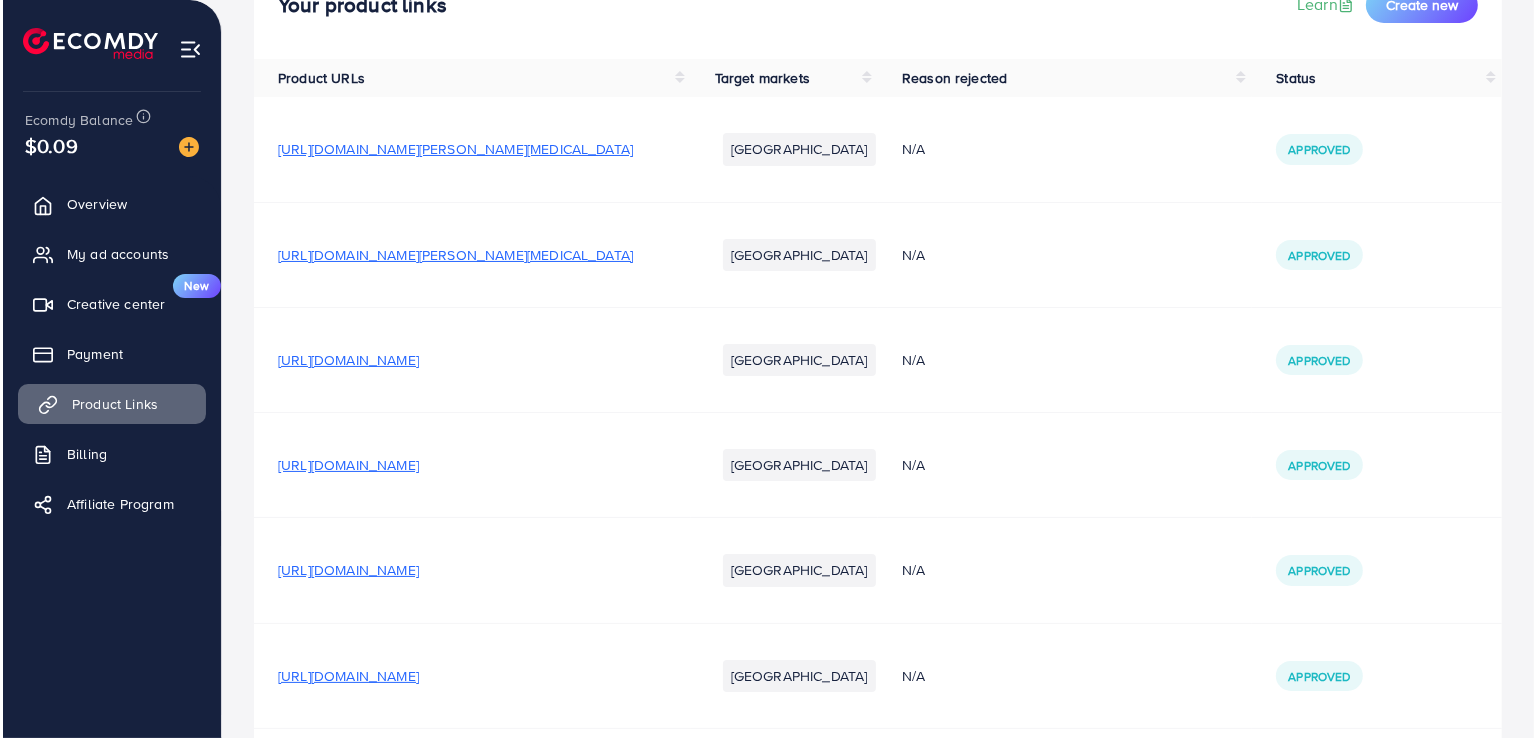 scroll, scrollTop: 0, scrollLeft: 0, axis: both 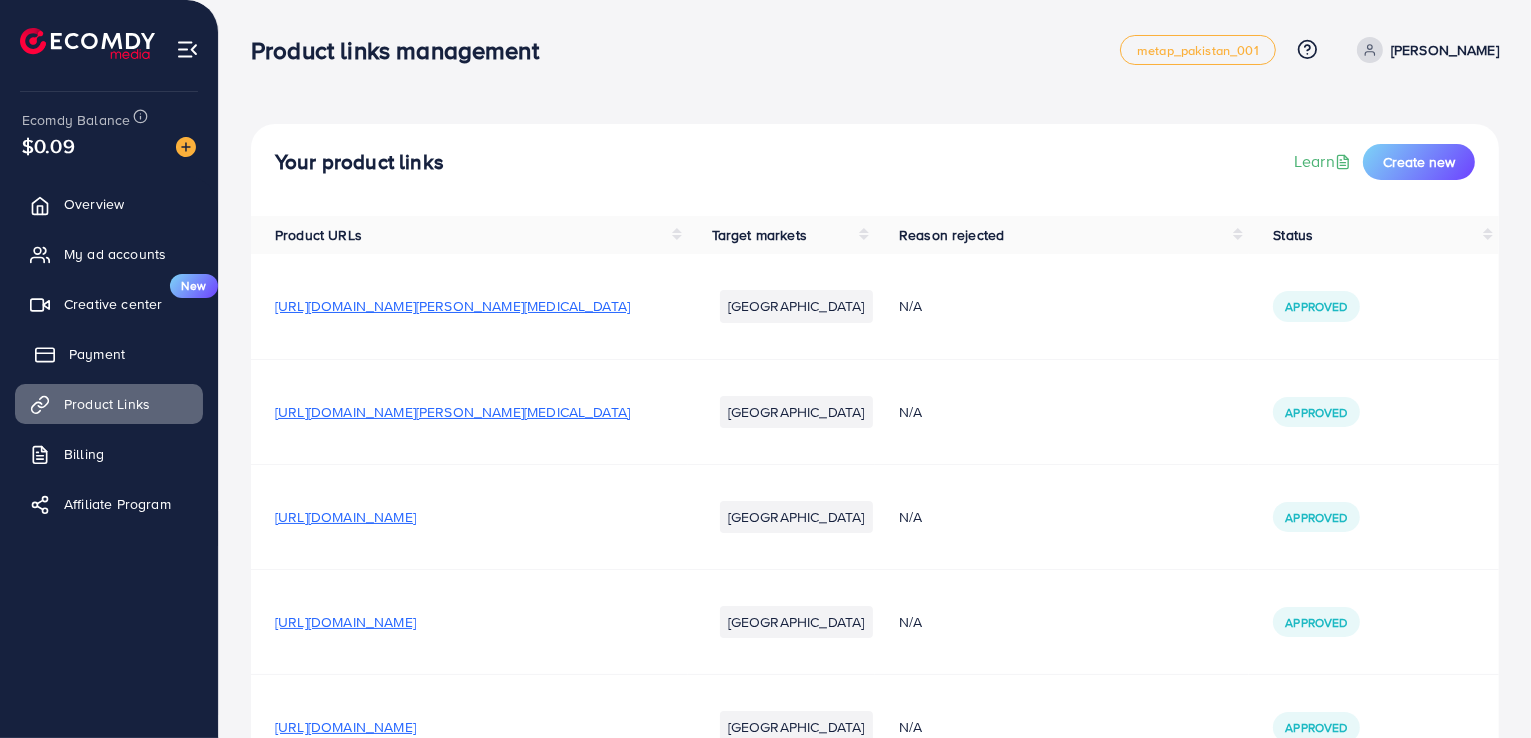 click on "Payment" at bounding box center [109, 354] 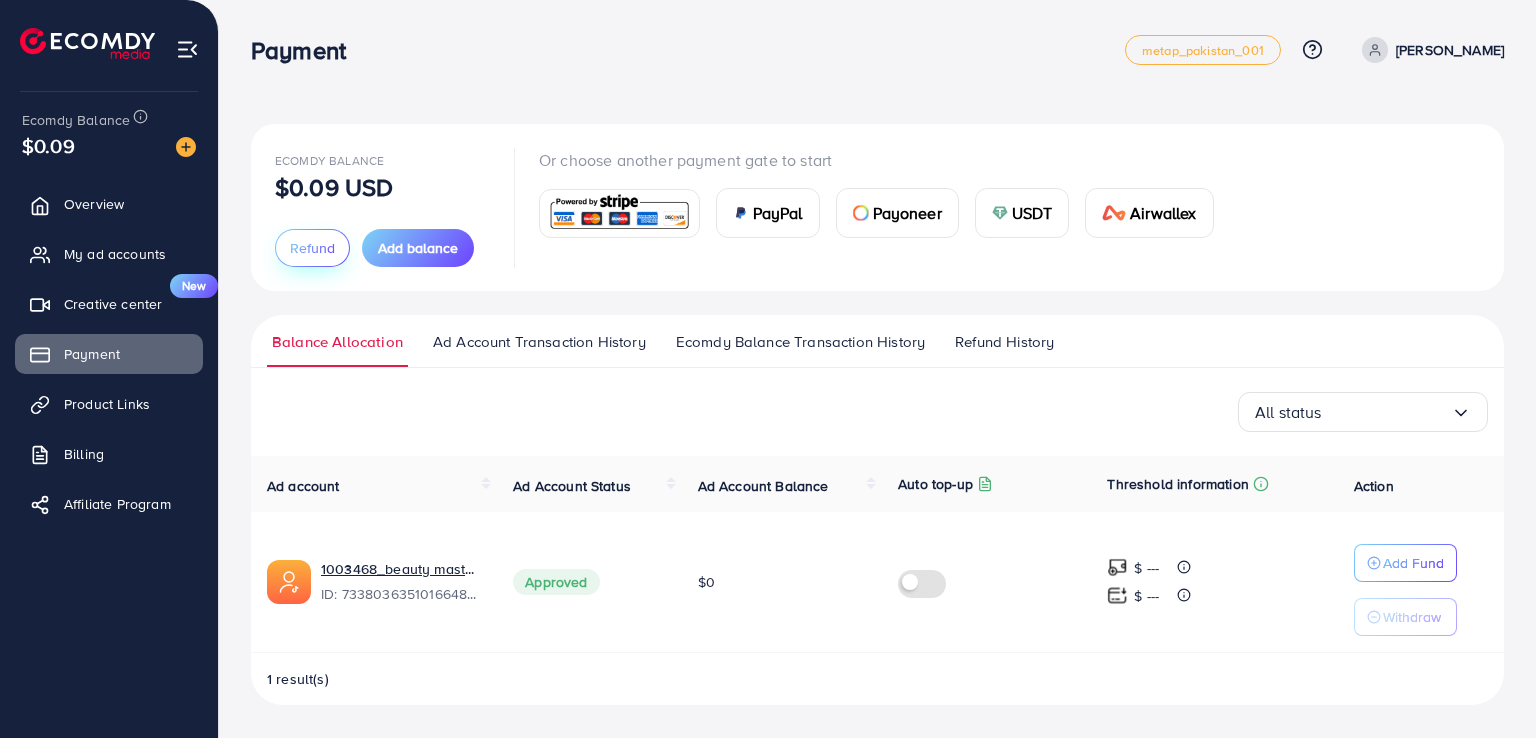 click on "Refund" at bounding box center (312, 248) 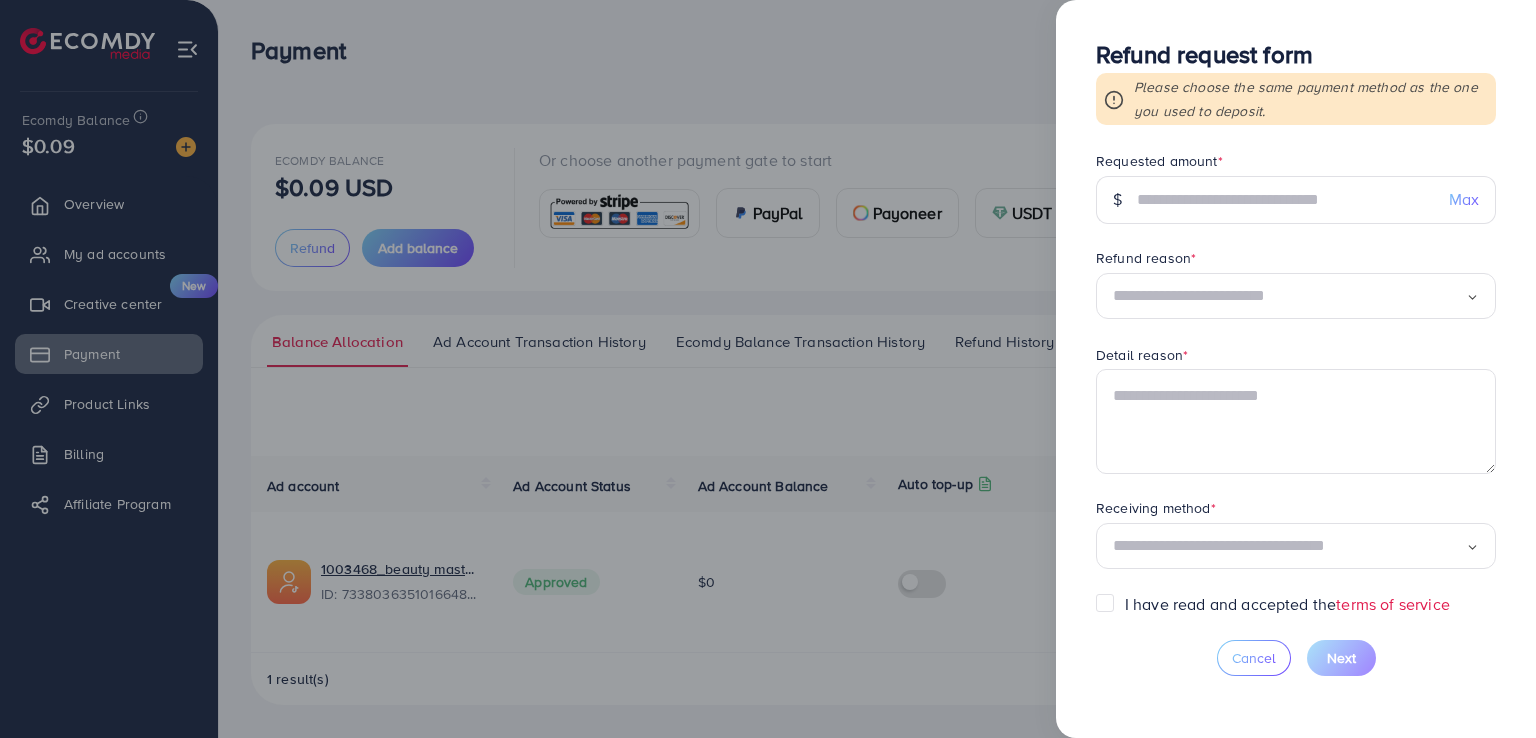 scroll, scrollTop: 5, scrollLeft: 0, axis: vertical 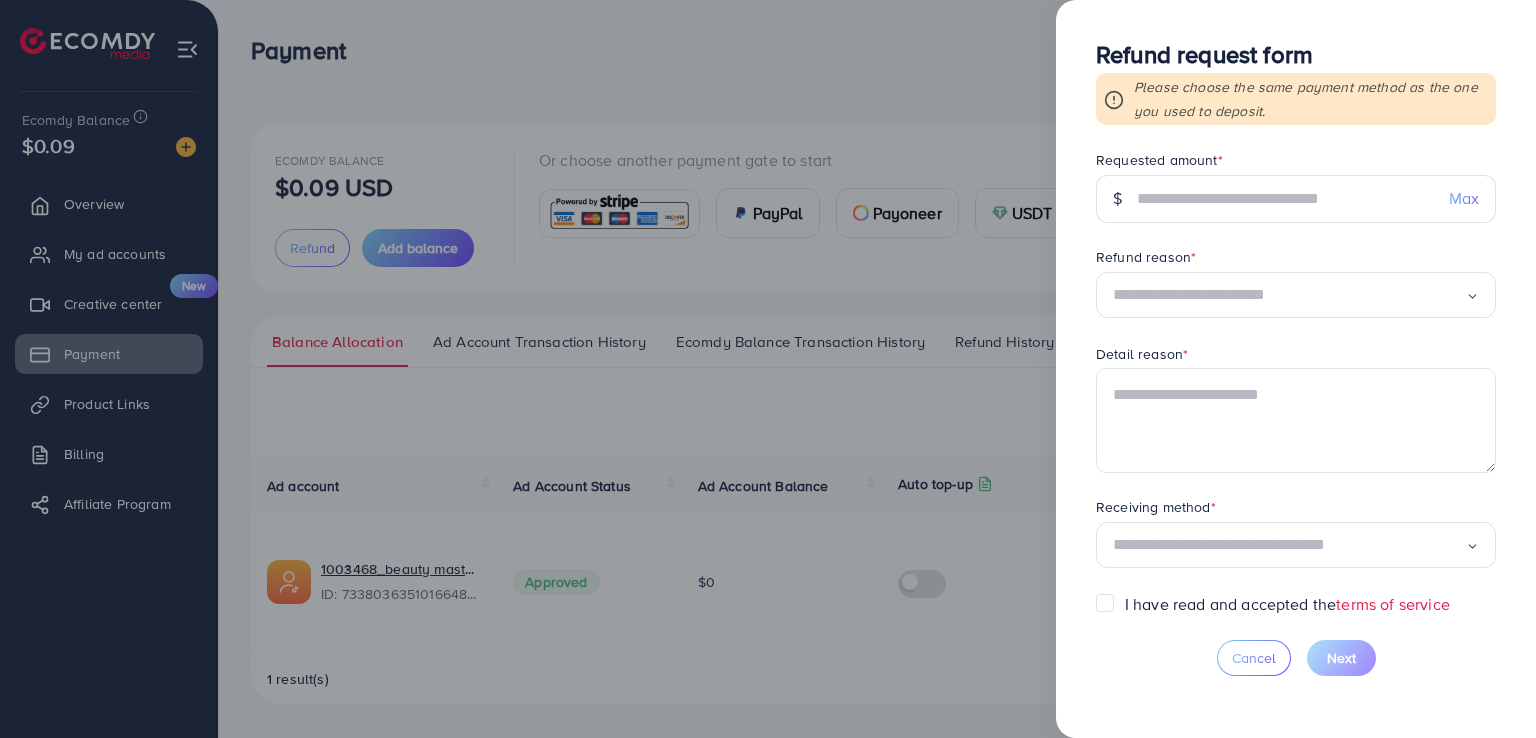 click at bounding box center [1289, 295] 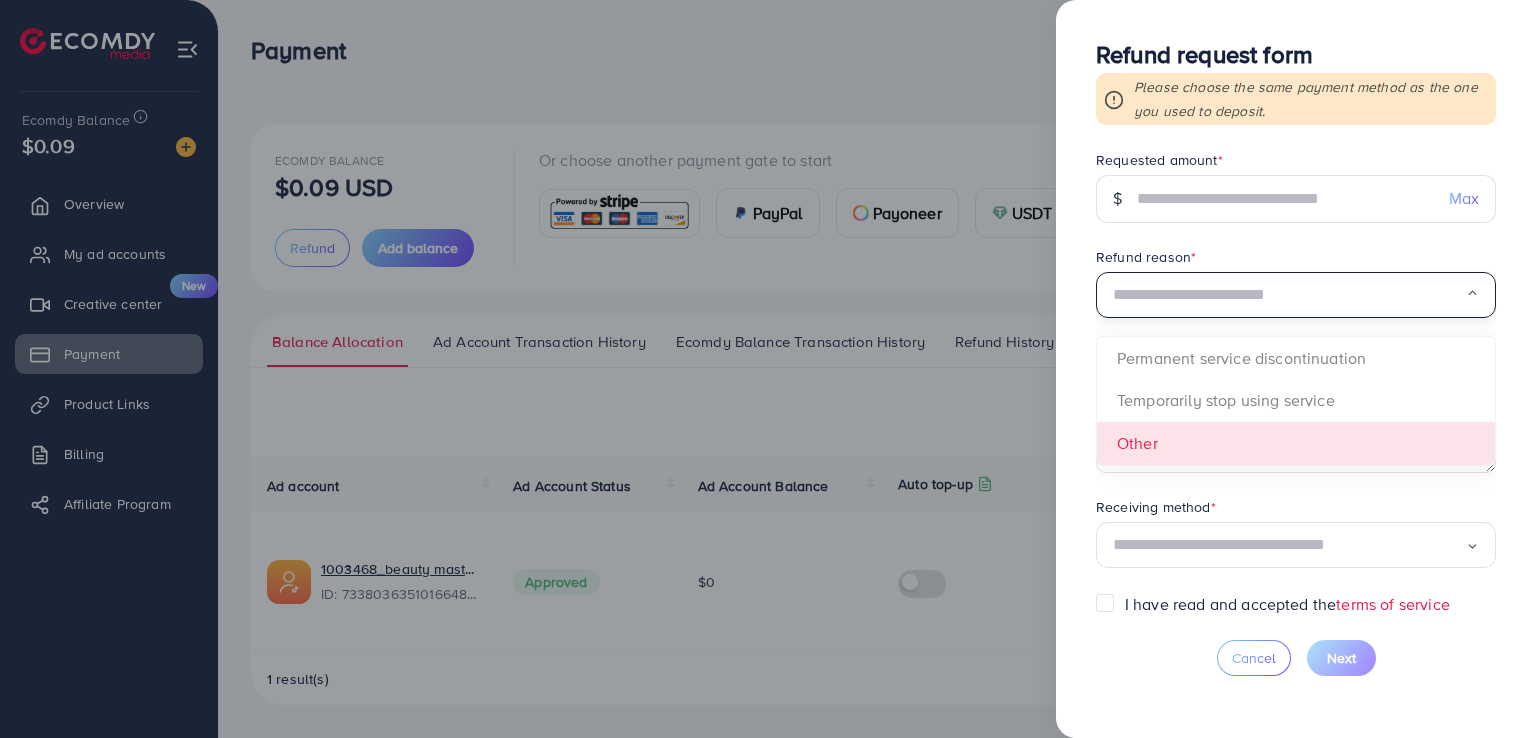 click at bounding box center (768, 369) 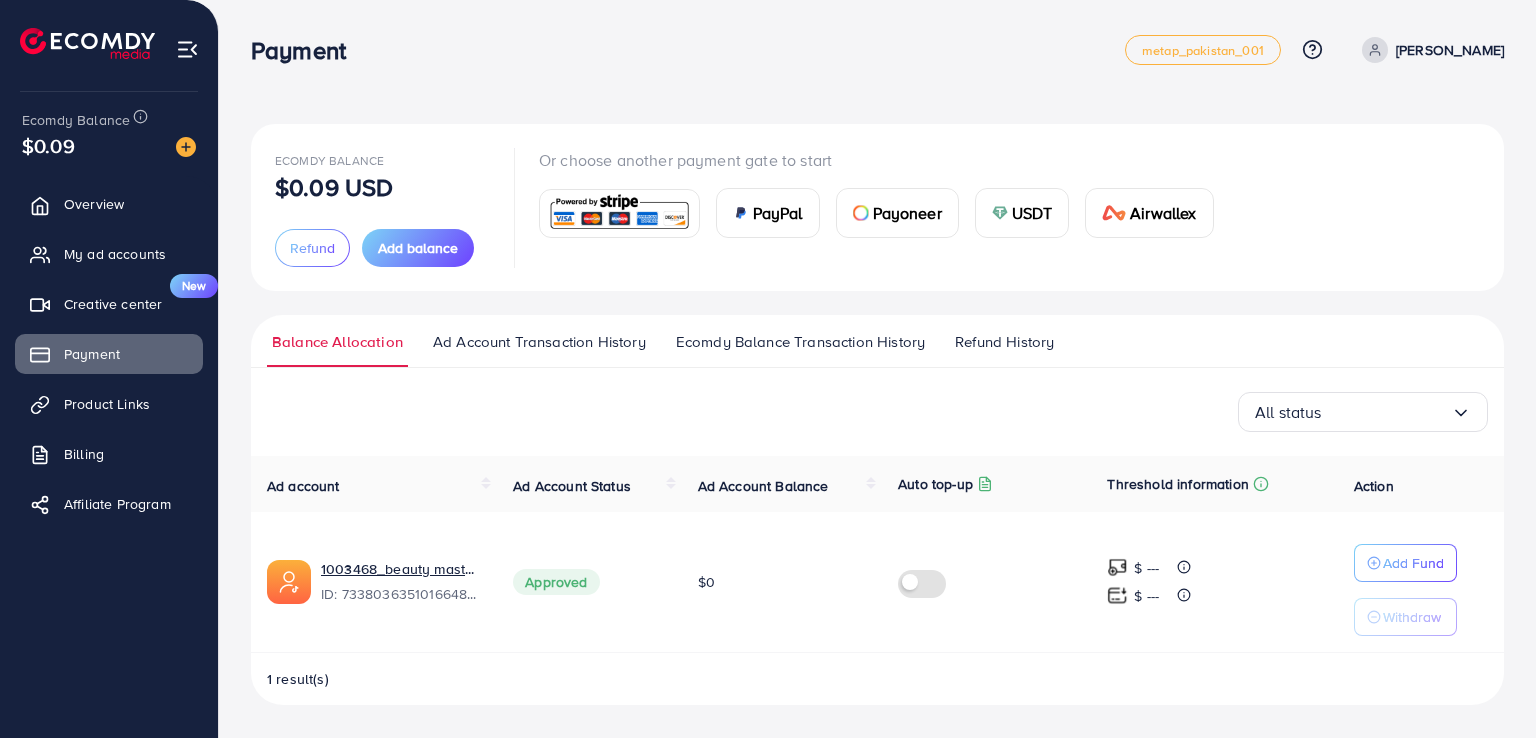drag, startPoint x: 267, startPoint y: 242, endPoint x: 356, endPoint y: 267, distance: 92.44458 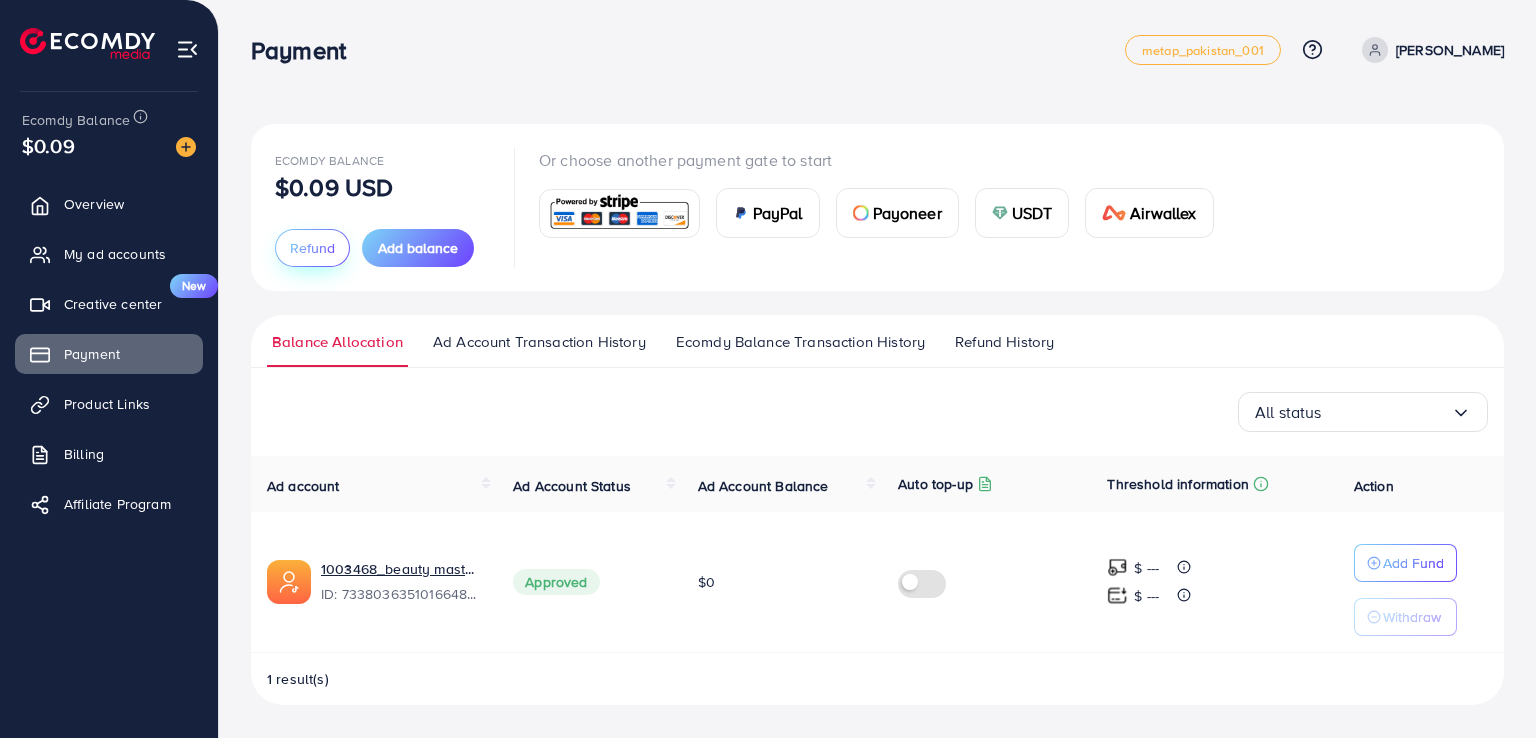 click on "Refund" at bounding box center [312, 248] 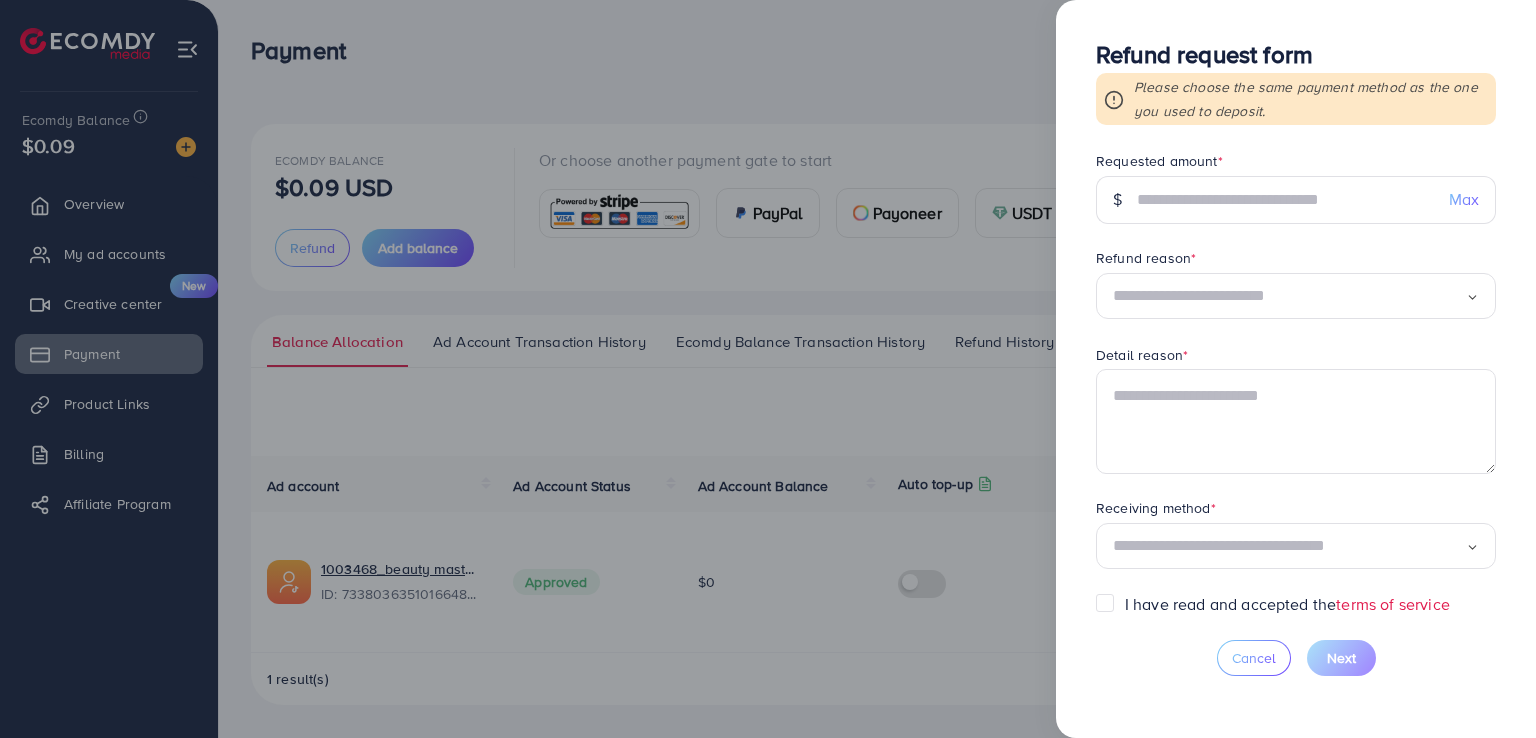scroll, scrollTop: 5, scrollLeft: 0, axis: vertical 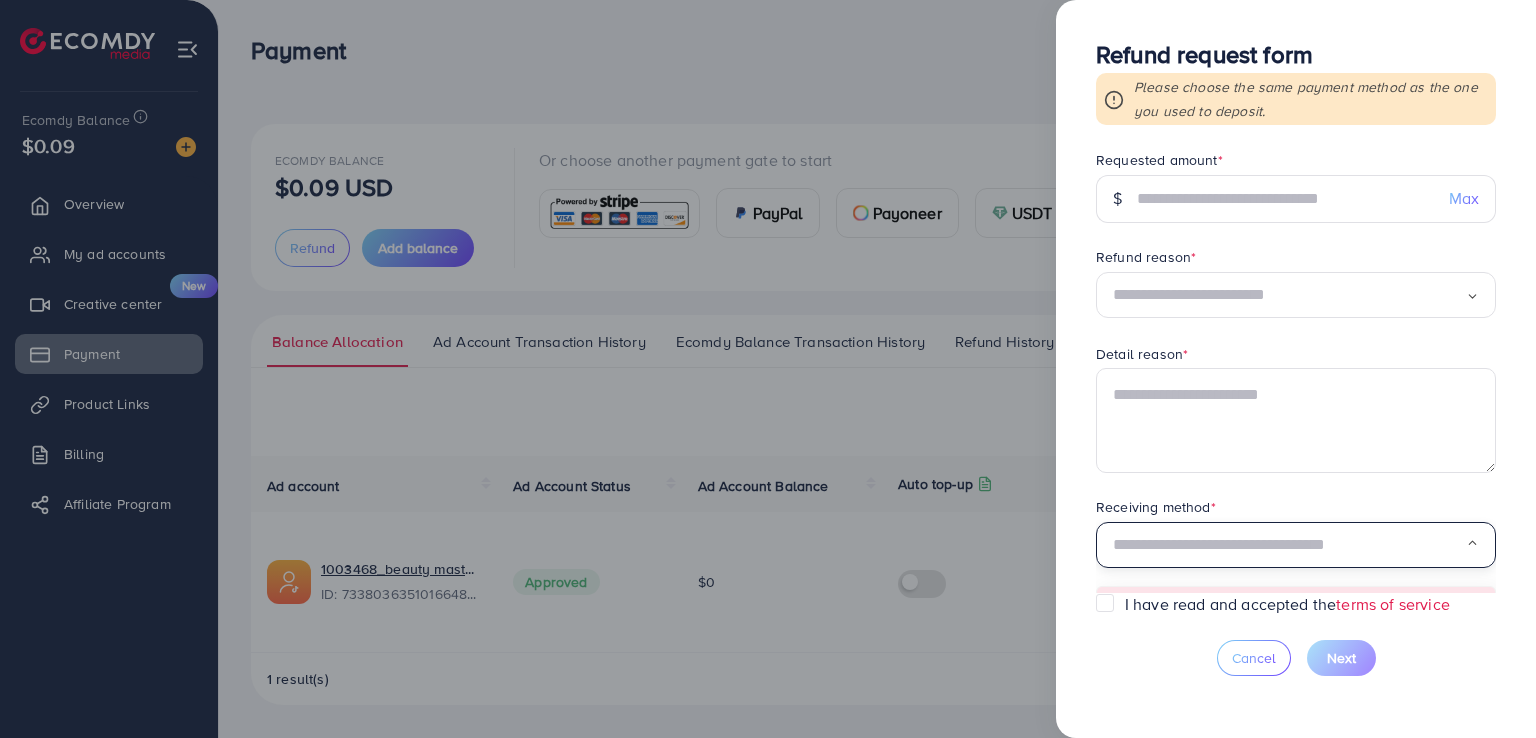 click at bounding box center (1289, 545) 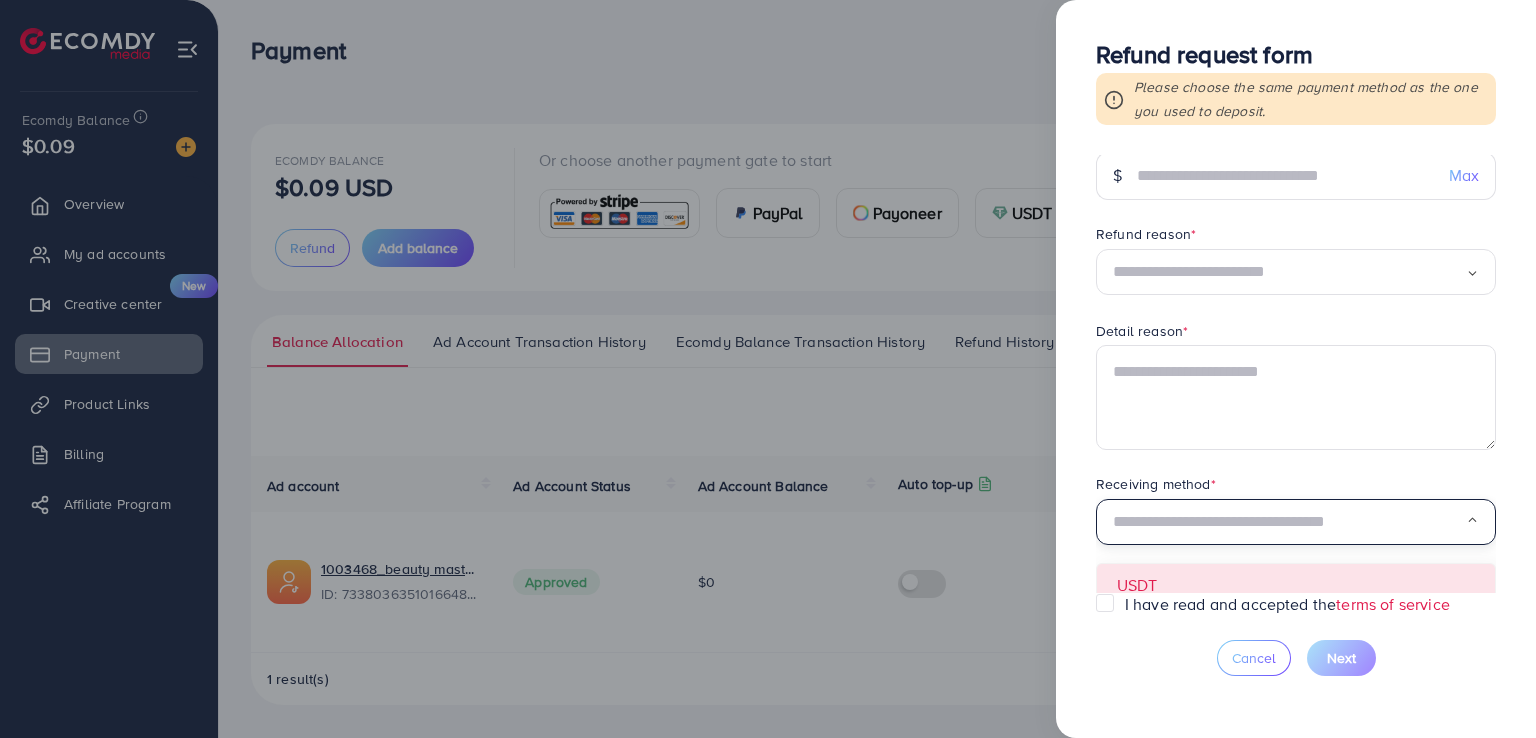 scroll, scrollTop: 41, scrollLeft: 0, axis: vertical 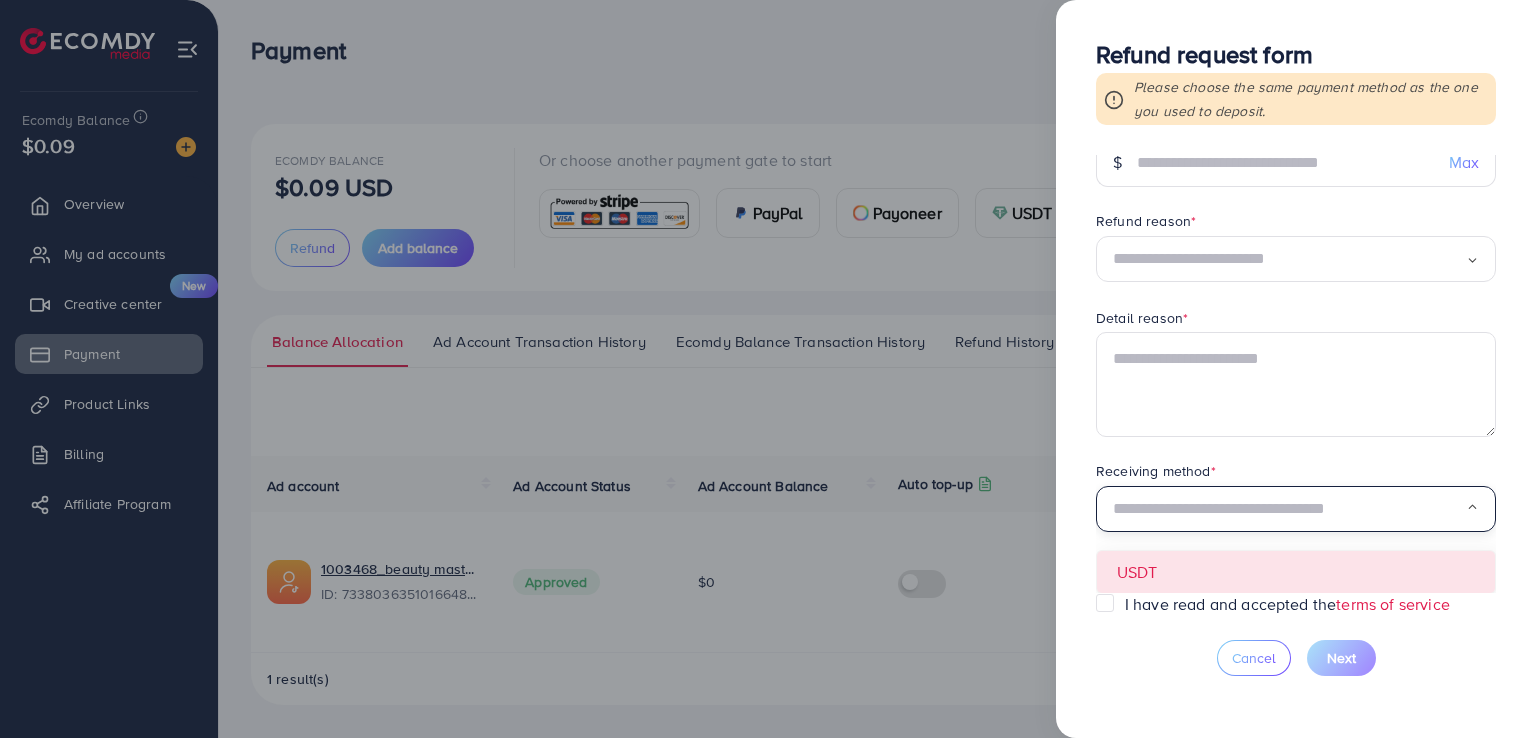 click on "Requested amount  * $  Max   Refund reason  *           Loading...      Detail reason  *  Receiving method  *           Loading...     USDT" at bounding box center (1296, 374) 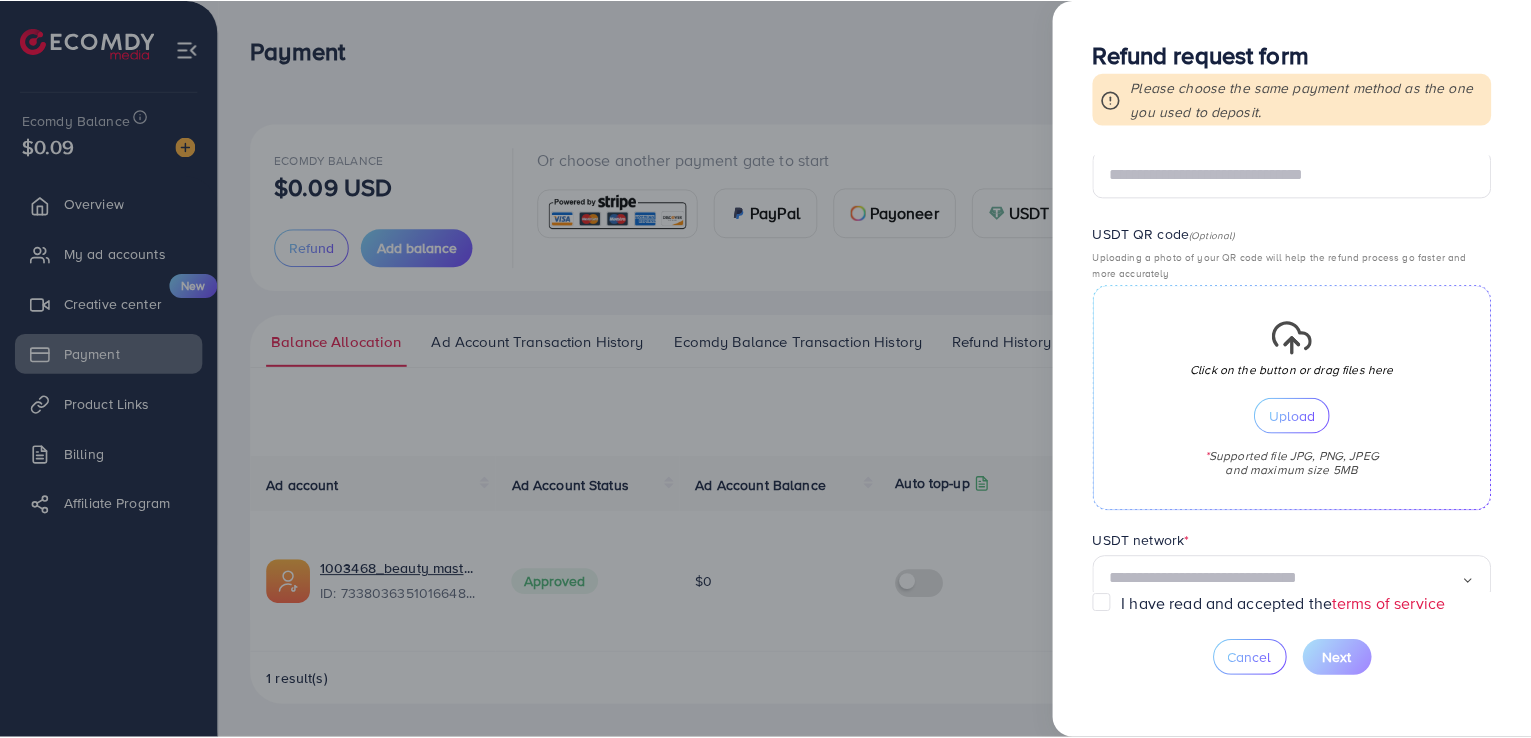 scroll, scrollTop: 508, scrollLeft: 0, axis: vertical 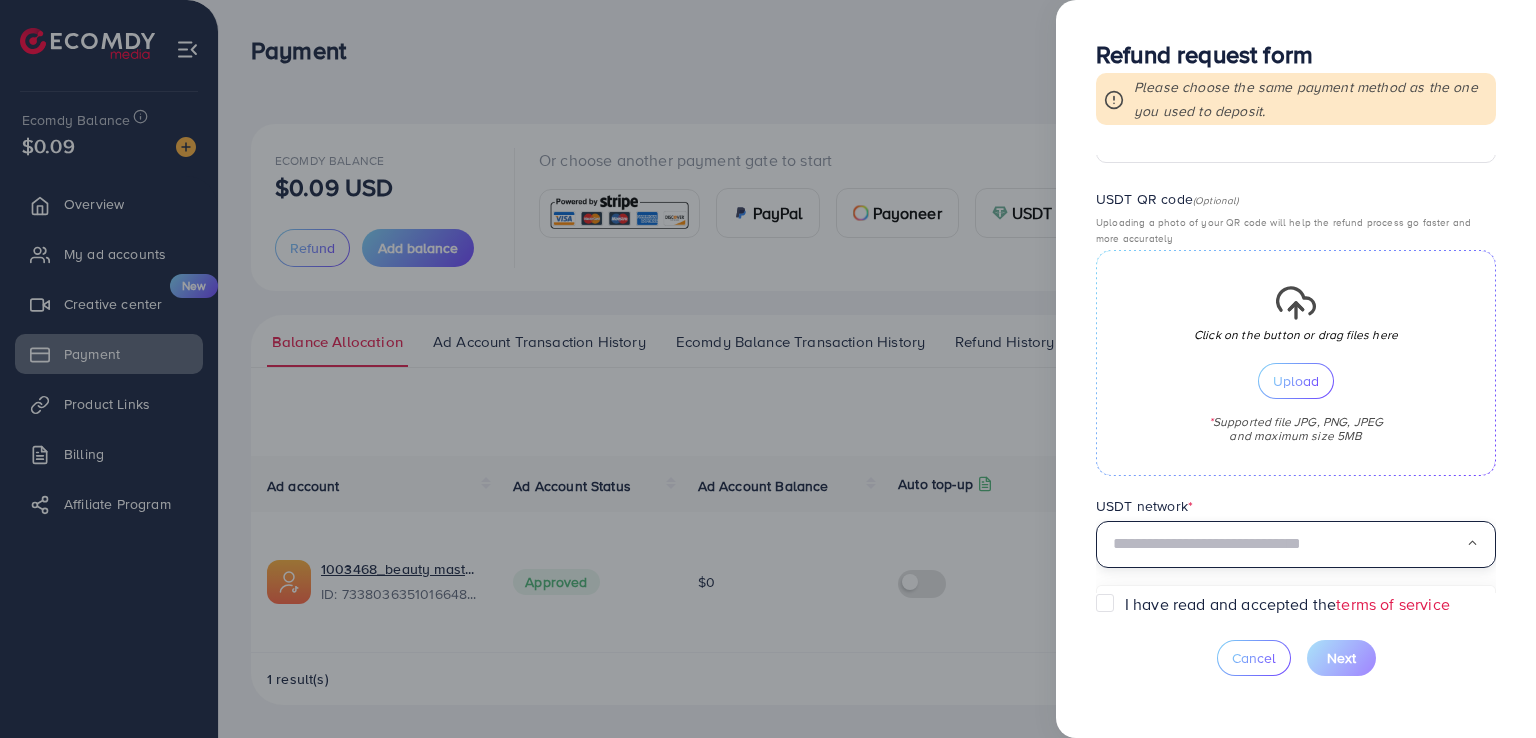 click at bounding box center [1289, 544] 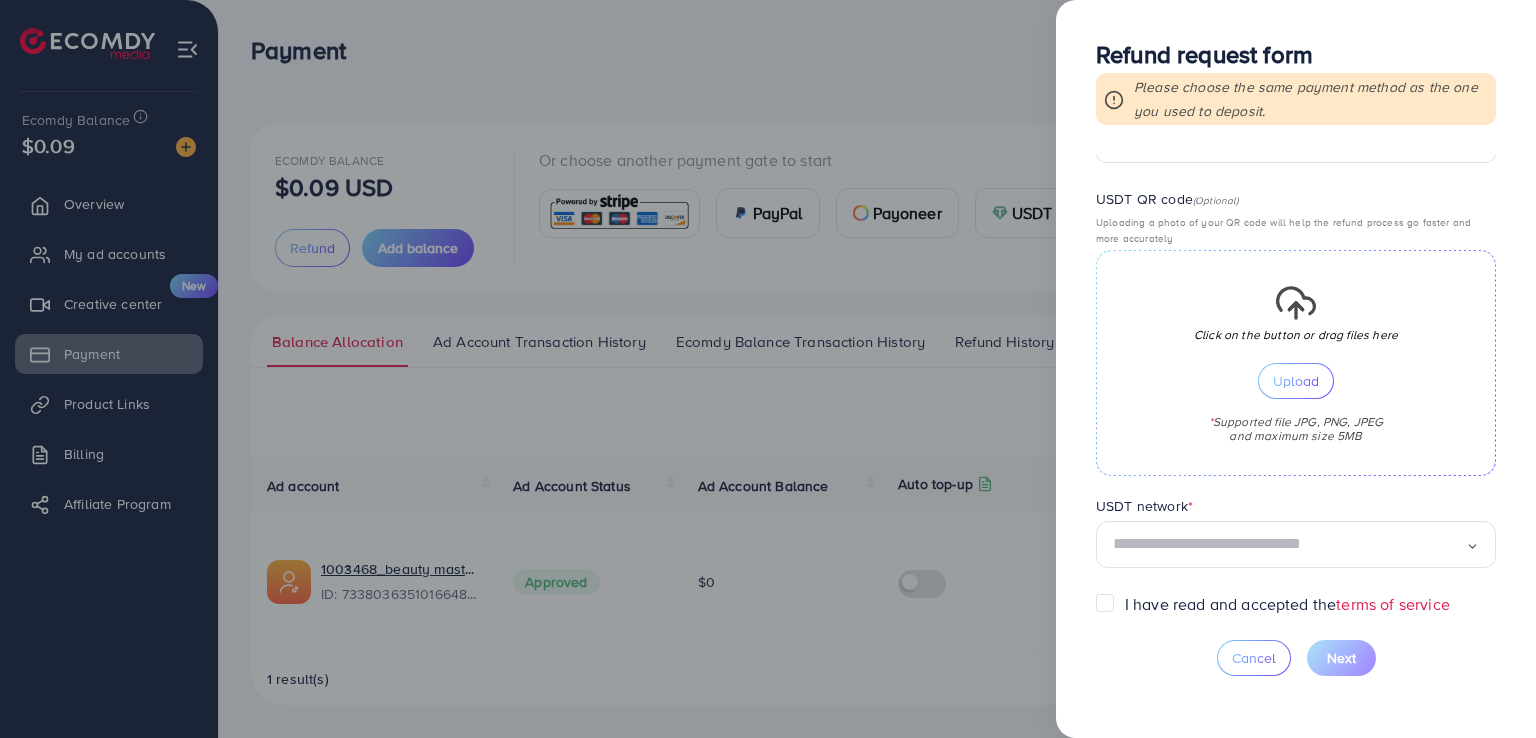 click at bounding box center (768, 369) 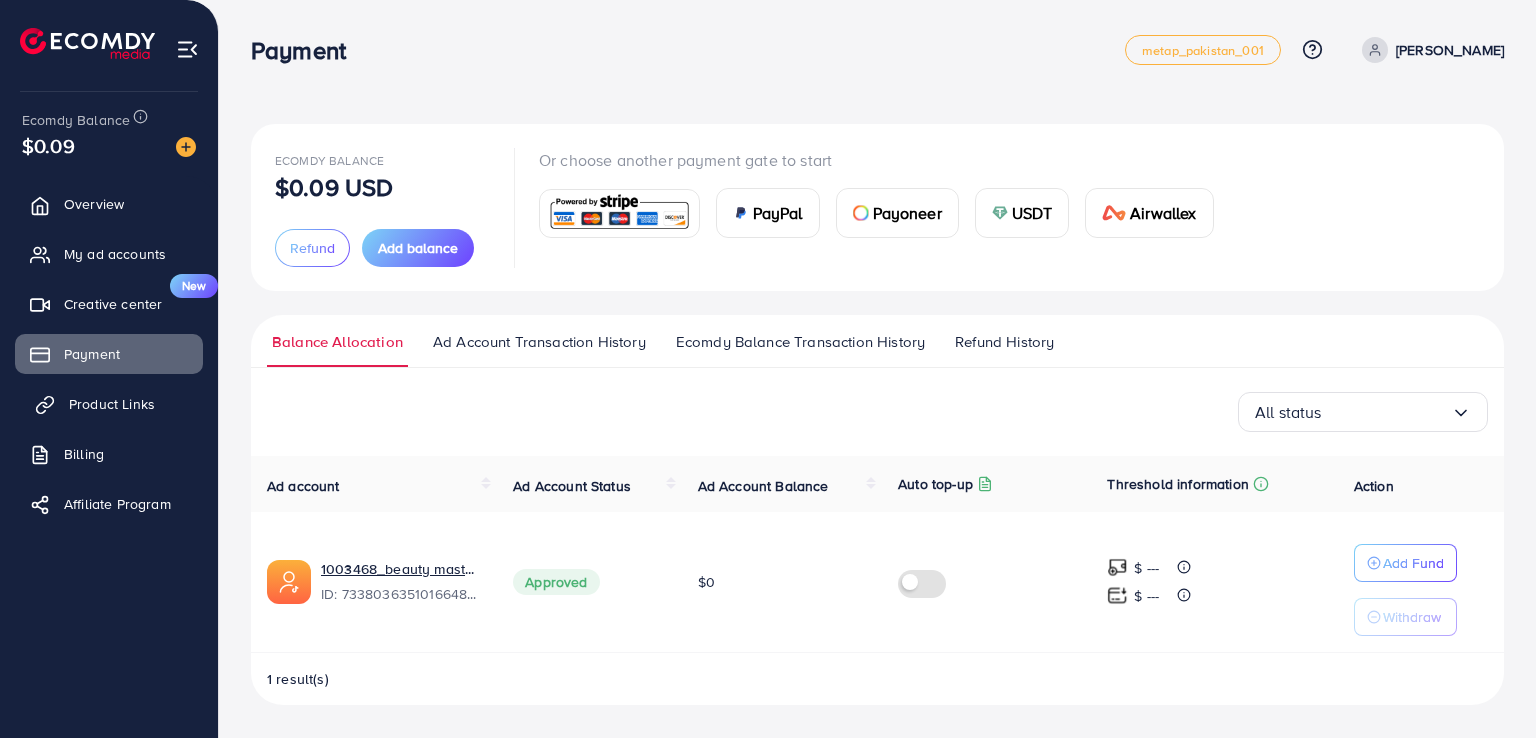 click on "Product Links" at bounding box center [109, 404] 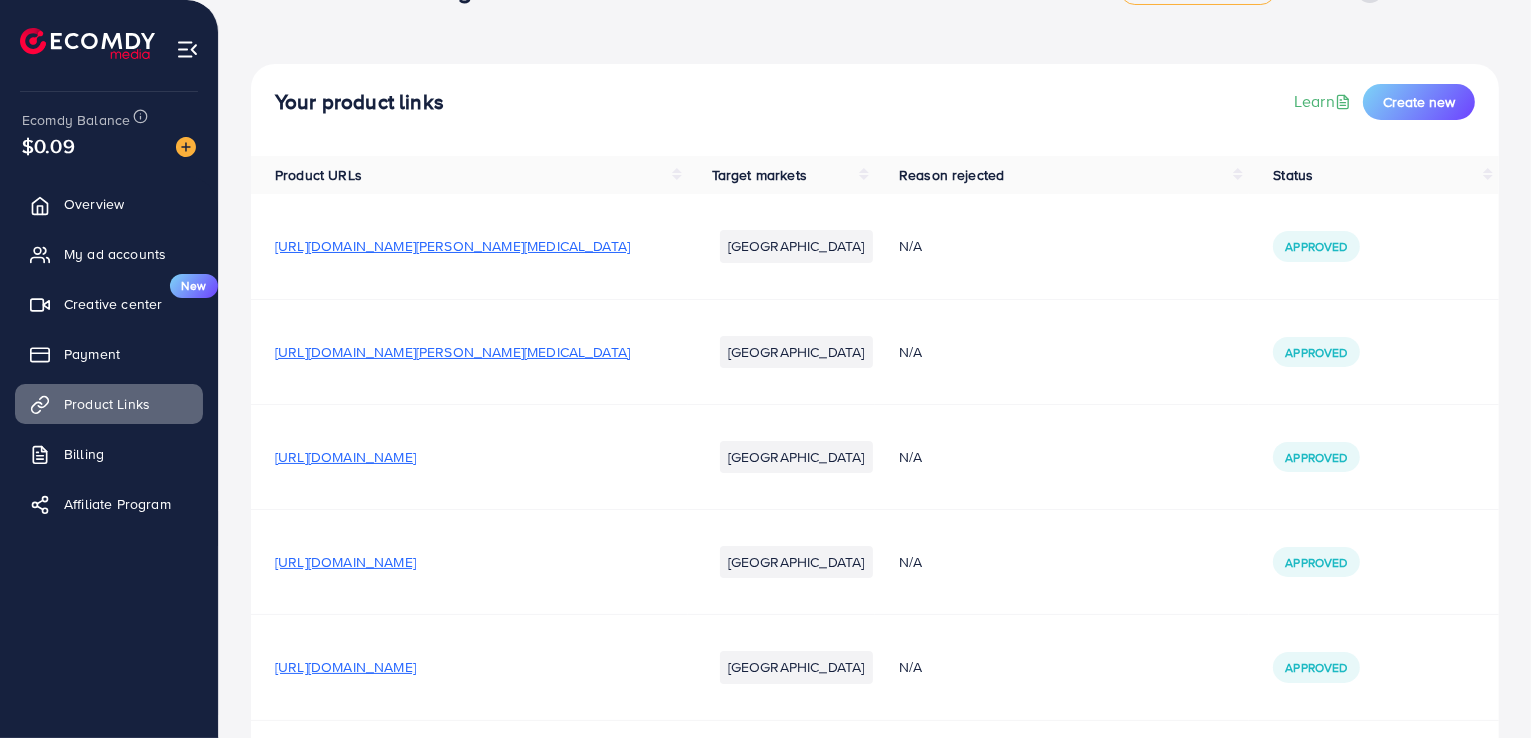 scroll, scrollTop: 0, scrollLeft: 0, axis: both 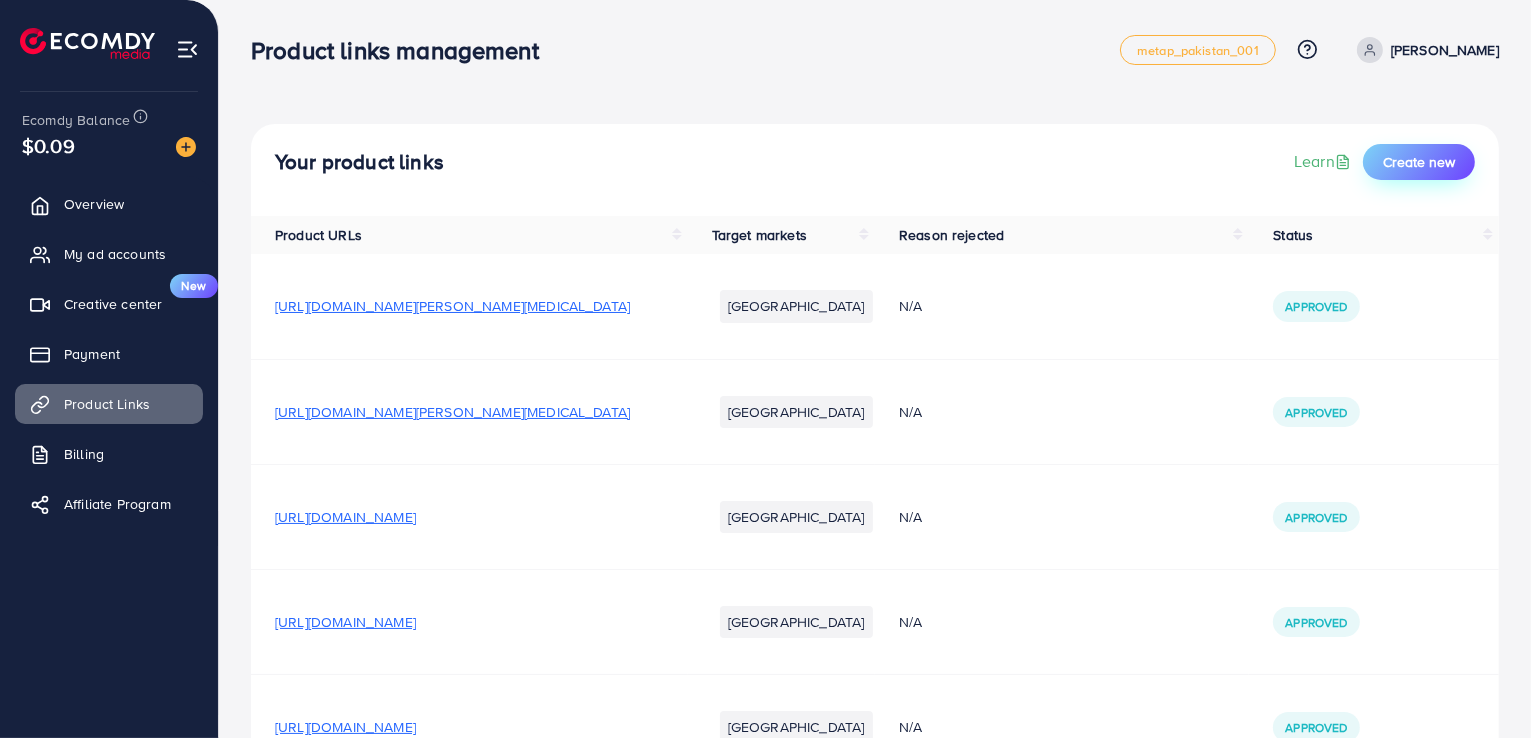 click on "Create new" at bounding box center (1419, 162) 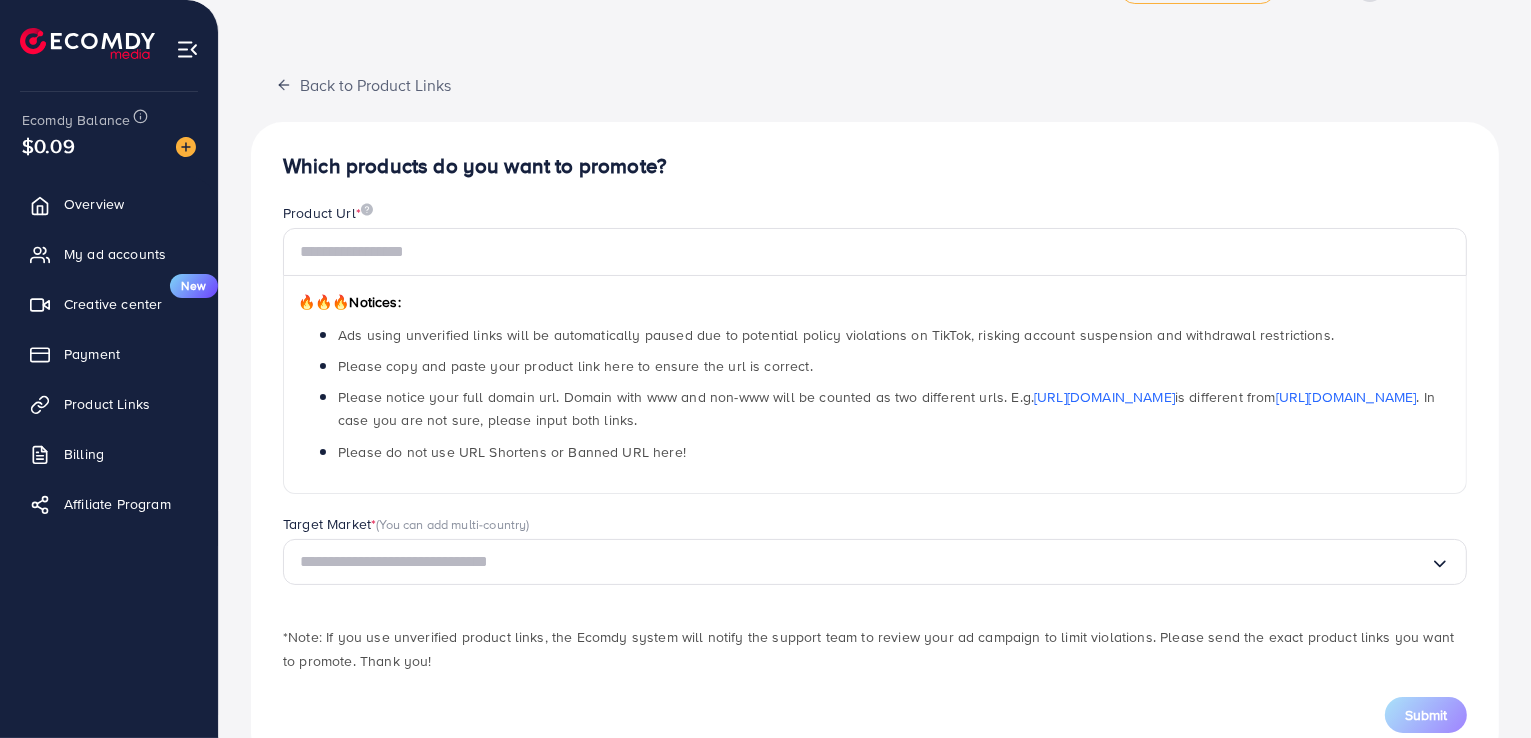scroll, scrollTop: 119, scrollLeft: 0, axis: vertical 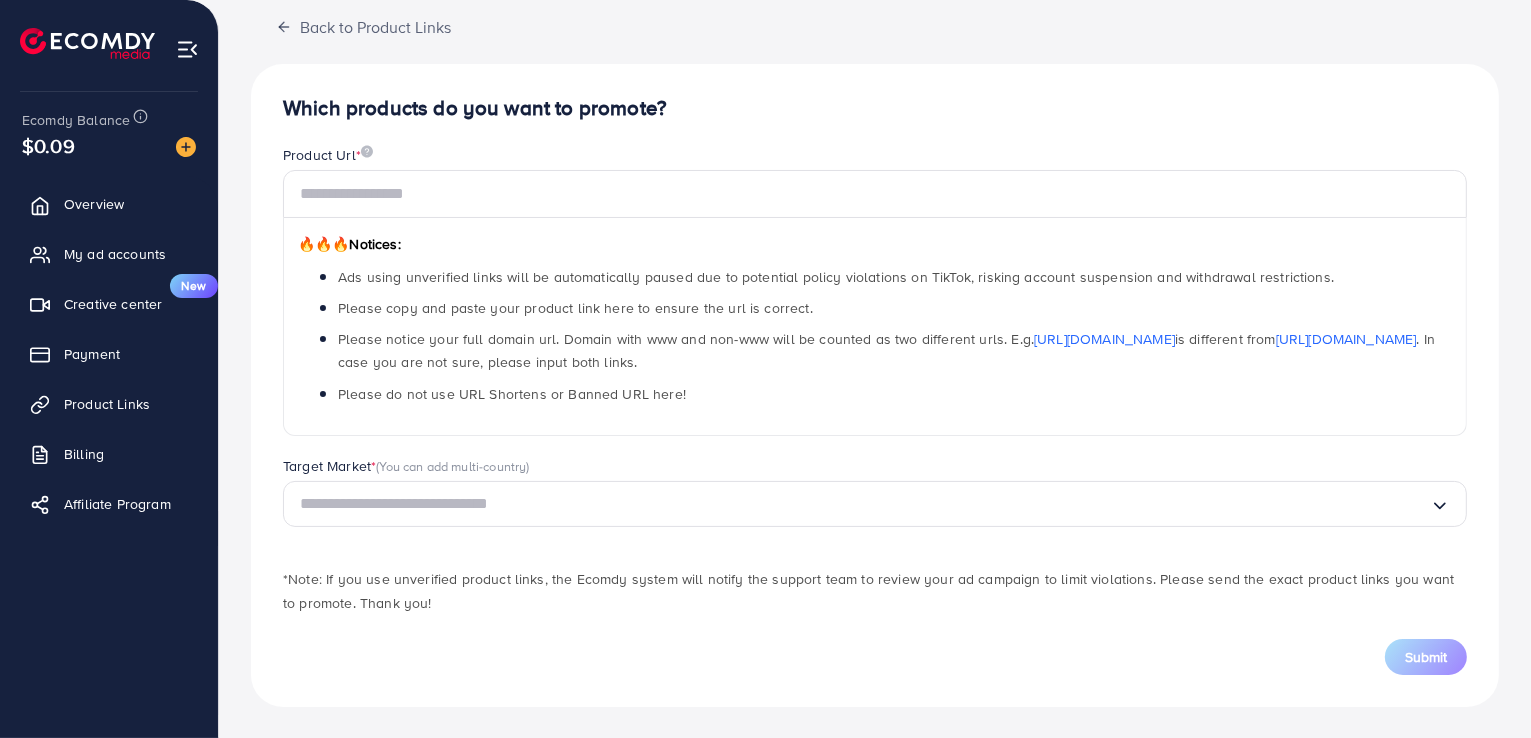 click at bounding box center (865, 504) 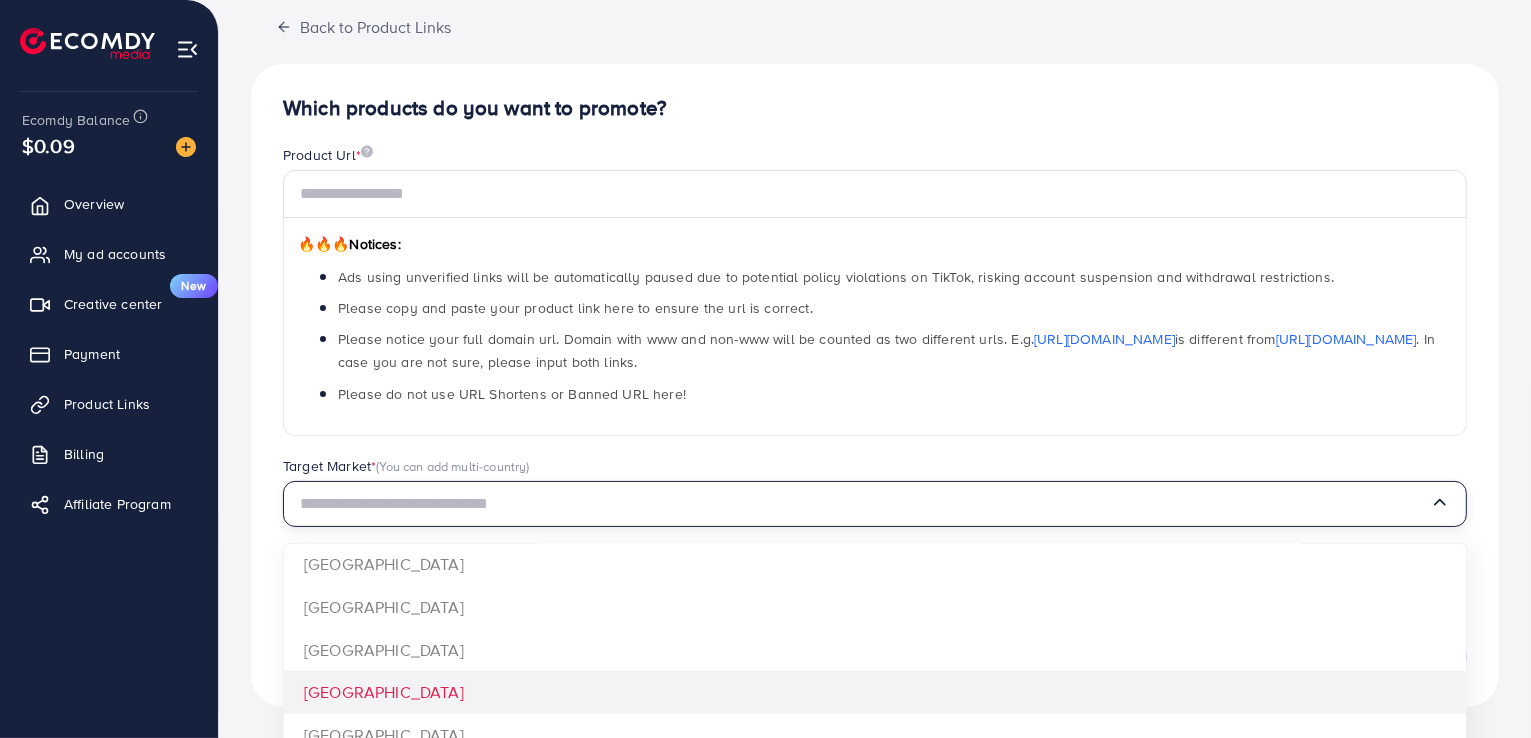 scroll, scrollTop: 1500, scrollLeft: 0, axis: vertical 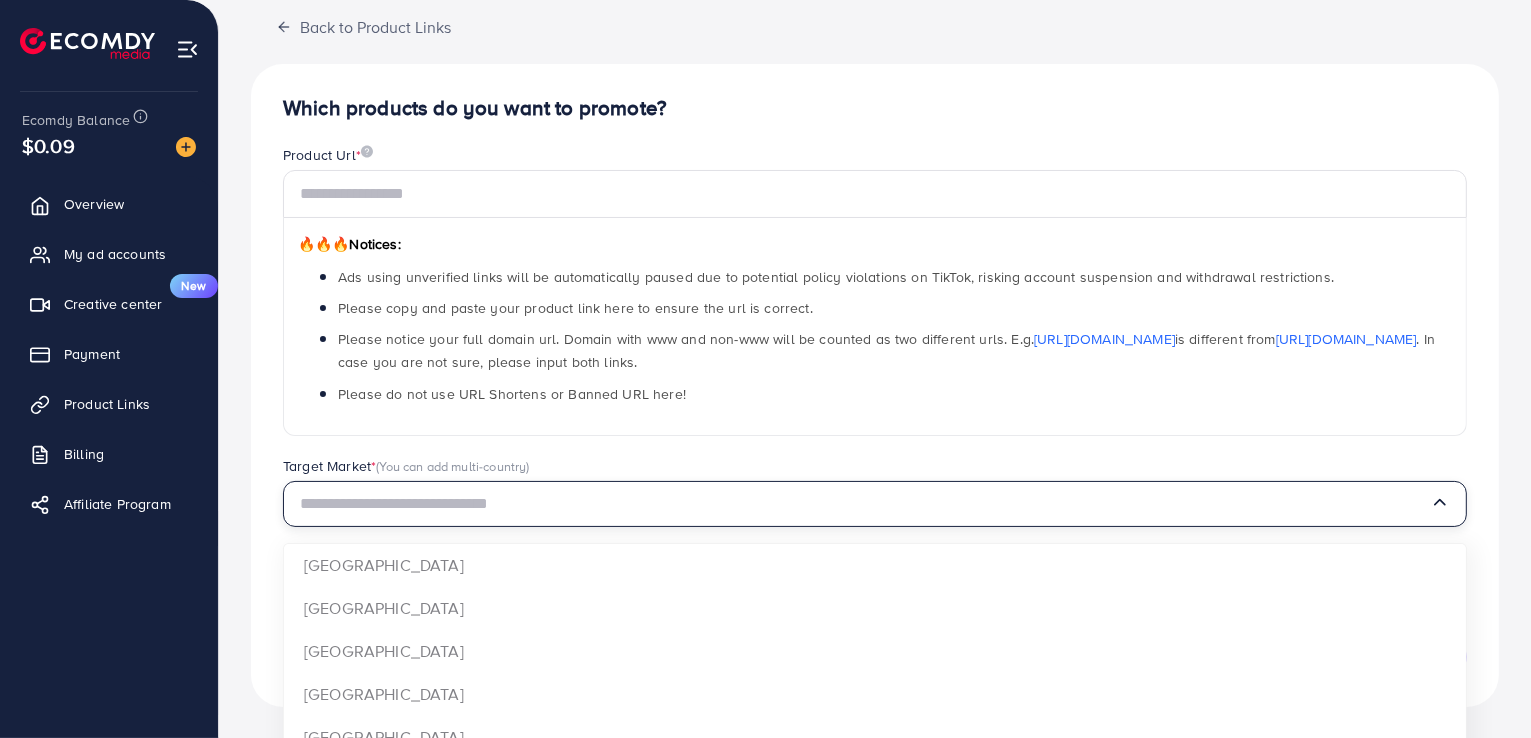 click on "Which products do you want to promote?   Product Url  *  🔥🔥🔥  Notices: Ads using unverified links will be automatically paused due to potential policy violations on TikTok, risking account suspension and withdrawal restrictions. Please copy and paste your product link here to ensure the url is correct. Please notice your full domain url. Domain with www and non-www will be counted as two different urls. E.g.  https://www.google.com  is different from  https://google.com . In case you are not sure, please input both links. Please do not use URL Shortens or Banned URL here!  Target Market  *  (You can add multi-country)           Loading...
Argentina
Australia
Austria
Bahrain
Belarus
Belgium
Brazil
Cambodia
Canada
Chile
Colombia
Czechia
Egypt" at bounding box center [875, 385] 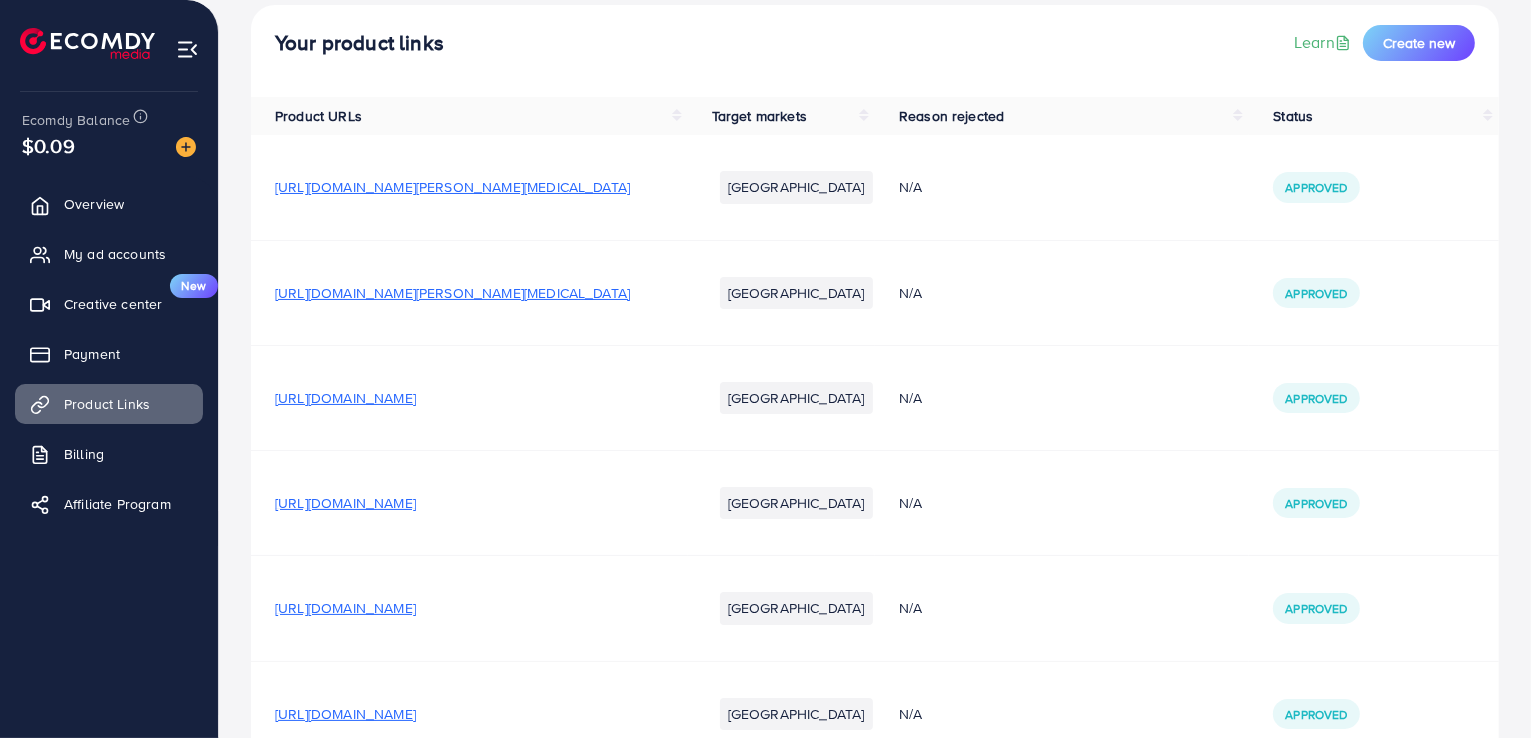 scroll, scrollTop: 0, scrollLeft: 0, axis: both 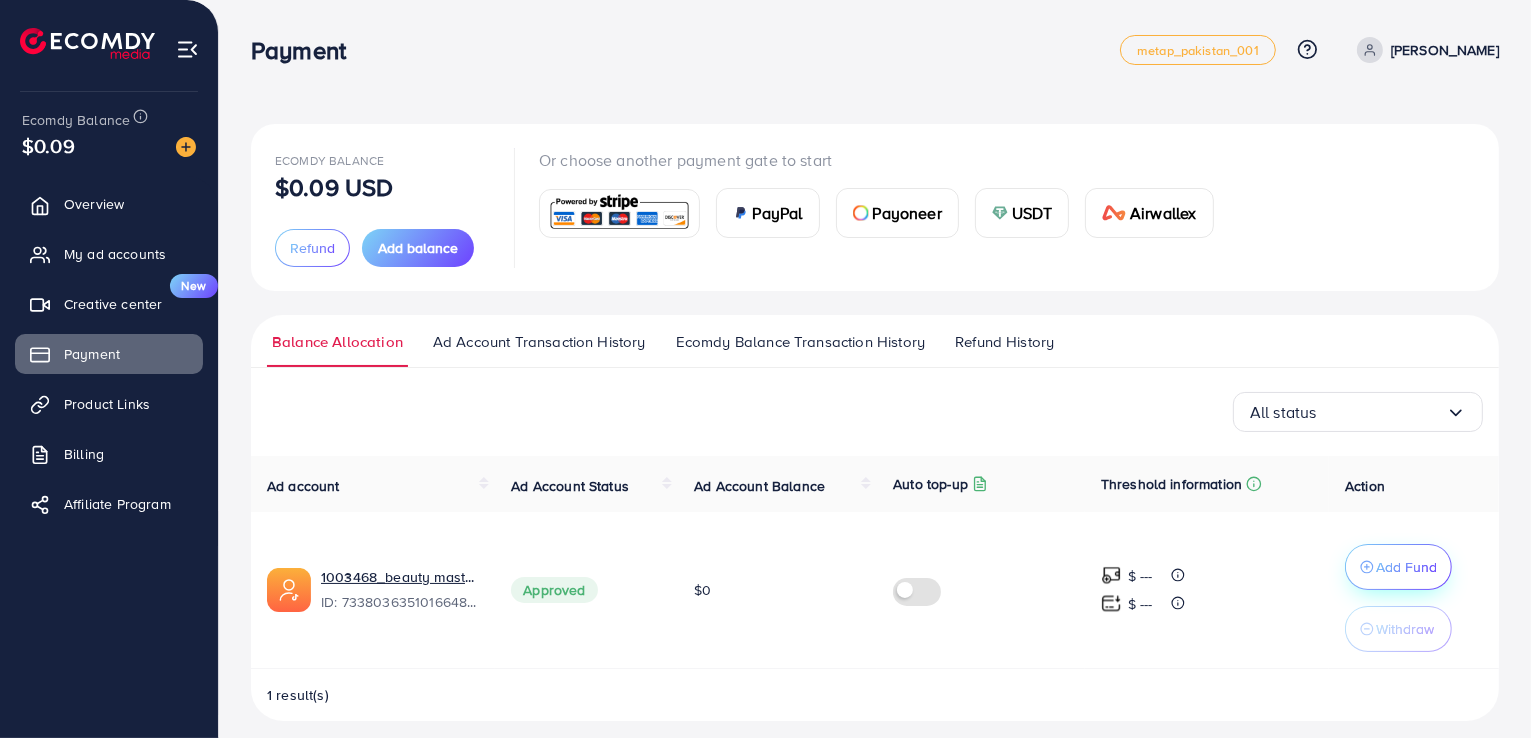 click on "Add Fund" at bounding box center [1398, 567] 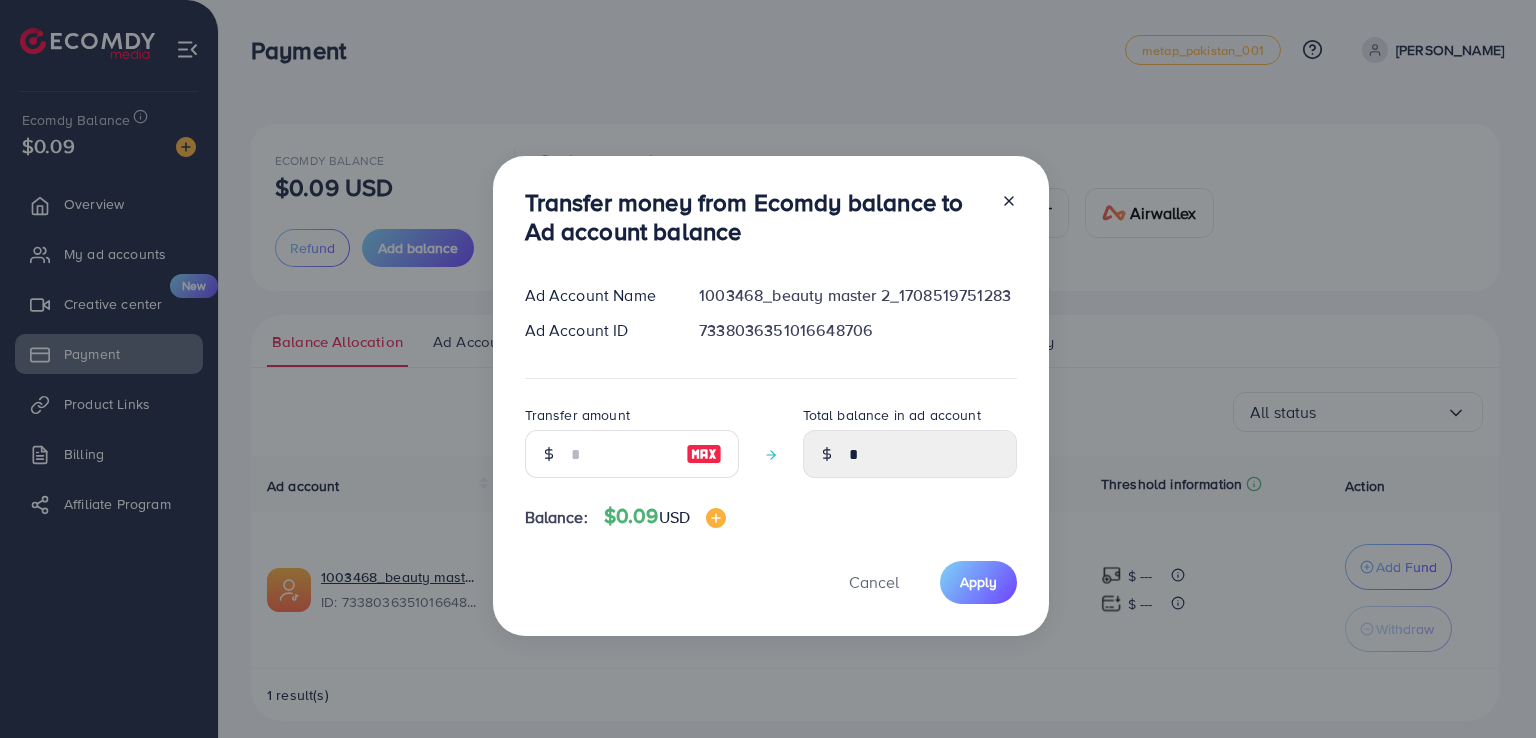 click at bounding box center [1001, 221] 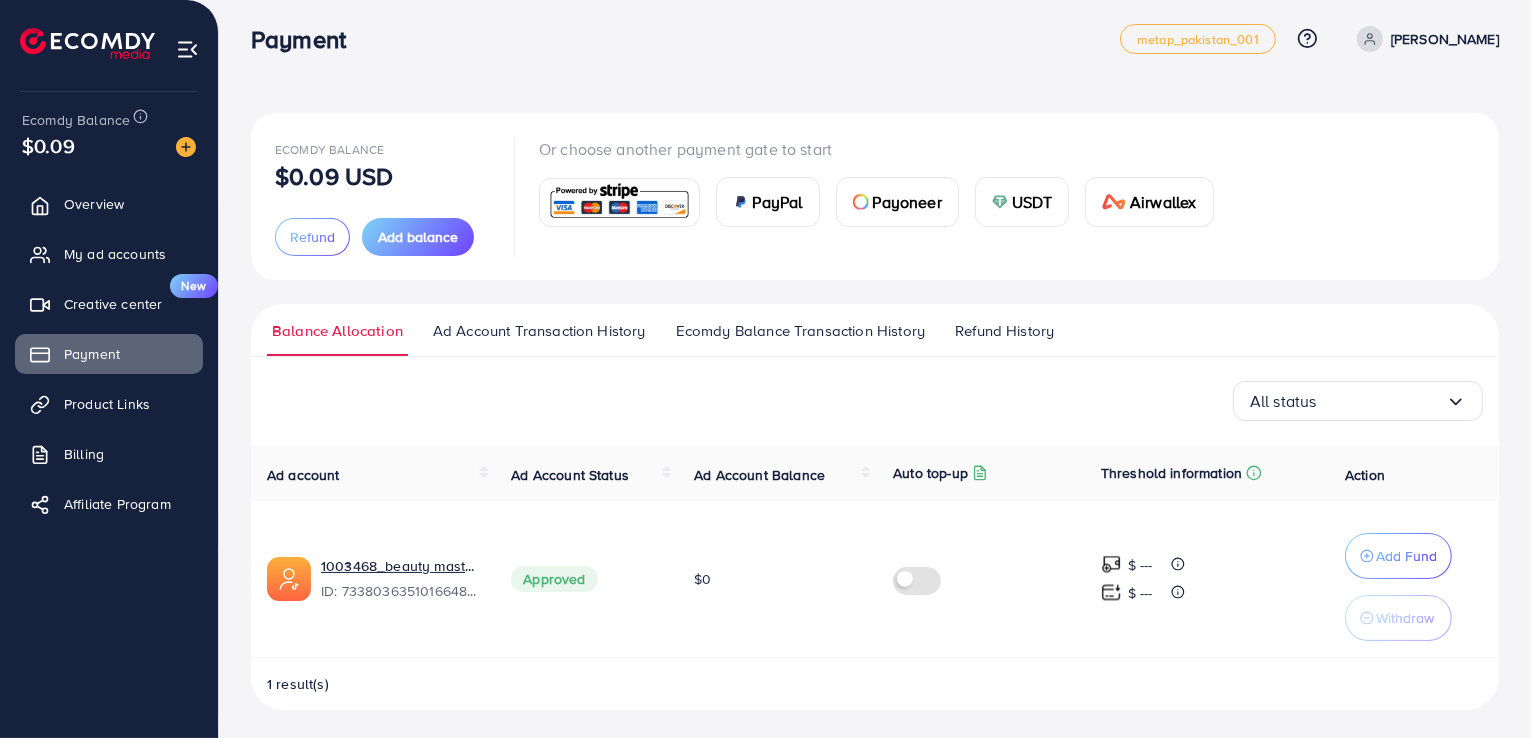scroll, scrollTop: 14, scrollLeft: 0, axis: vertical 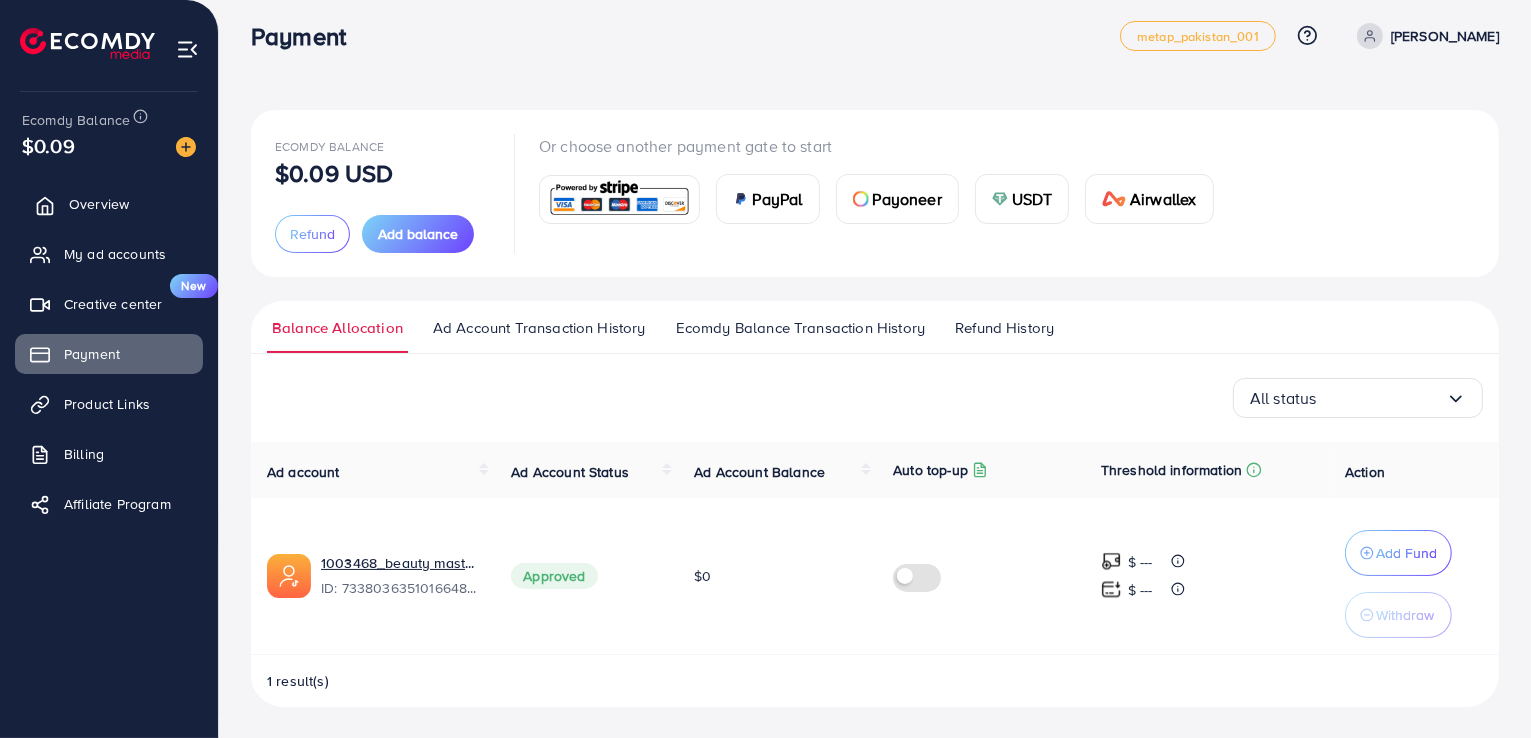 click on "Overview" at bounding box center [99, 204] 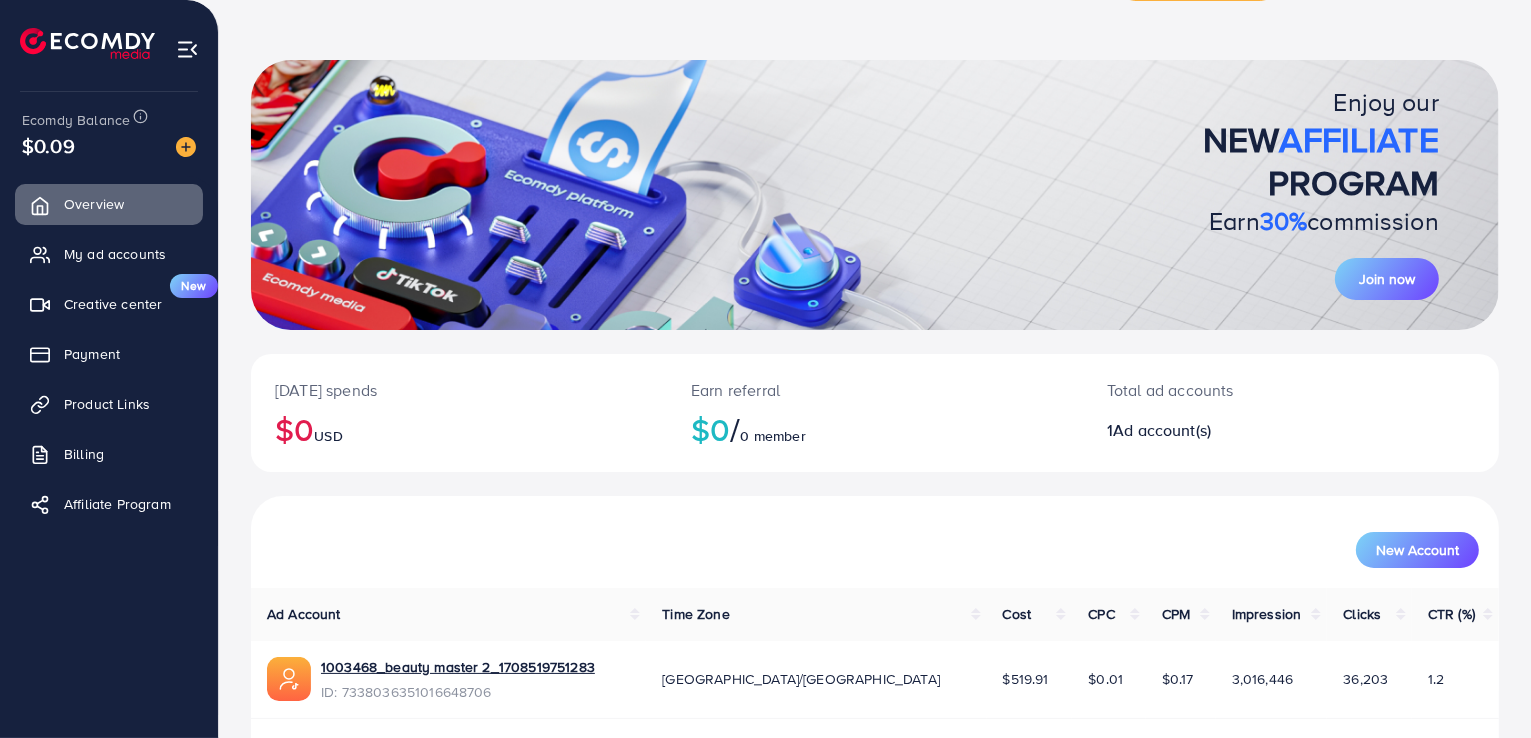 scroll, scrollTop: 129, scrollLeft: 0, axis: vertical 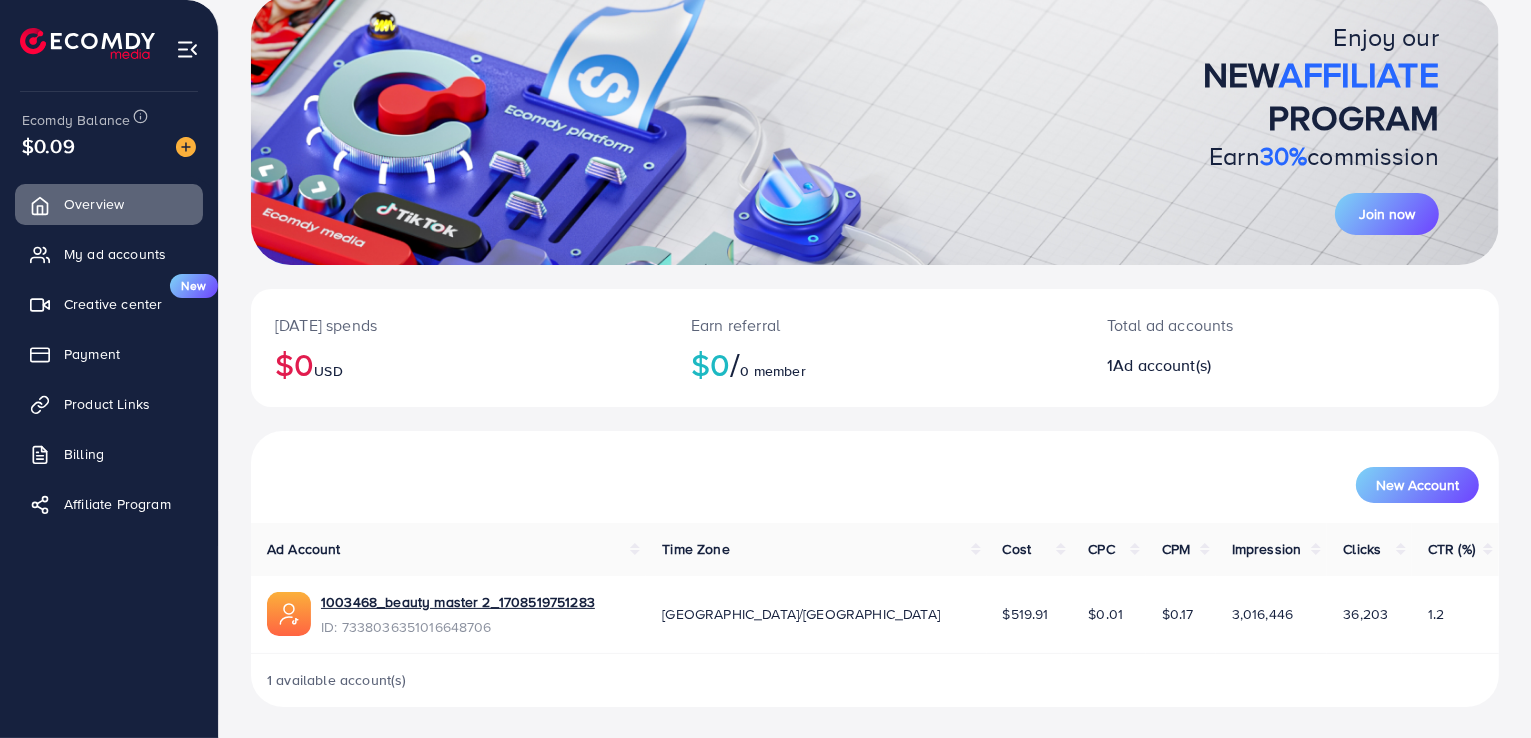 click on "$519.91" at bounding box center [1026, 614] 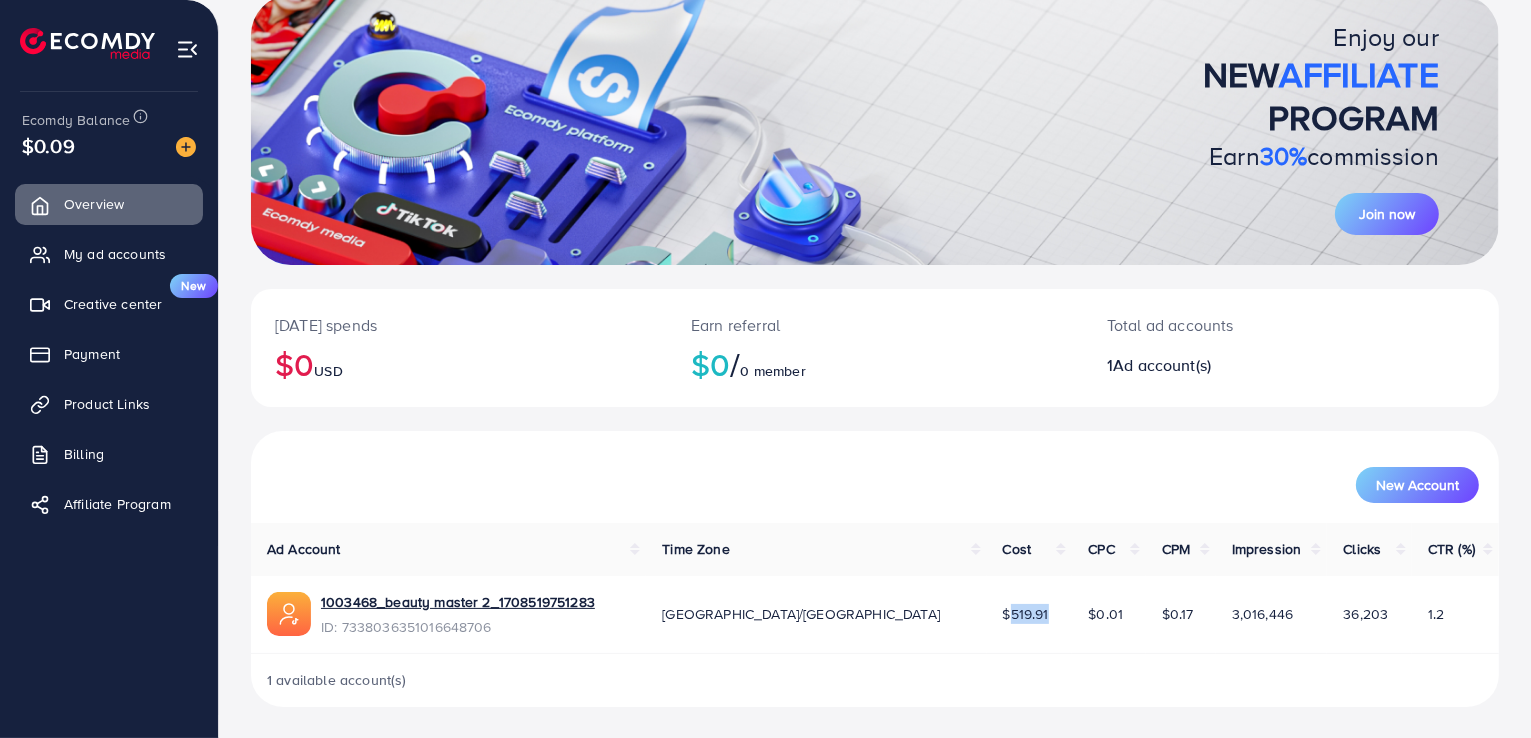 click on "$519.91" at bounding box center (1026, 614) 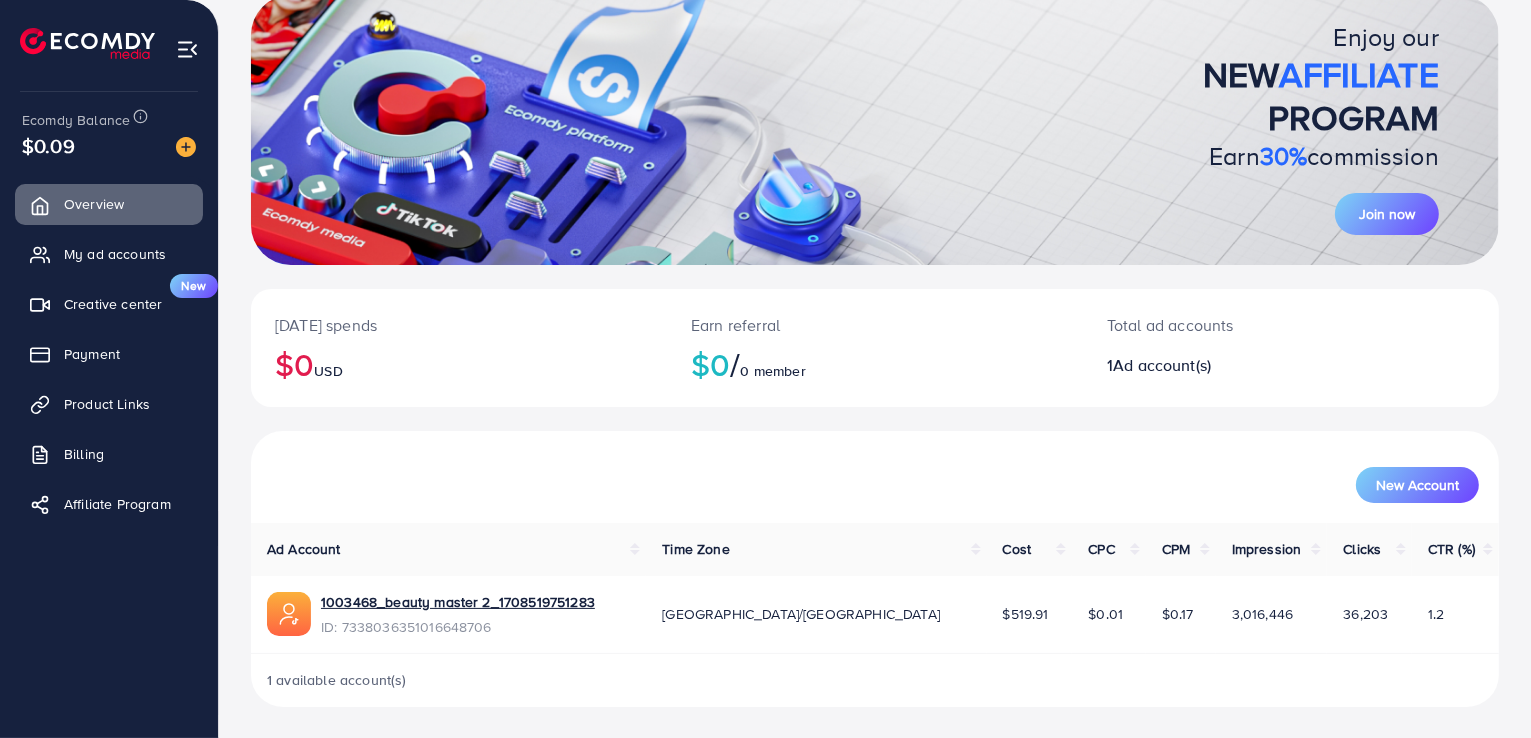 click on "1 available account(s)" at bounding box center (875, 680) 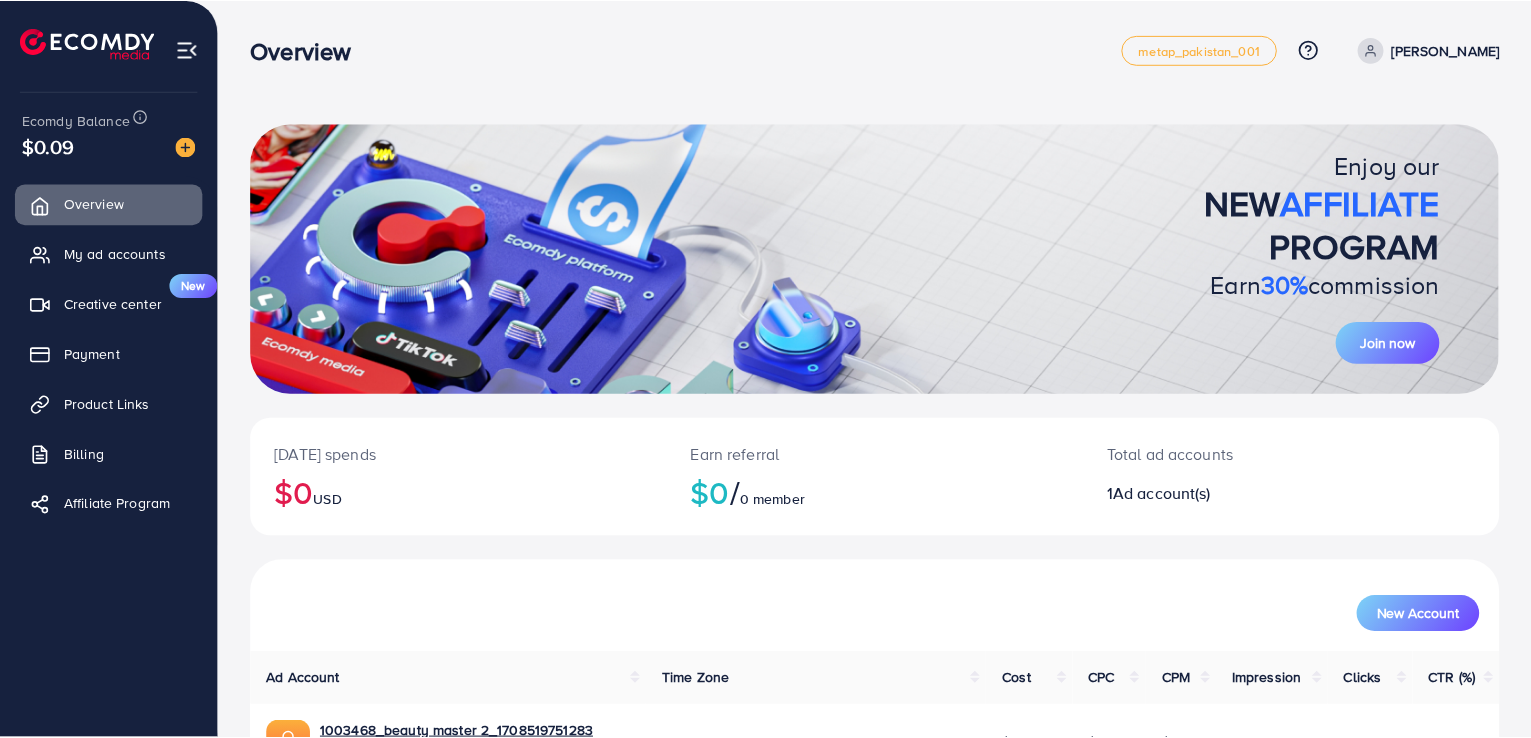 scroll, scrollTop: 0, scrollLeft: 0, axis: both 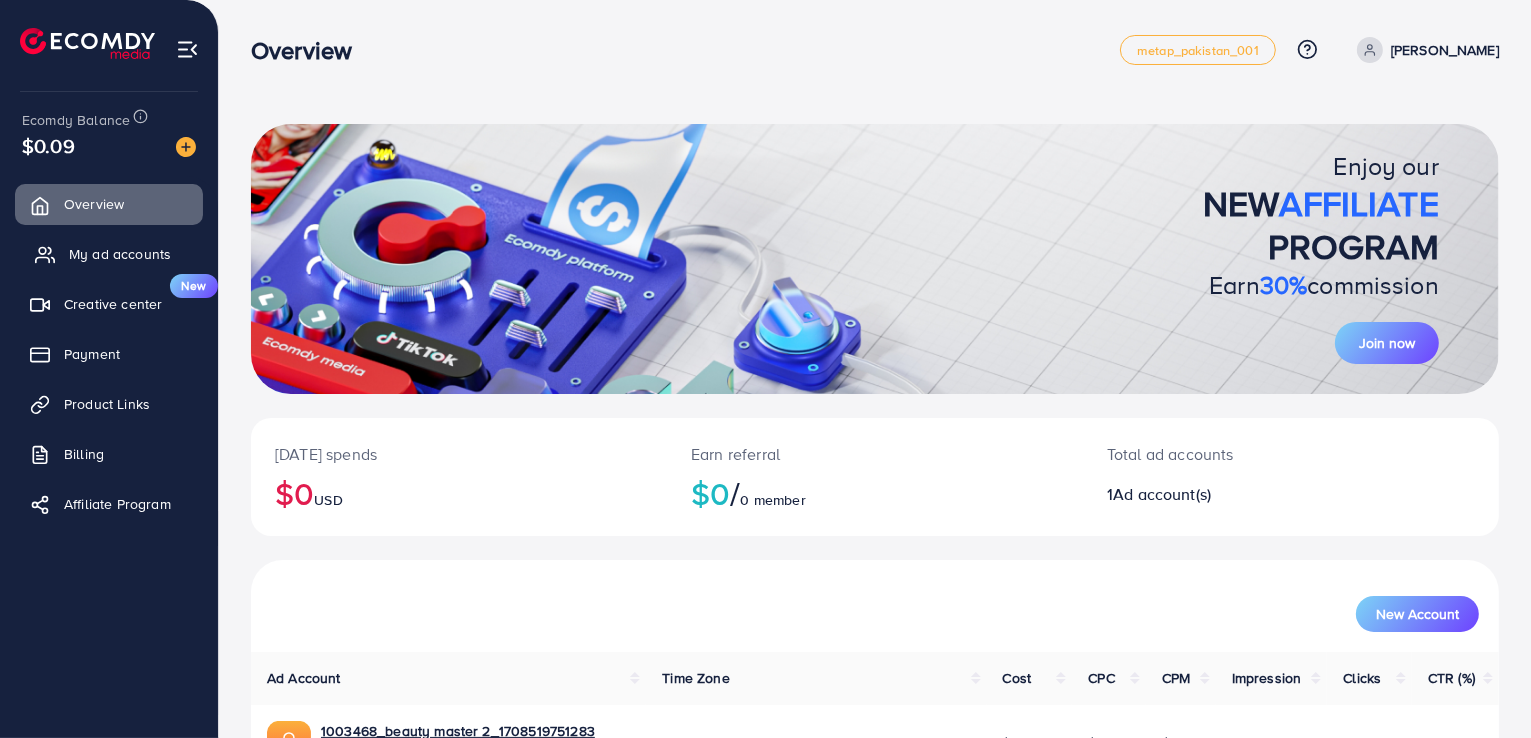 click on "My ad accounts" at bounding box center [120, 254] 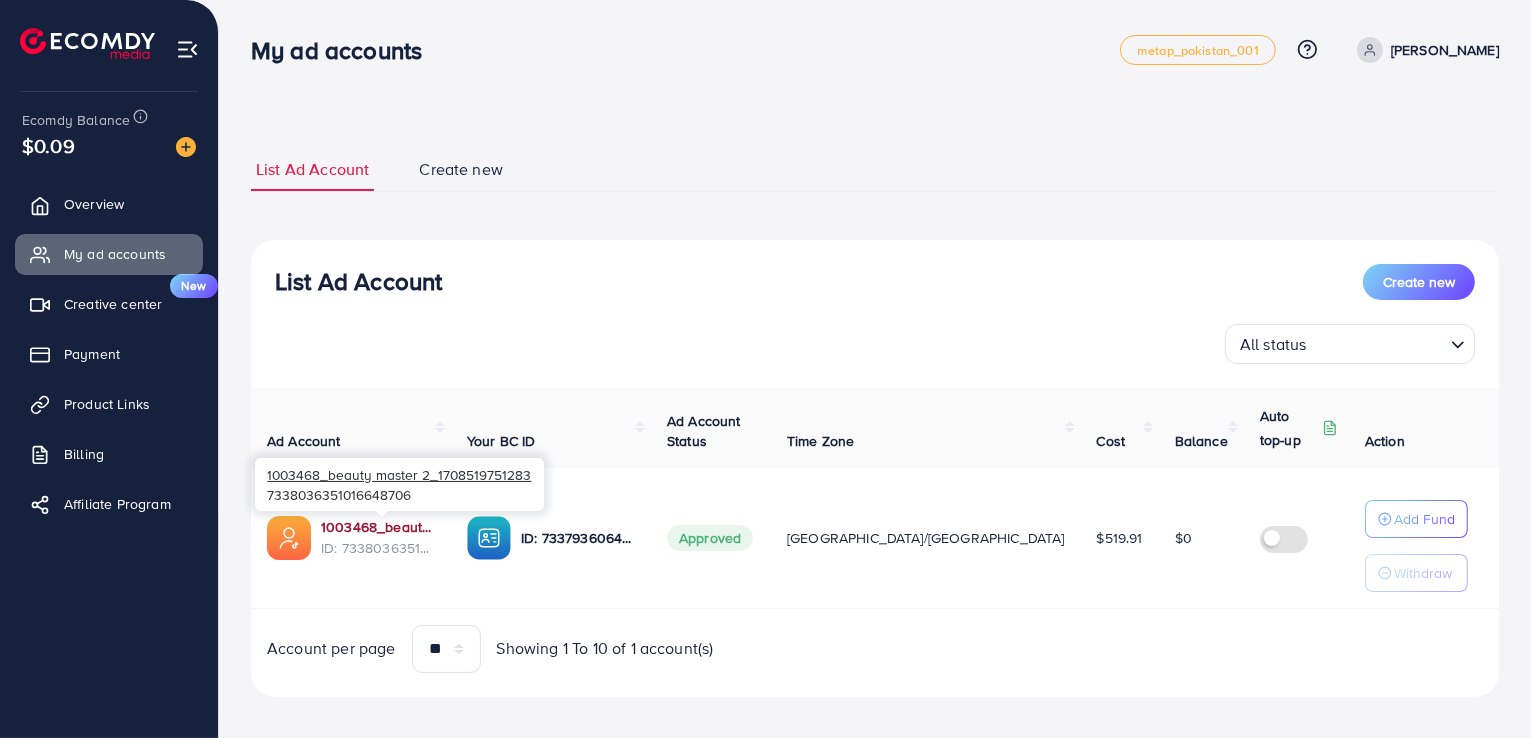 click on "1003468_beauty master 2_1708519751283" at bounding box center [378, 527] 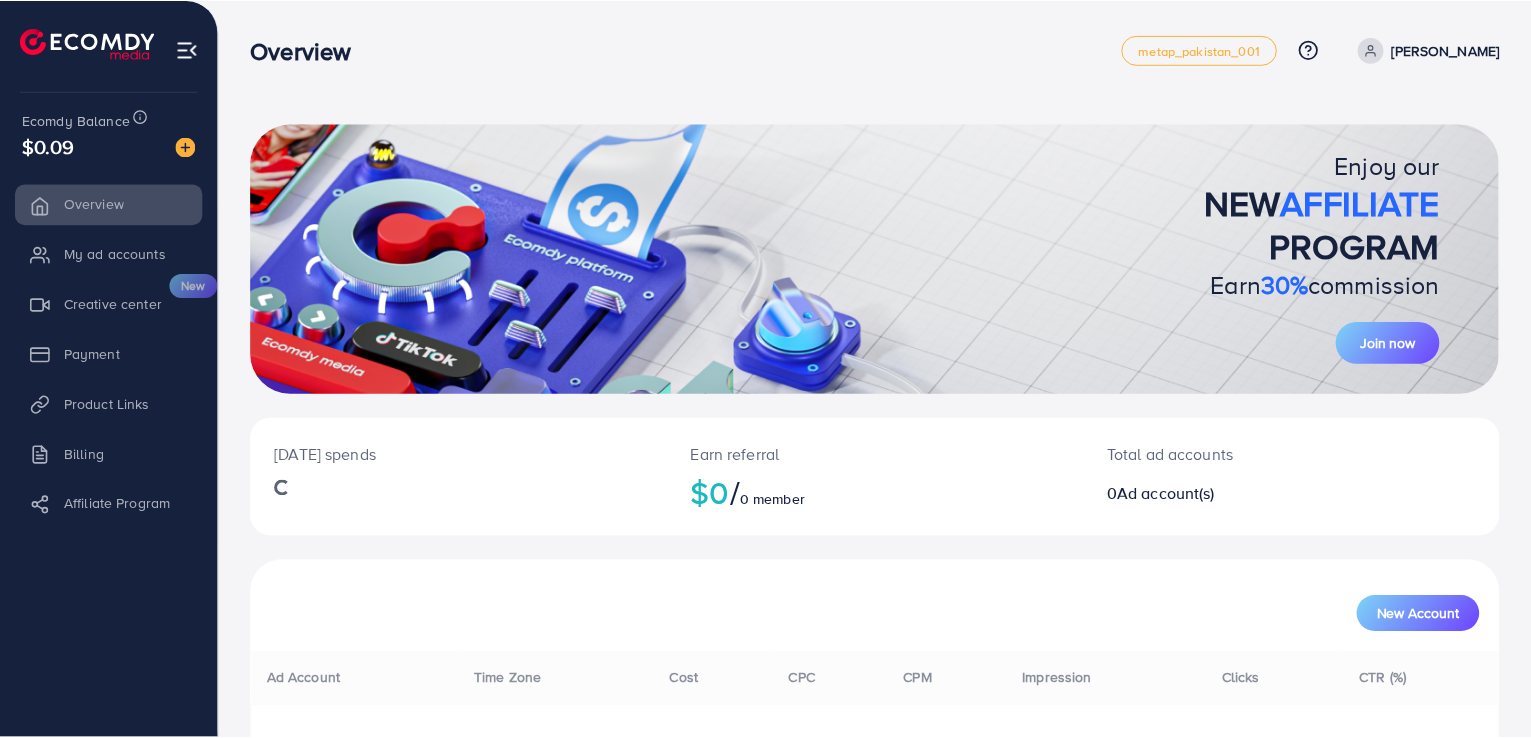 scroll, scrollTop: 0, scrollLeft: 0, axis: both 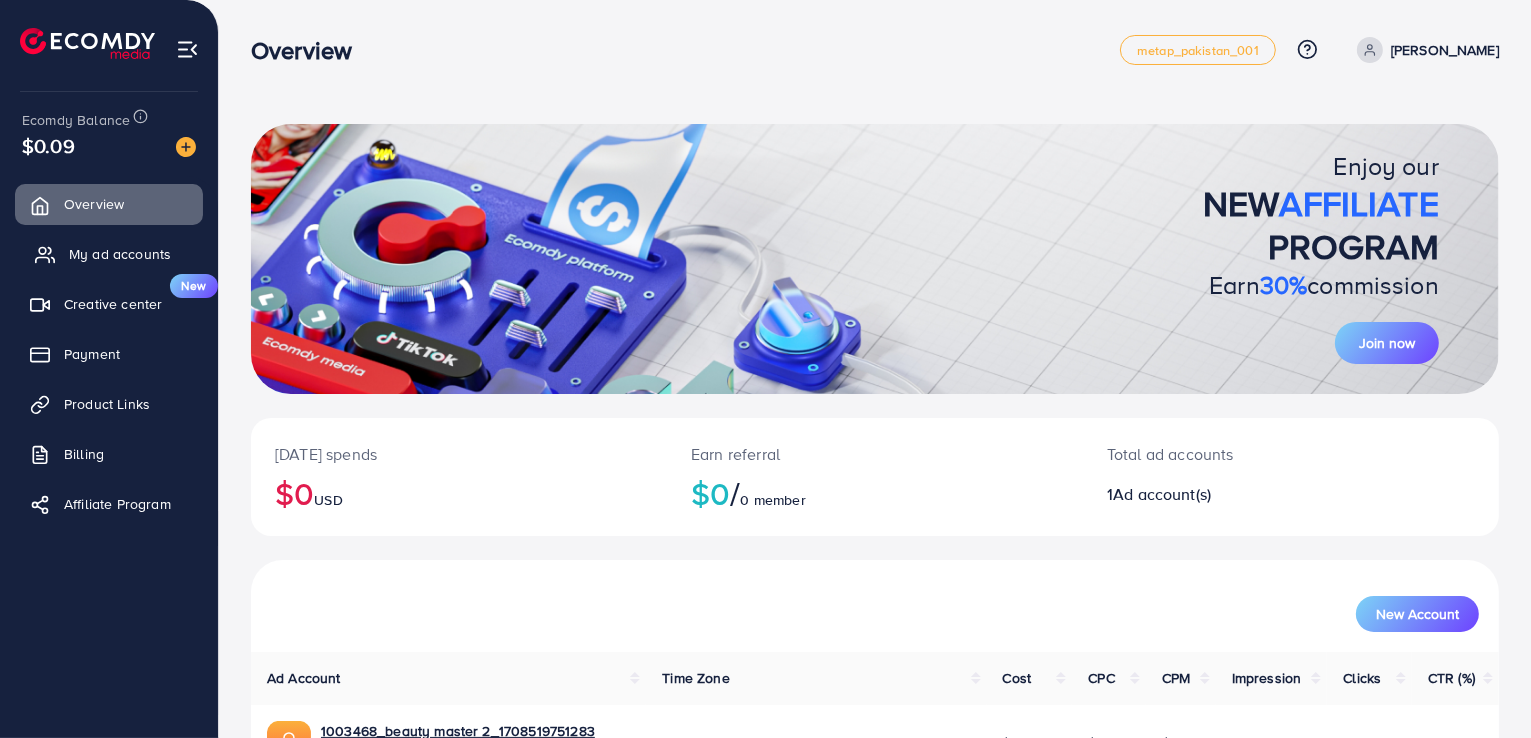 click on "My ad accounts" at bounding box center [120, 254] 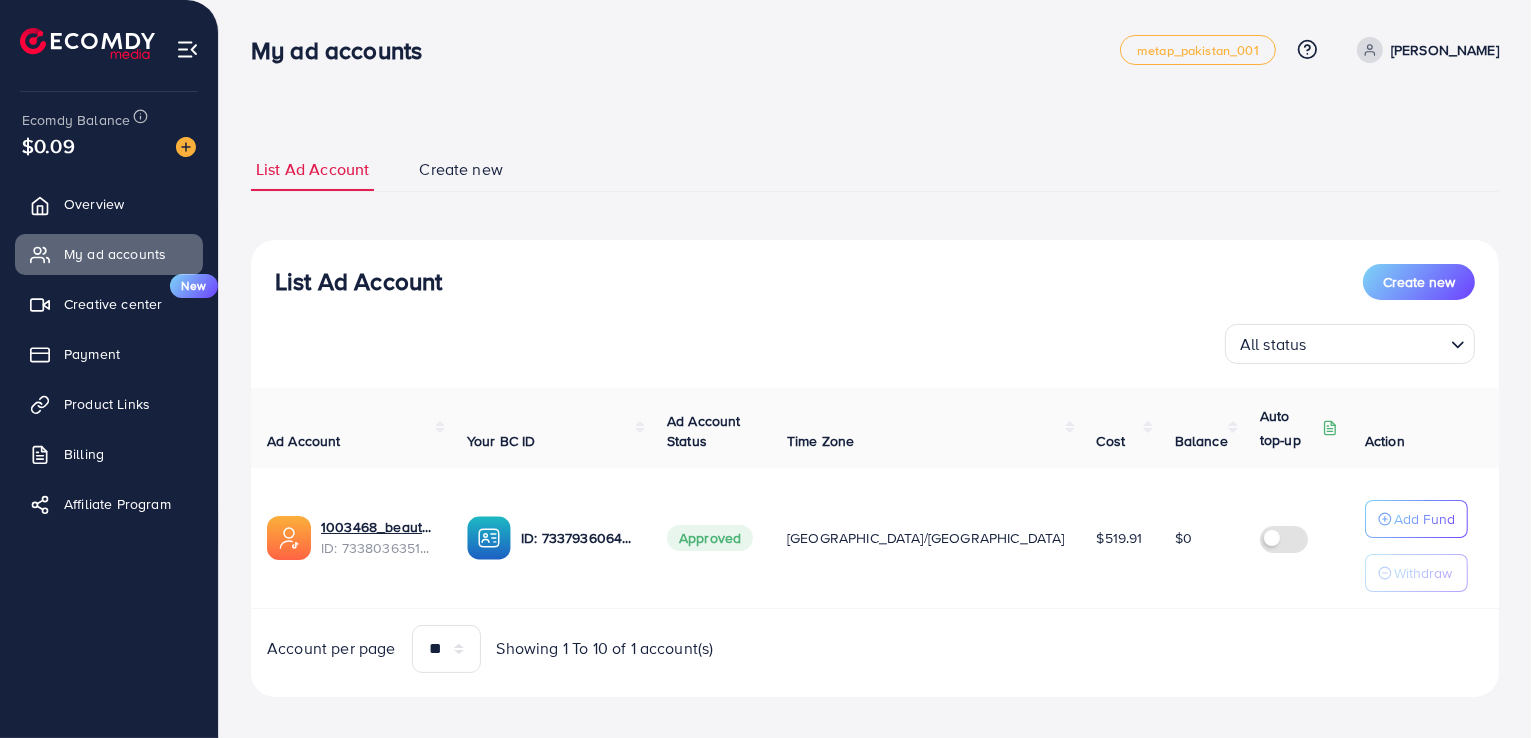 click at bounding box center [289, 538] 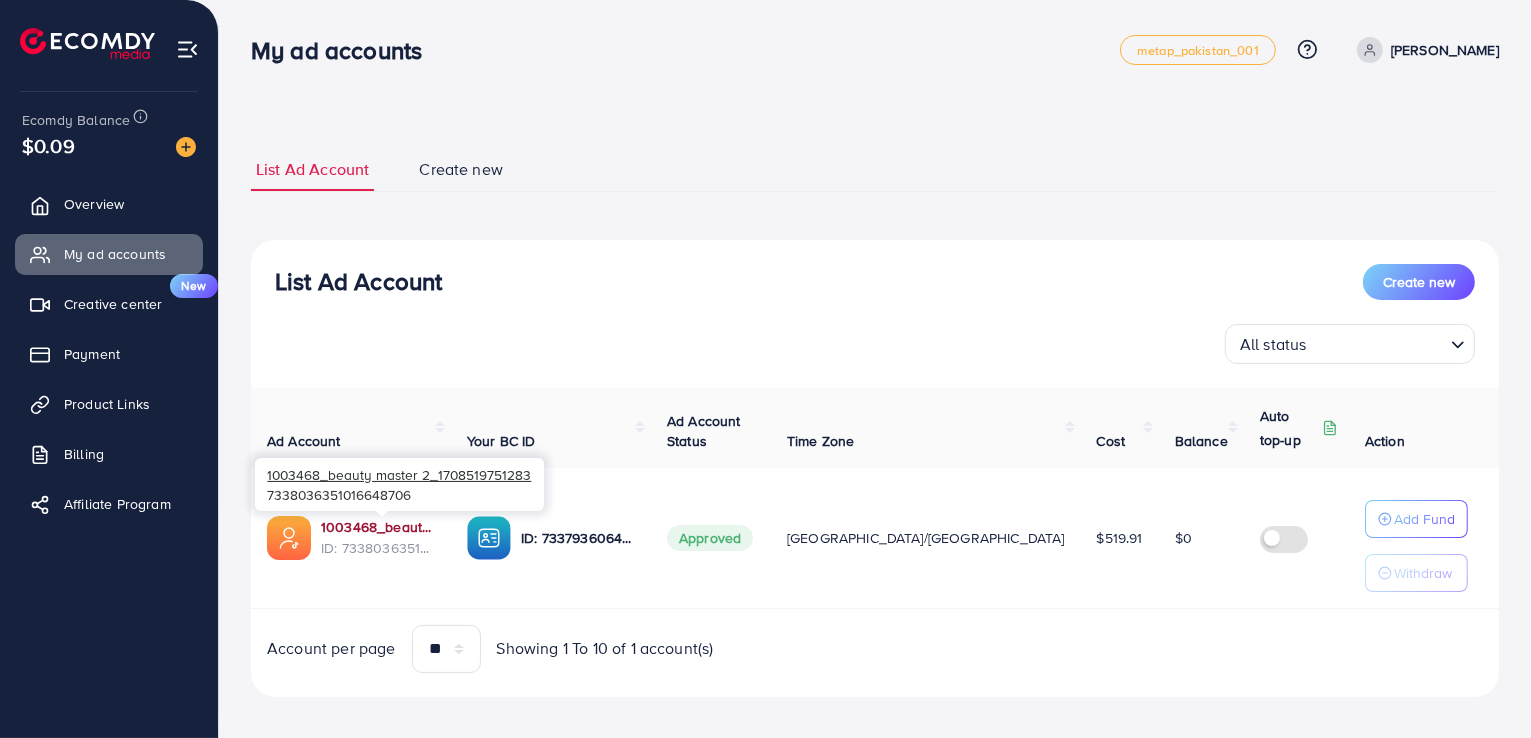 click on "1003468_beauty master 2_1708519751283" at bounding box center (378, 527) 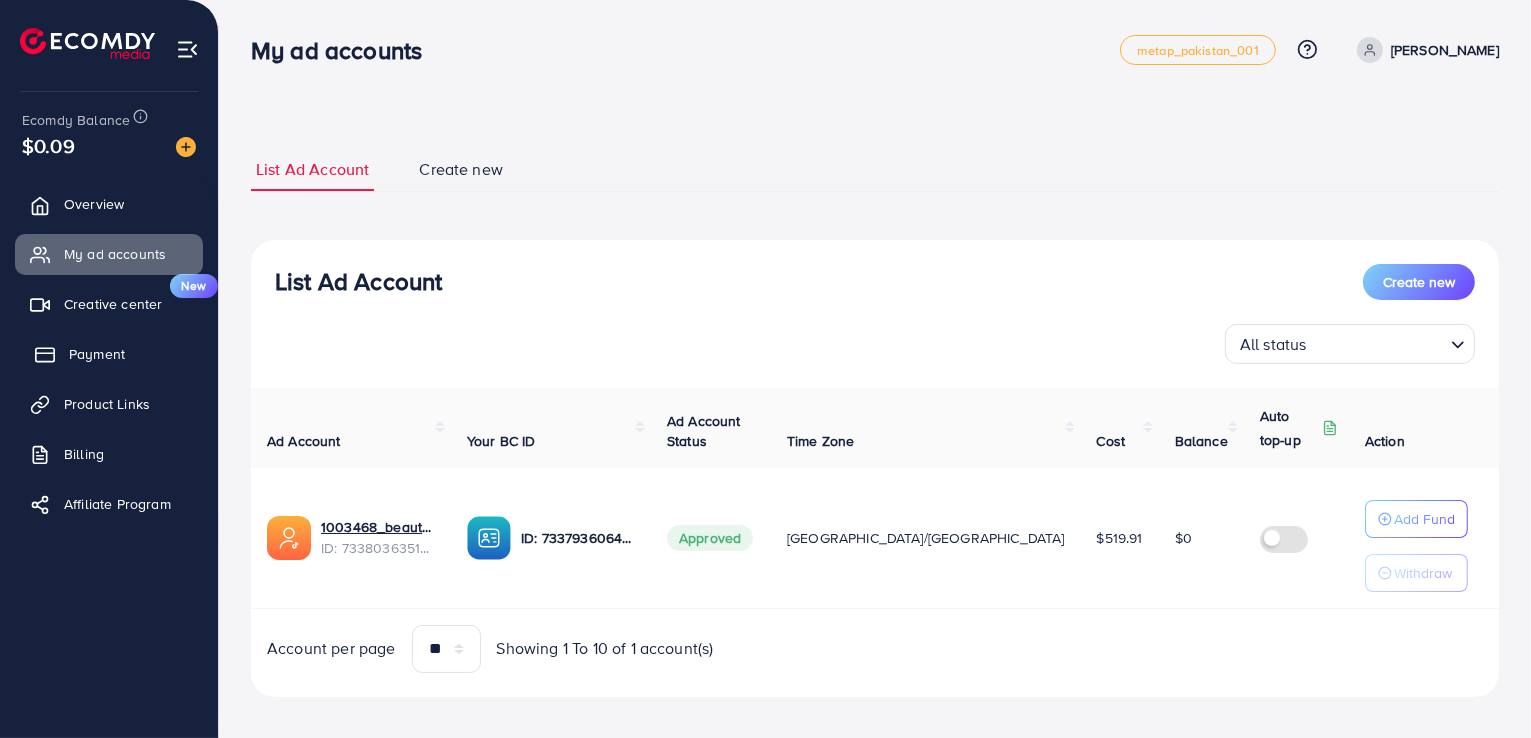 click on "Payment" at bounding box center [97, 354] 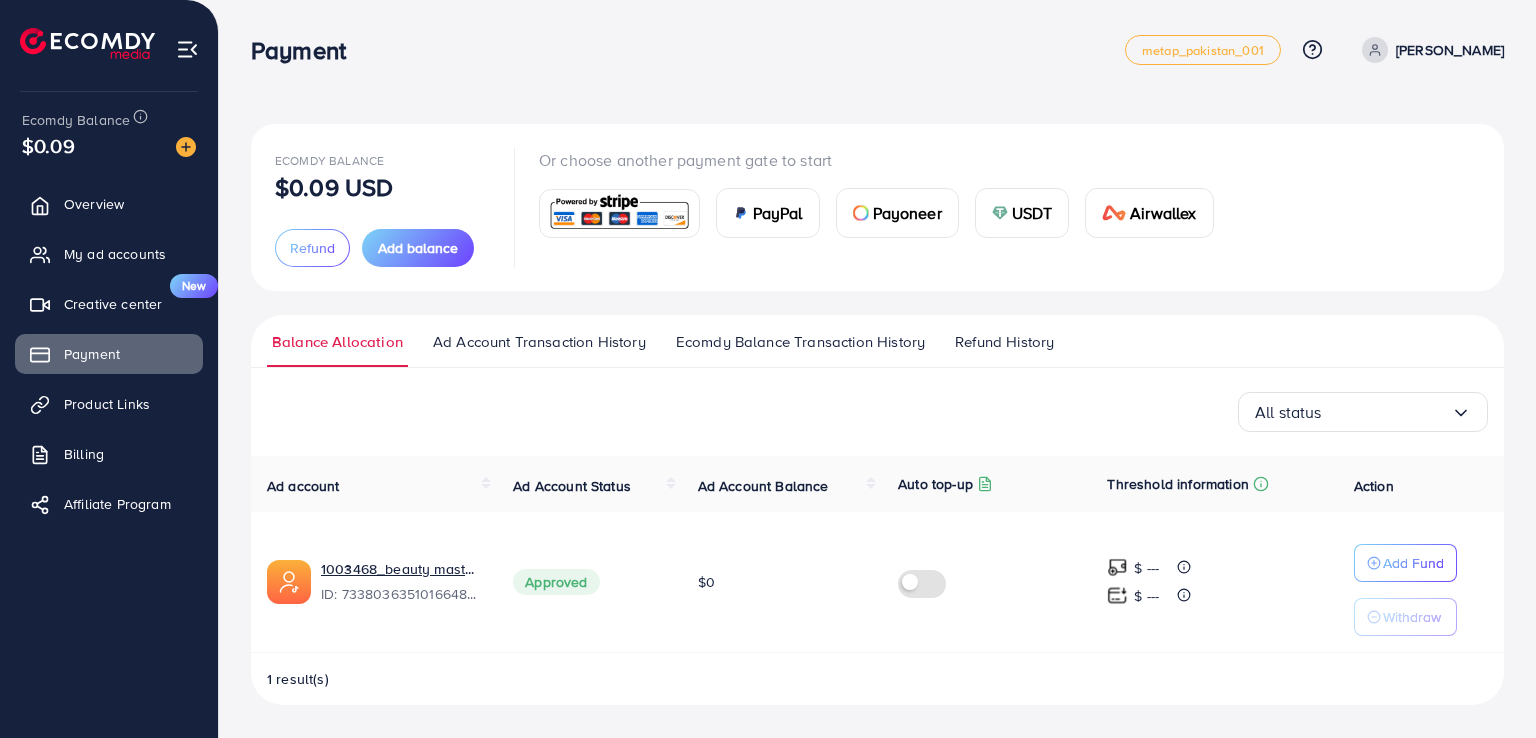 click on "USDT" at bounding box center [1032, 213] 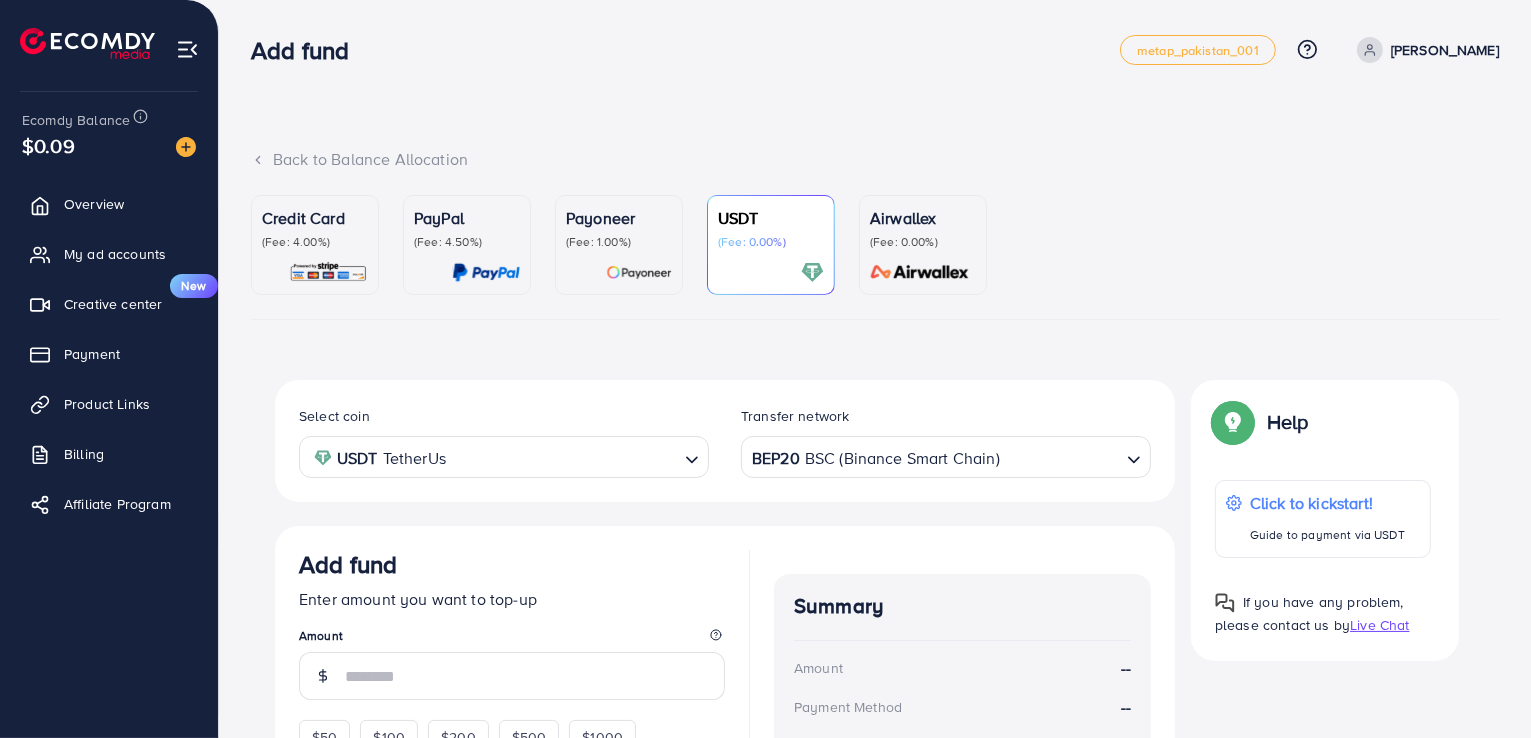 scroll, scrollTop: 100, scrollLeft: 0, axis: vertical 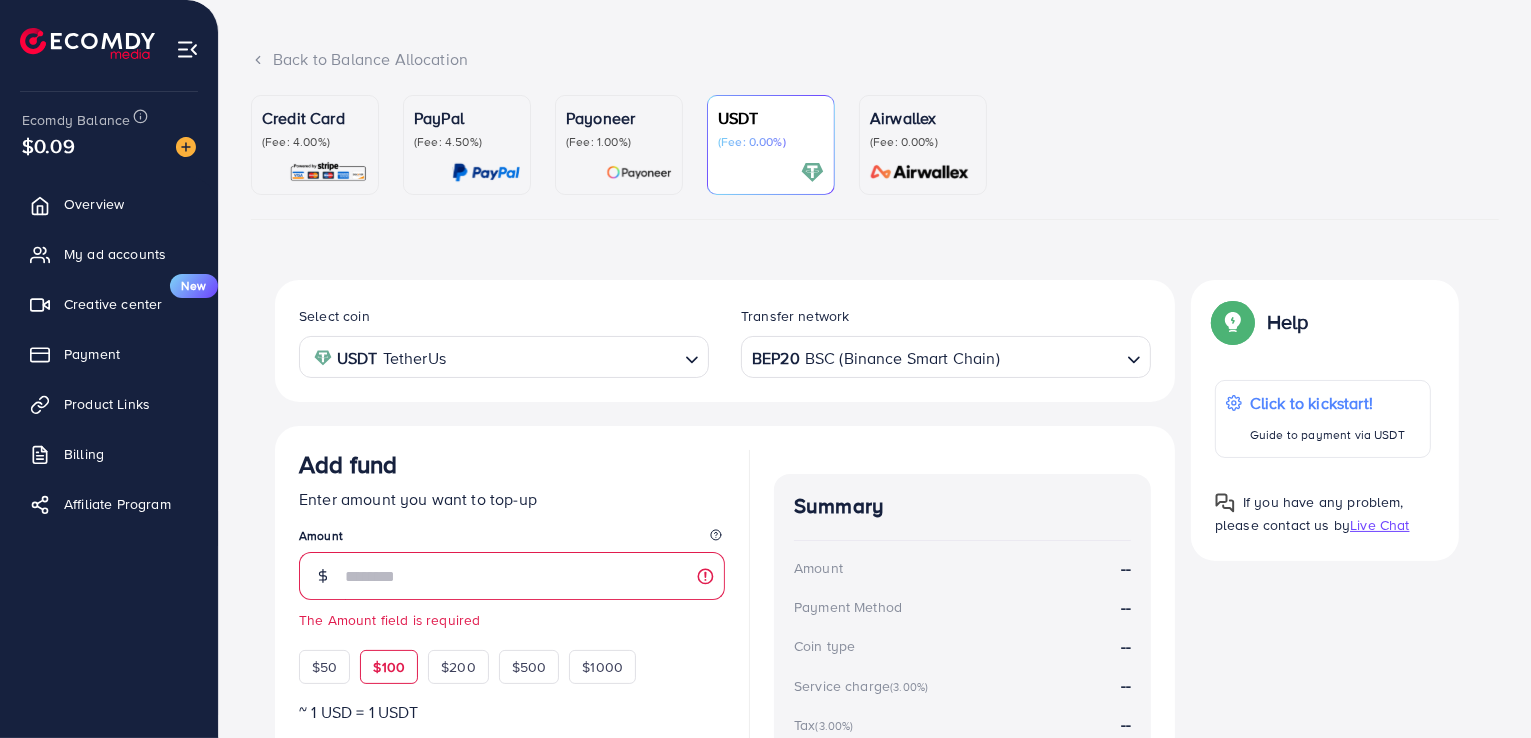 click on "Add fund  Enter amount you want to top-up Amount  The Amount field is required  $50 $100 $200 $500 $1000" at bounding box center (512, 567) 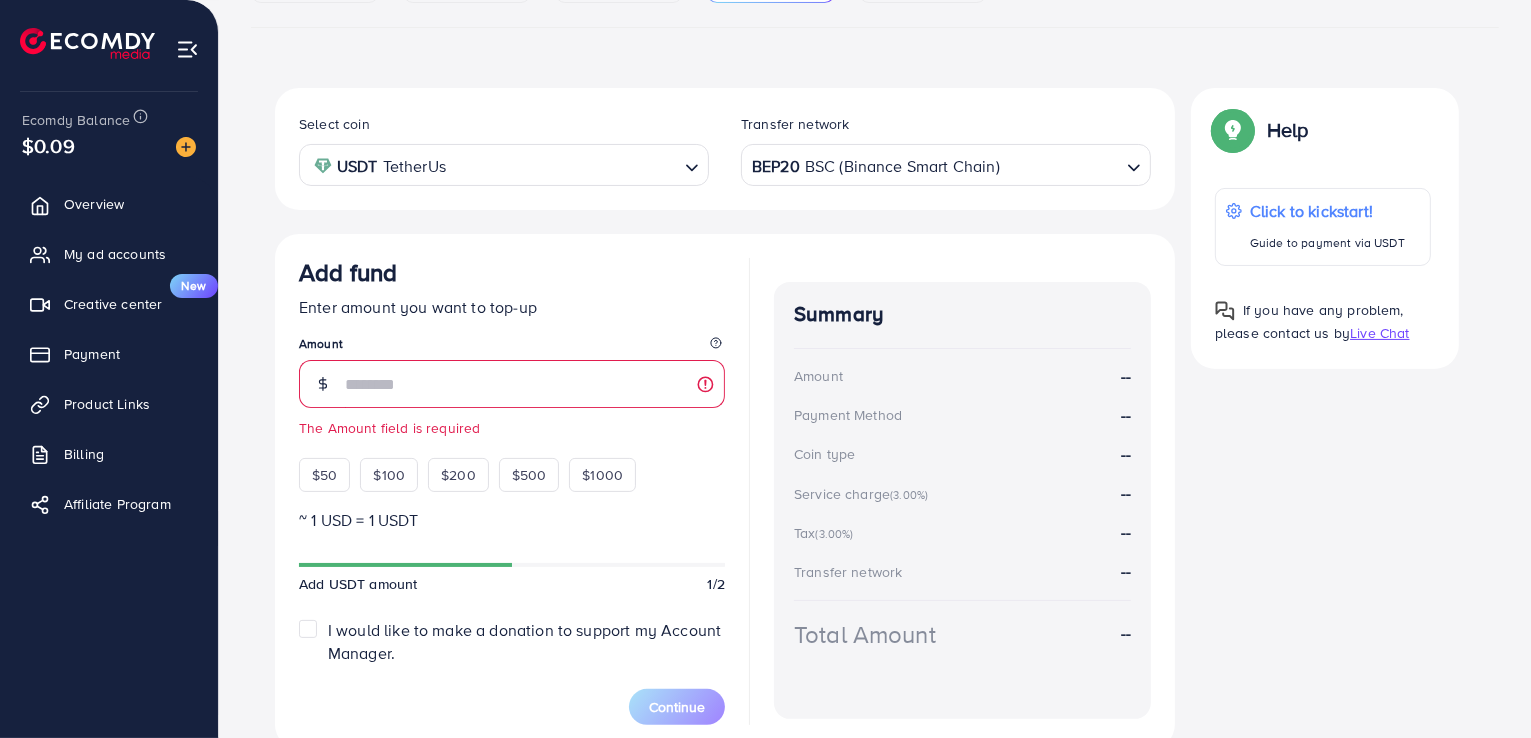 scroll, scrollTop: 300, scrollLeft: 0, axis: vertical 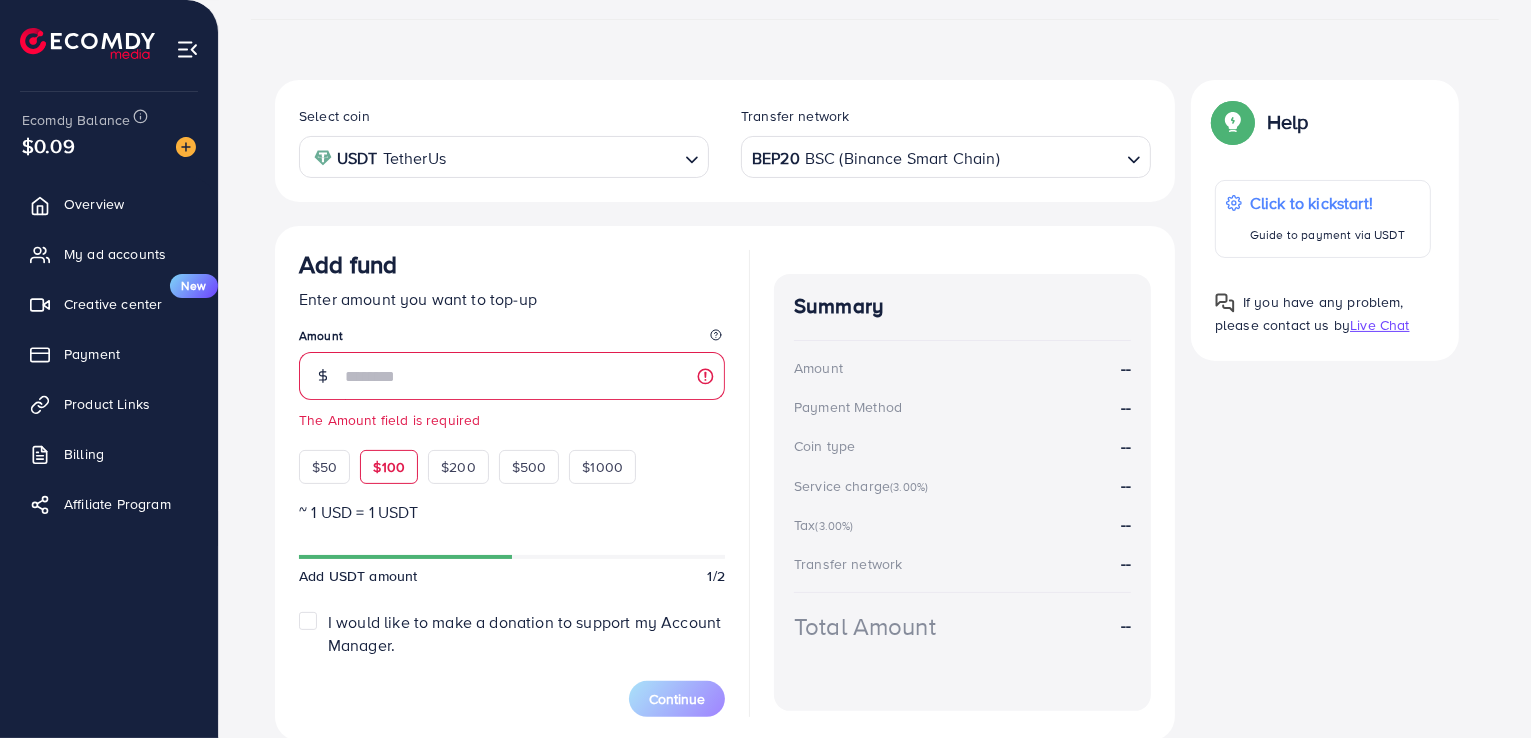 click on "$100" at bounding box center (389, 467) 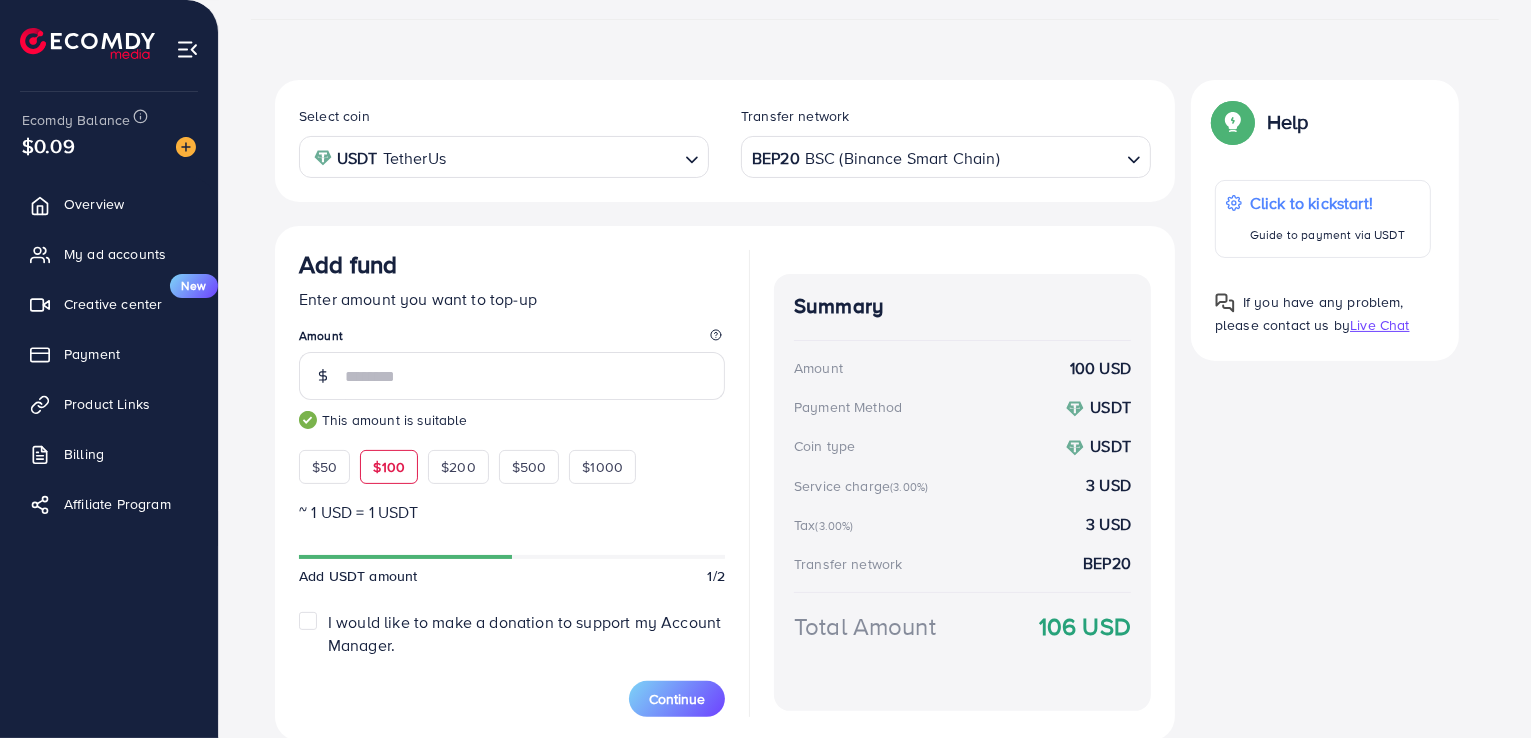 click 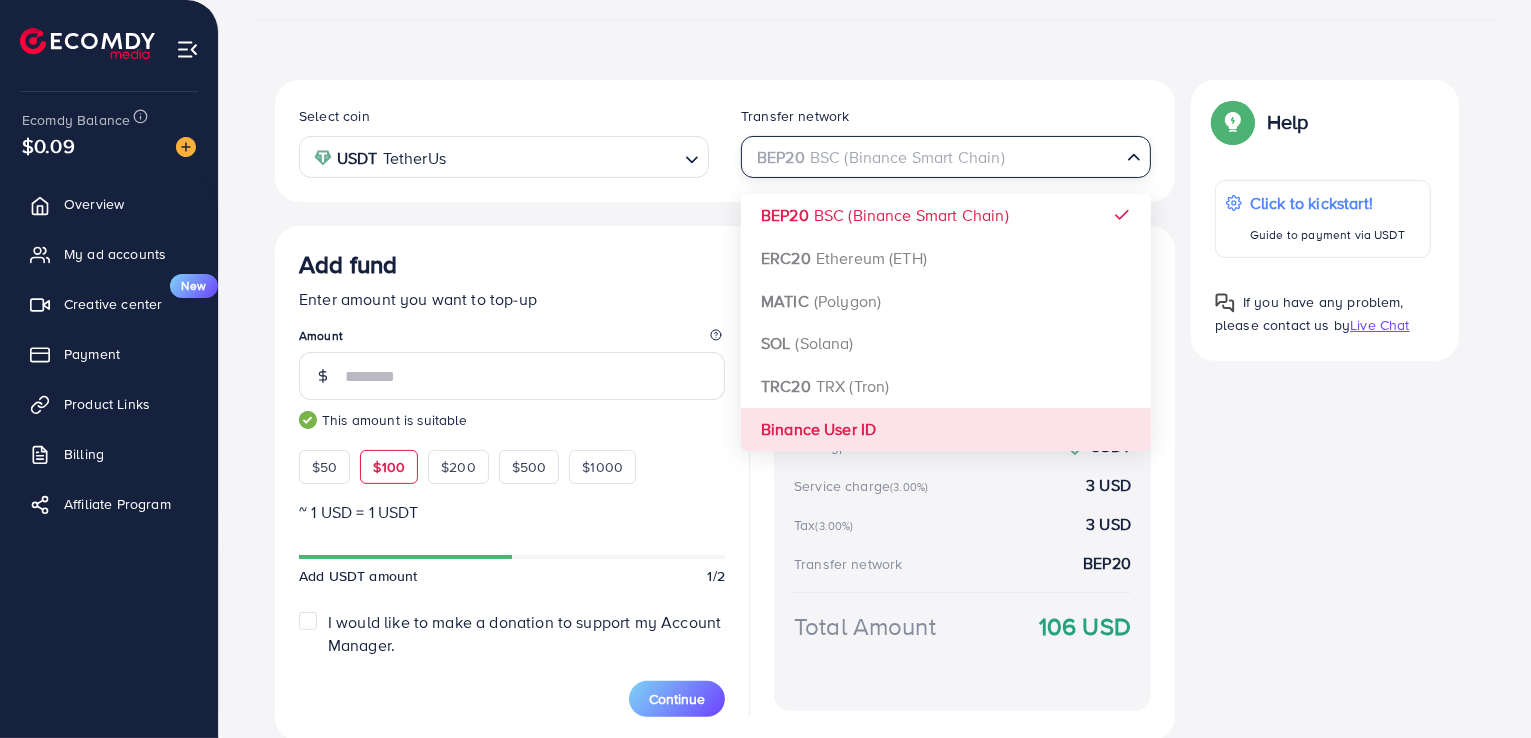 click on "Select coin   USDT TetherUs           Loading...     Transfer network   BEP20 BSC (Binance Smart Chain)           Loading...     BEP20 BSC (Binance Smart Chain) ERC20 Ethereum (ETH) MATIC (Polygon) SOL (Solana) TRC20 TRX (Tron) Binance User ID        Add fund  Enter amount you want to top-up Amount ***  This amount is suitable  $50 $100 $200 $500 $1000  ~ 1 USD = 1 USDT   Add USDT amount  1/2 I would like to make a donation to support my Account Manager. 5% 10% 15% 20%  Continue   Summary   Amount   100 USD   Payment Method  USDT  Coin type  USDT  Service charge   (3.00%)  3 USD  Tax   (3.00%)  3 USD  Transfer network  BEP20  Total Amount   106 USD" at bounding box center (725, 410) 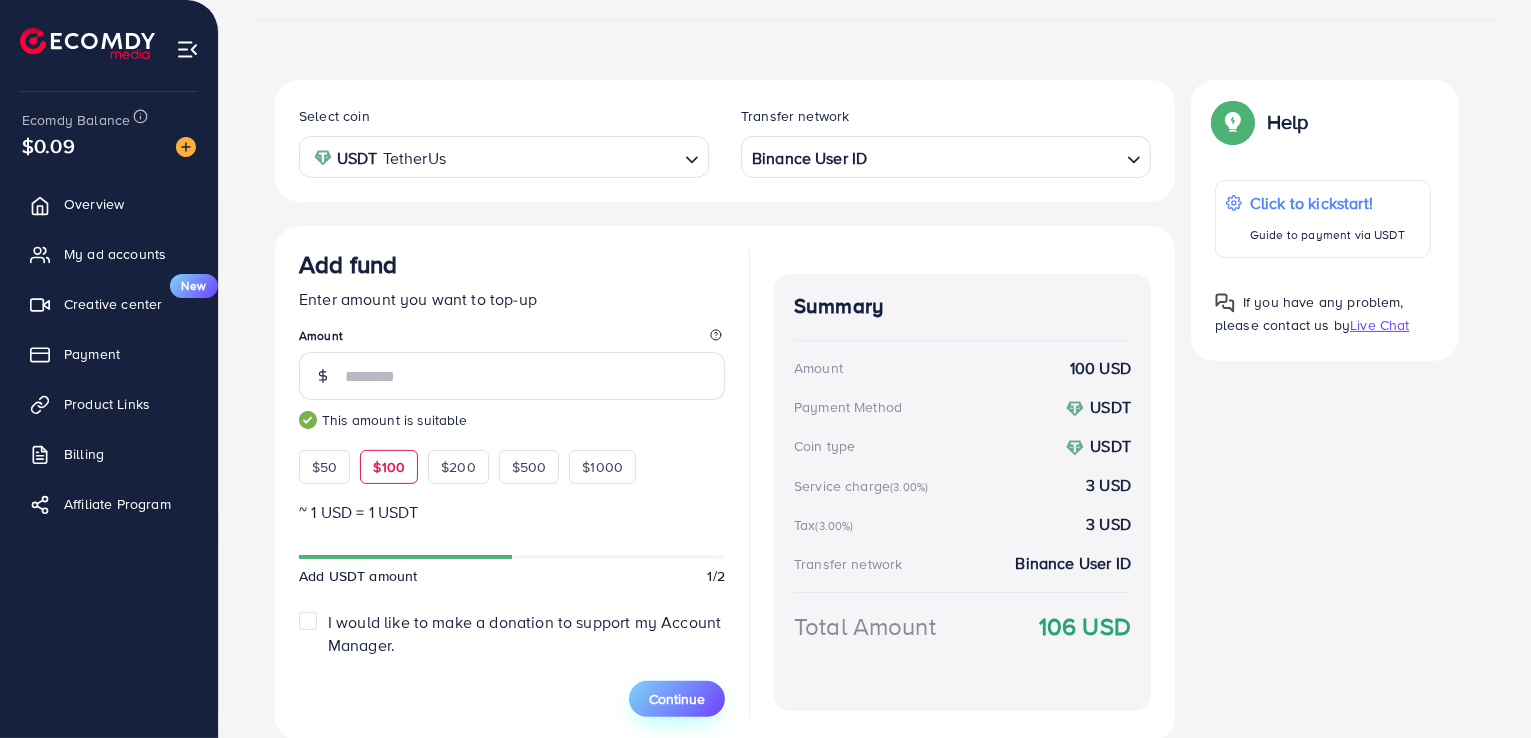 drag, startPoint x: 664, startPoint y: 697, endPoint x: 675, endPoint y: 693, distance: 11.7046995 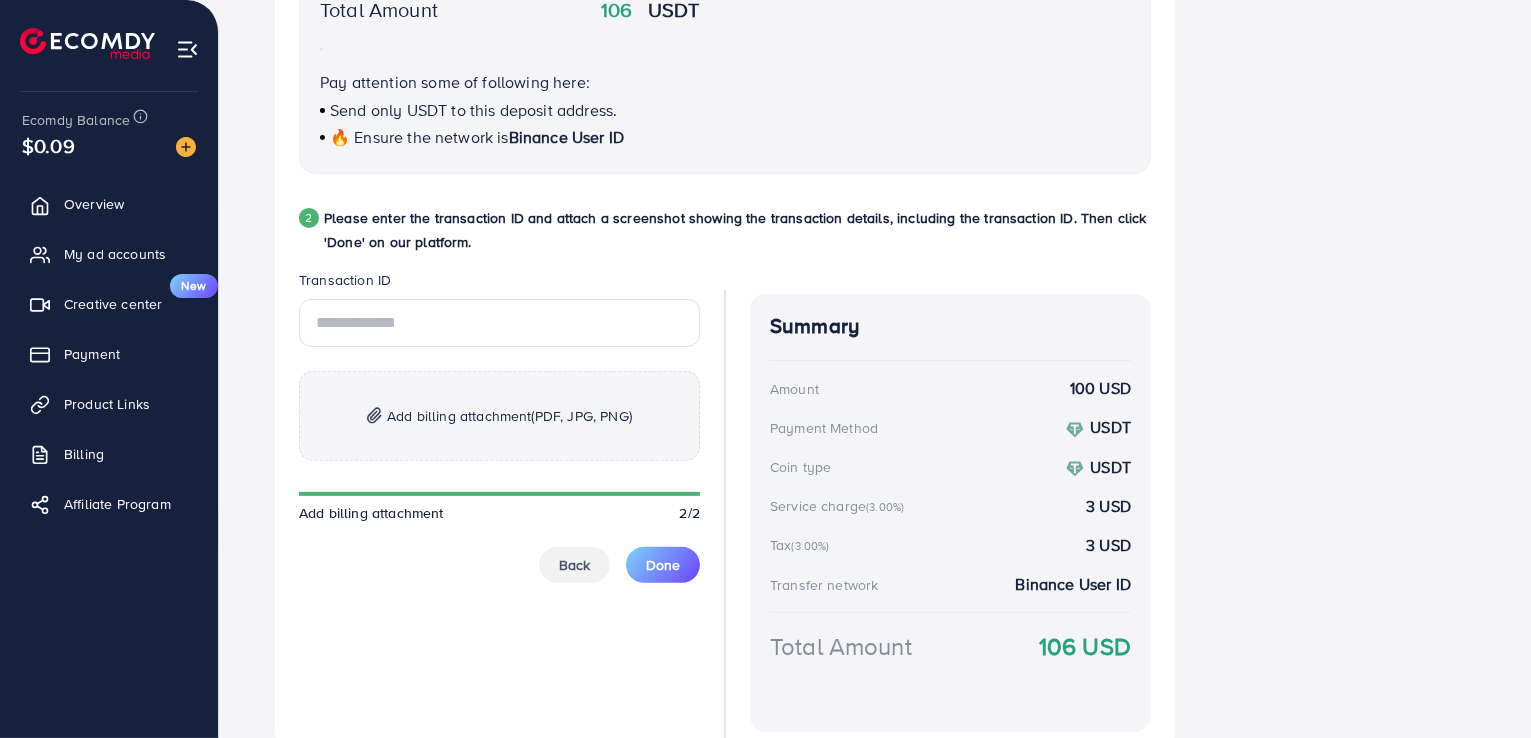 scroll, scrollTop: 700, scrollLeft: 0, axis: vertical 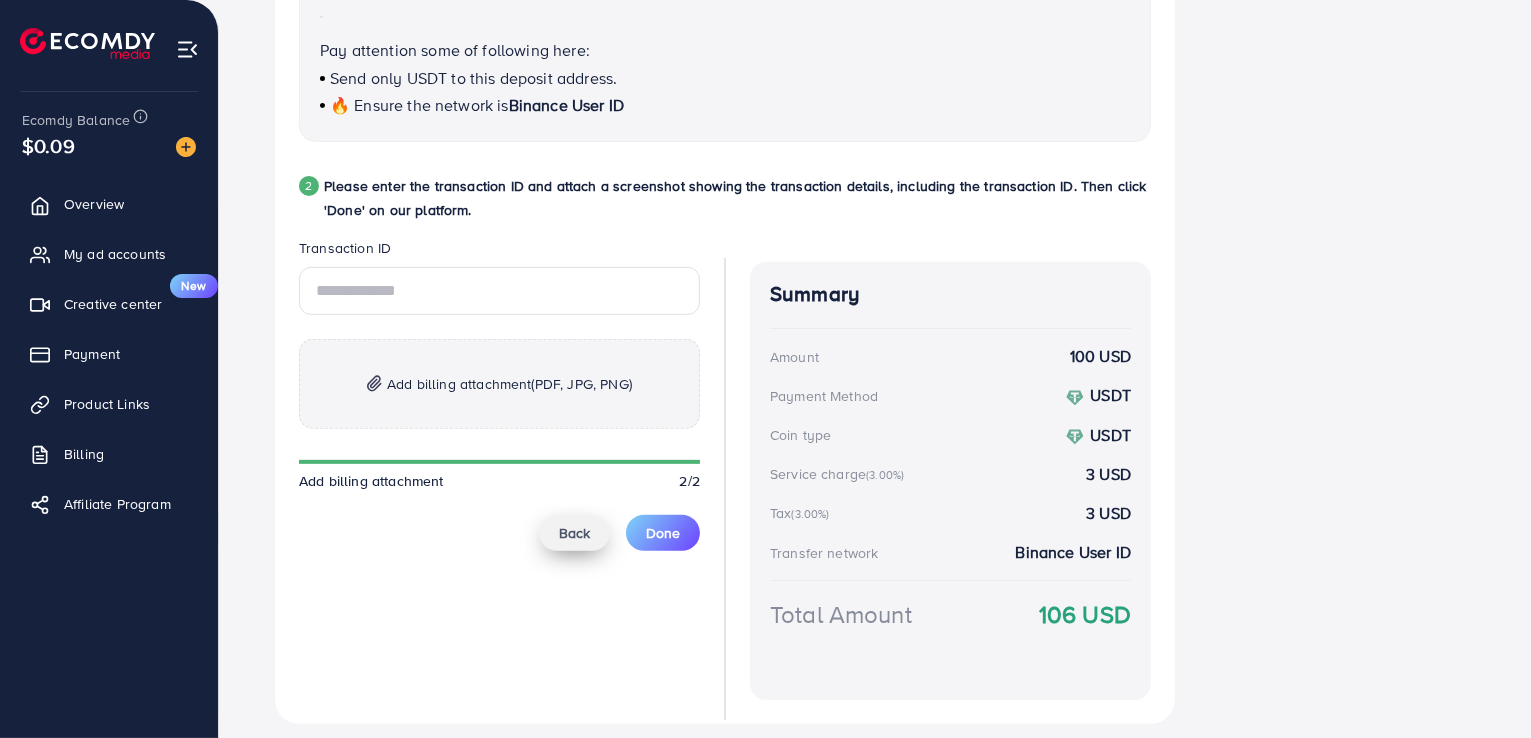 click on "Back" at bounding box center [574, 533] 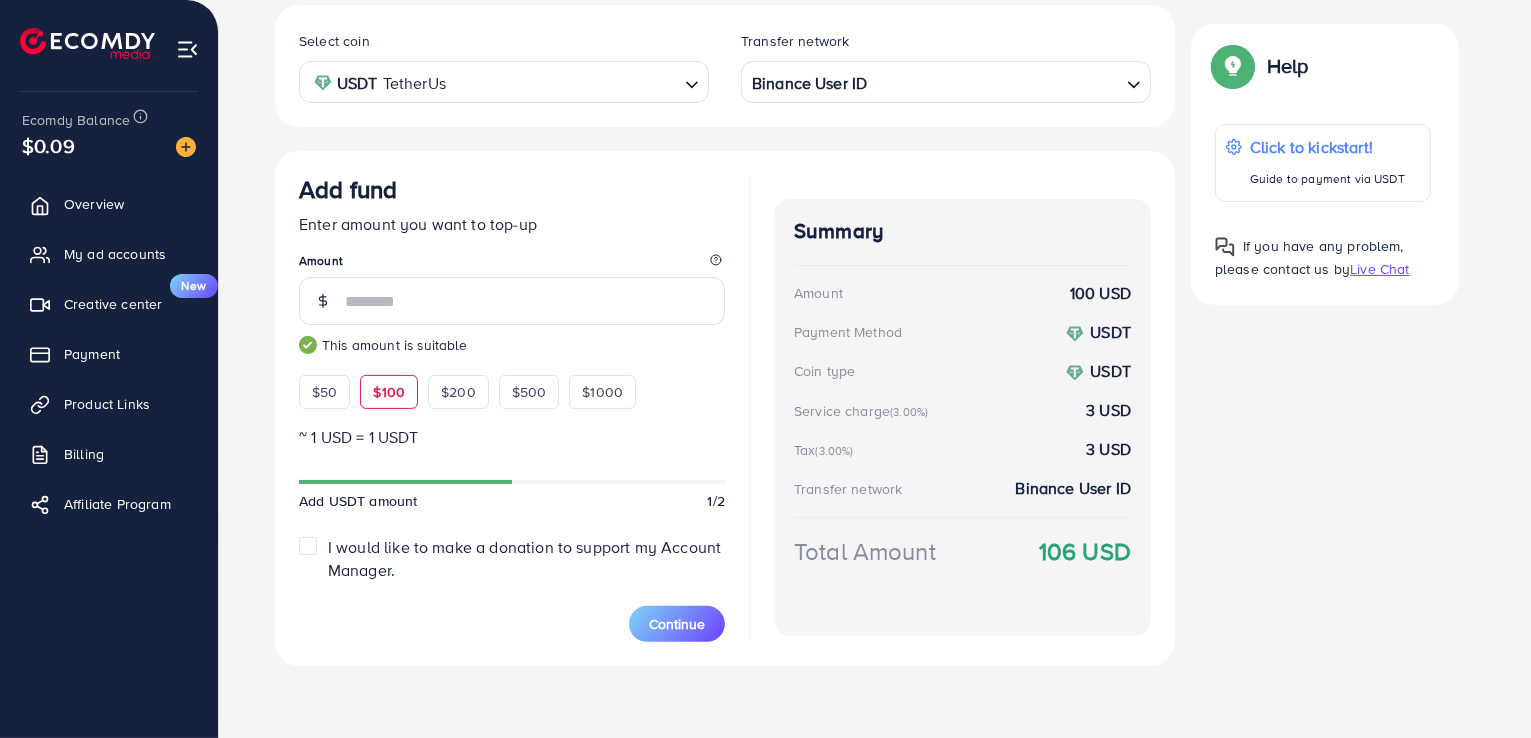 scroll, scrollTop: 374, scrollLeft: 0, axis: vertical 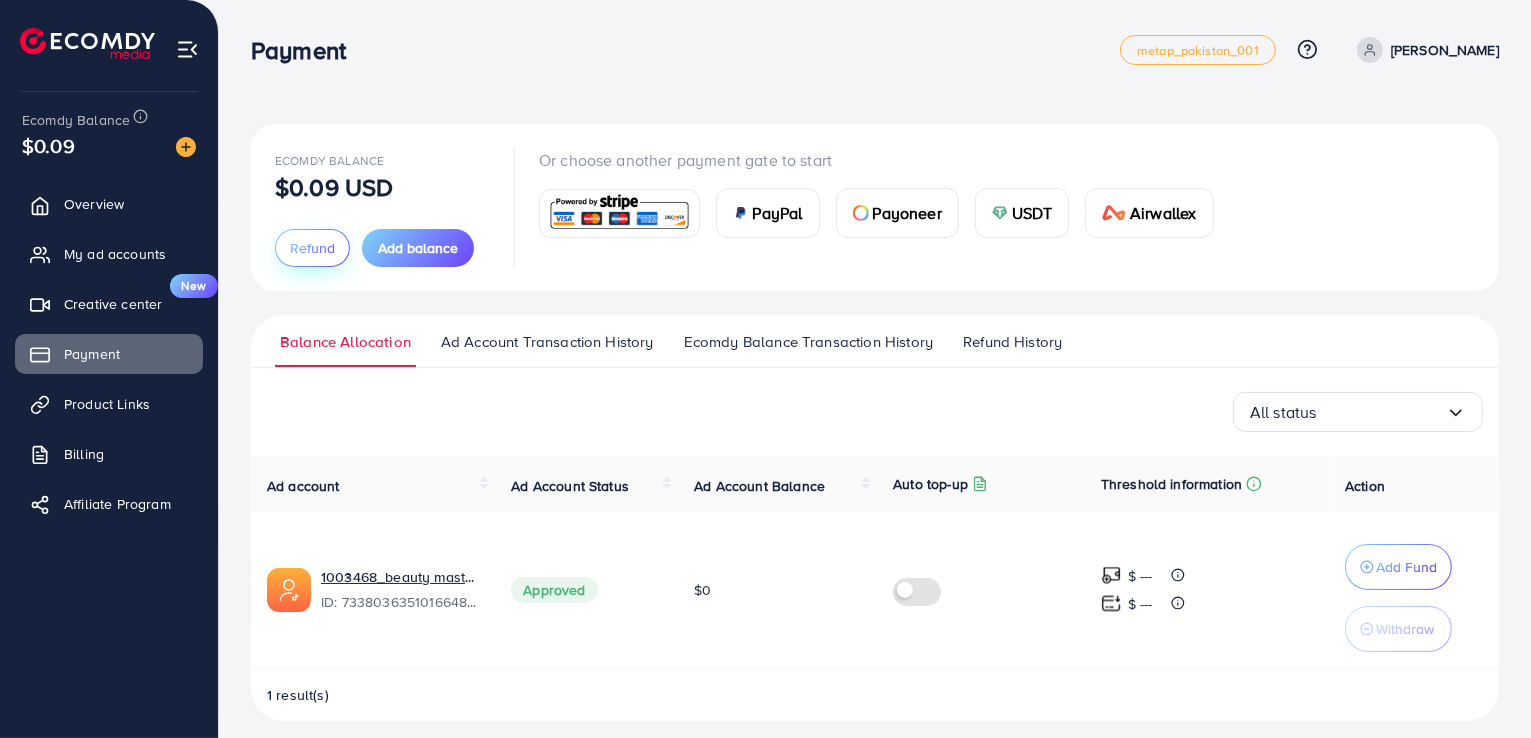 click on "Refund" at bounding box center [312, 248] 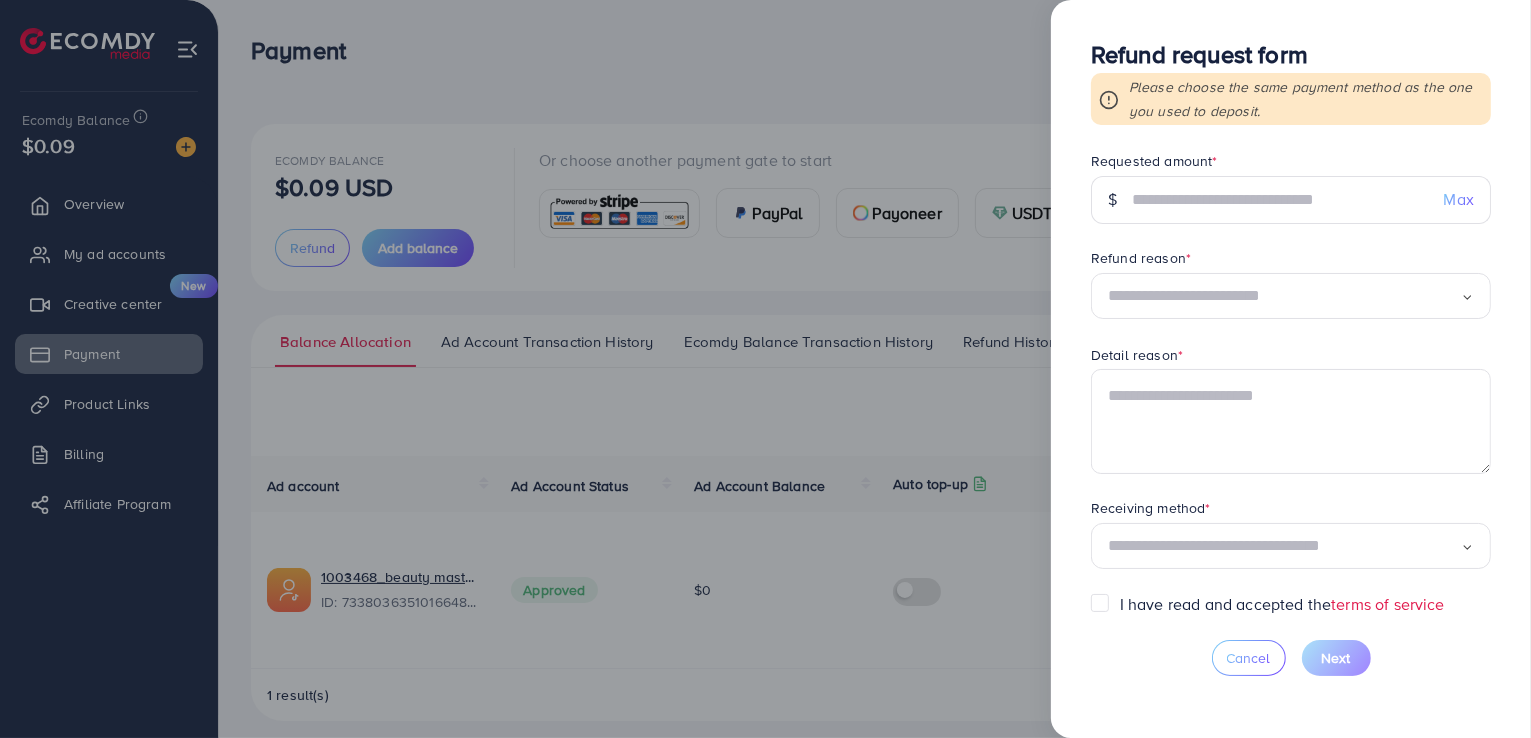 scroll, scrollTop: 5, scrollLeft: 0, axis: vertical 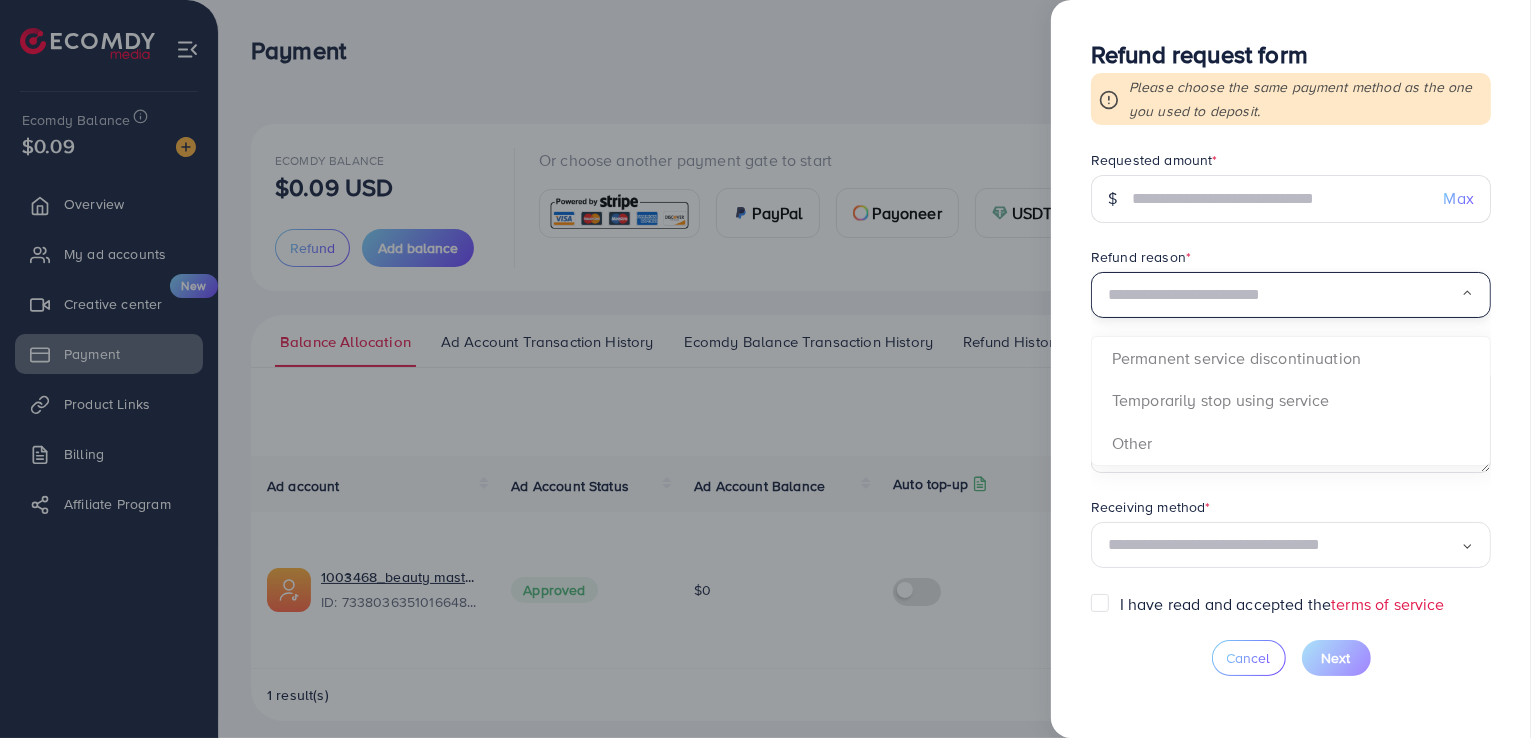 click at bounding box center [1284, 295] 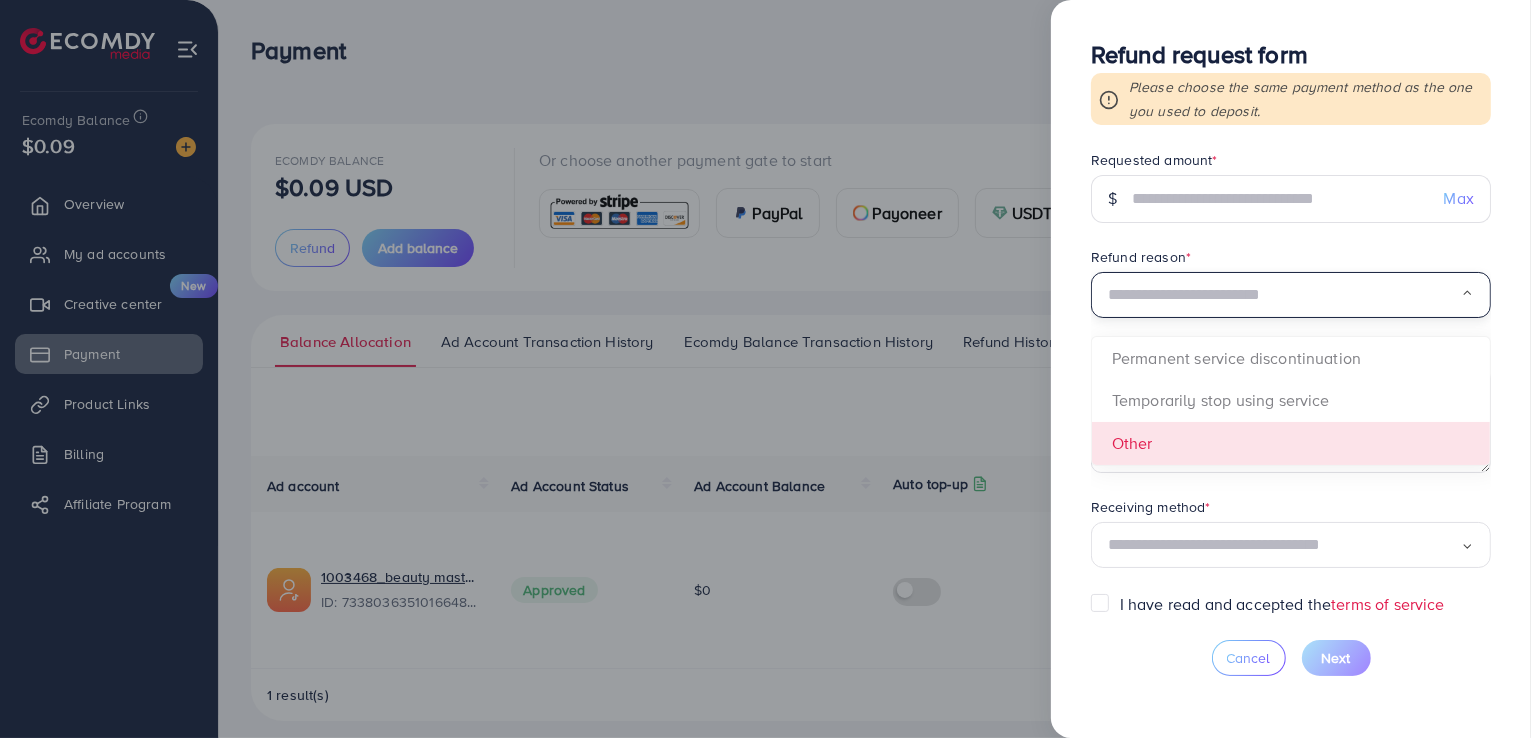 click at bounding box center [765, 369] 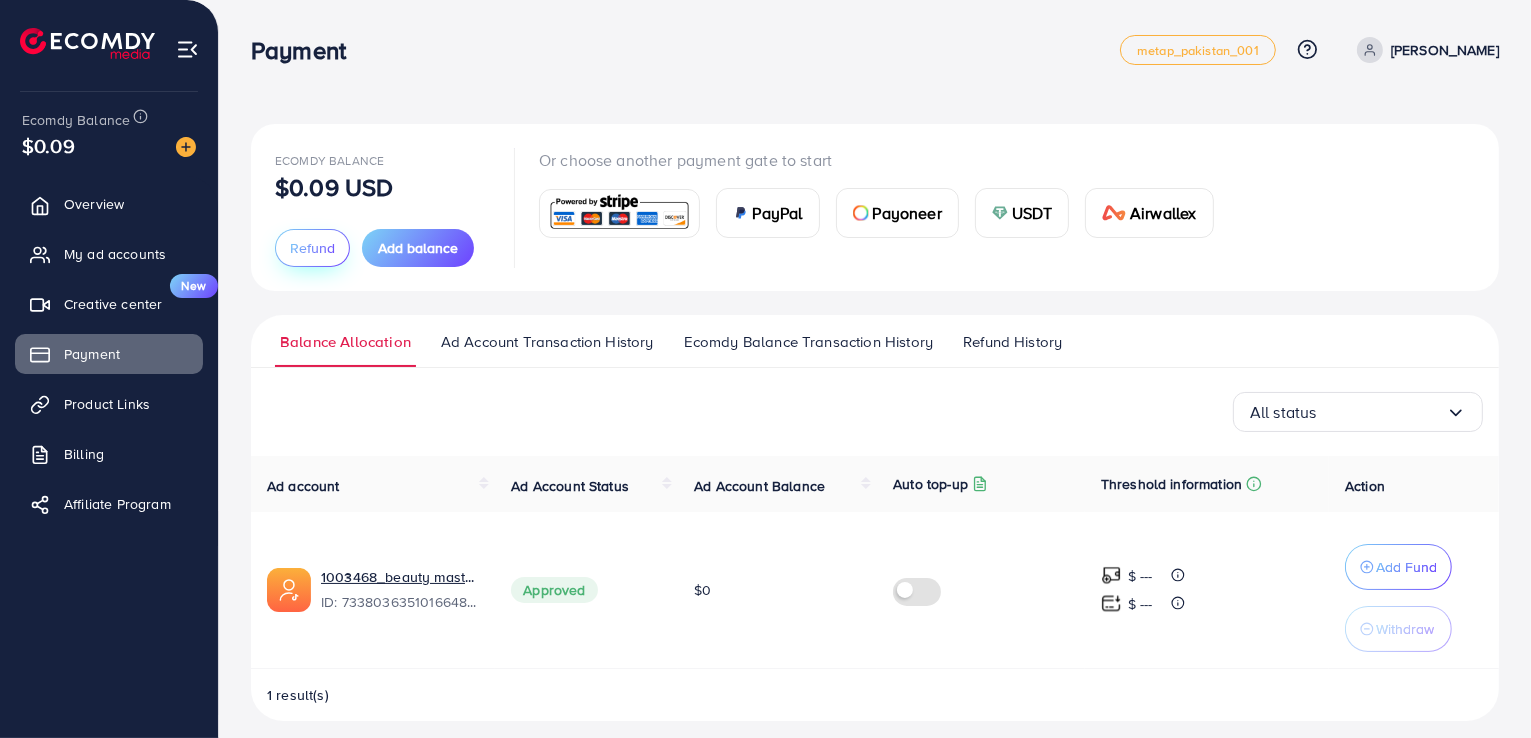 click on "Refund" at bounding box center (312, 248) 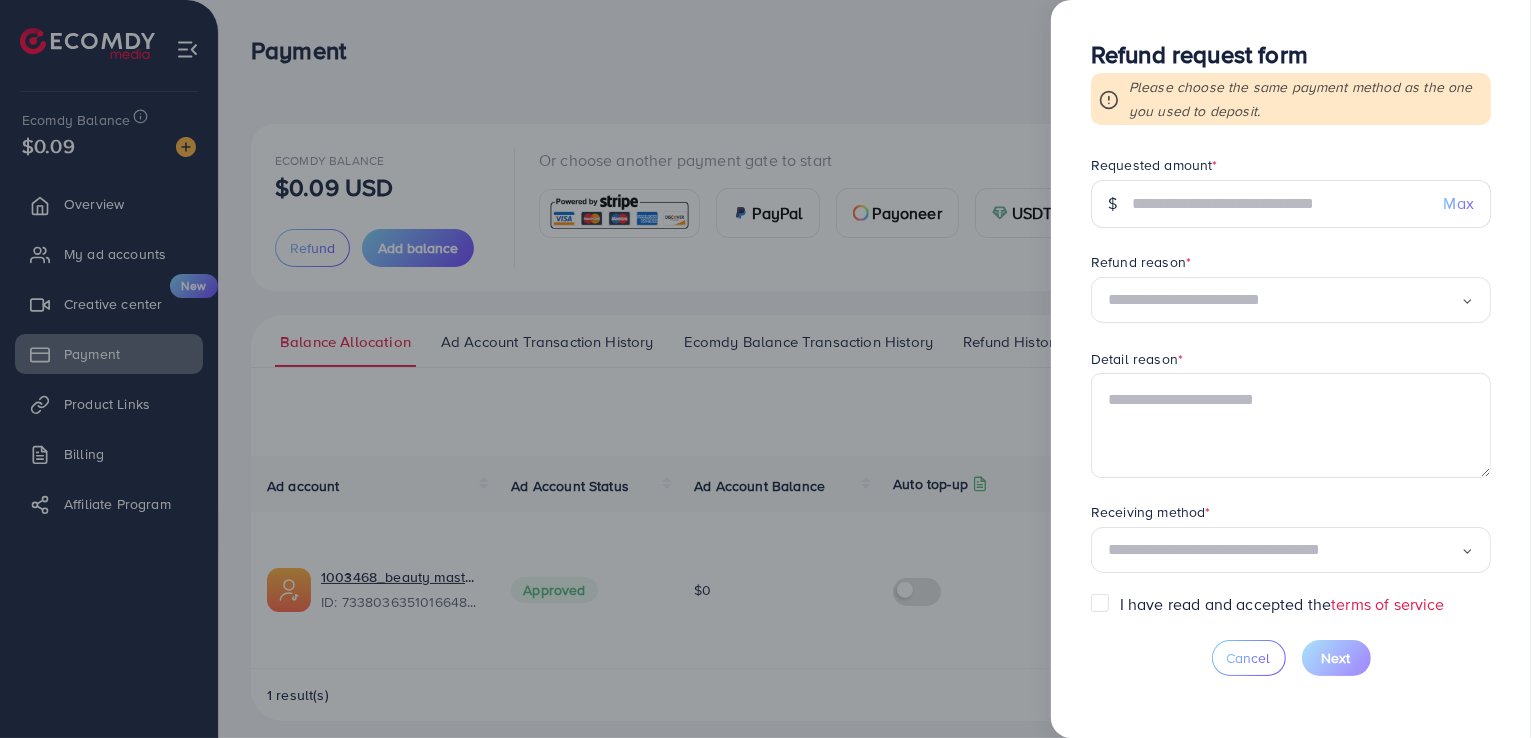 scroll, scrollTop: 5, scrollLeft: 0, axis: vertical 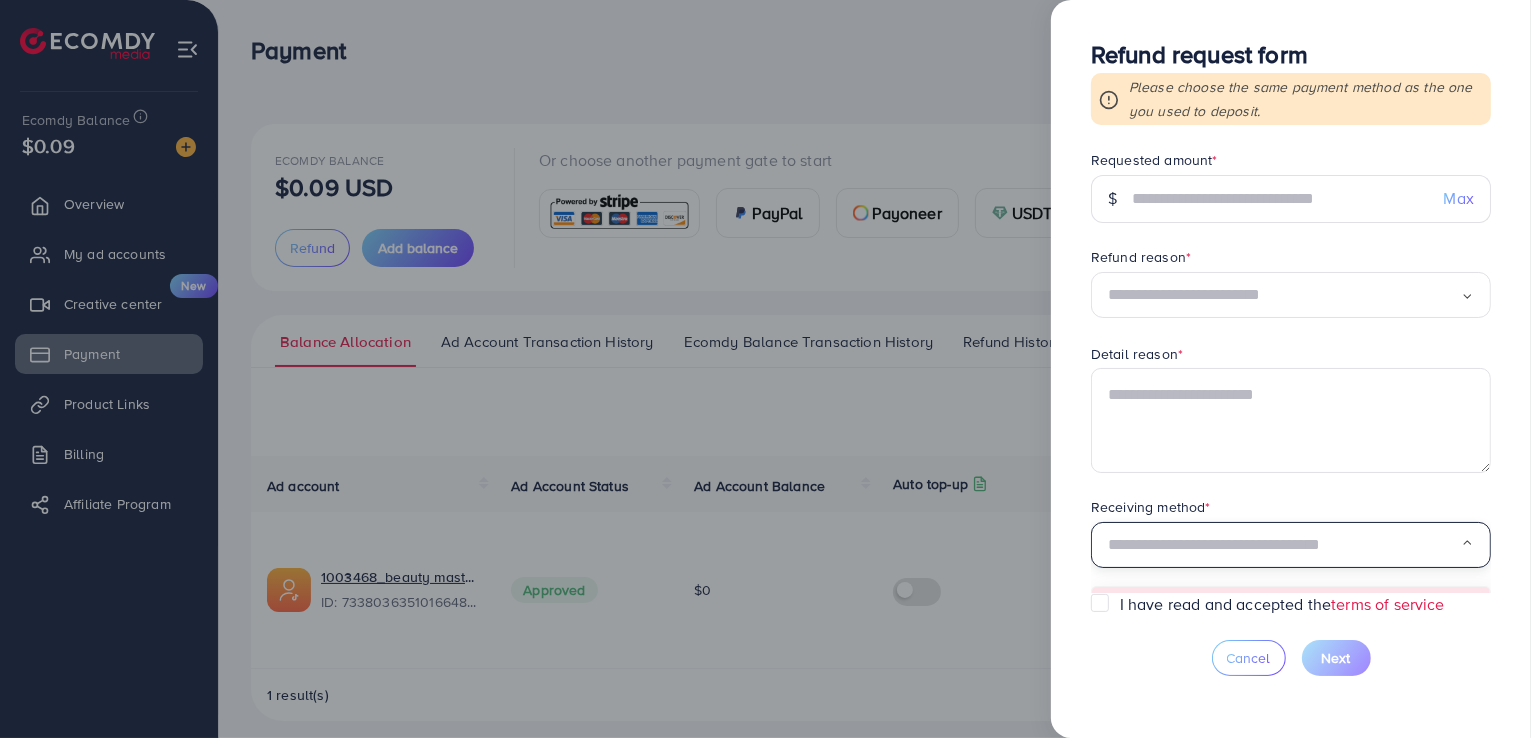 click at bounding box center [1284, 545] 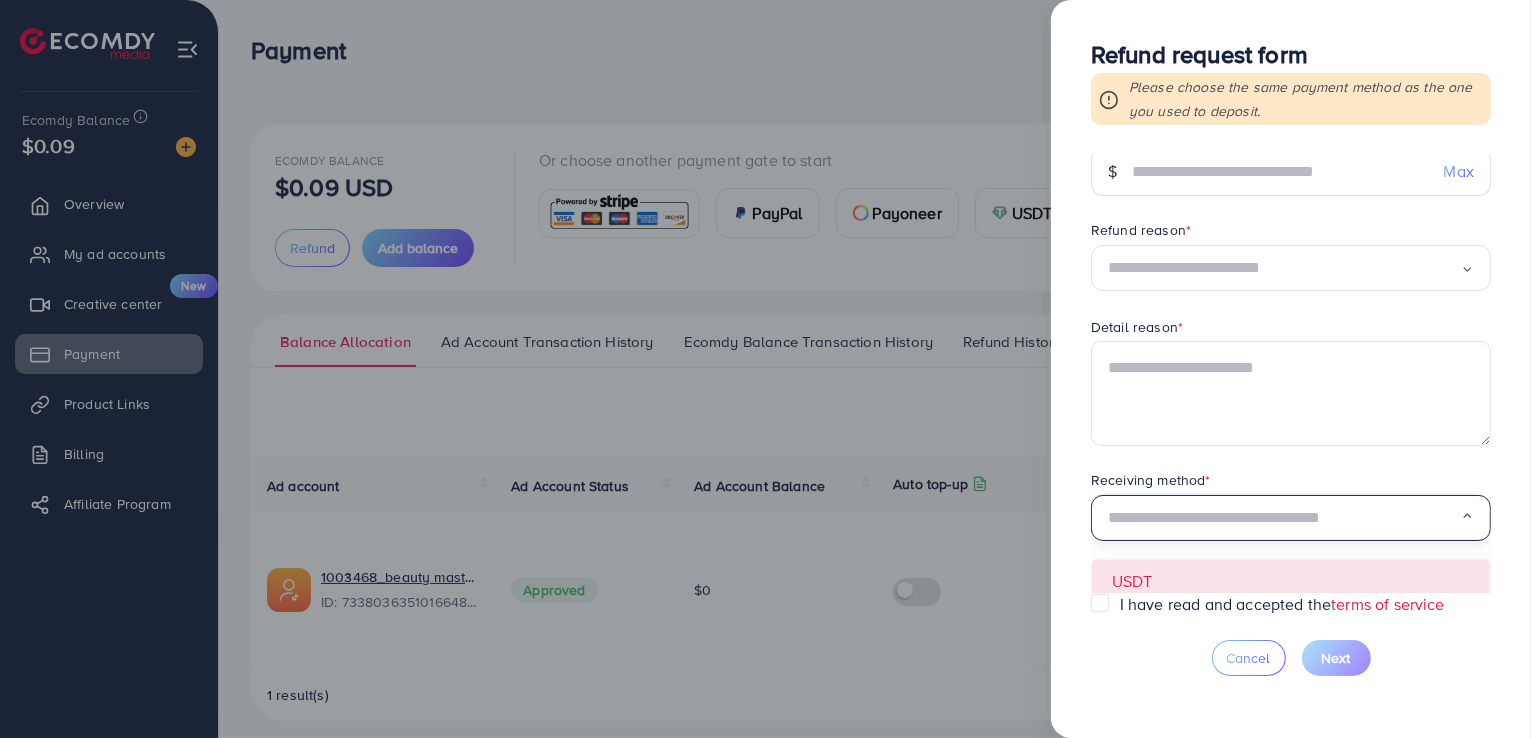scroll, scrollTop: 41, scrollLeft: 0, axis: vertical 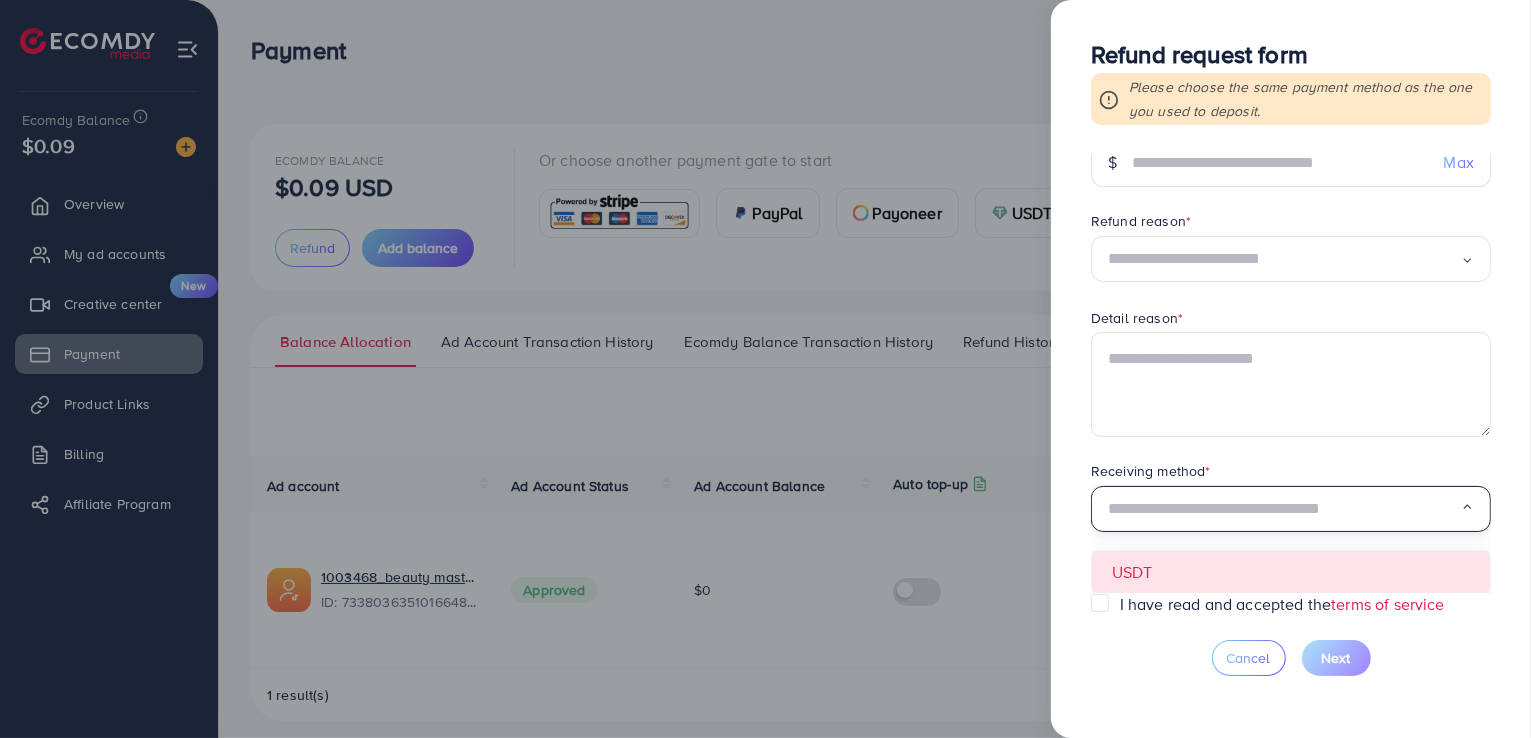 click on "Requested amount  * $  Max   Refund reason  *           Loading...      Detail reason  *  Receiving method  *           Loading...     USDT" at bounding box center [1291, 374] 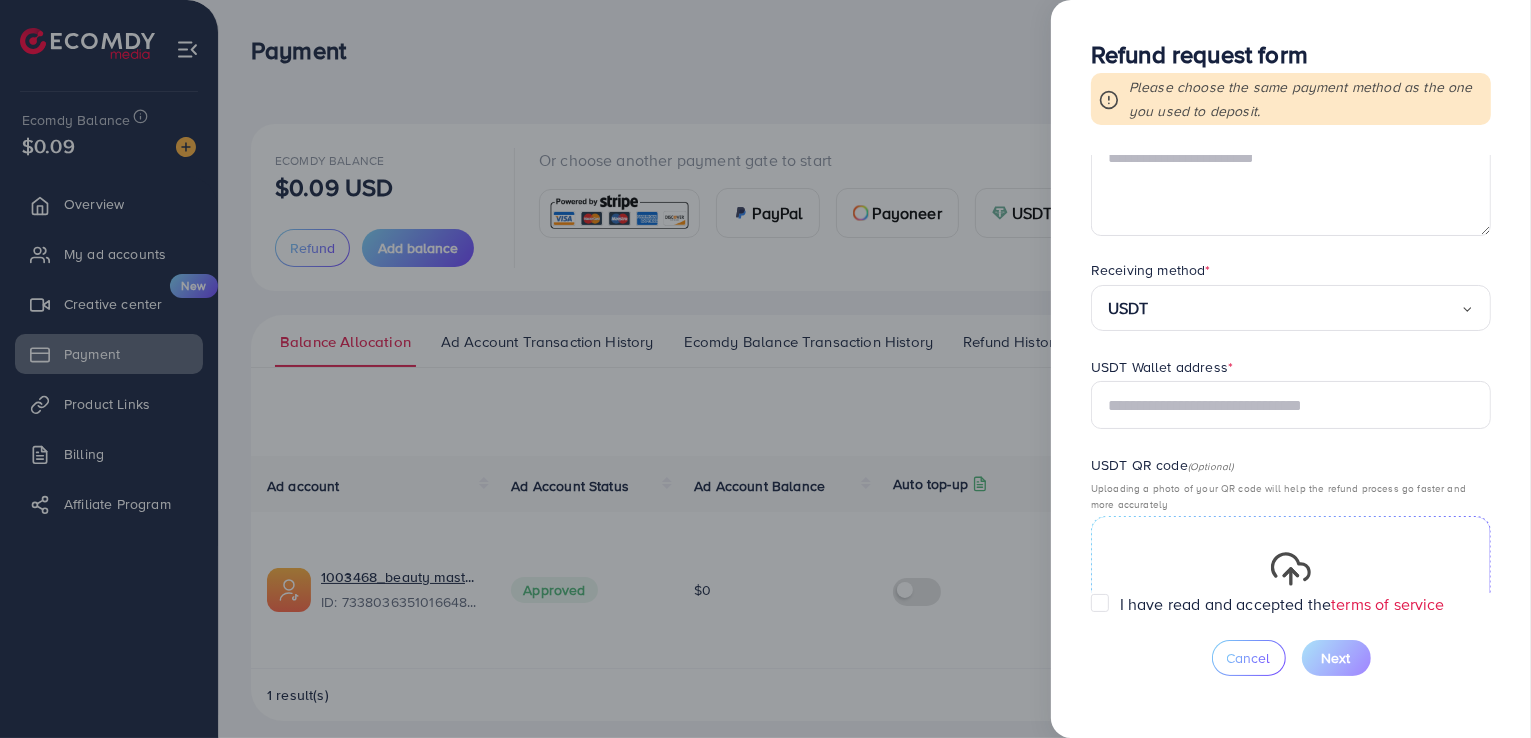 scroll, scrollTop: 241, scrollLeft: 0, axis: vertical 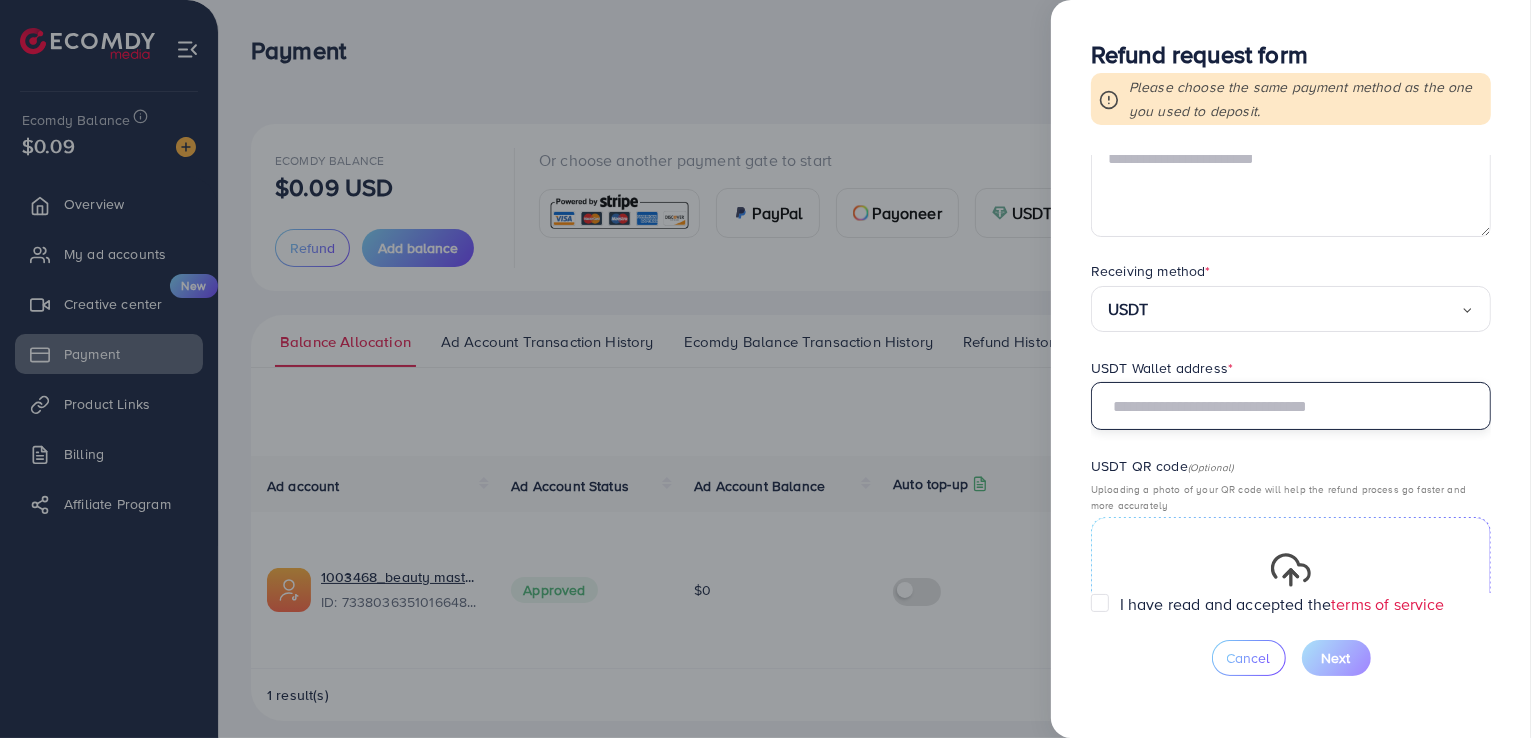 click at bounding box center [1291, 406] 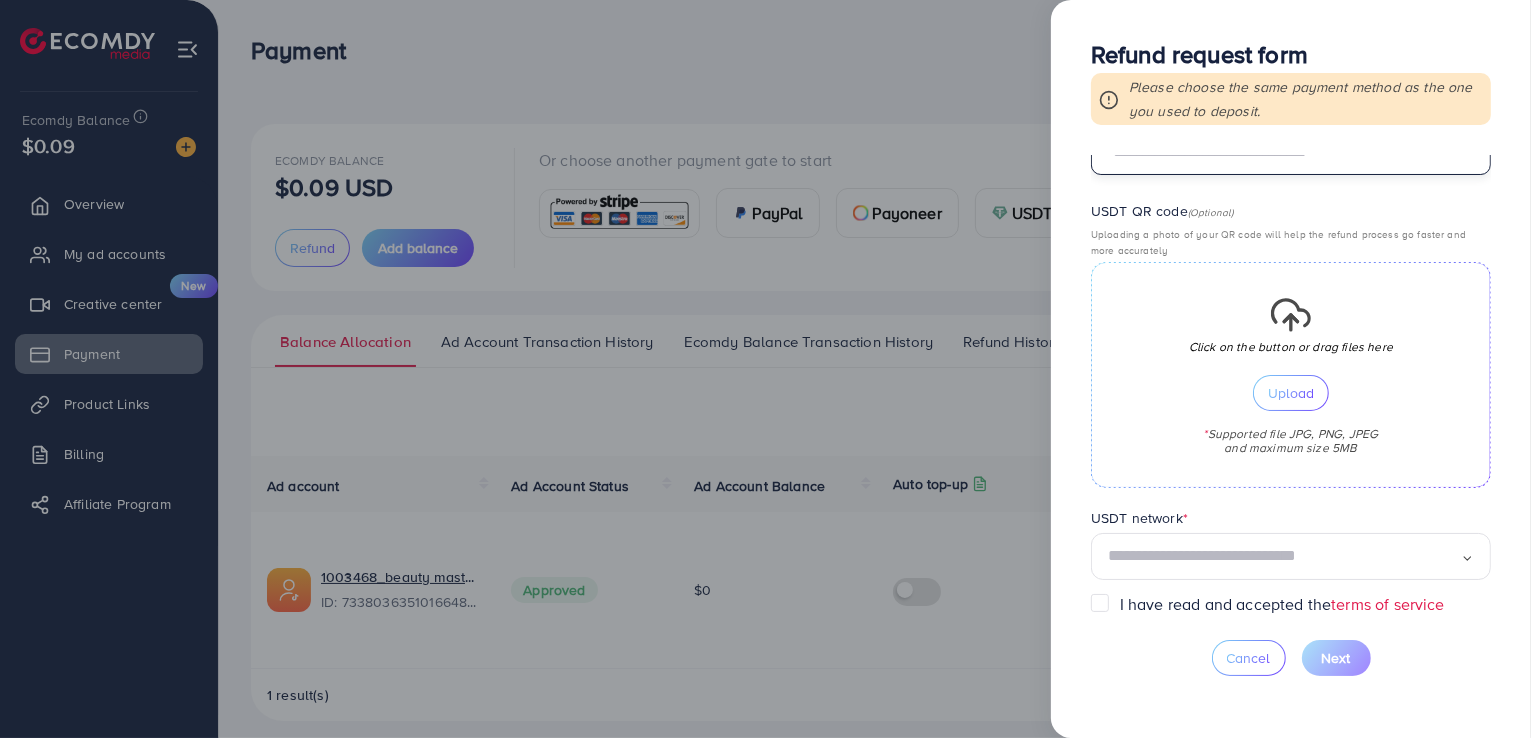 scroll, scrollTop: 508, scrollLeft: 0, axis: vertical 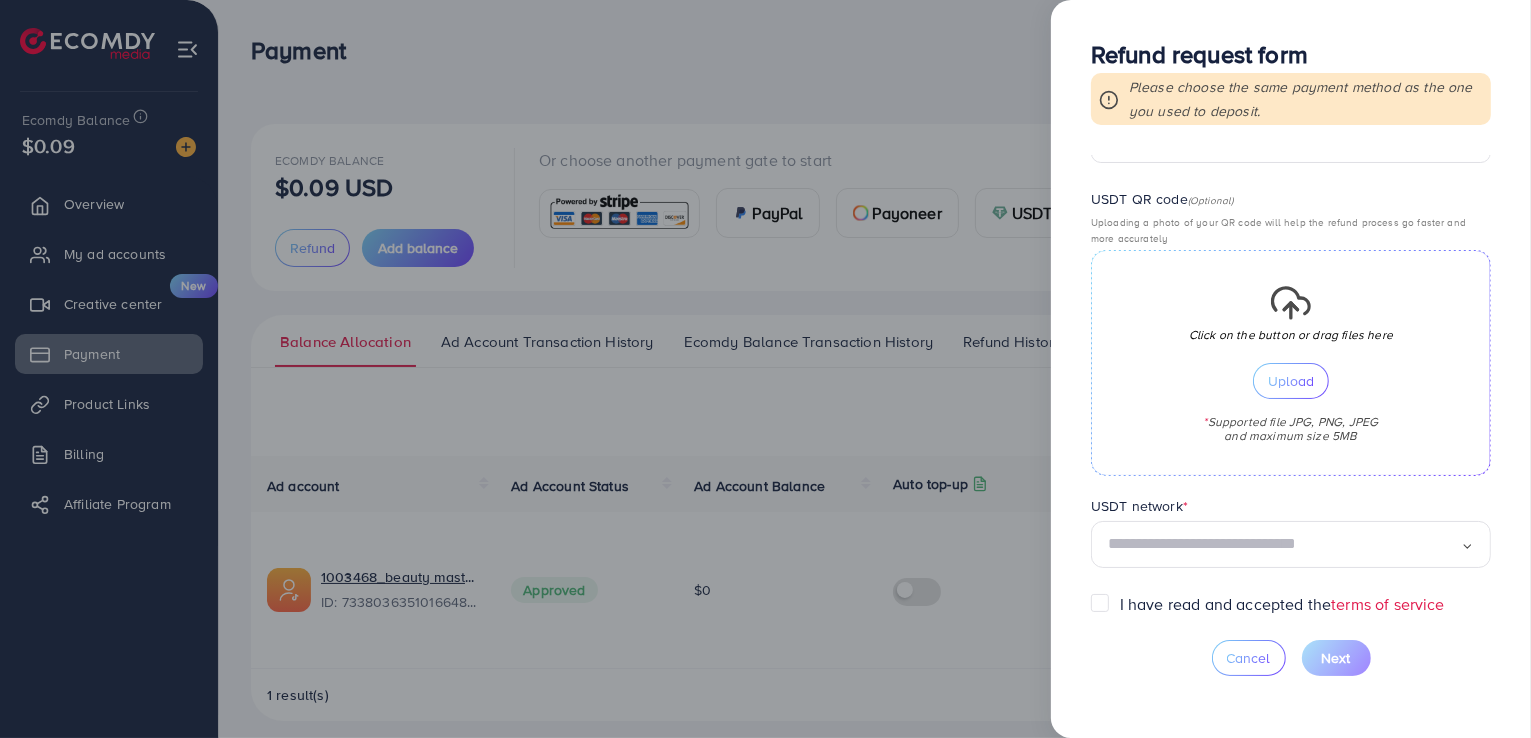 click on "I have read and accepted the  terms of service" at bounding box center (1282, 604) 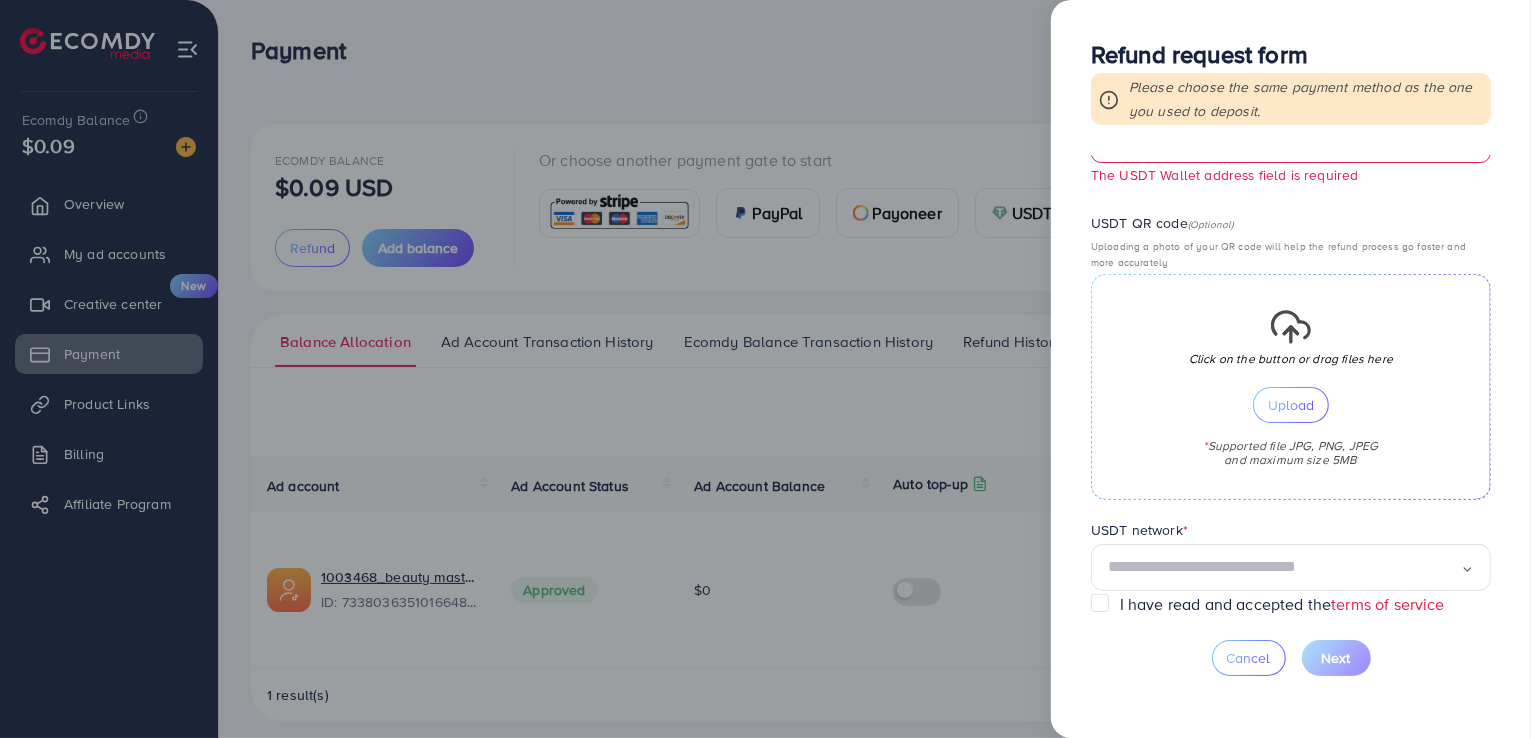 click at bounding box center (765, 369) 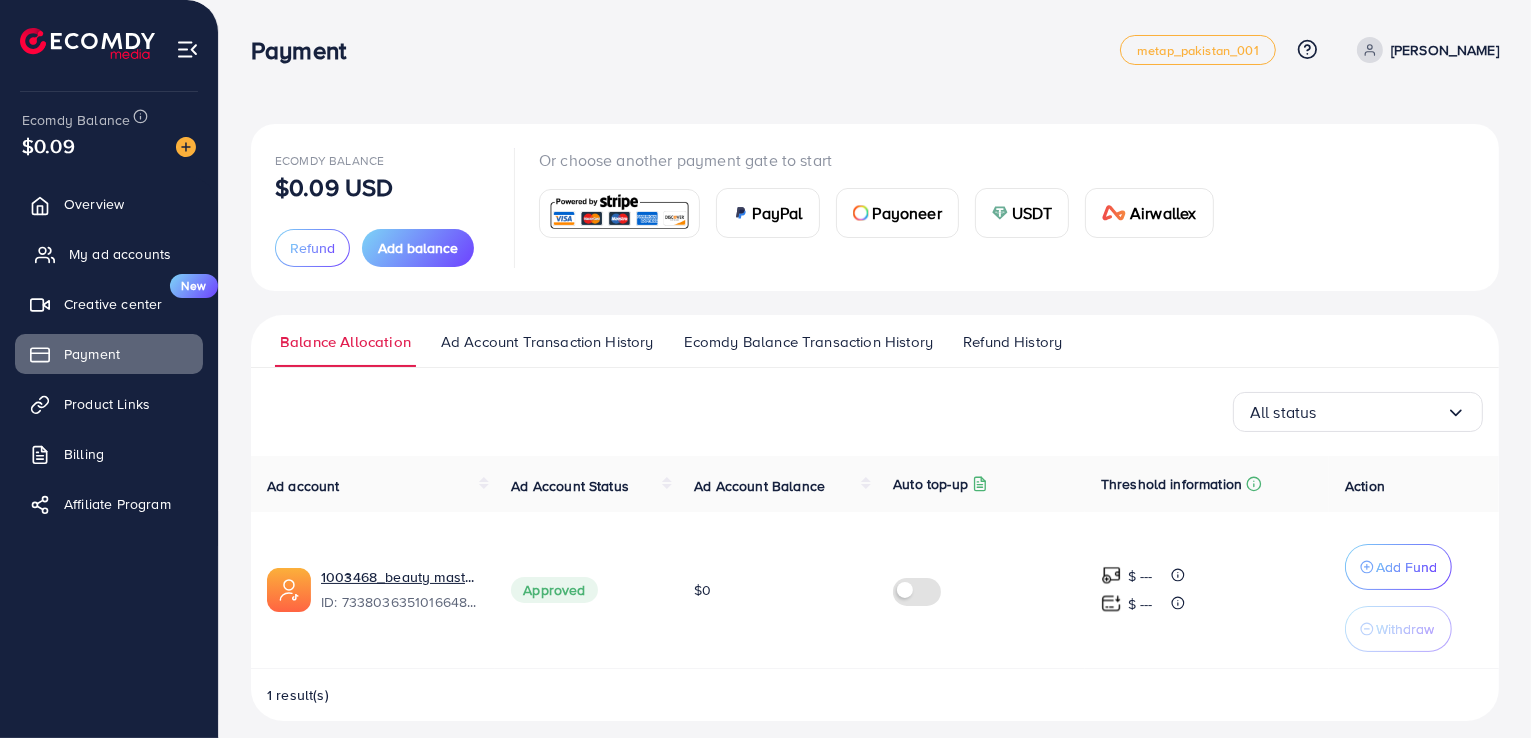 click on "My ad accounts" at bounding box center (120, 254) 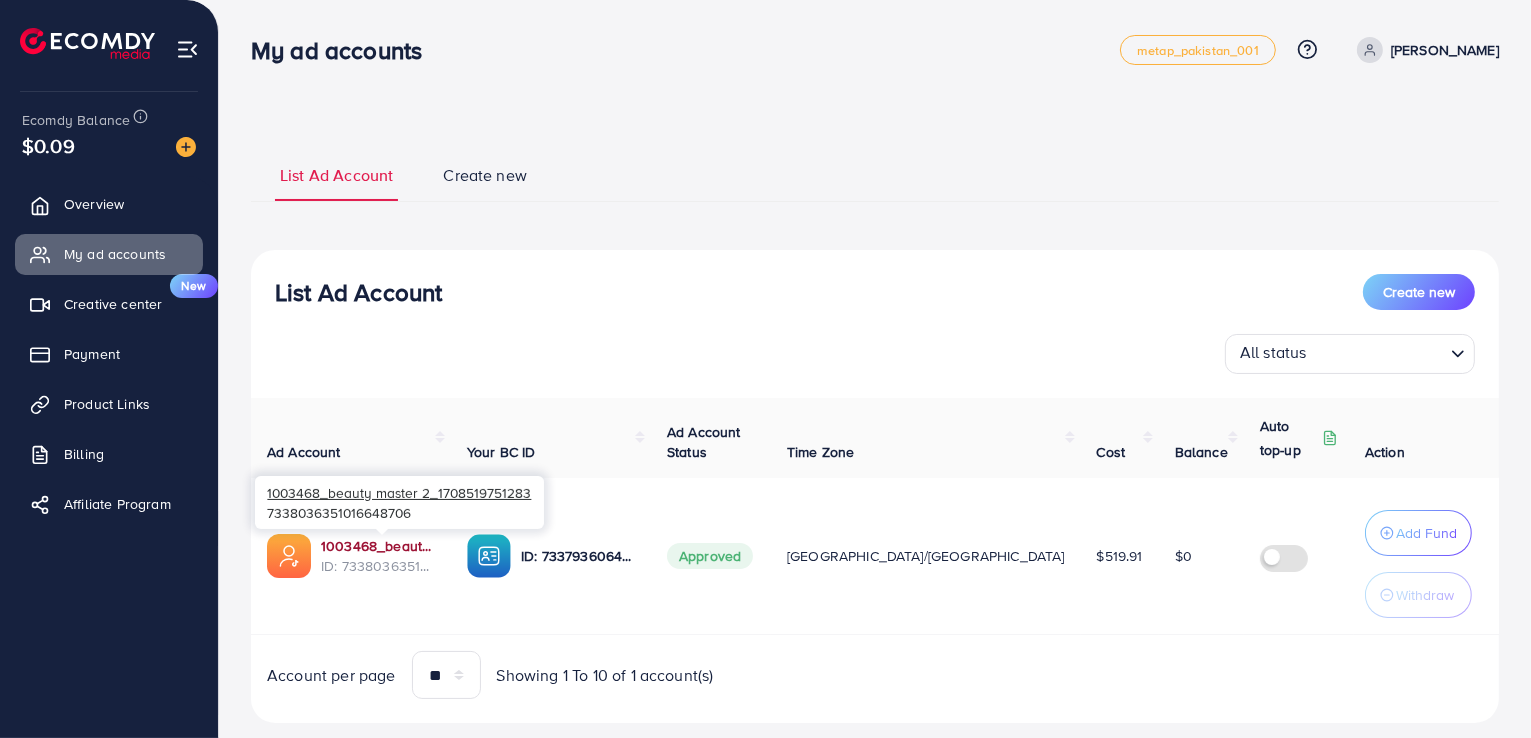 click on "1003468_beauty master 2_1708519751283" at bounding box center (378, 546) 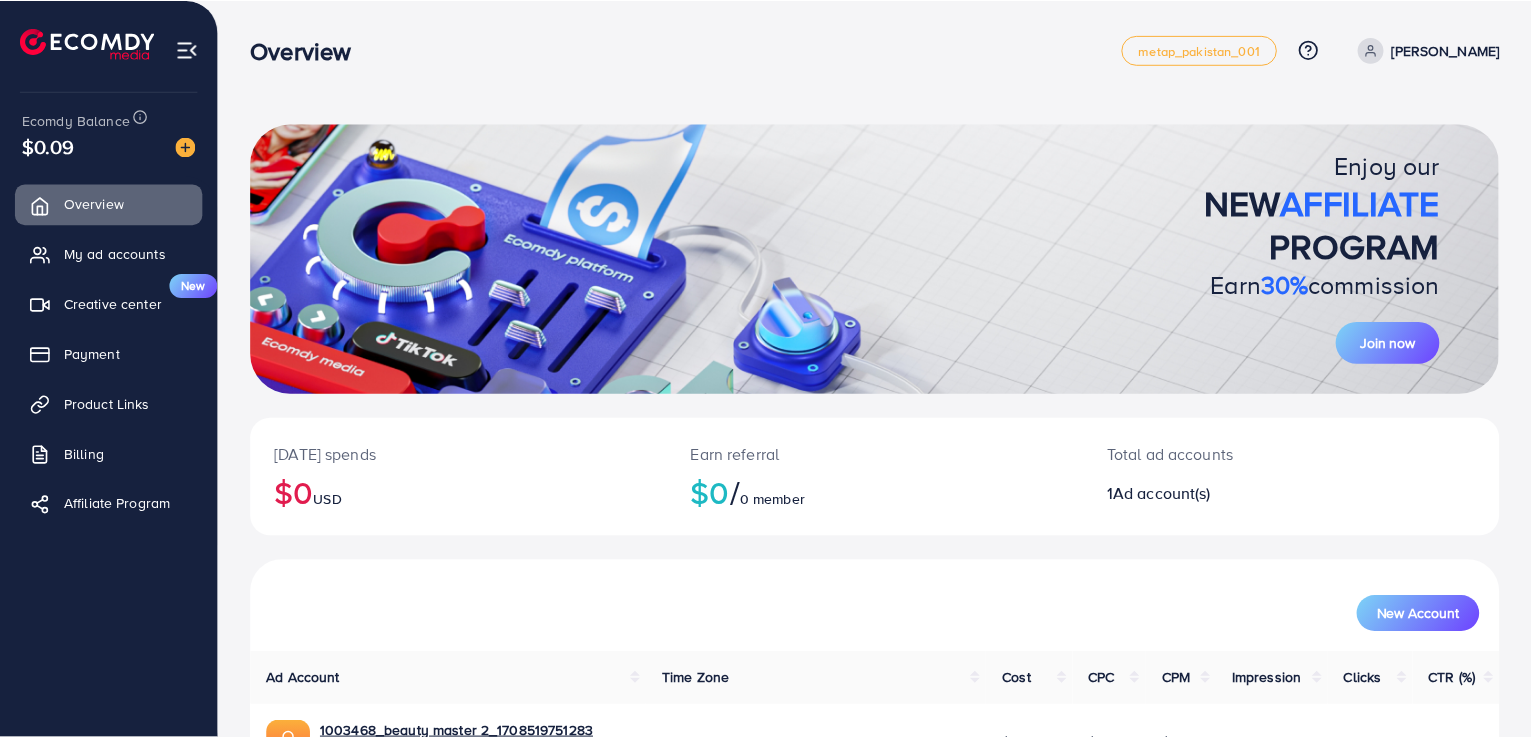 scroll, scrollTop: 0, scrollLeft: 0, axis: both 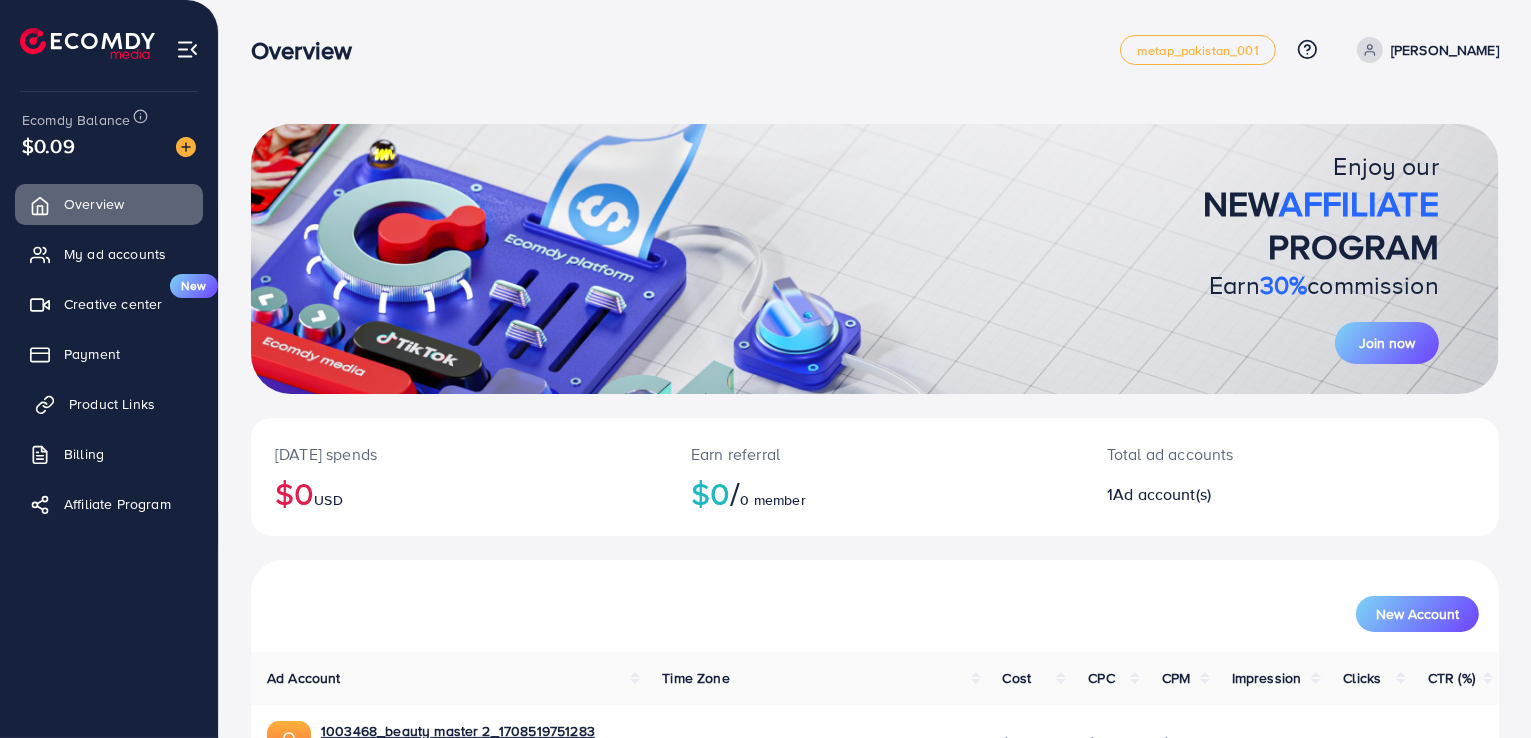 click on "Product Links" at bounding box center [112, 404] 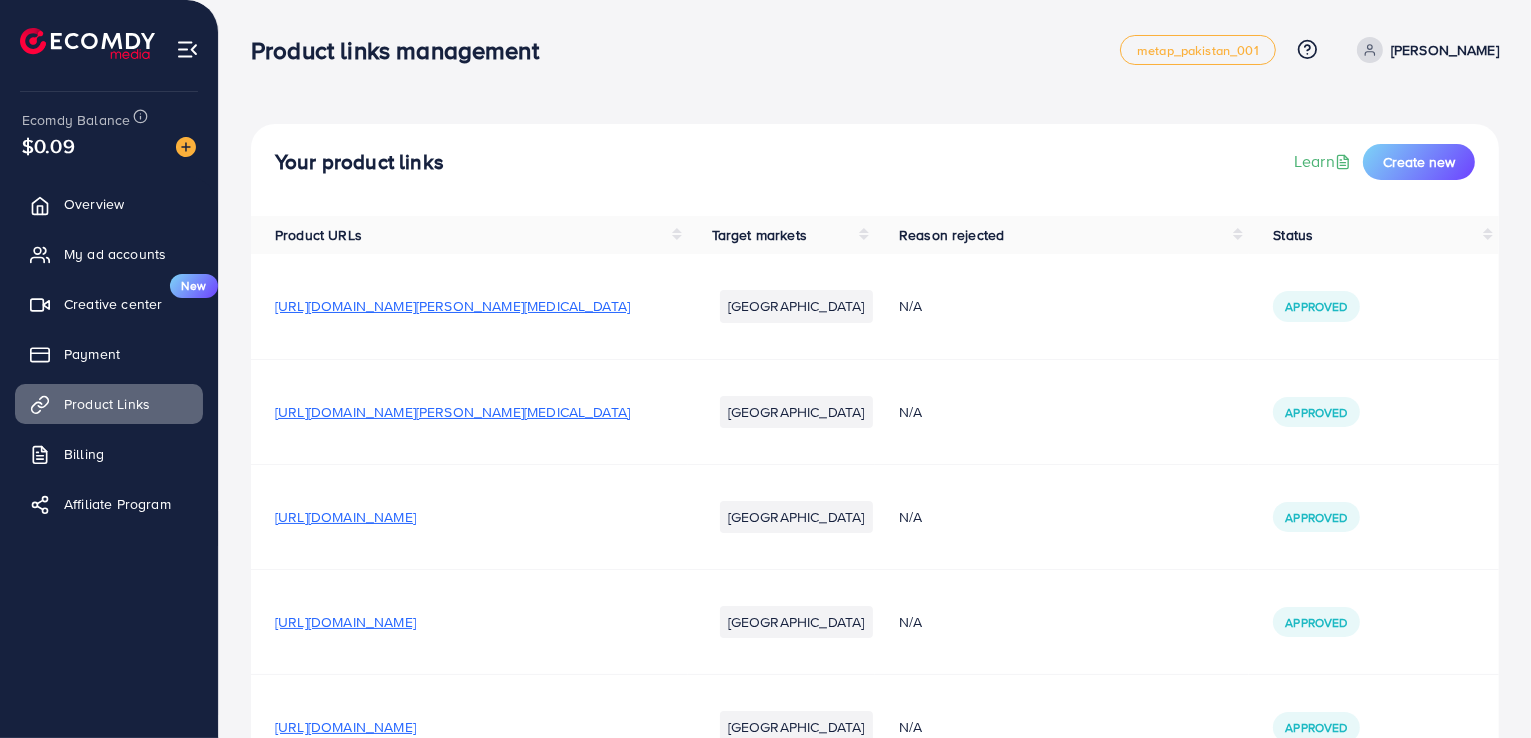 scroll, scrollTop: 0, scrollLeft: 0, axis: both 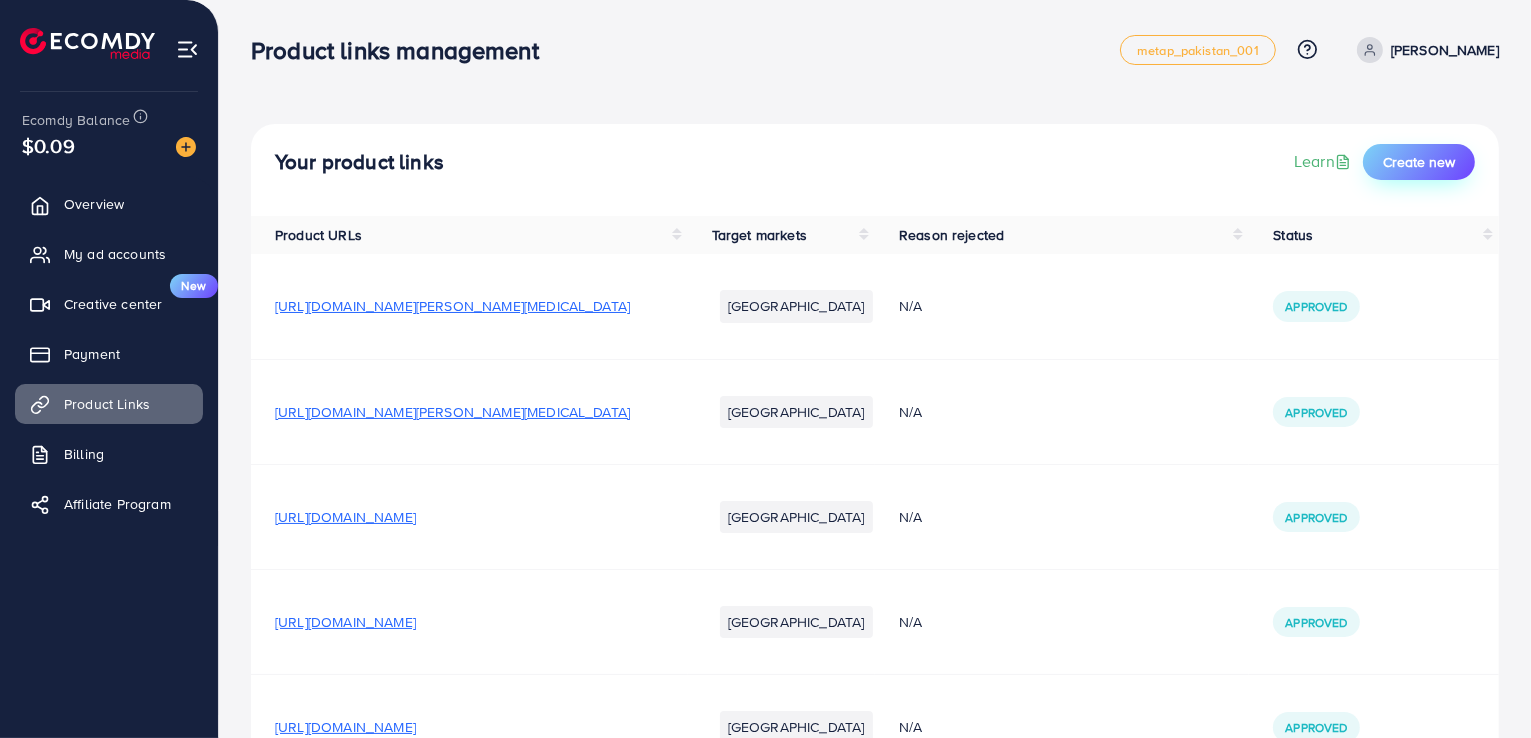click on "Create new" at bounding box center [1419, 162] 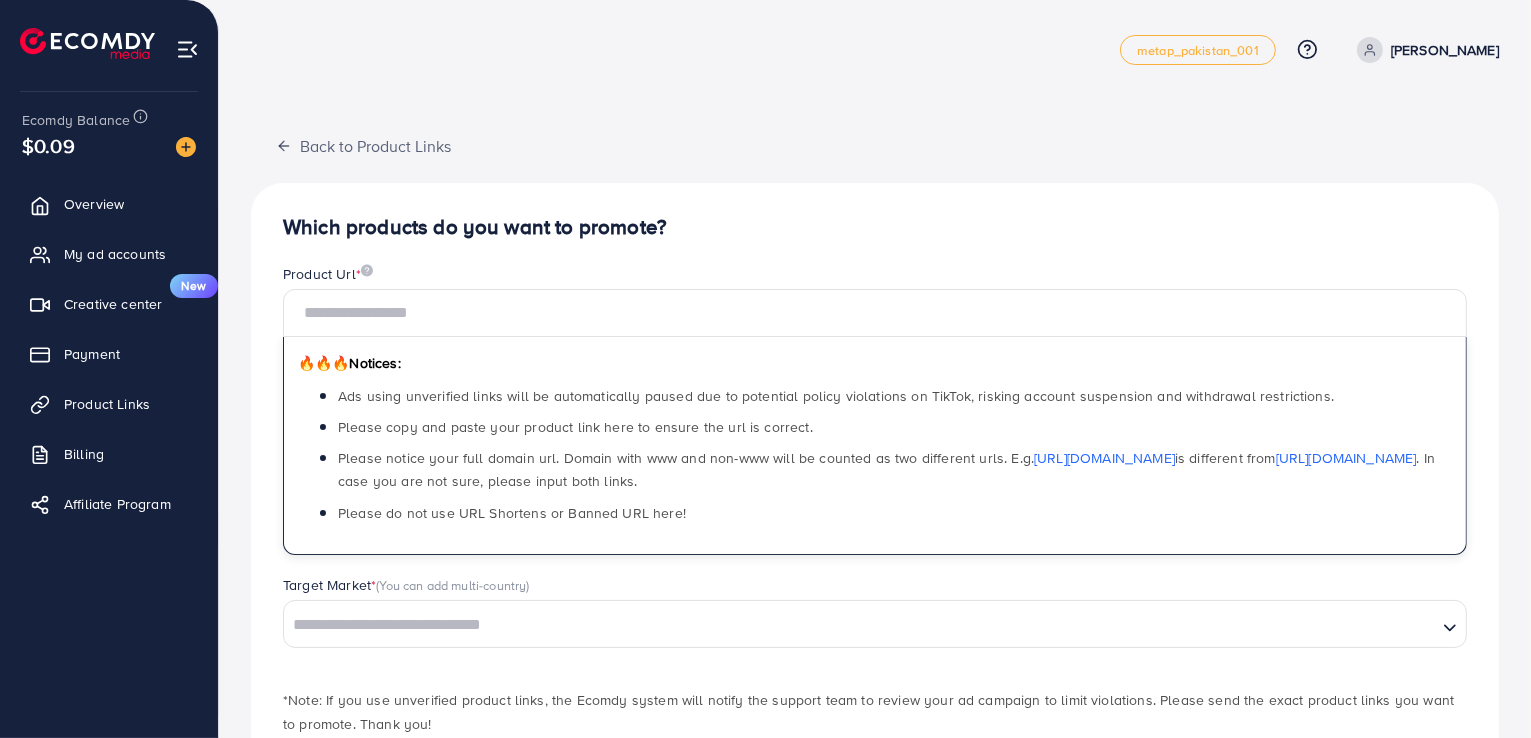 drag, startPoint x: 743, startPoint y: 319, endPoint x: 239, endPoint y: 498, distance: 534.84296 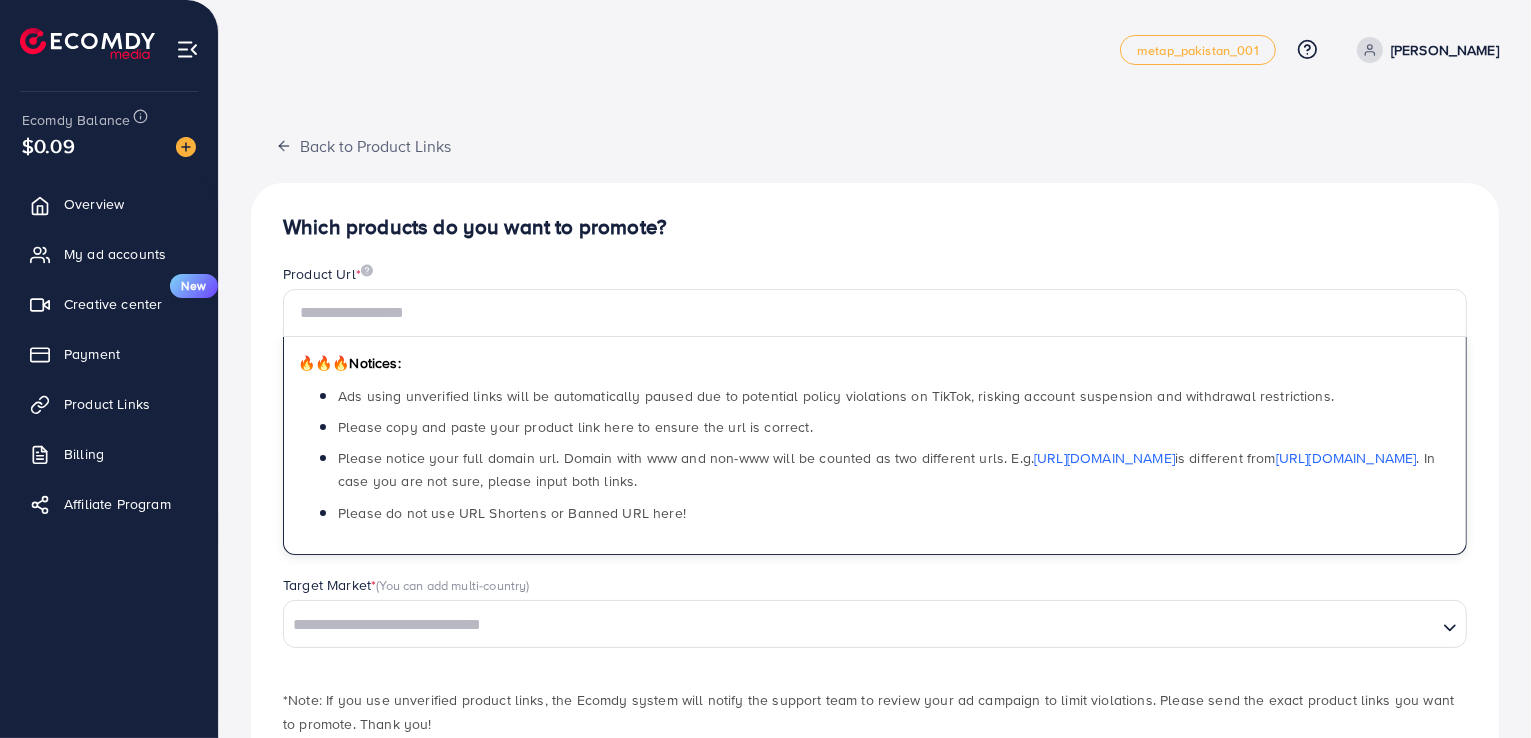 click on "Back to Product Links   Which products do you want to promote?   Product Url  *  🔥🔥🔥  Notices: Ads using unverified links will be automatically paused due to potential policy violations on TikTok, risking account suspension and withdrawal restrictions. Please copy and paste your product link here to ensure the url is correct. Please notice your full domain url. Domain with www and non-www will be counted as two different urls. E.g.  [URL][DOMAIN_NAME]  is different from  [URL][DOMAIN_NAME] . In case you are not sure, please input both links. Please do not use URL Shortens or Banned URL here!  Target Market  *  (You can add multi-country)           Loading...      *Note: If you use unverified product links, the Ecomdy system will notify the support team to review your ad campaign to limit violations. Please send the exact product links you want to promote. Thank you!   Submit" at bounding box center [875, 430] 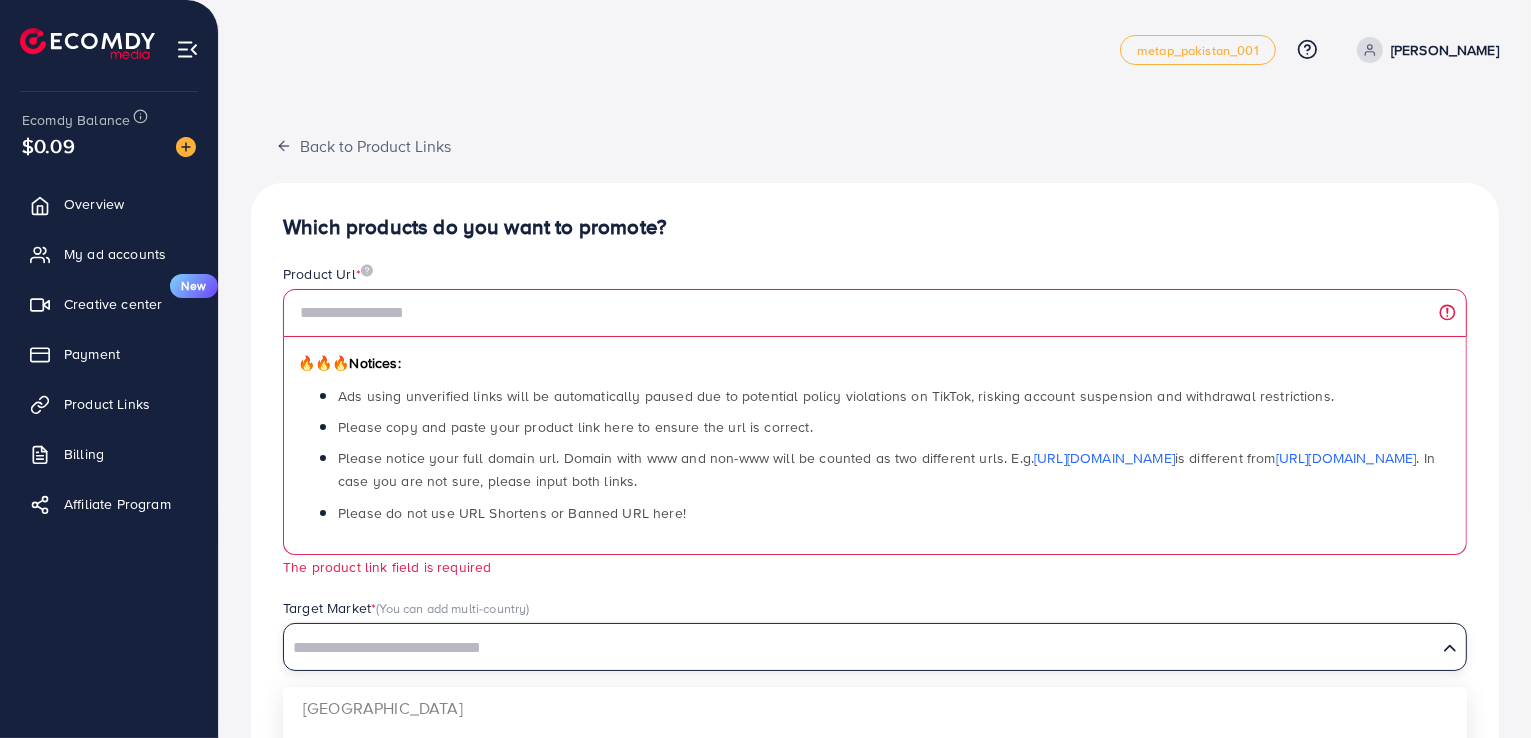 click at bounding box center (860, 648) 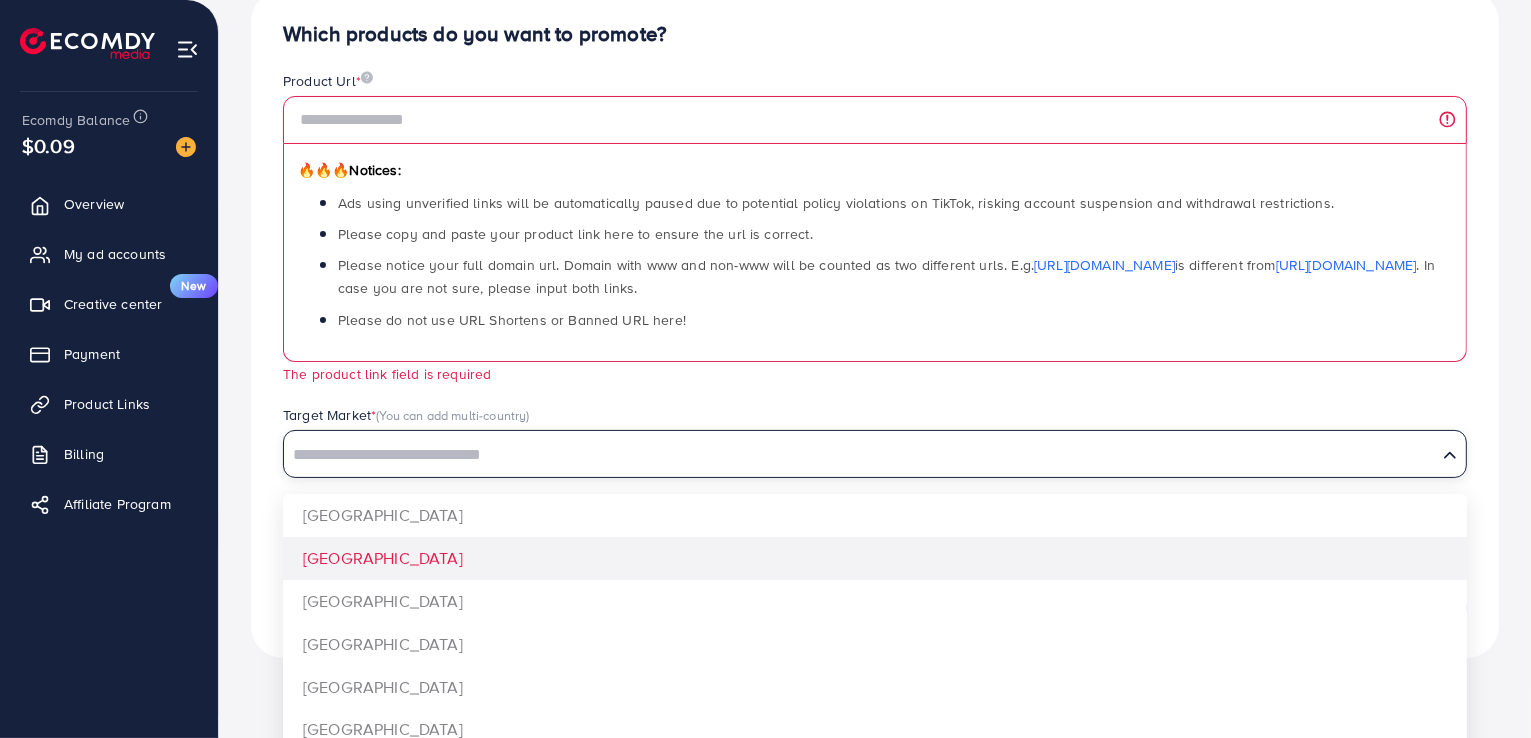 scroll, scrollTop: 200, scrollLeft: 0, axis: vertical 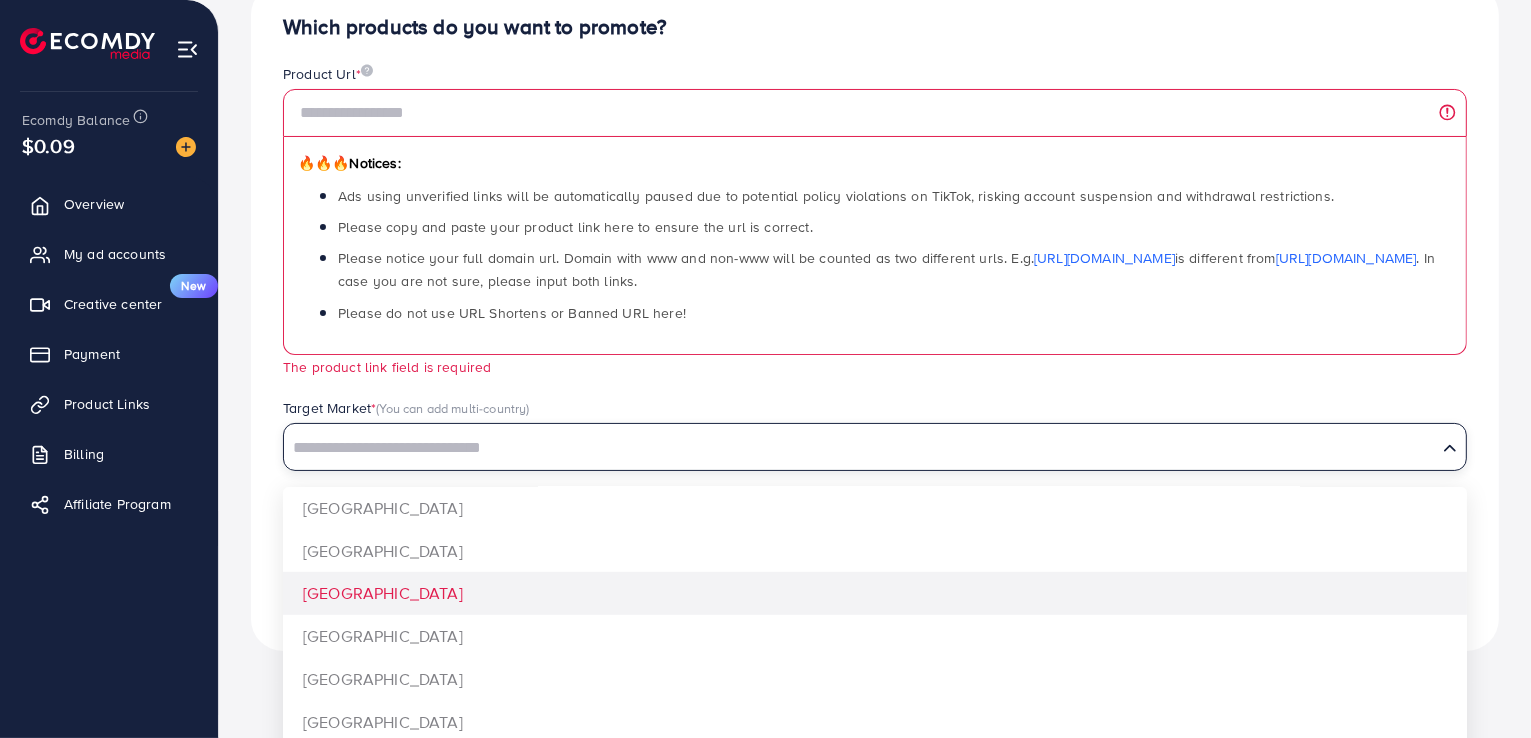 click on "Which products do you want to promote?   Product Url  *  🔥🔥🔥  Notices: Ads using unverified links will be automatically paused due to potential policy violations on TikTok, risking account suspension and withdrawal restrictions. Please copy and paste your product link here to ensure the url is correct. Please notice your full domain url. Domain with www and non-www will be counted as two different urls. E.g.  [URL][DOMAIN_NAME]  is different from  [URL][DOMAIN_NAME] . In case you are not sure, please input both links. Please do not use URL Shortens or Banned URL here! The product link field is required  Target Market  *  (You can add multi-country)           Loading...
[GEOGRAPHIC_DATA]
[GEOGRAPHIC_DATA]
[GEOGRAPHIC_DATA]
[GEOGRAPHIC_DATA]
[GEOGRAPHIC_DATA]
[GEOGRAPHIC_DATA]
[GEOGRAPHIC_DATA]
[GEOGRAPHIC_DATA]
[GEOGRAPHIC_DATA]
[GEOGRAPHIC_DATA]
Colombia
Submit" at bounding box center [875, 317] 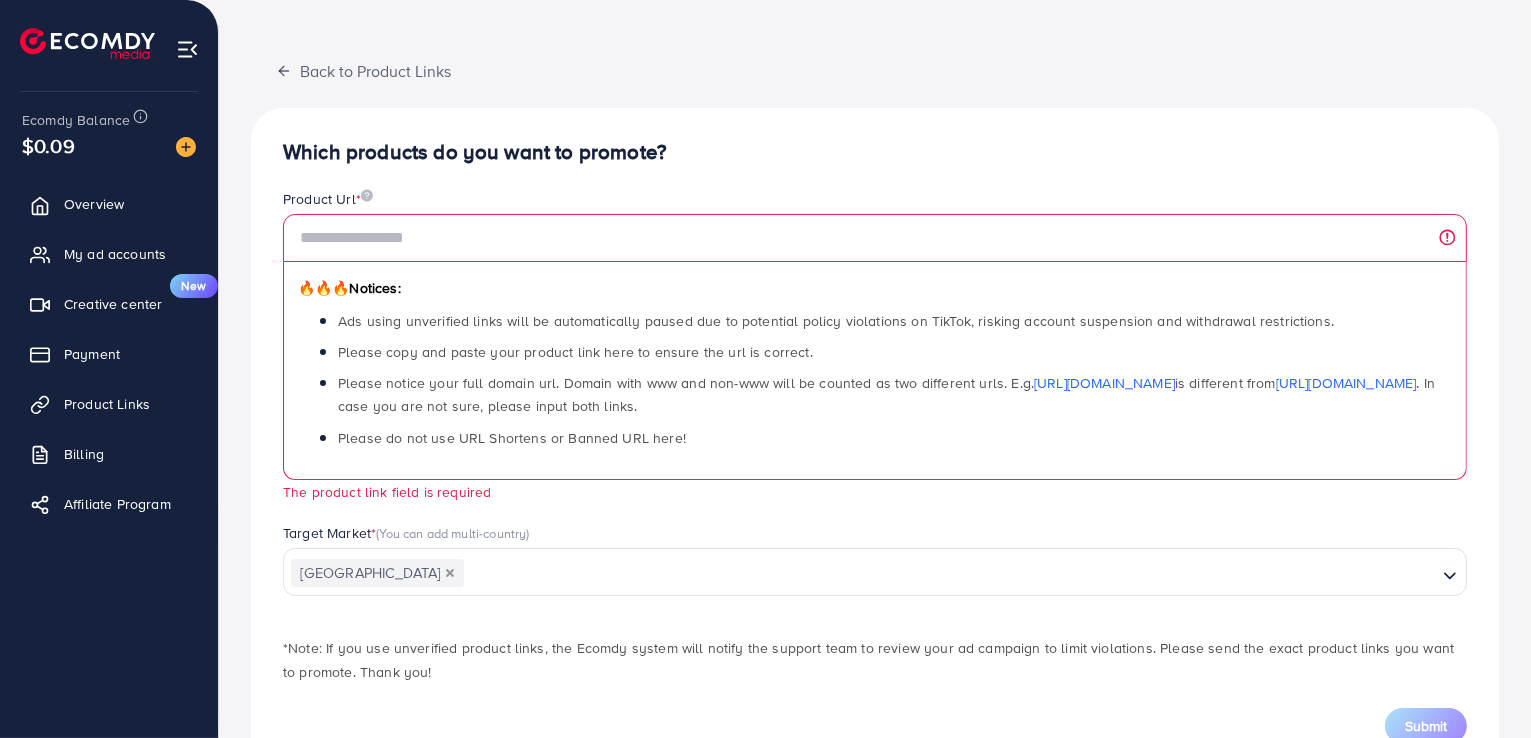 scroll, scrollTop: 44, scrollLeft: 0, axis: vertical 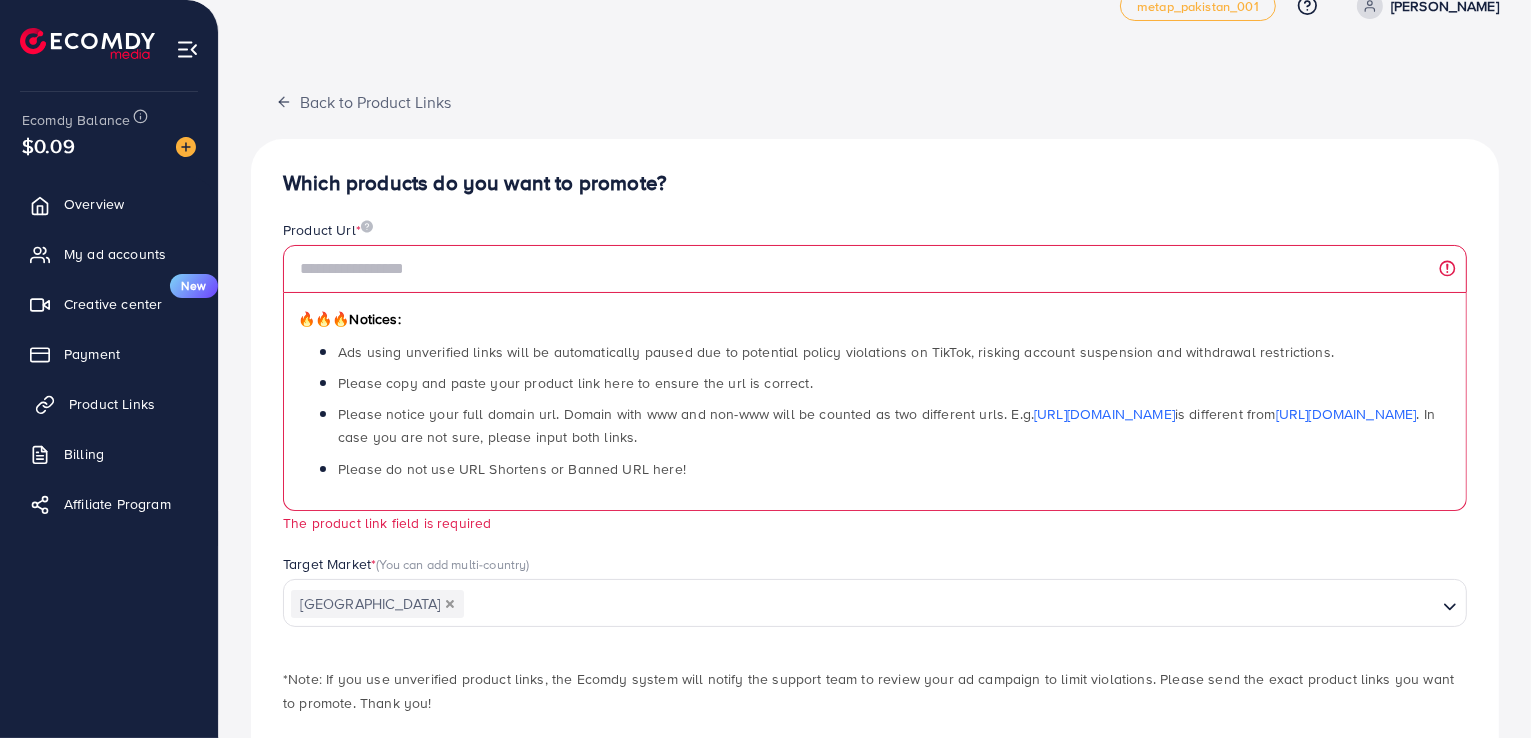 click on "Product Links" at bounding box center [112, 404] 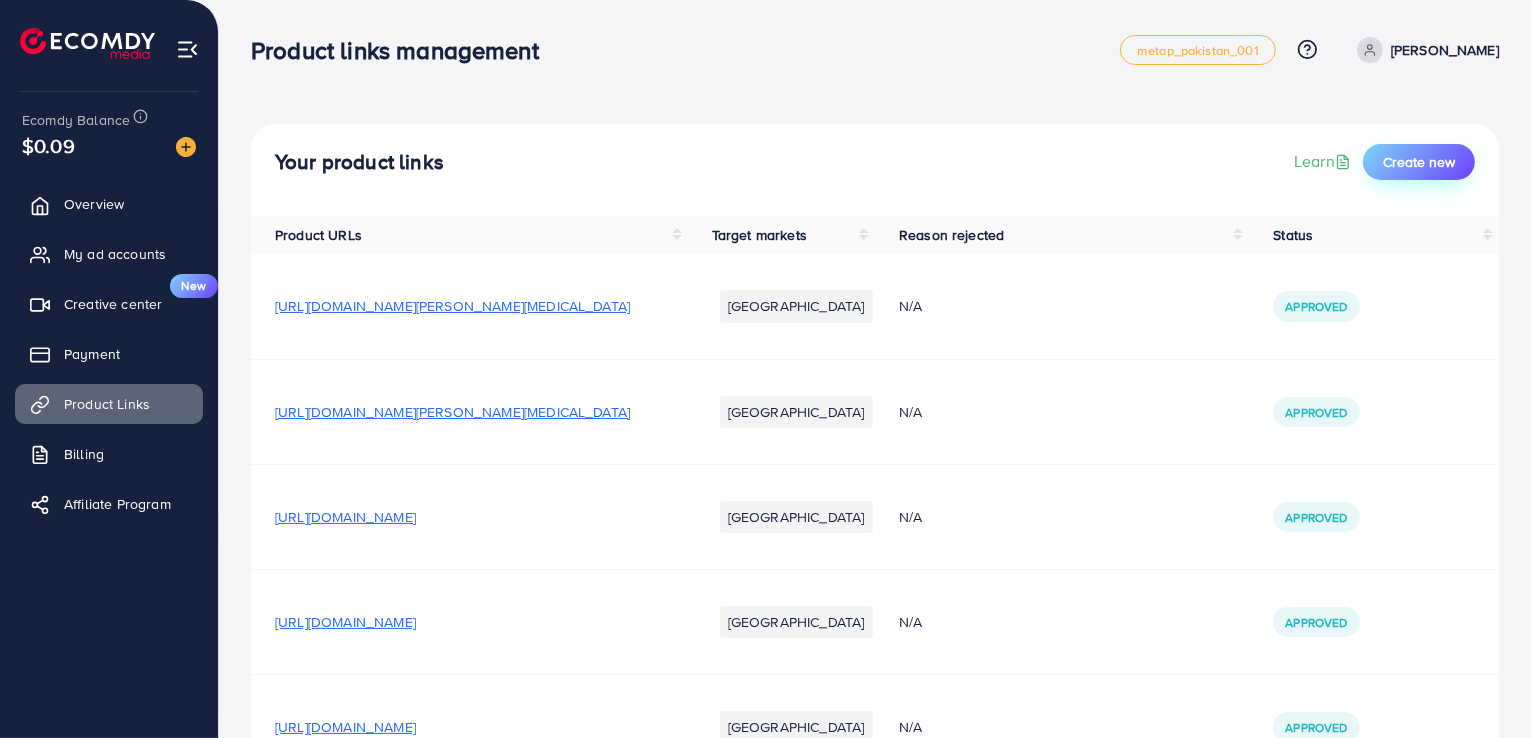 click on "Create new" at bounding box center [1419, 162] 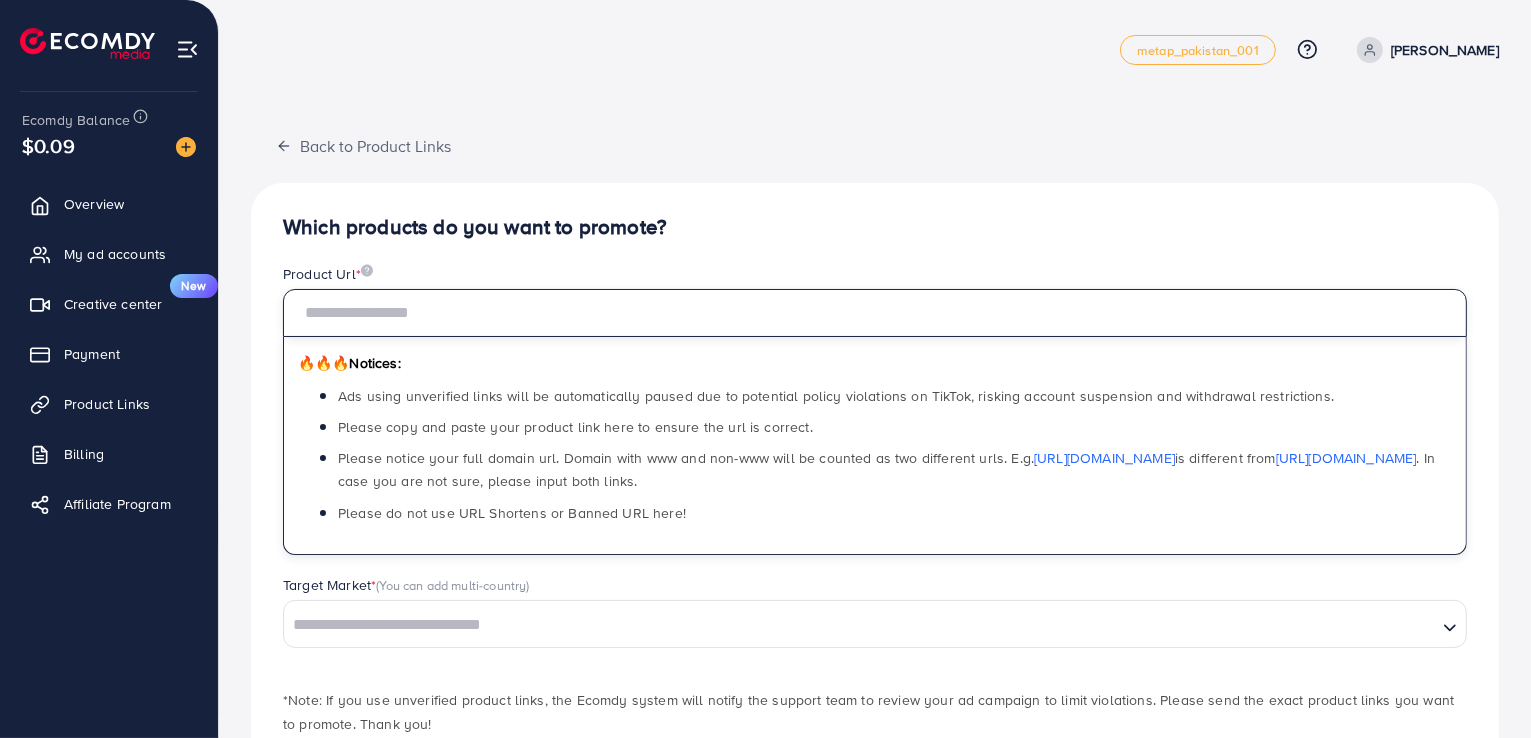 paste on "**********" 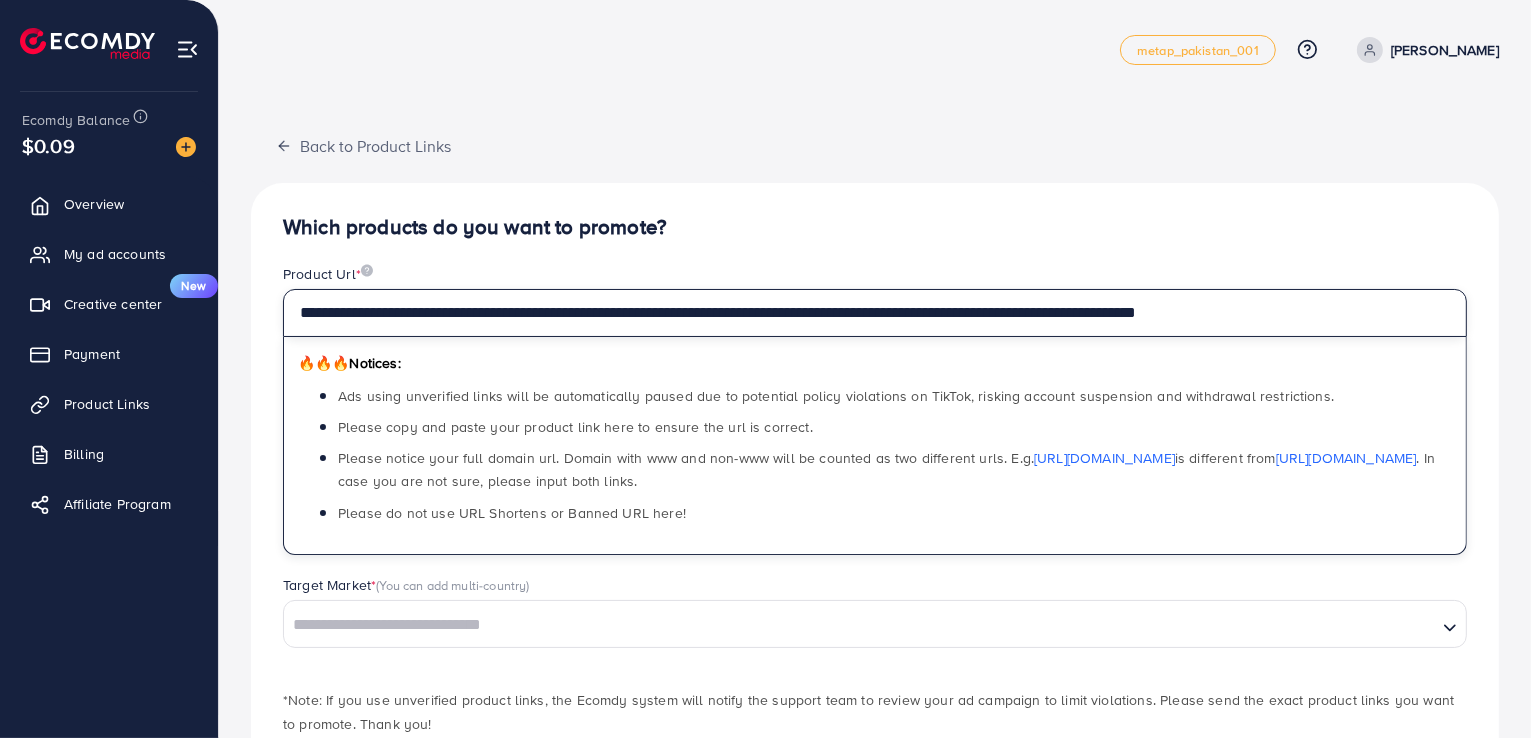 type on "**********" 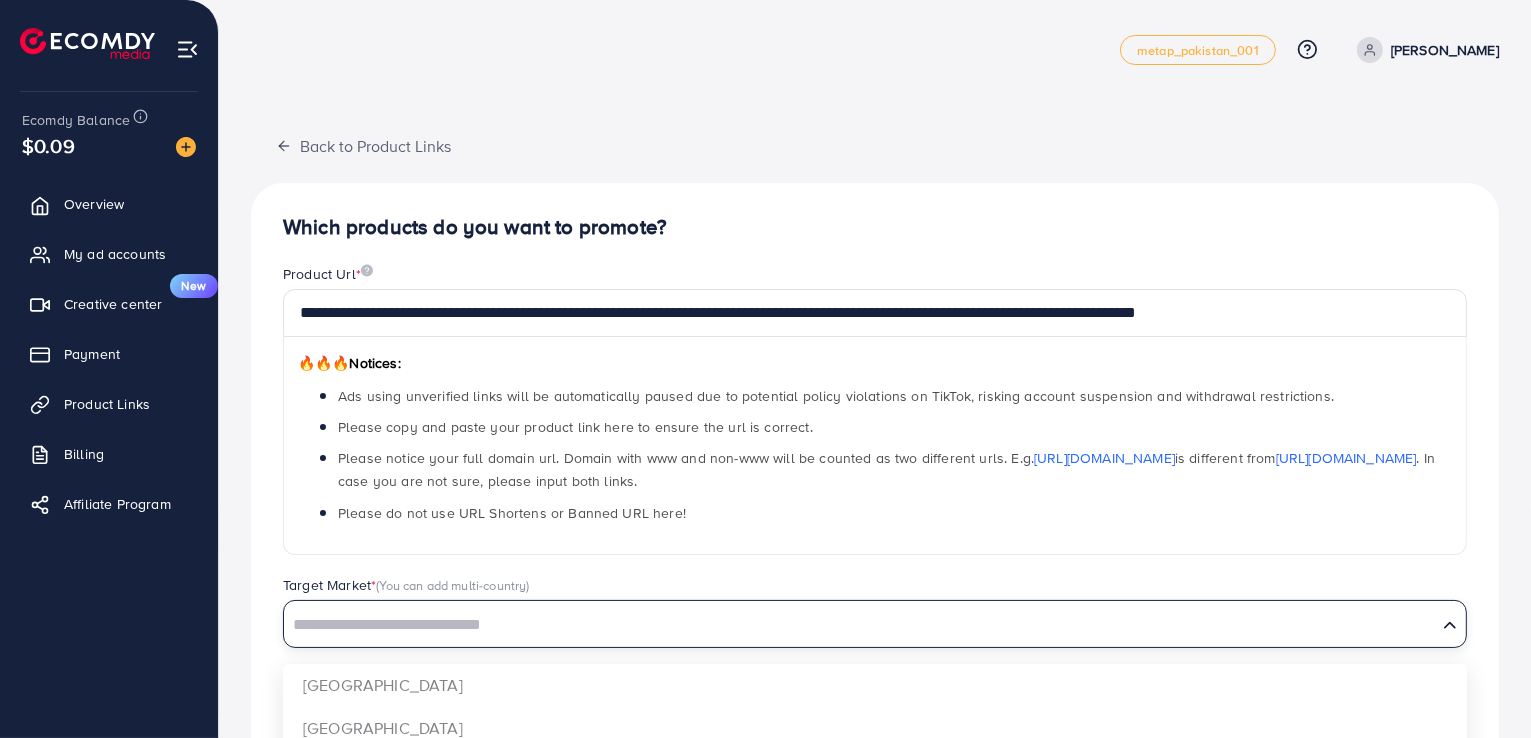 click at bounding box center [860, 625] 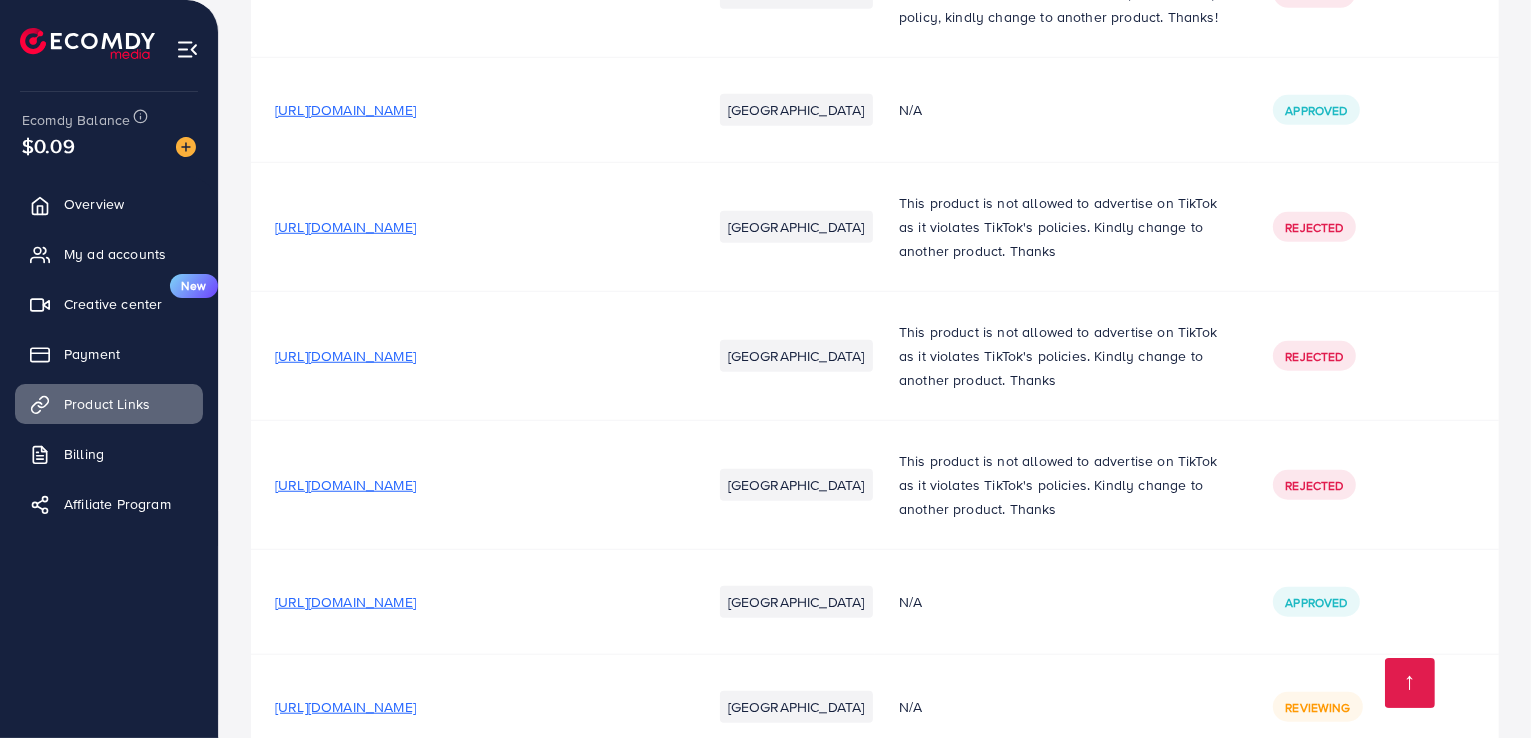 scroll, scrollTop: 1593, scrollLeft: 0, axis: vertical 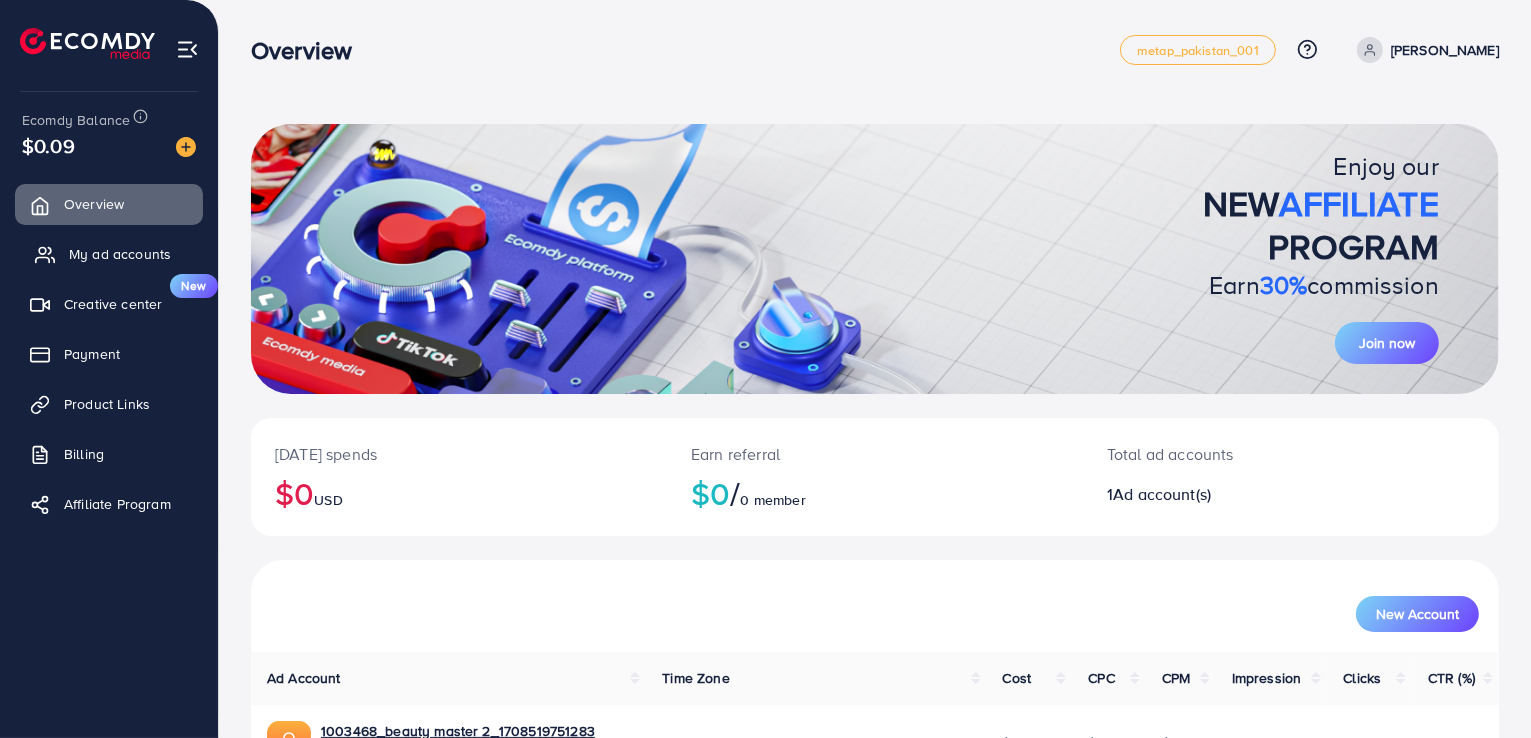 click on "My ad accounts" at bounding box center (120, 254) 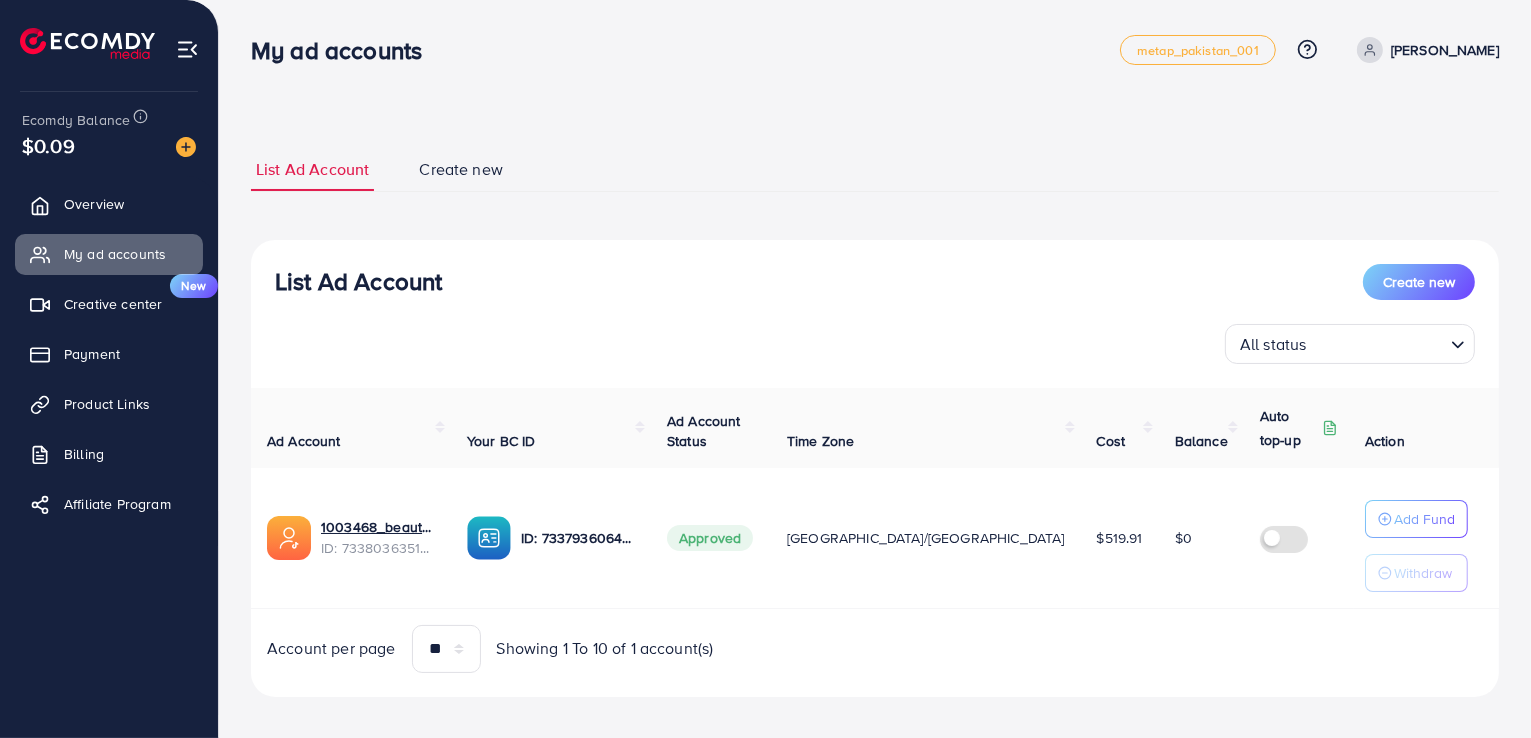 click on "$519.91" at bounding box center (1120, 538) 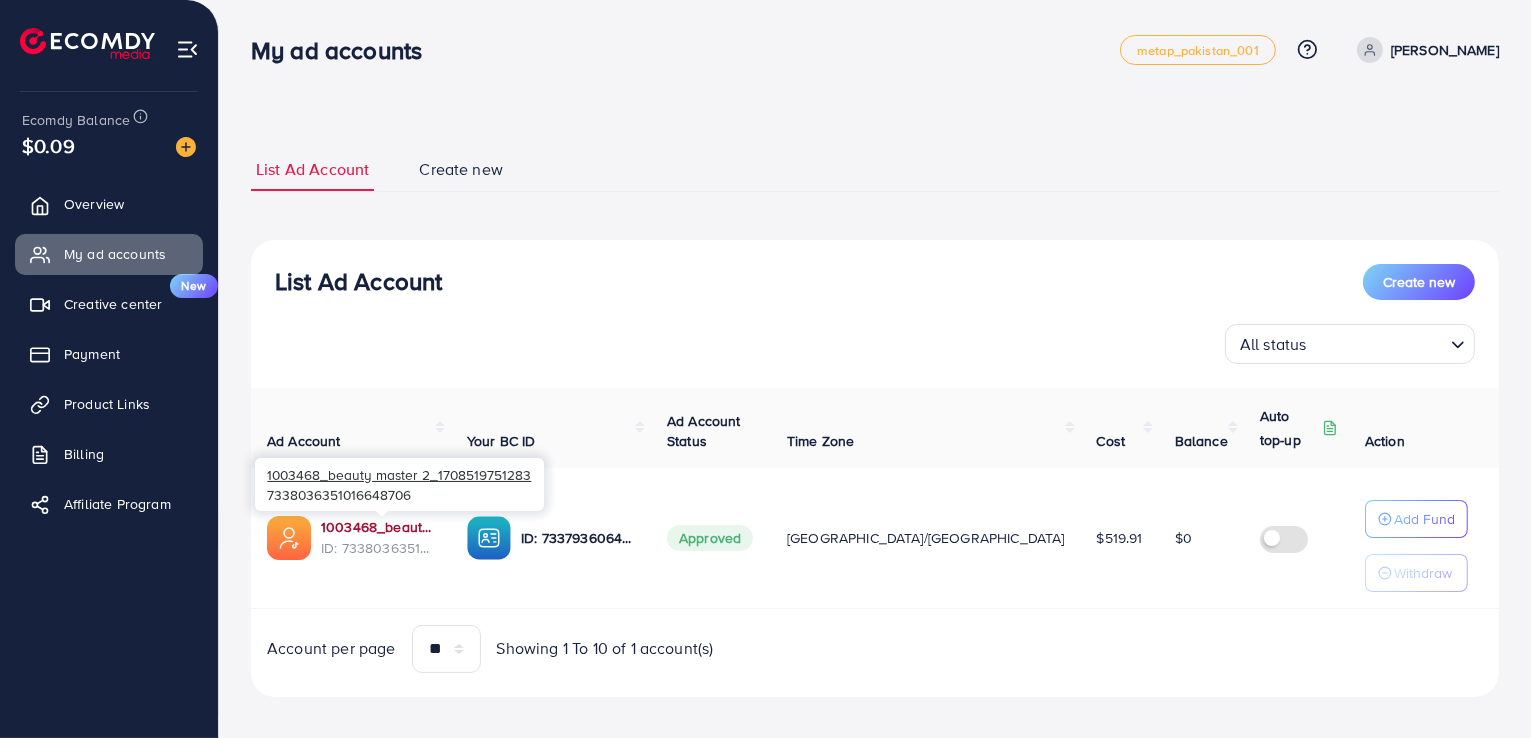 click on "1003468_beauty master 2_1708519751283" at bounding box center [378, 527] 